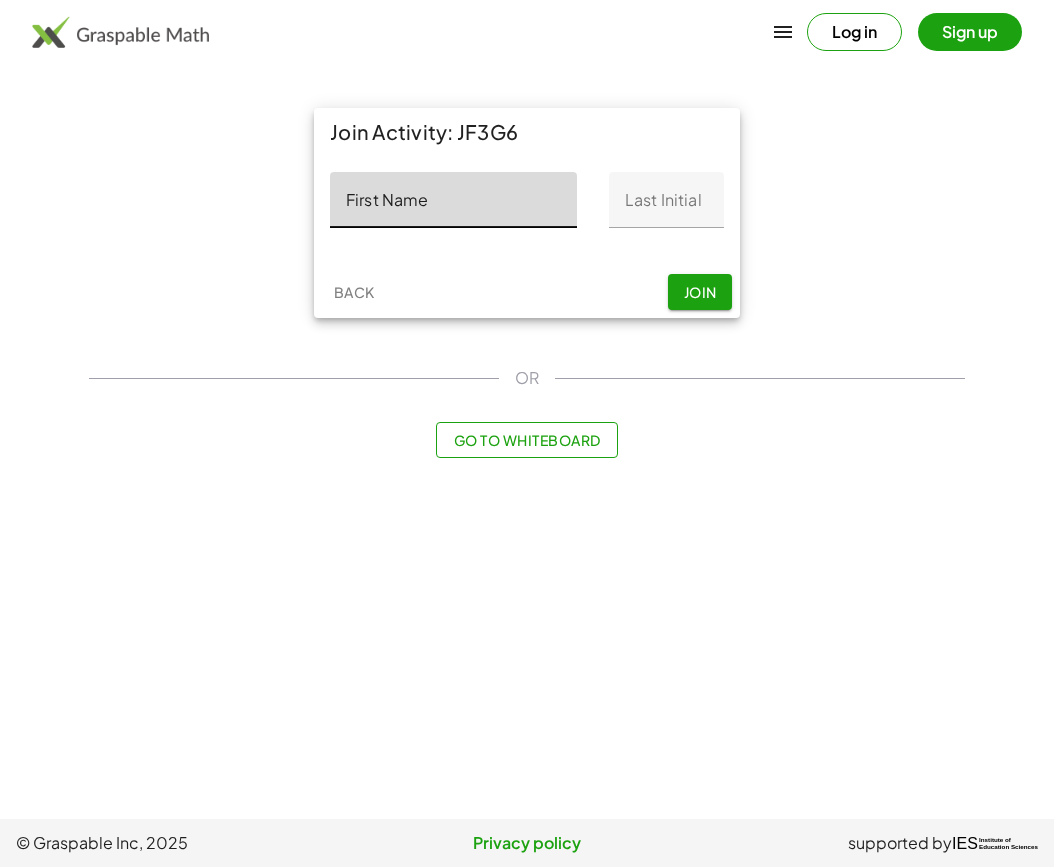 scroll, scrollTop: 0, scrollLeft: 0, axis: both 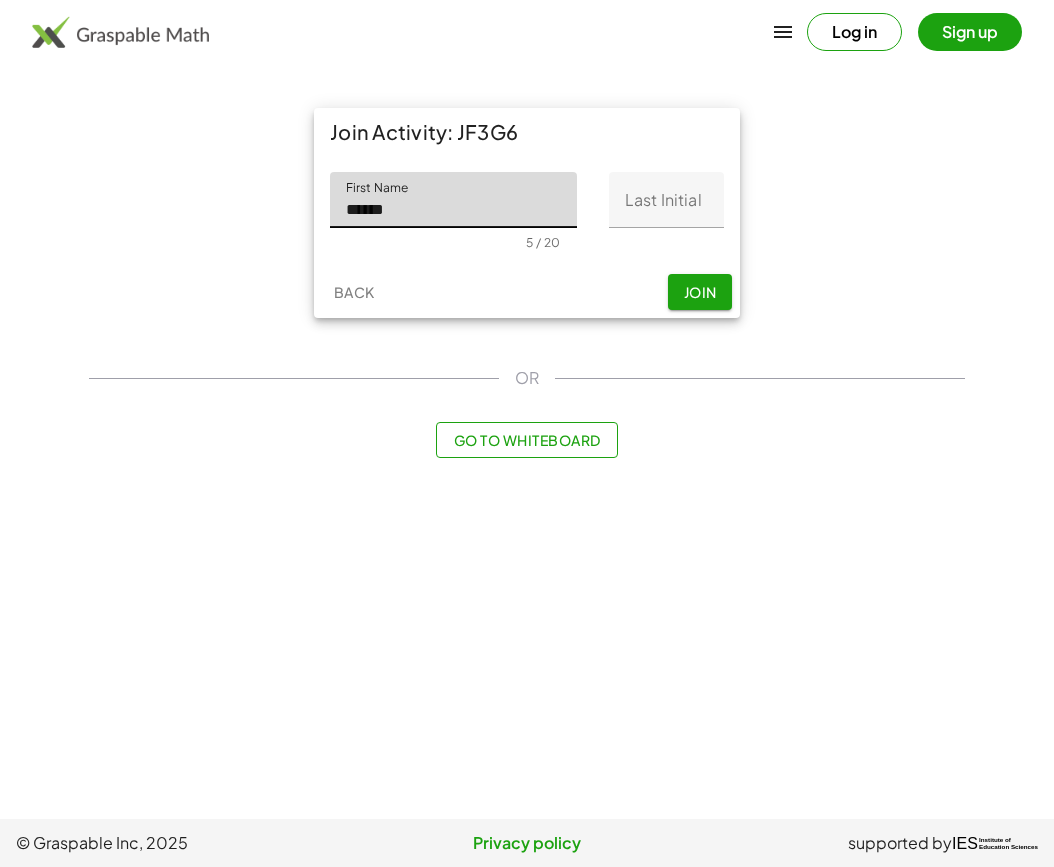 type on "******" 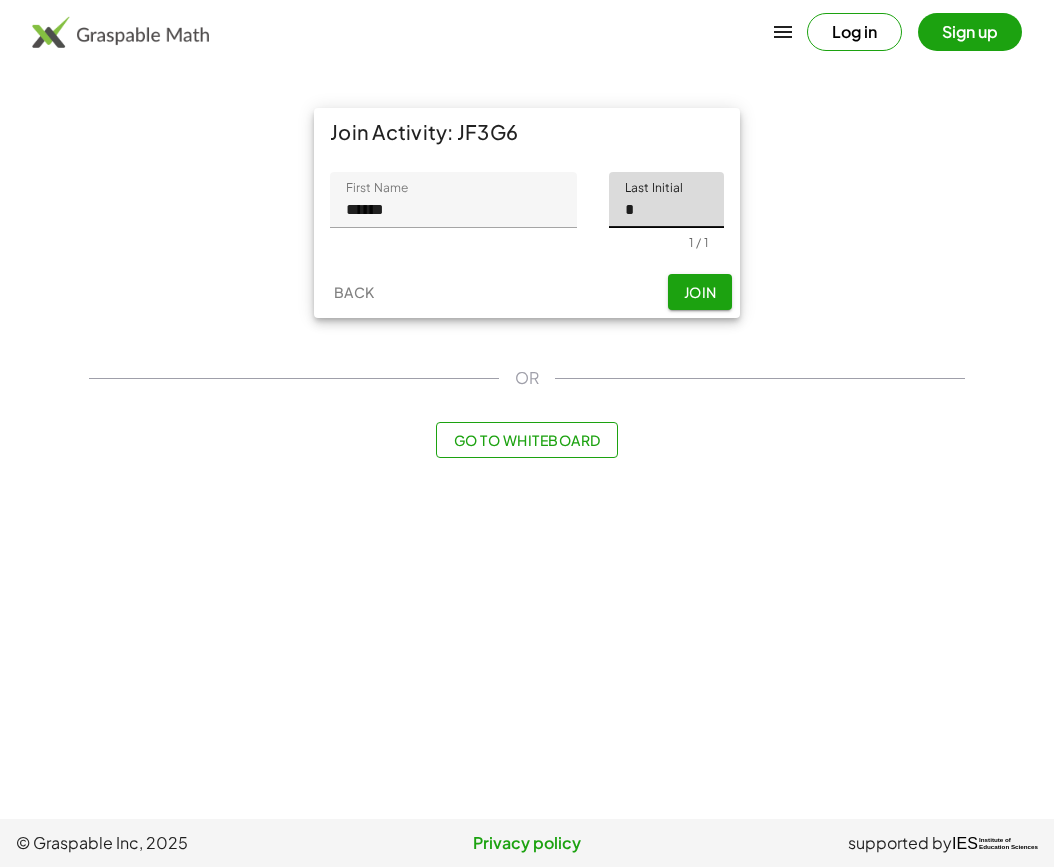 type on "*" 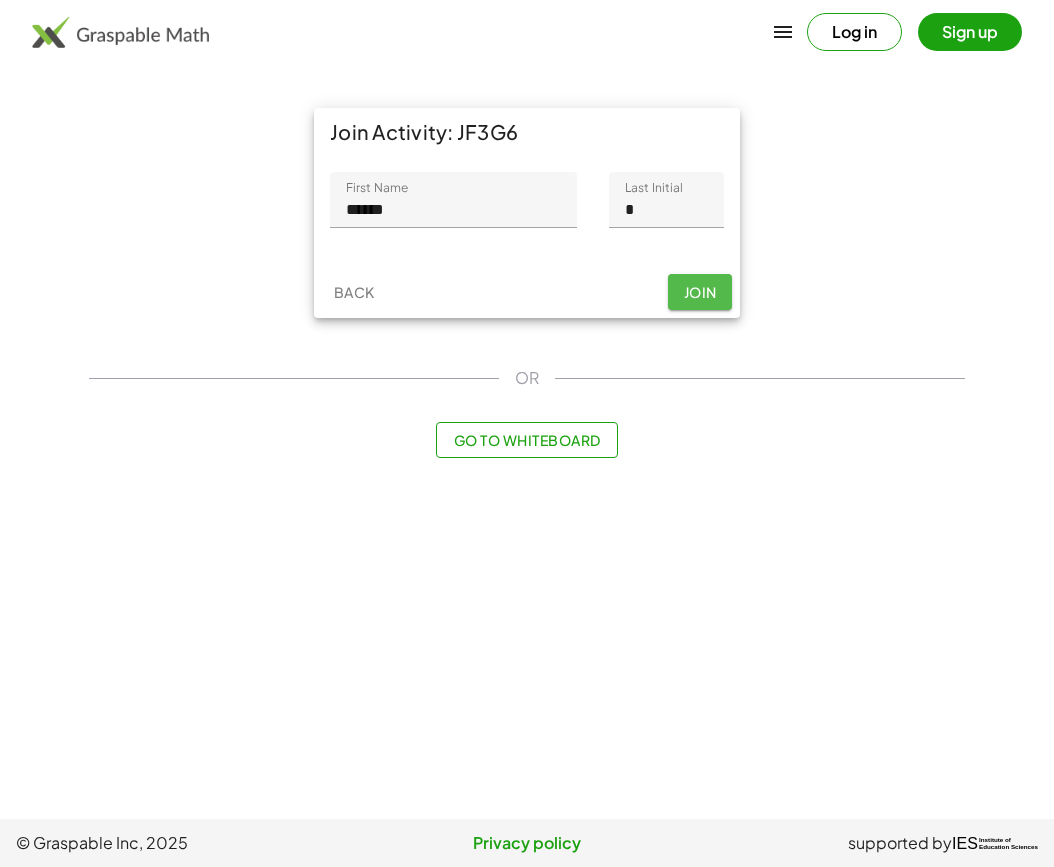 click on "Join" 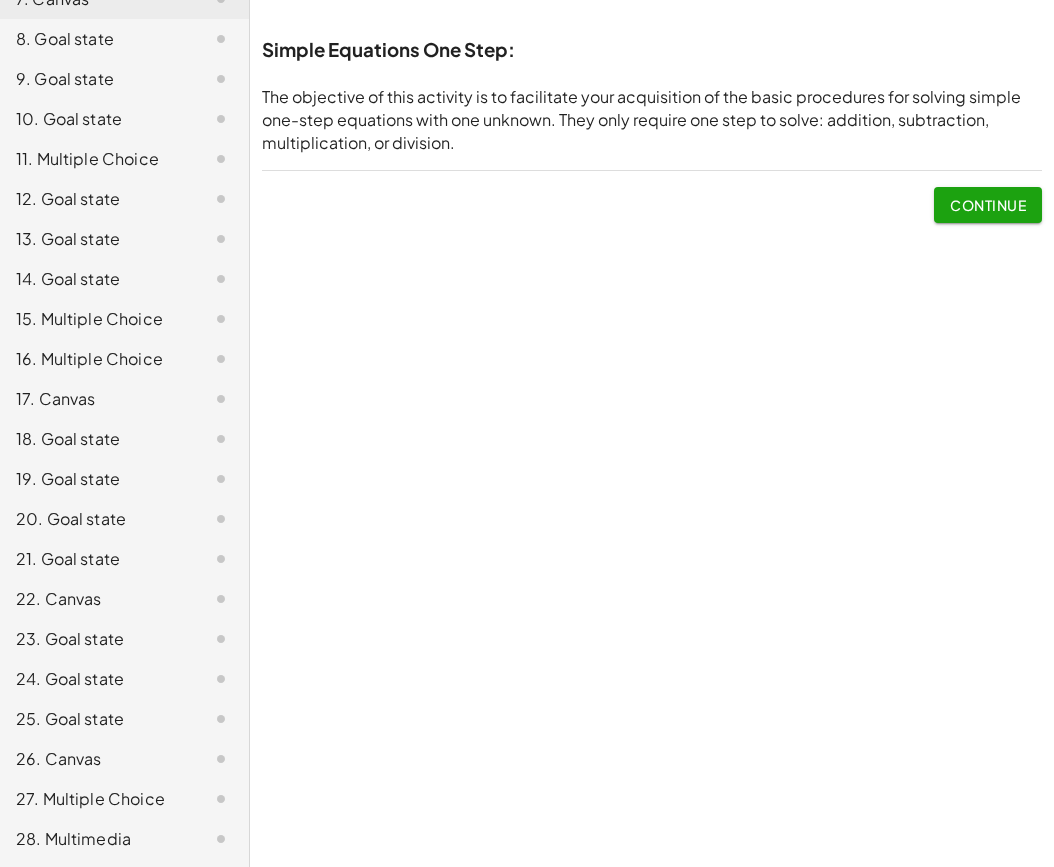 scroll, scrollTop: 460, scrollLeft: 0, axis: vertical 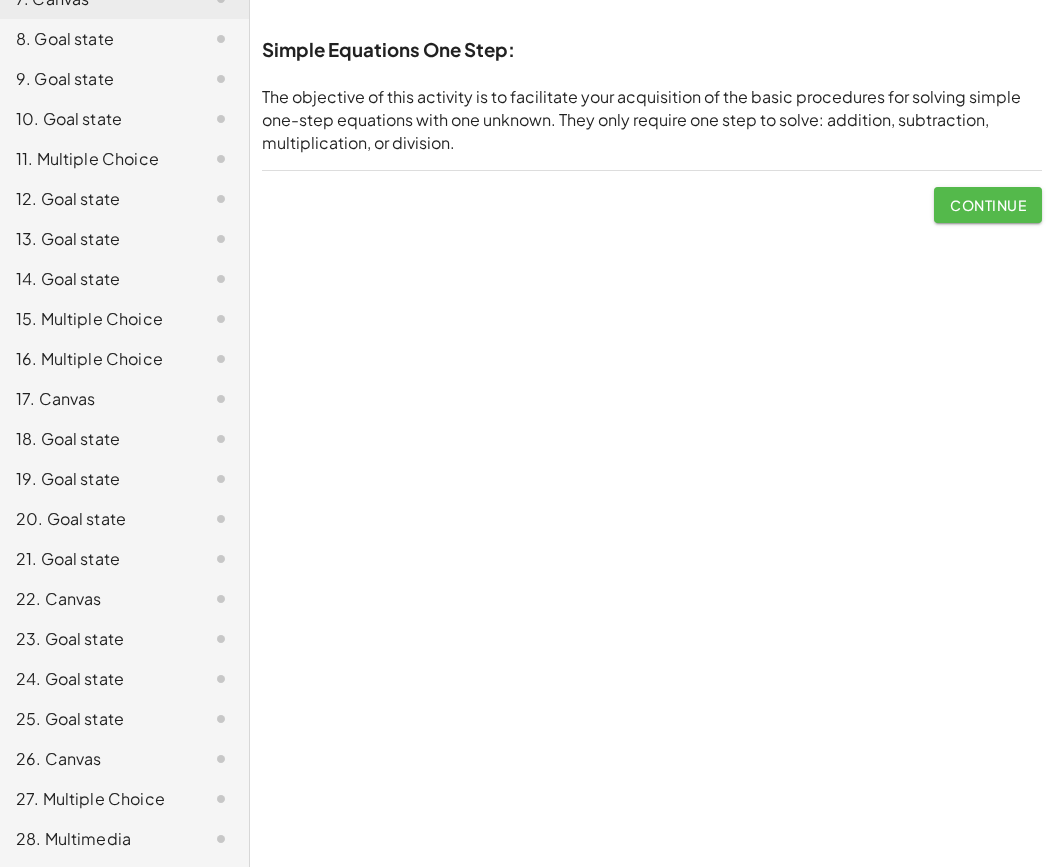 click on "Continue" at bounding box center [988, 205] 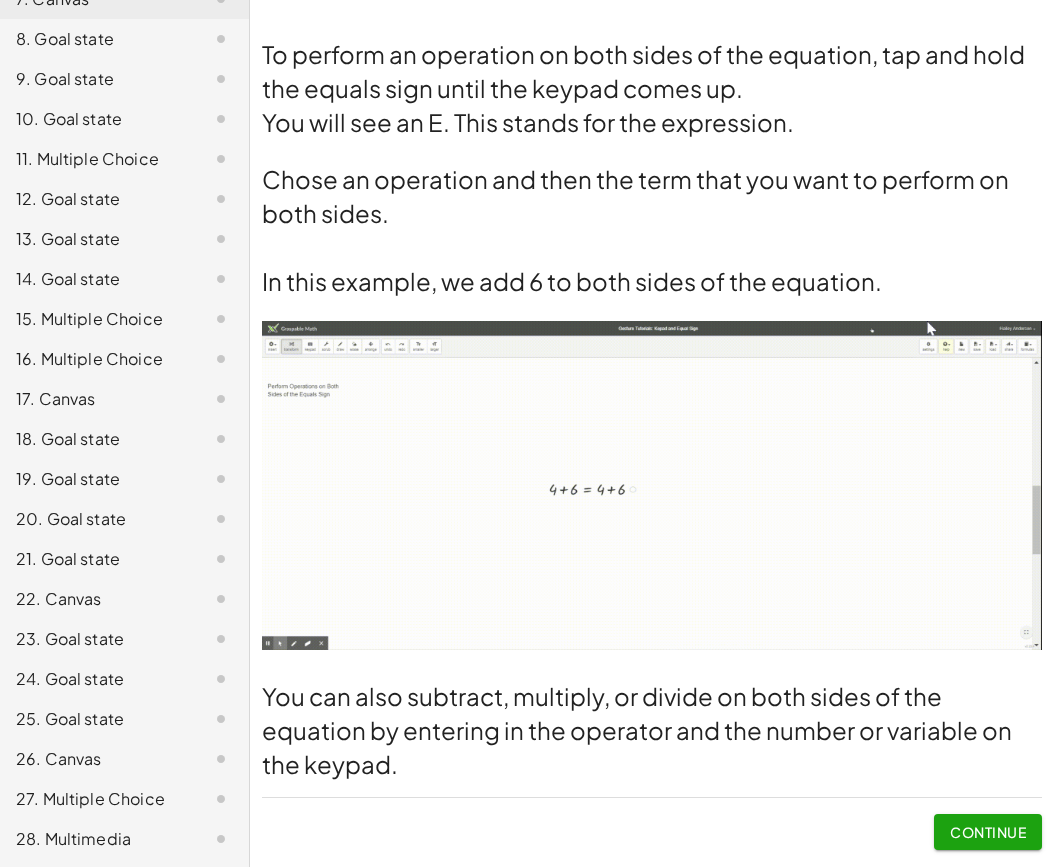 click on "Continue" 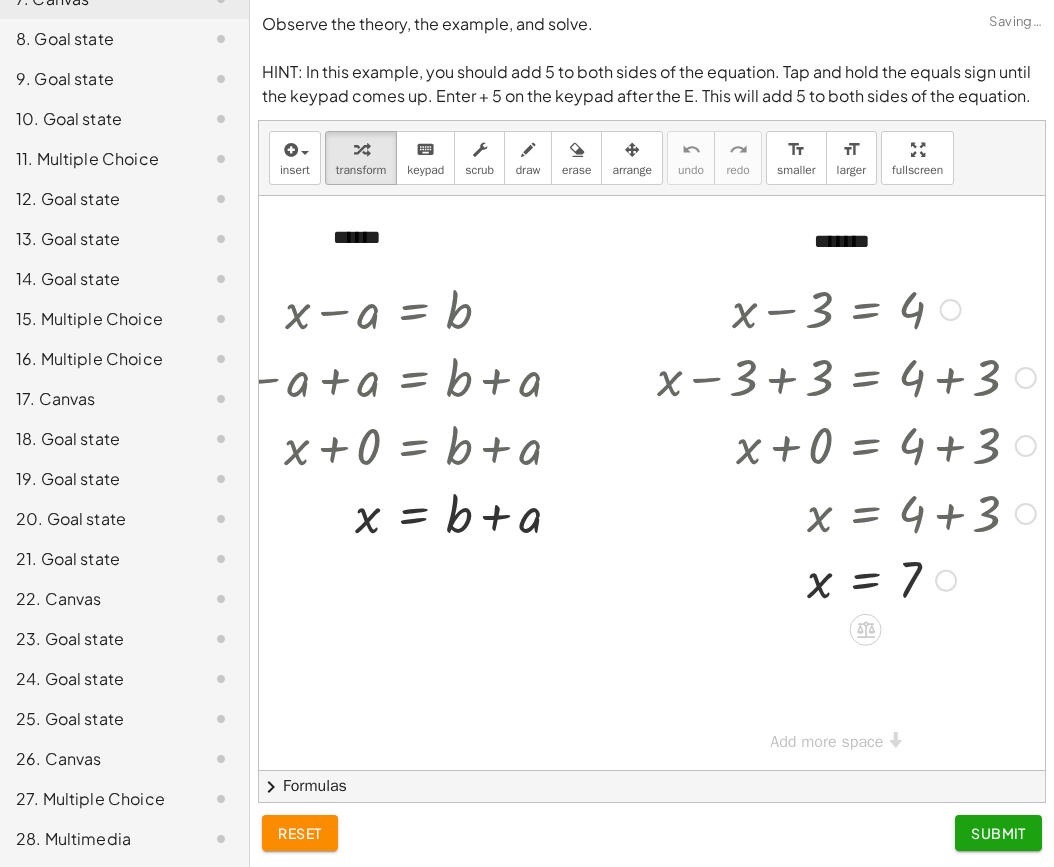scroll, scrollTop: 7, scrollLeft: 113, axis: both 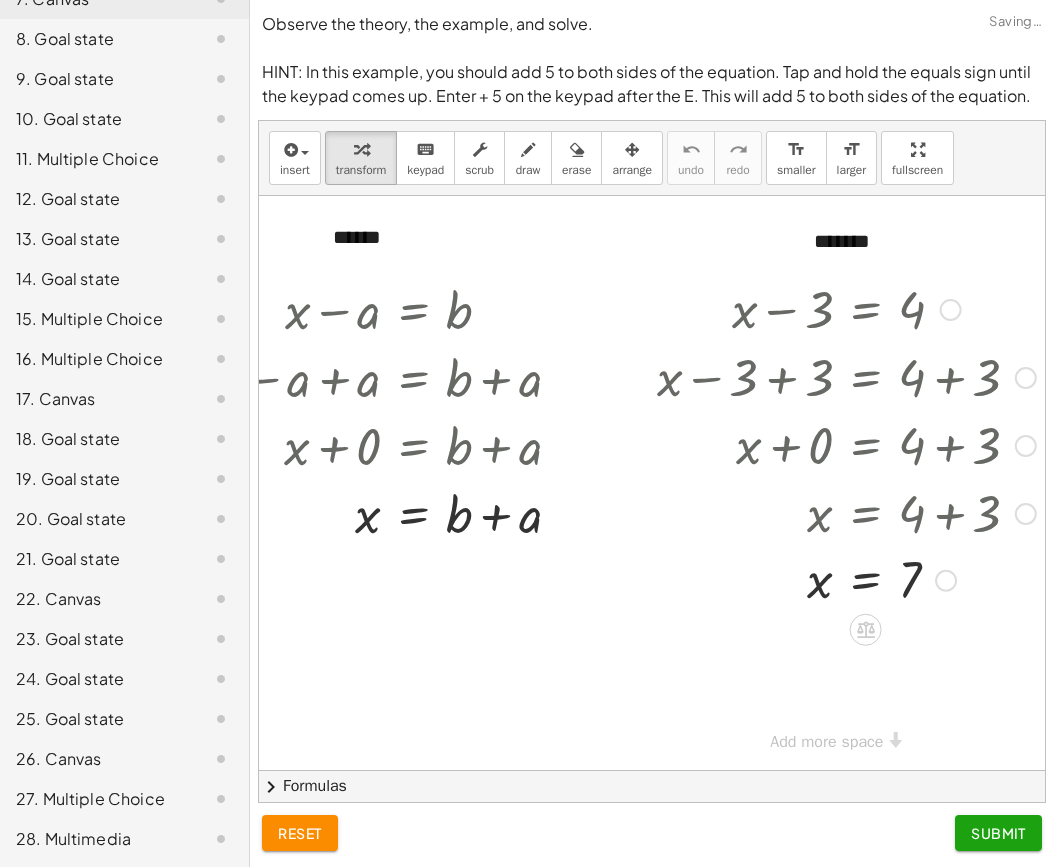 click at bounding box center (951, 310) 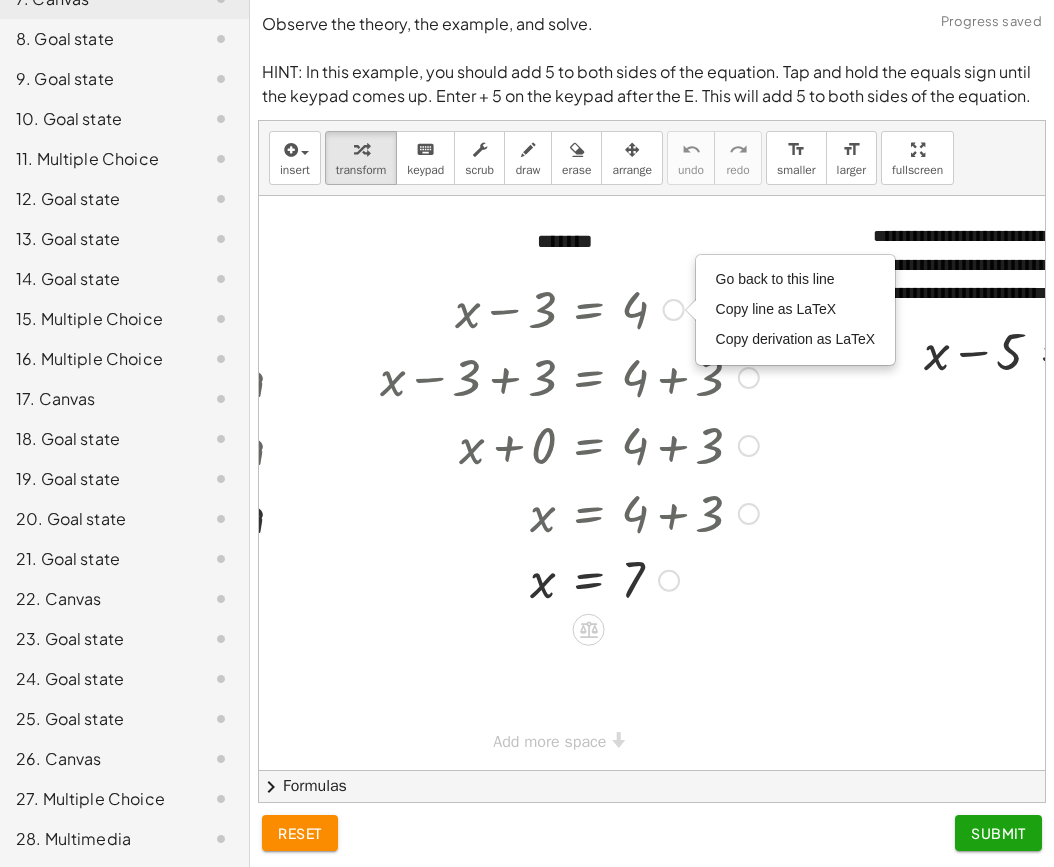scroll, scrollTop: 7, scrollLeft: 592, axis: both 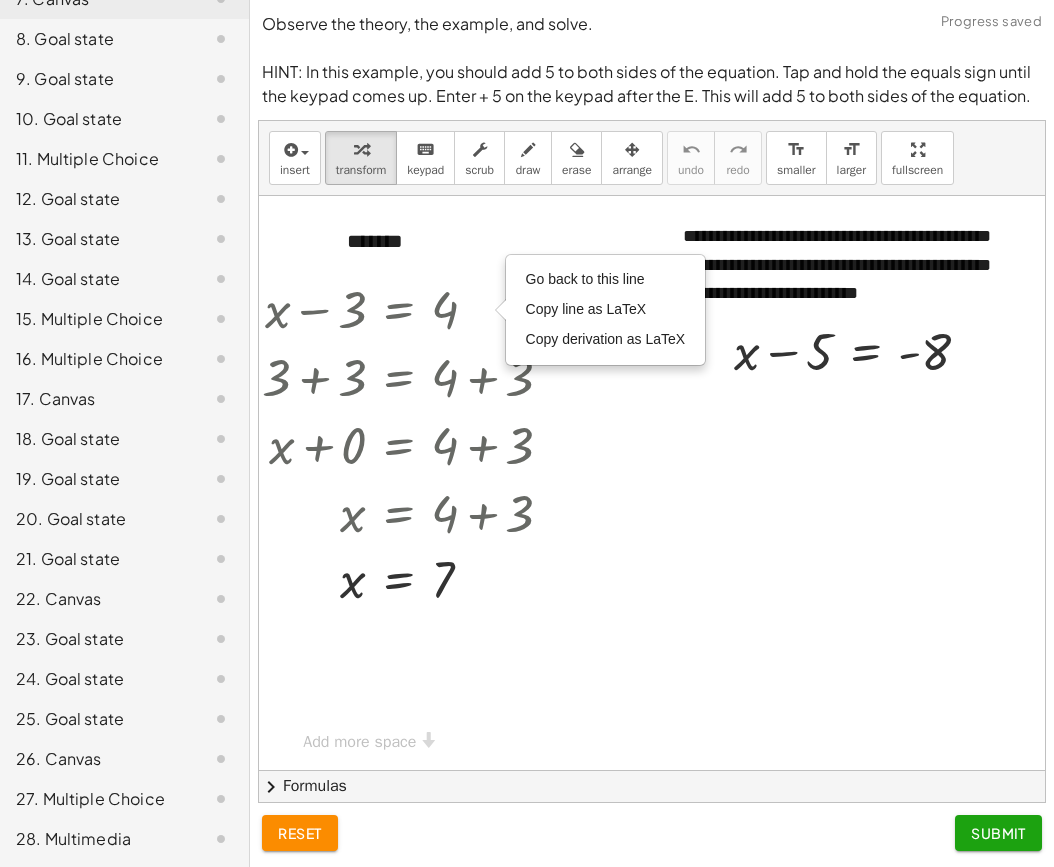 click at bounding box center [362, 483] 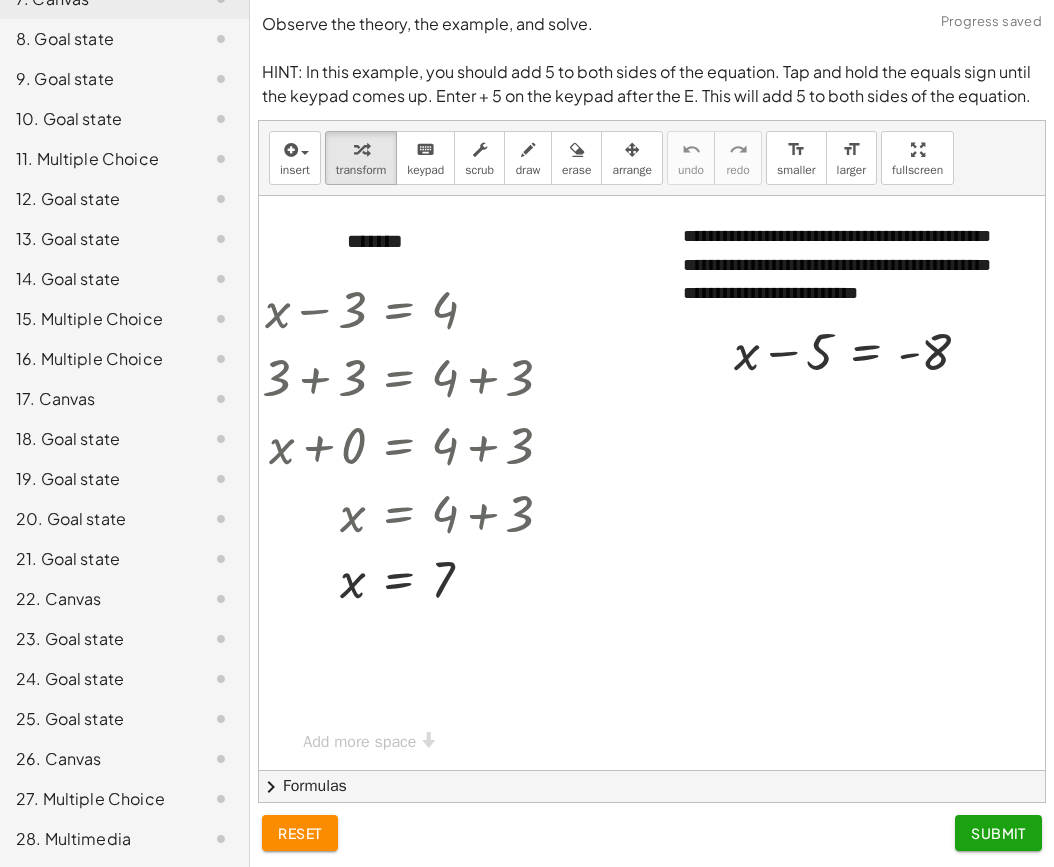 scroll, scrollTop: 4, scrollLeft: 592, axis: both 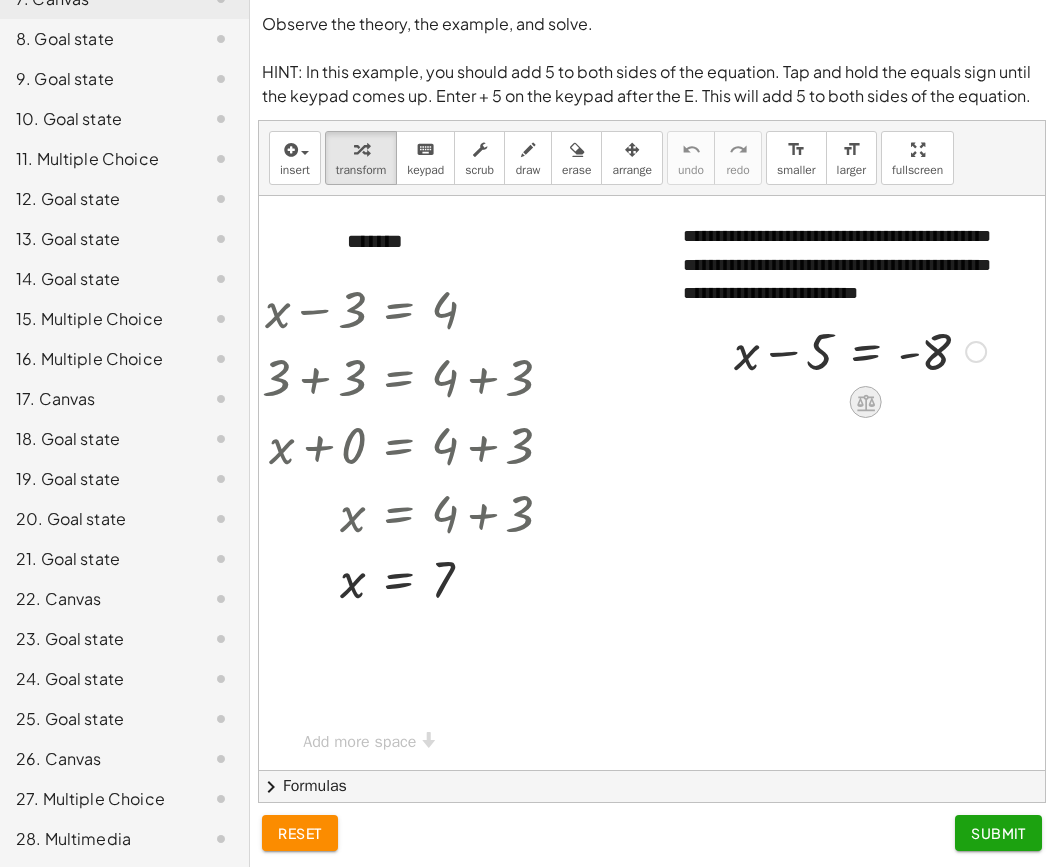 click 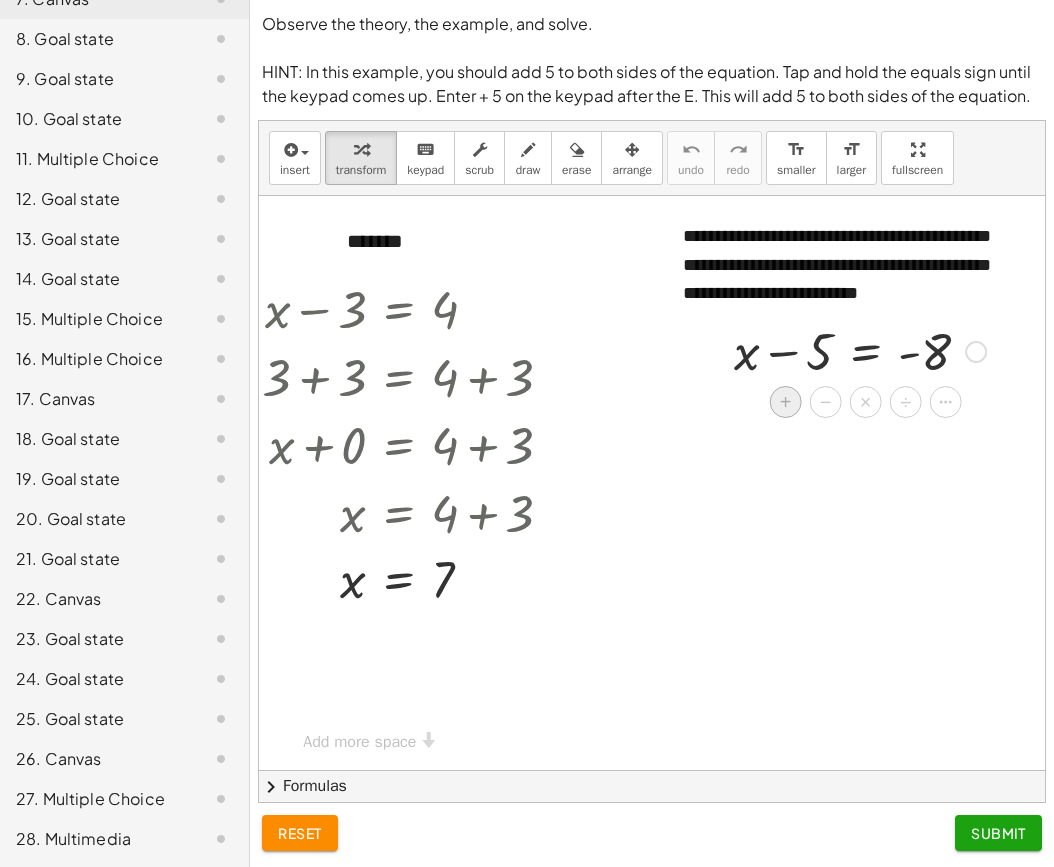 click on "+" at bounding box center [786, 402] 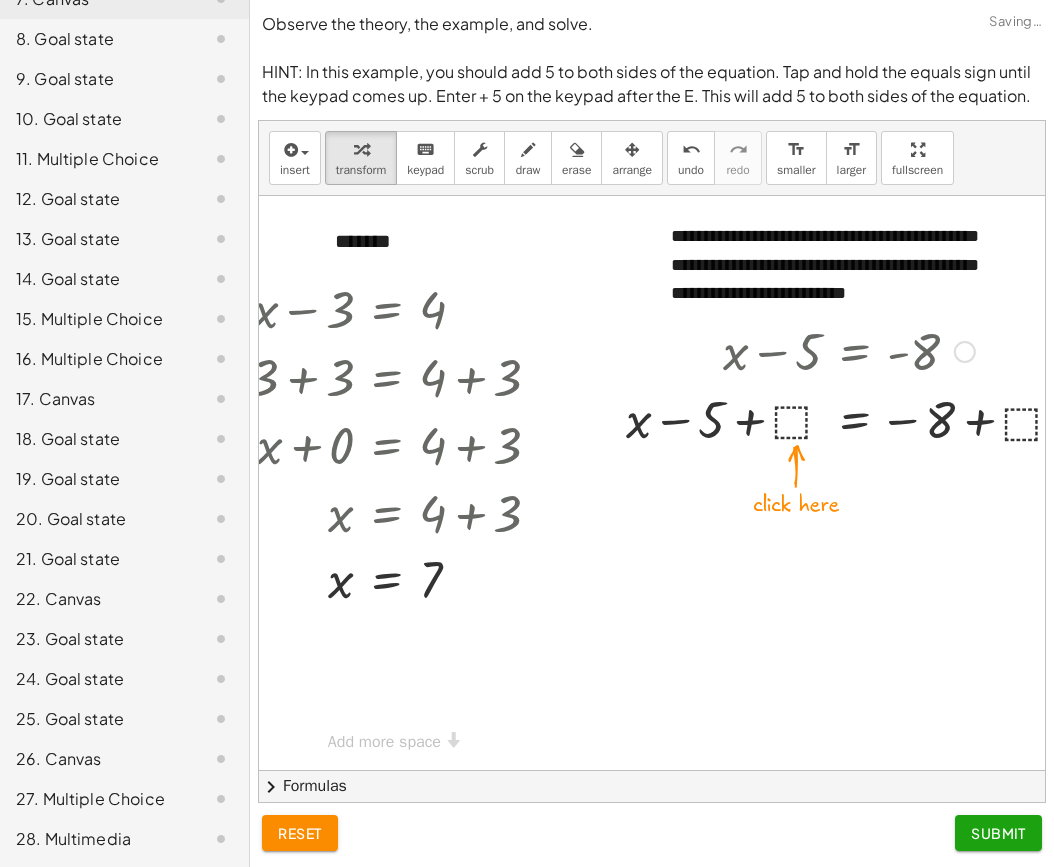 click at bounding box center (856, 418) 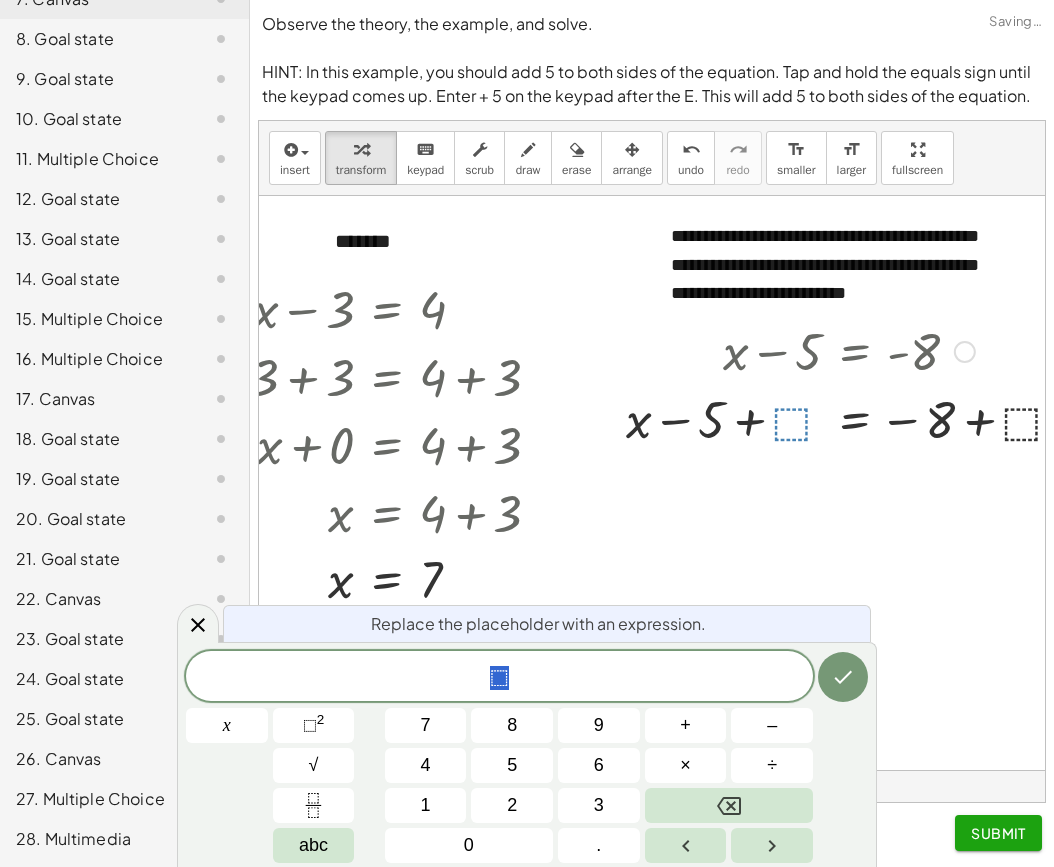 scroll, scrollTop: 2, scrollLeft: 0, axis: vertical 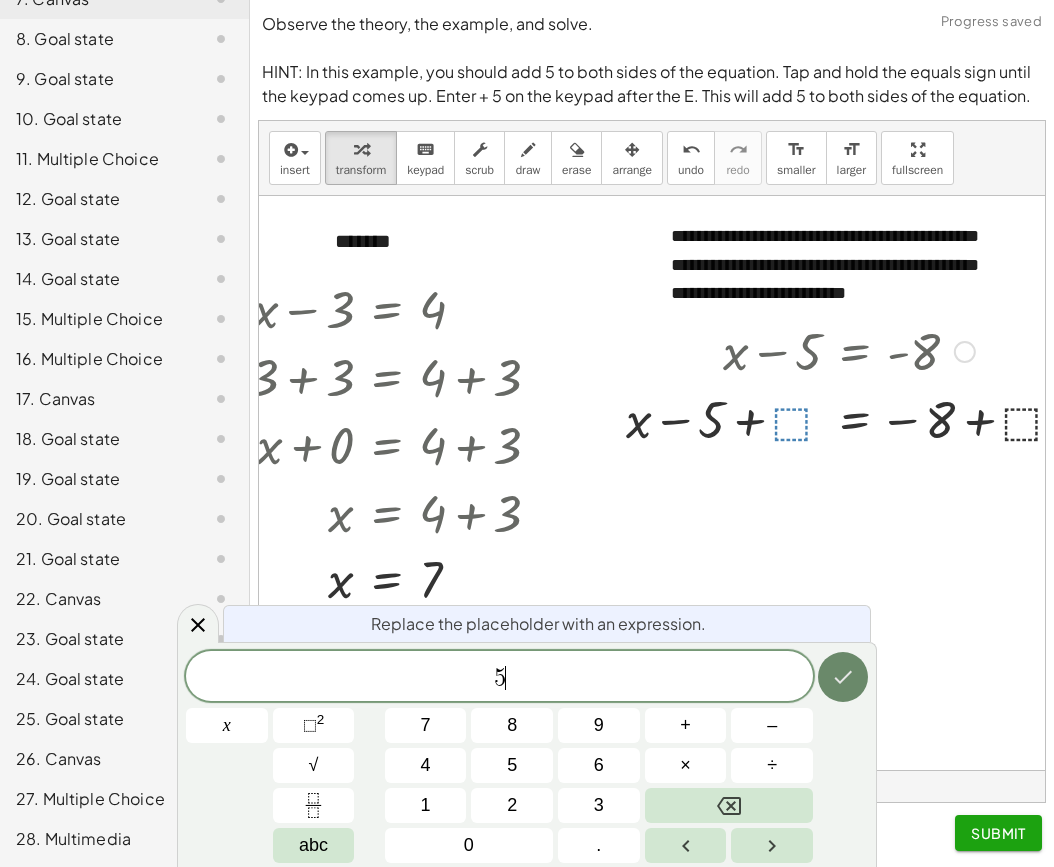 click at bounding box center [843, 677] 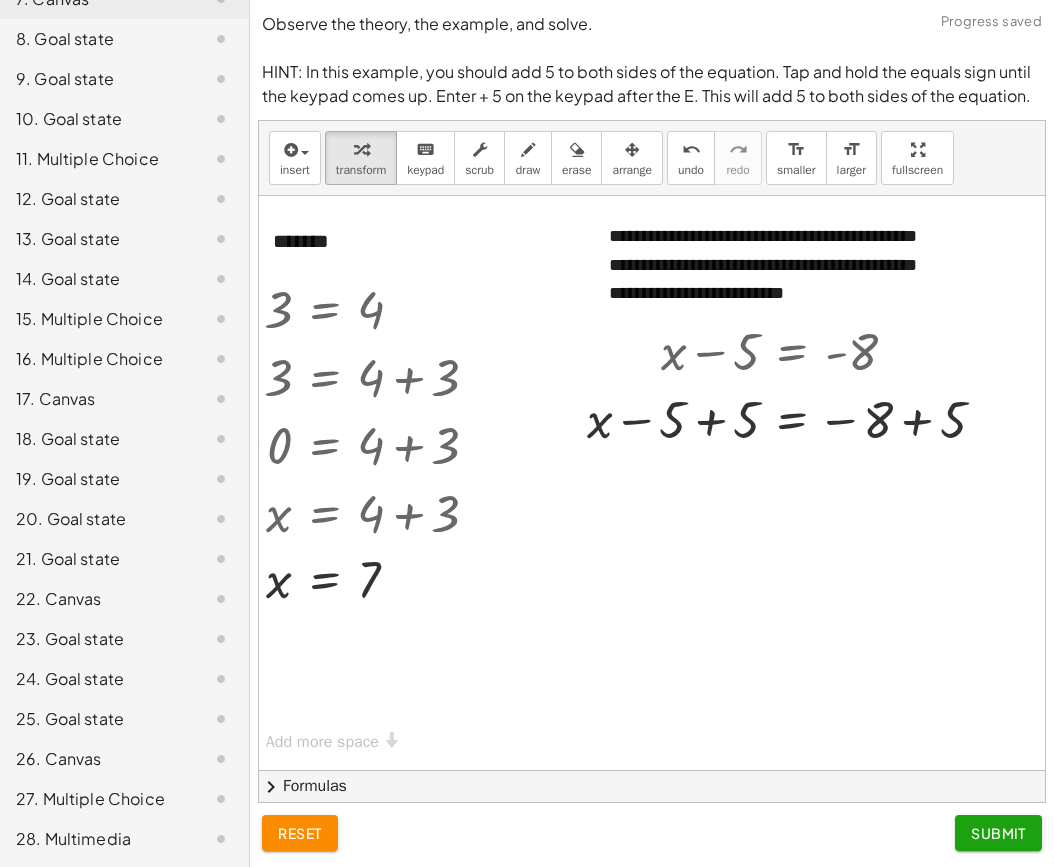scroll, scrollTop: 4, scrollLeft: 669, axis: both 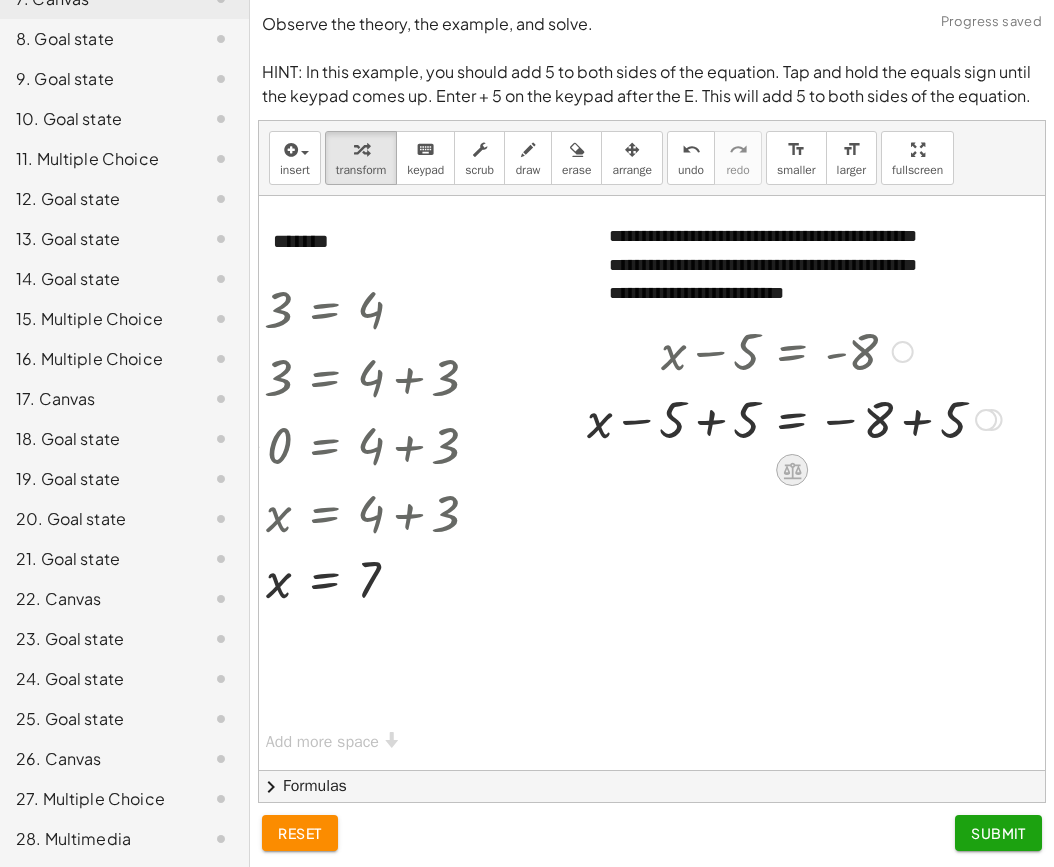 click 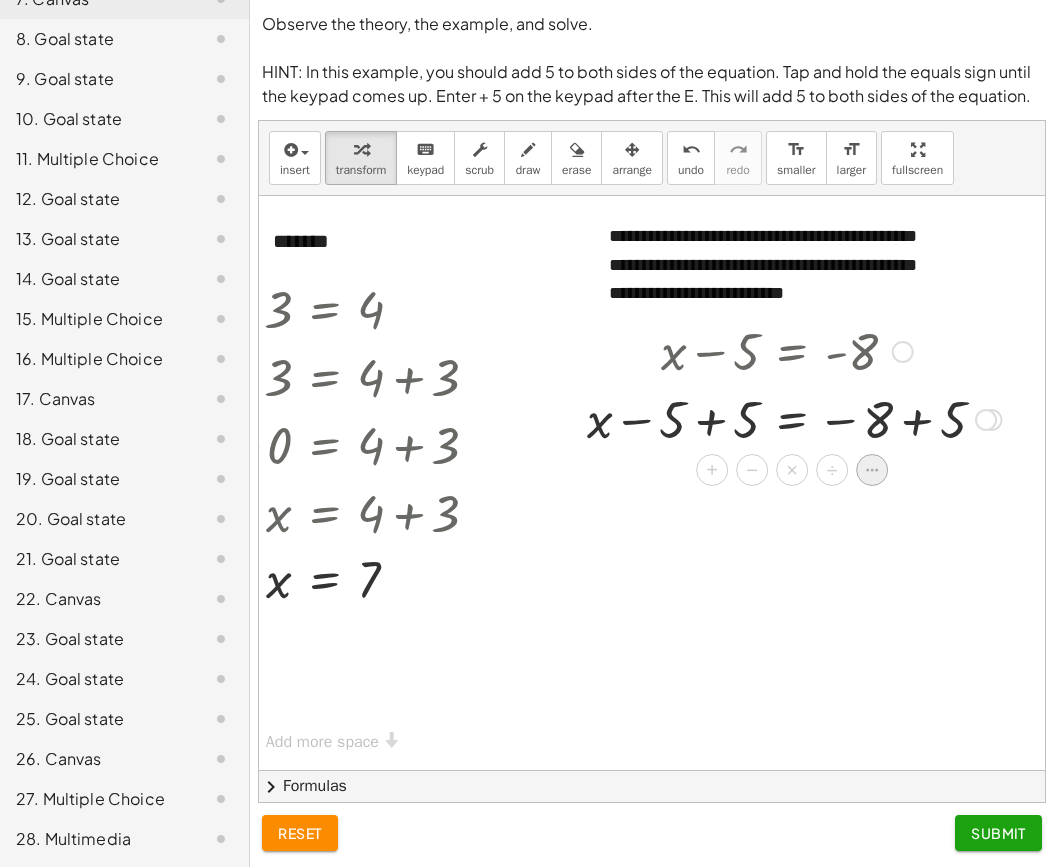 click at bounding box center [872, 470] 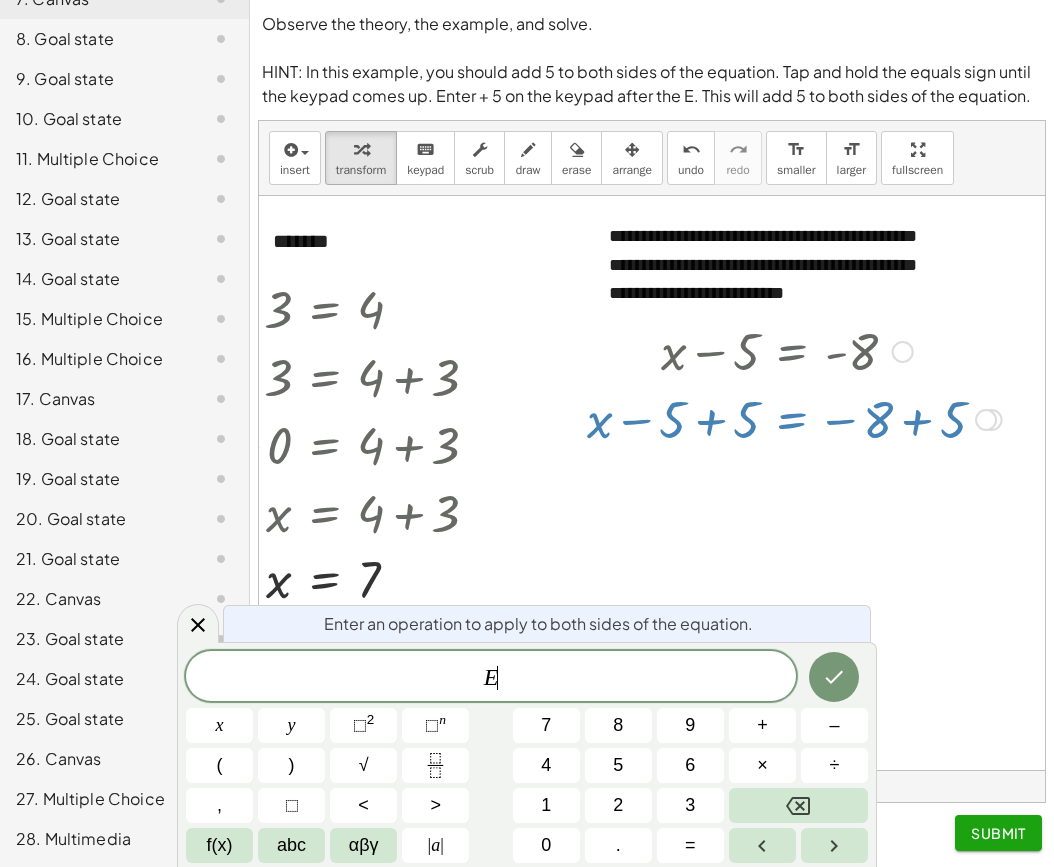 scroll, scrollTop: 3, scrollLeft: 0, axis: vertical 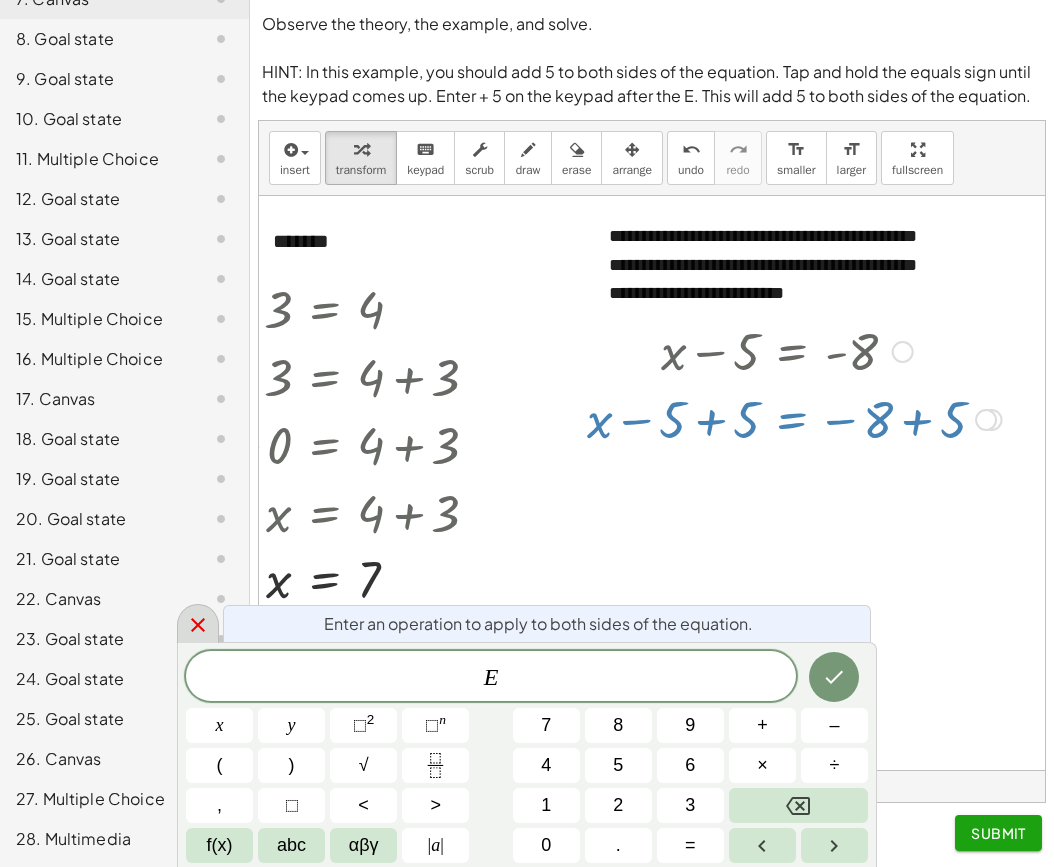 click 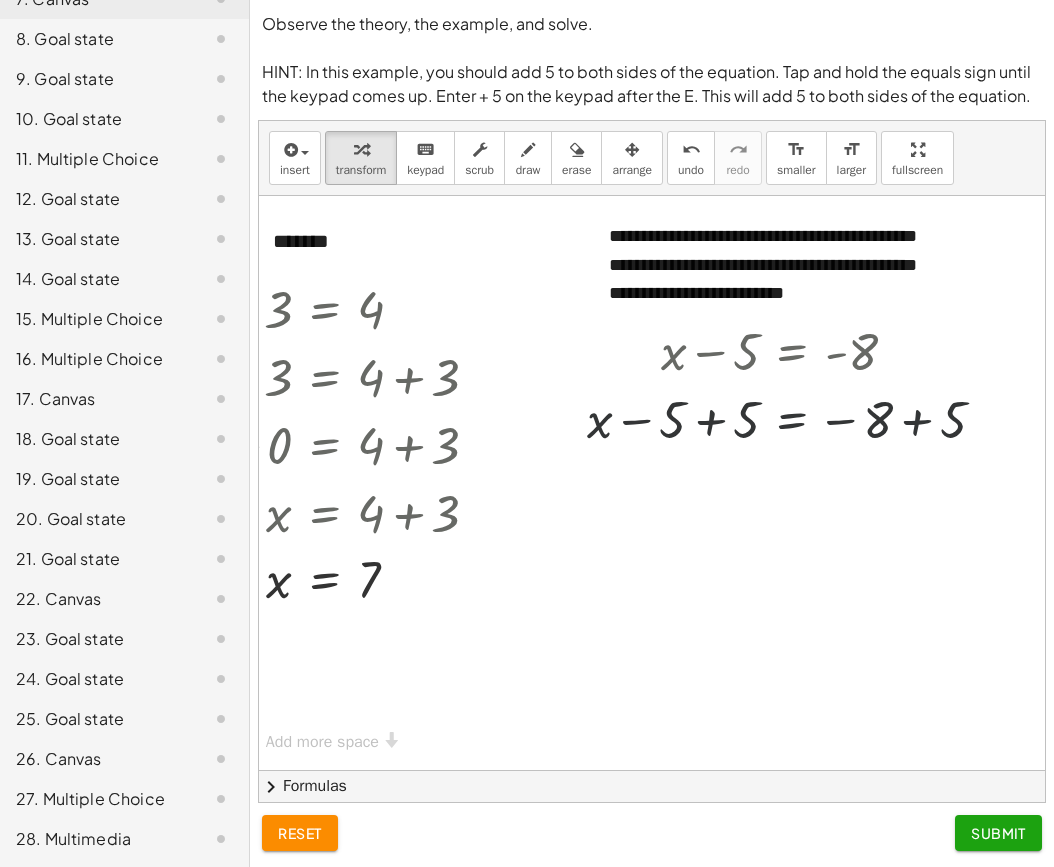 click at bounding box center (325, 483) 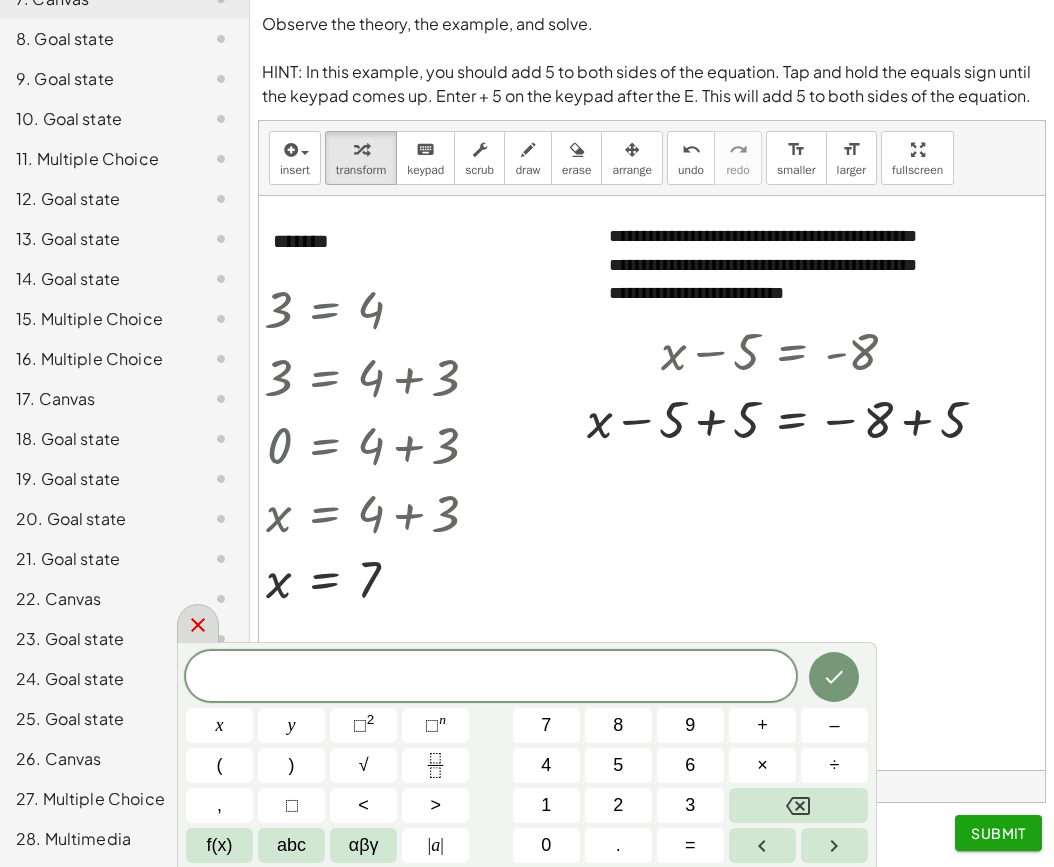 click 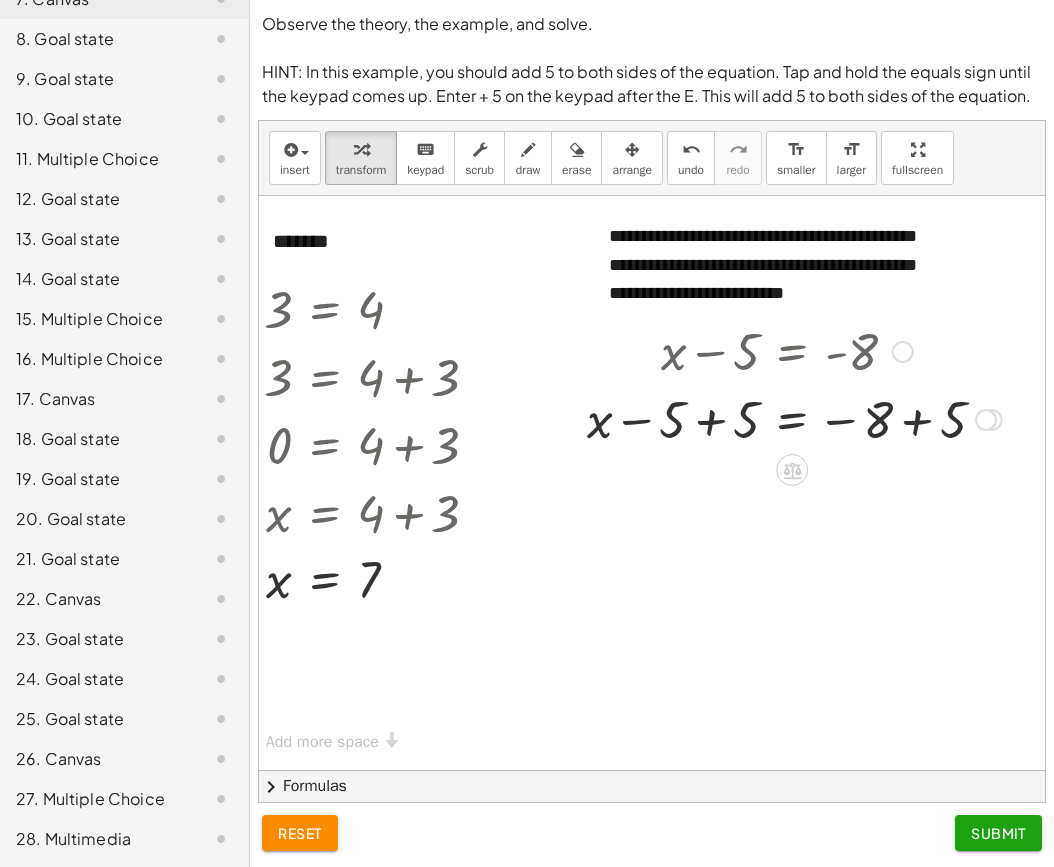 click at bounding box center (986, 420) 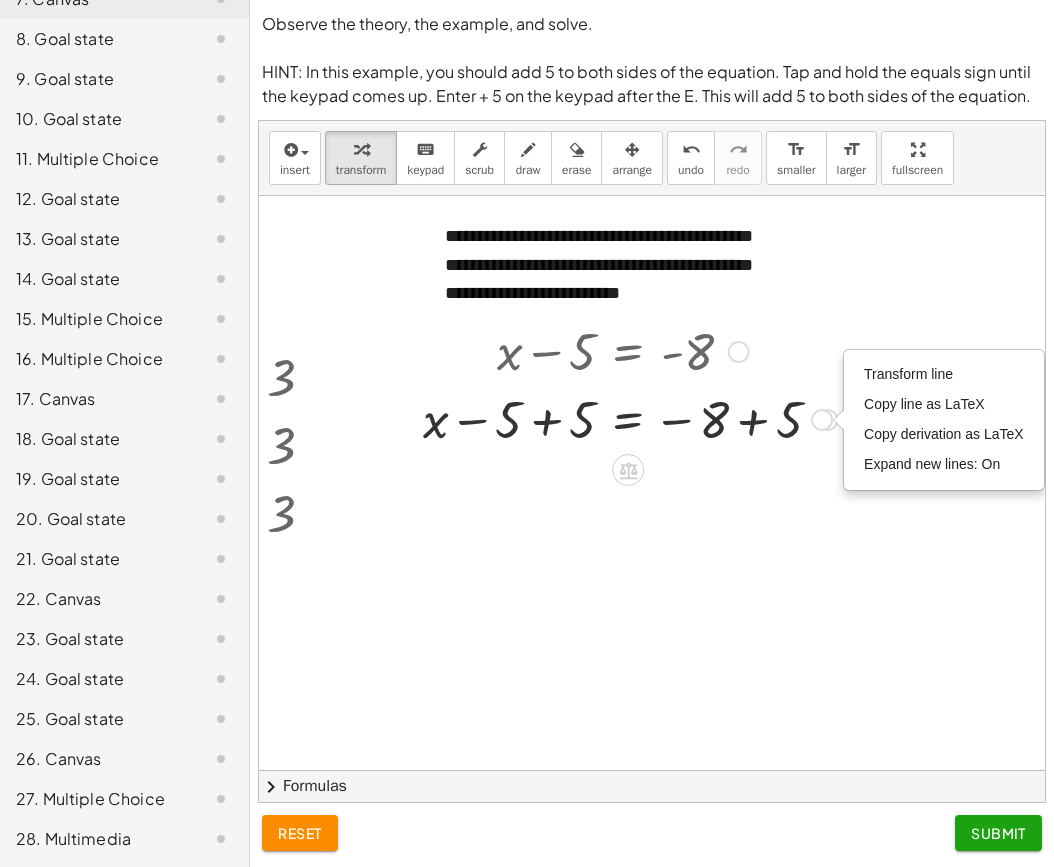 scroll, scrollTop: 4, scrollLeft: 834, axis: both 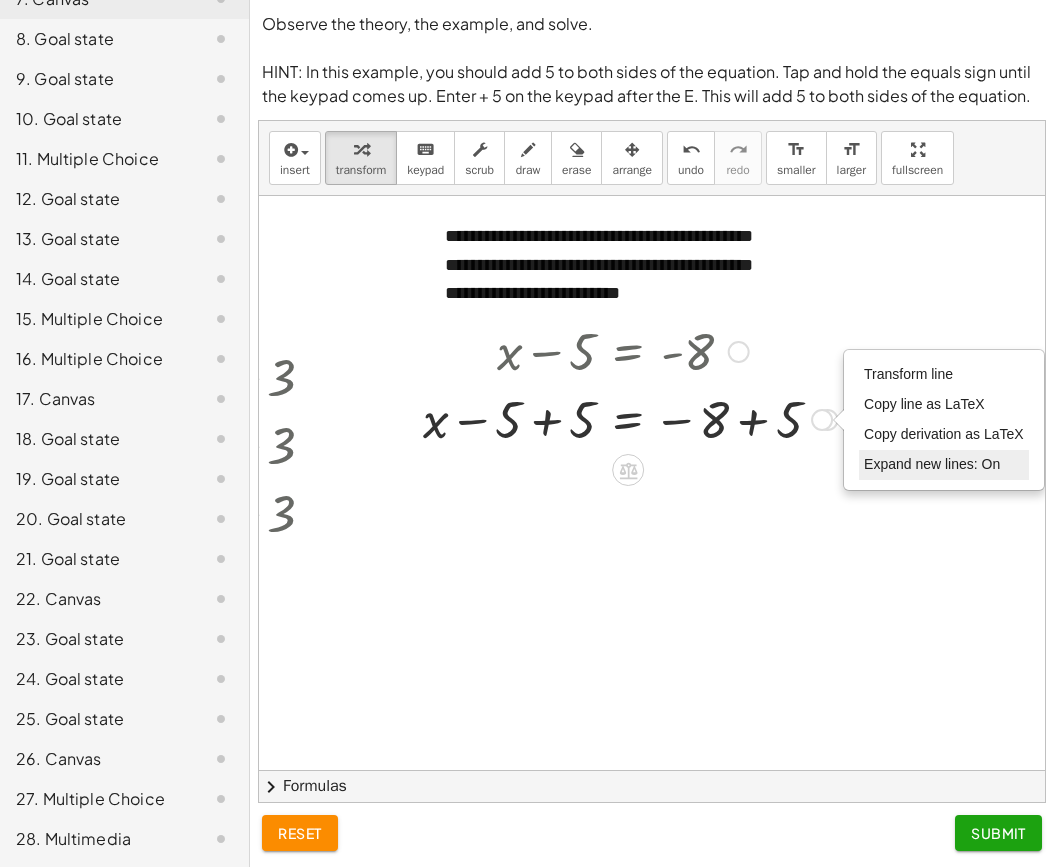 click on "Expand new lines: On" at bounding box center (932, 464) 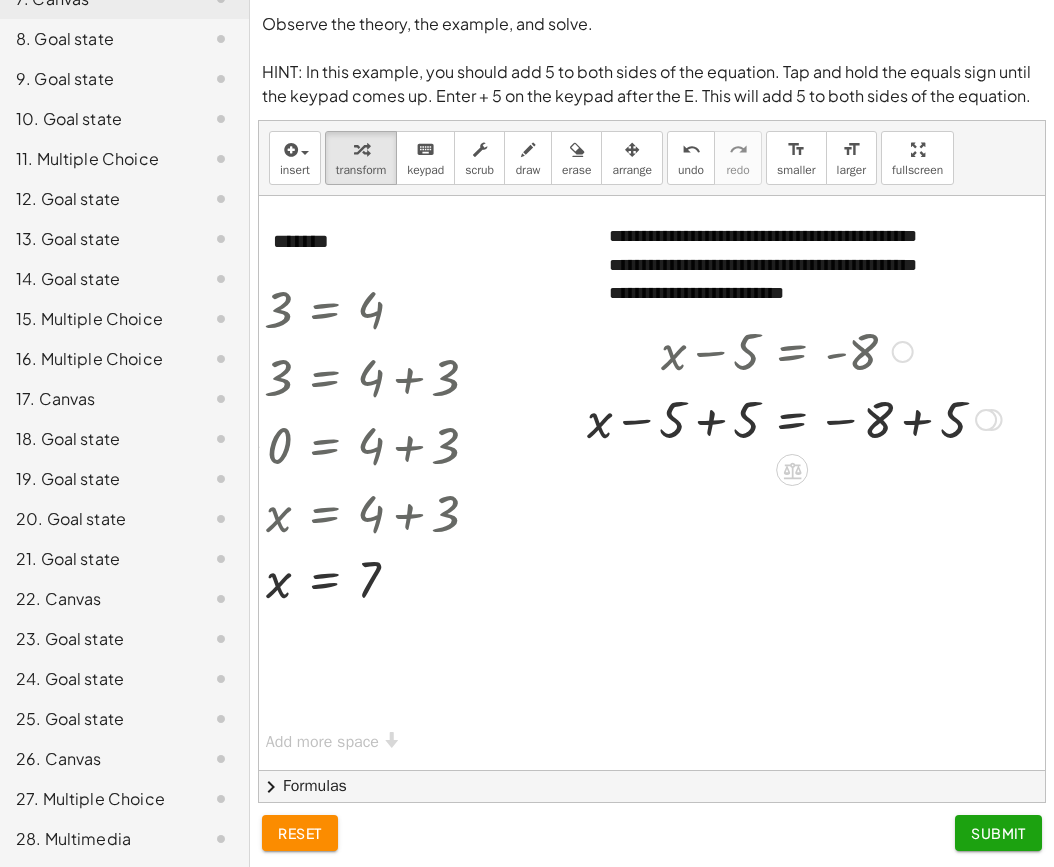 click at bounding box center [794, 418] 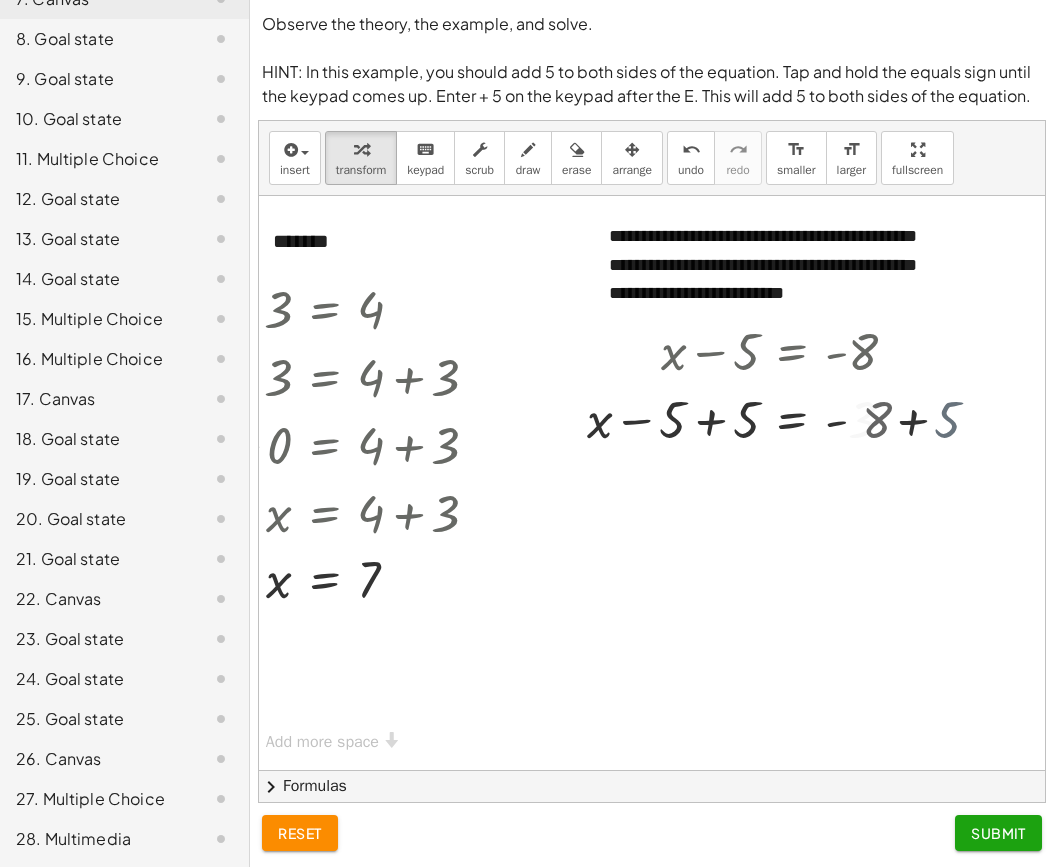 click at bounding box center (325, 483) 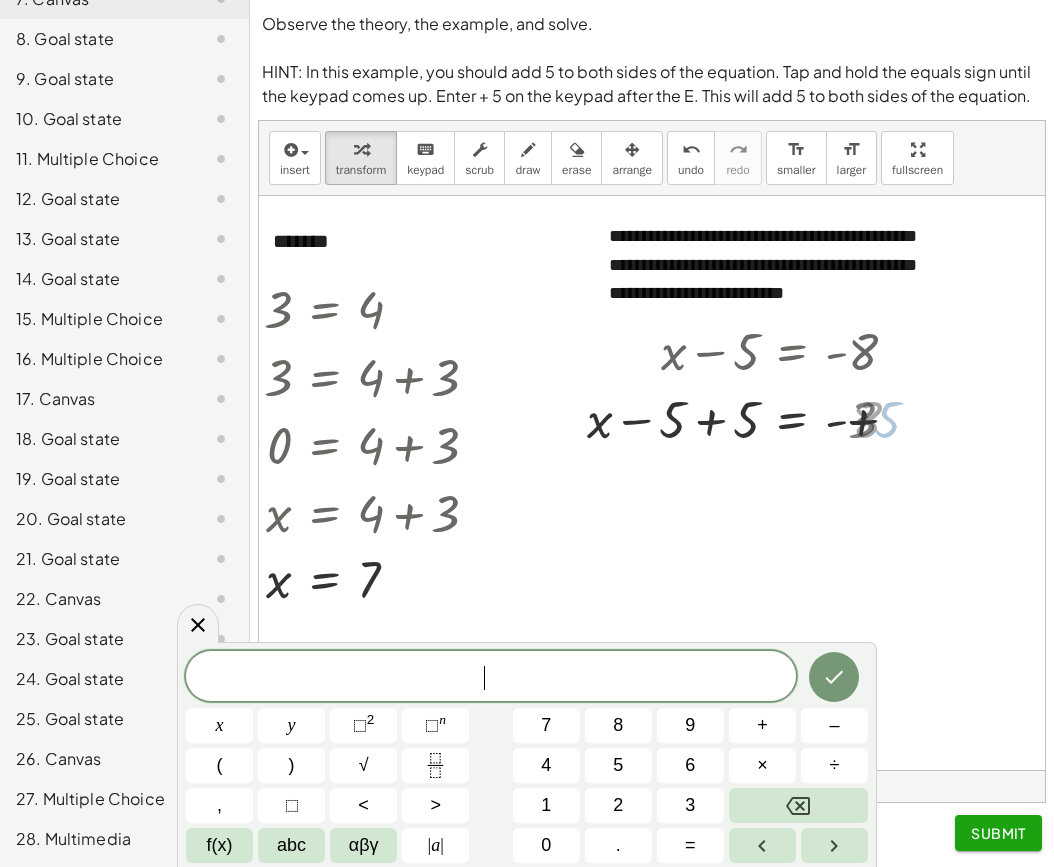 scroll, scrollTop: 5, scrollLeft: 0, axis: vertical 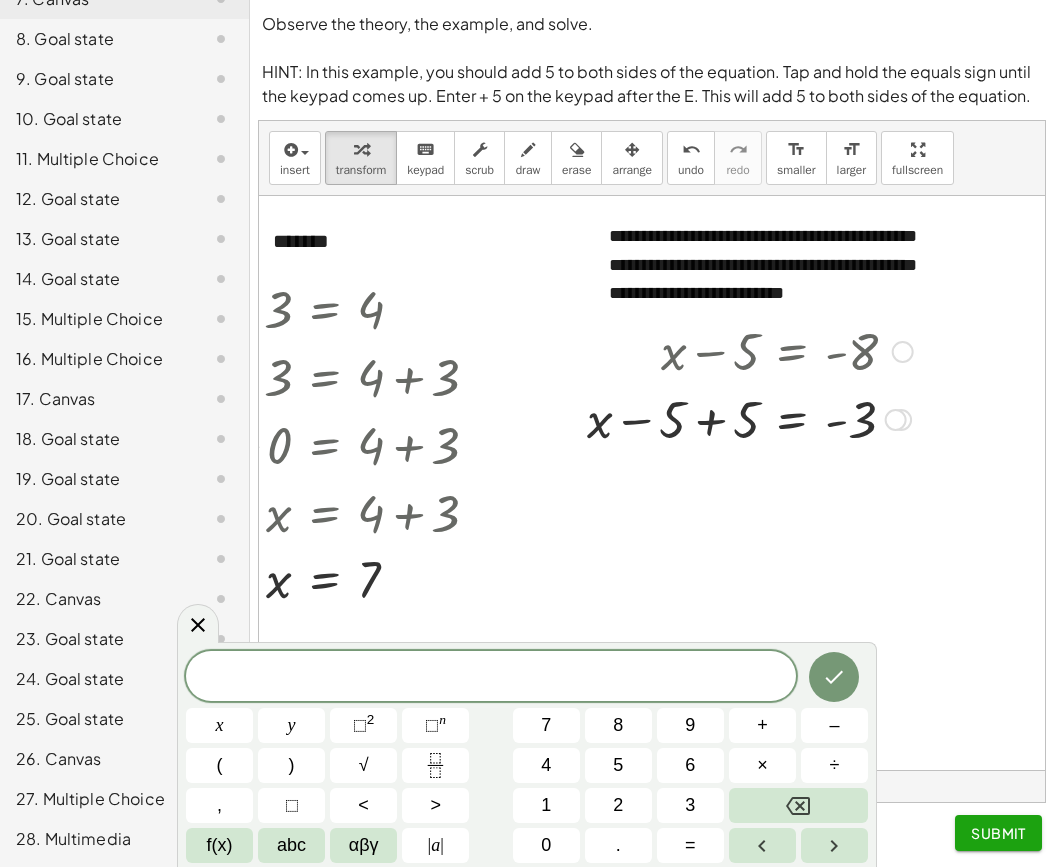 click on "Transform line Copy line as LaTeX Copy derivation as LaTeX Expand new lines: On" at bounding box center [896, 420] 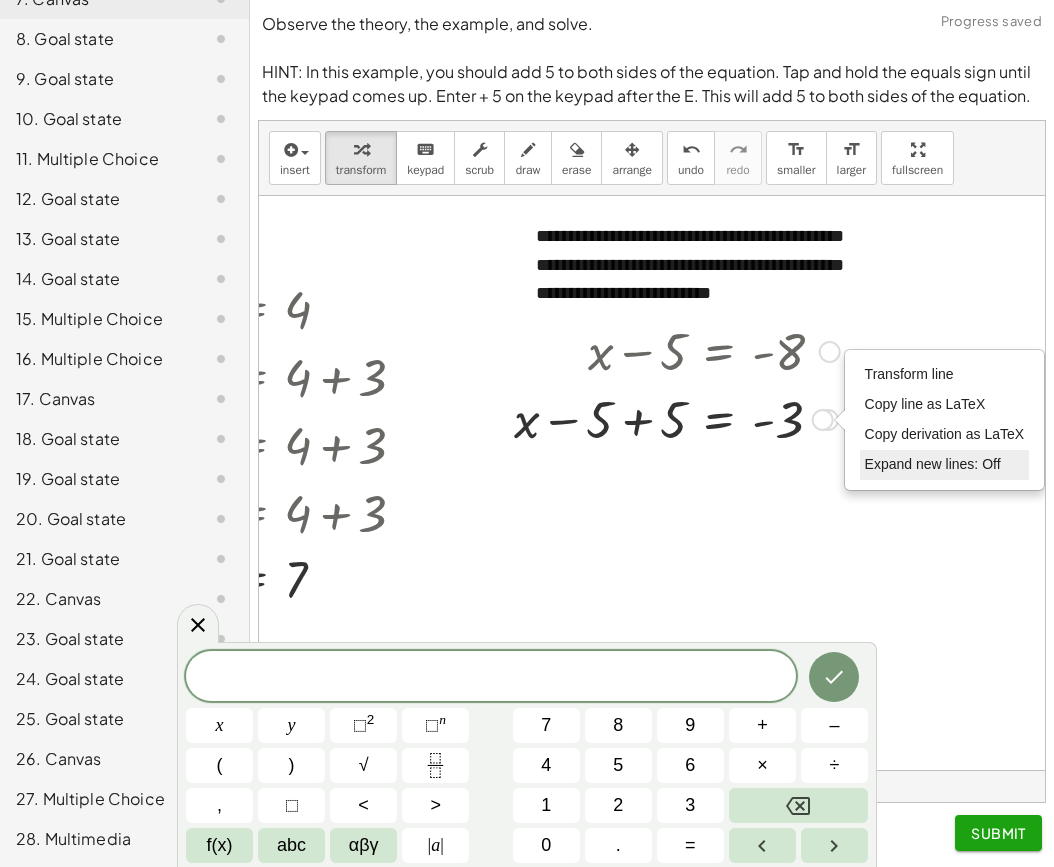 click on "Expand new lines: Off" at bounding box center [933, 464] 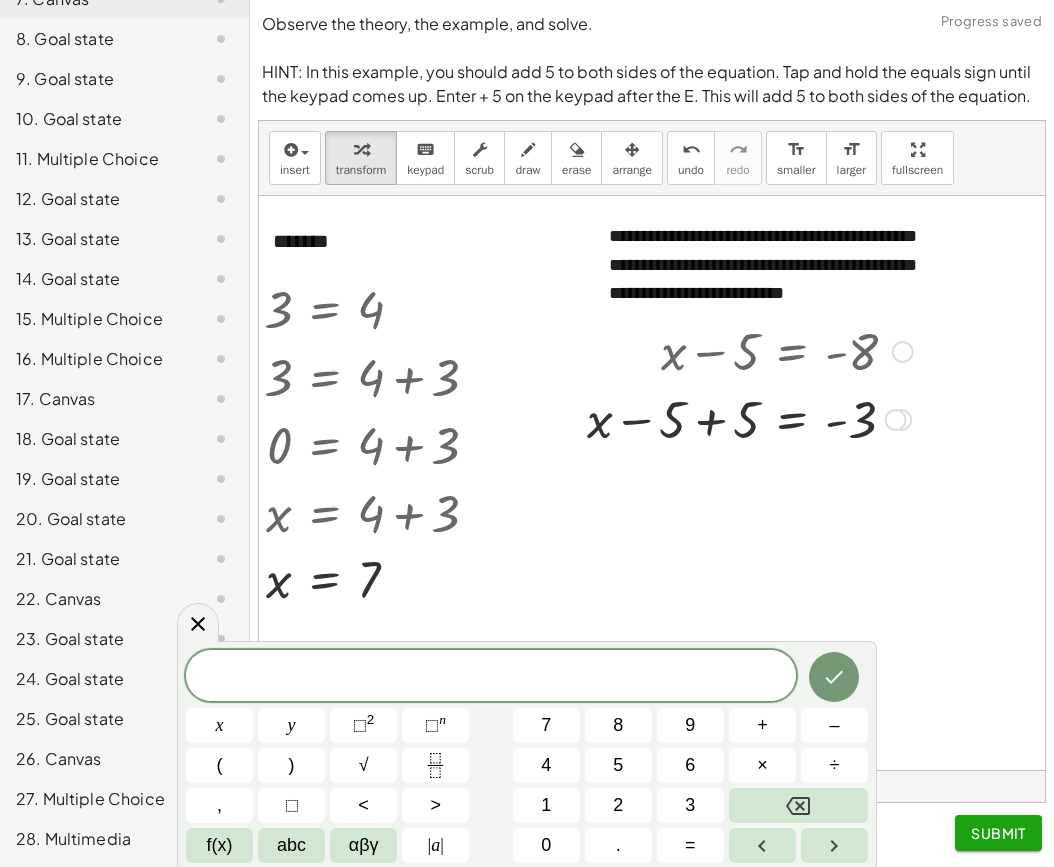 click on "Transform line Copy line as LaTeX Copy derivation as LaTeX Expand new lines: Off" at bounding box center [896, 420] 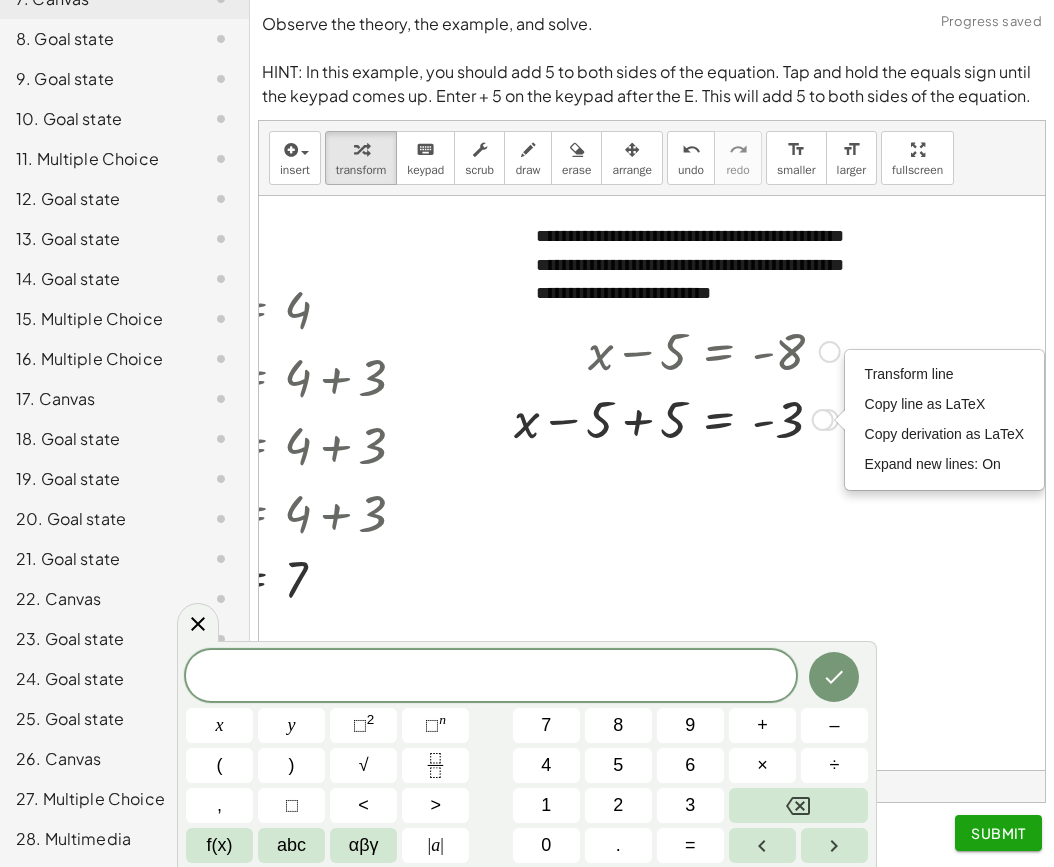 click at bounding box center [677, 418] 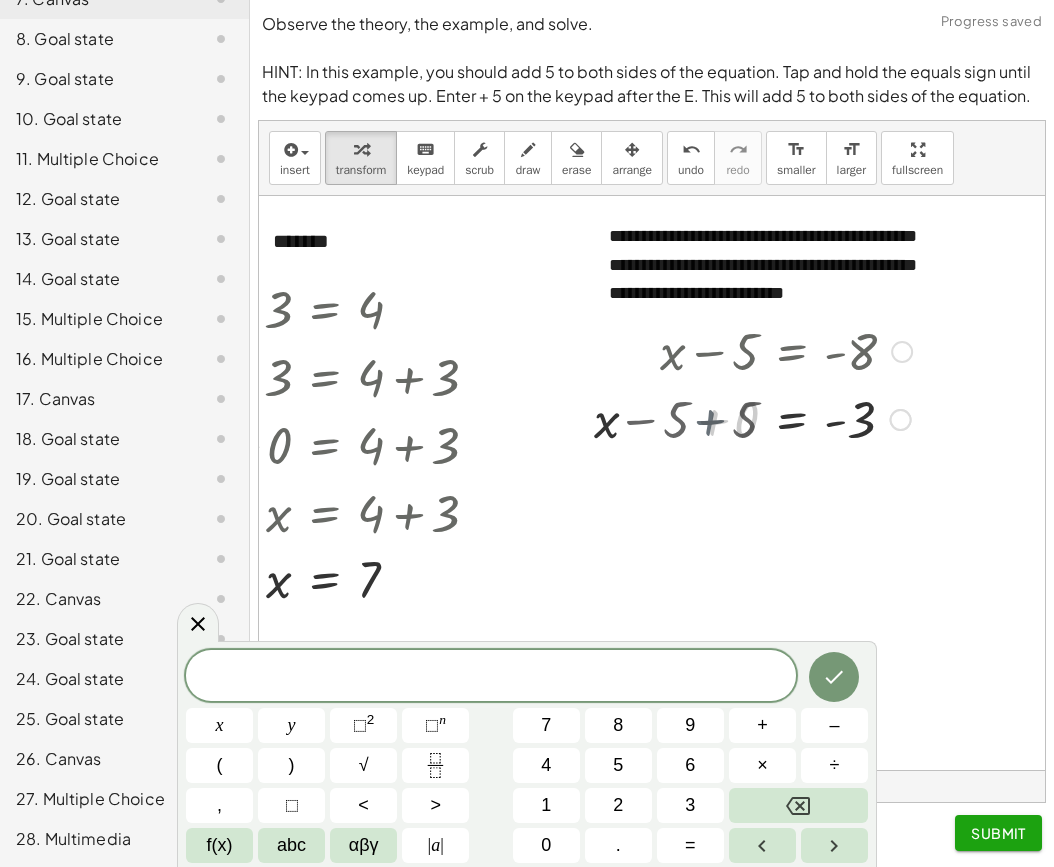 click at bounding box center (786, 418) 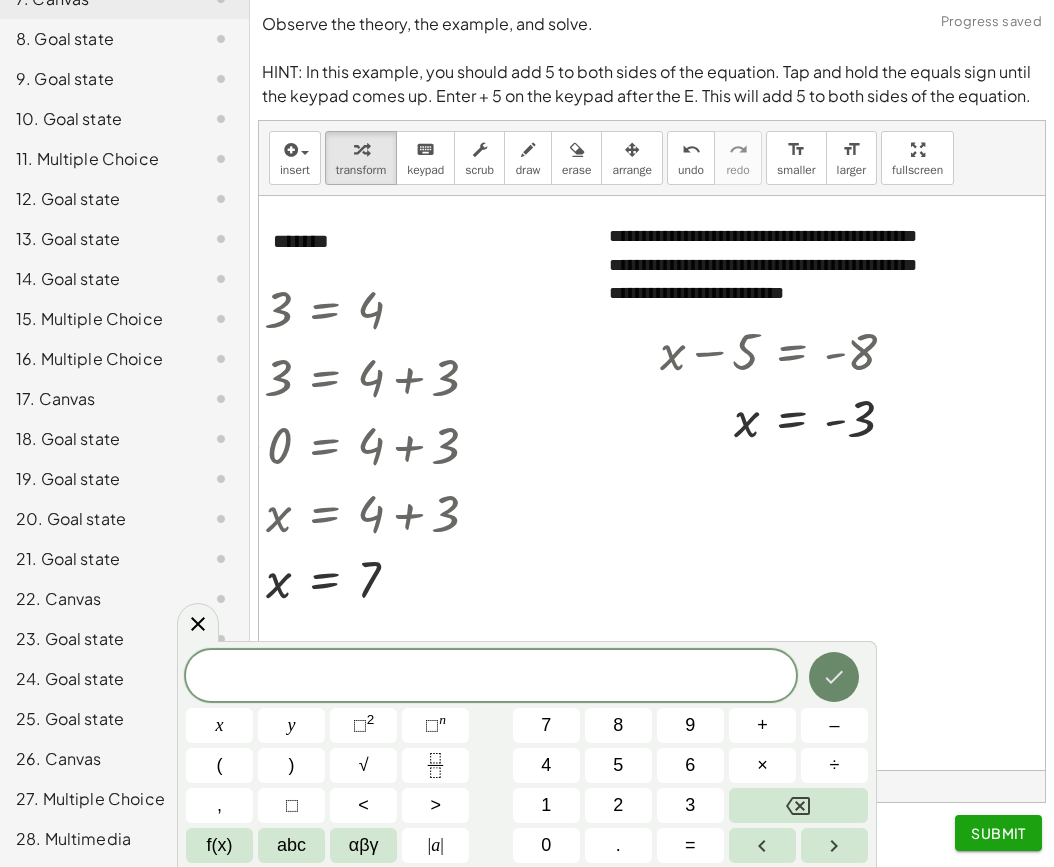 click 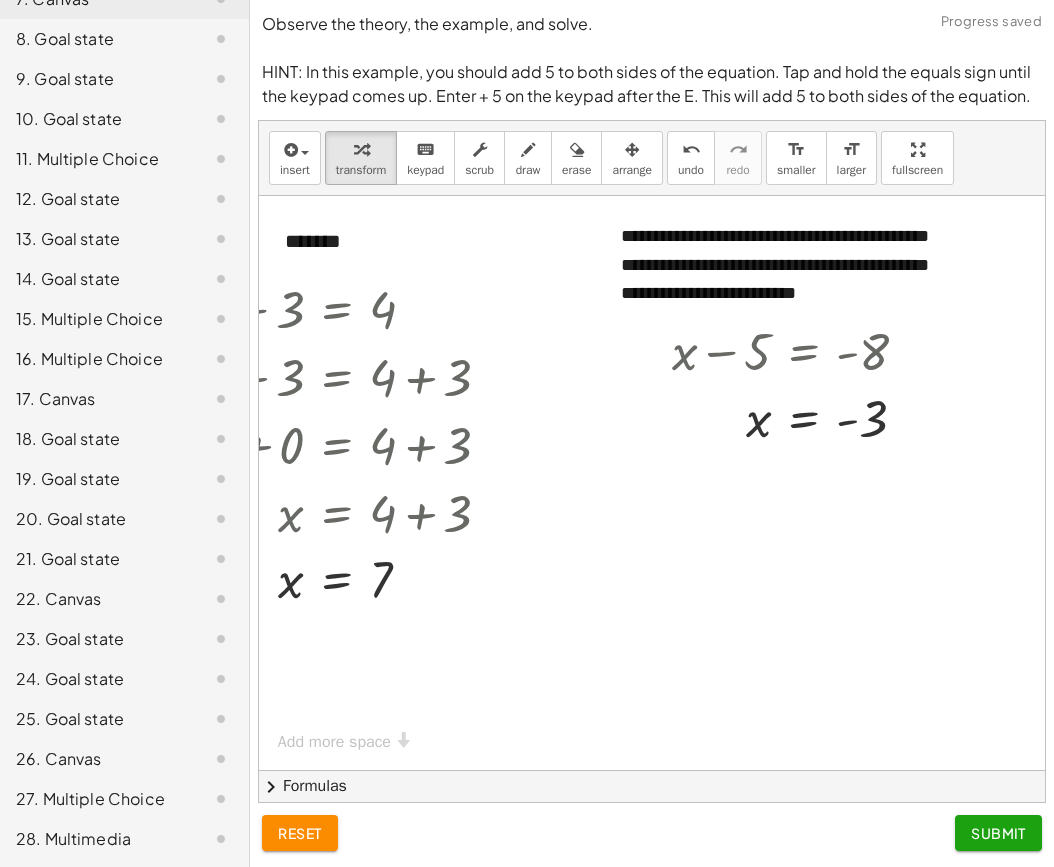scroll, scrollTop: 4, scrollLeft: 633, axis: both 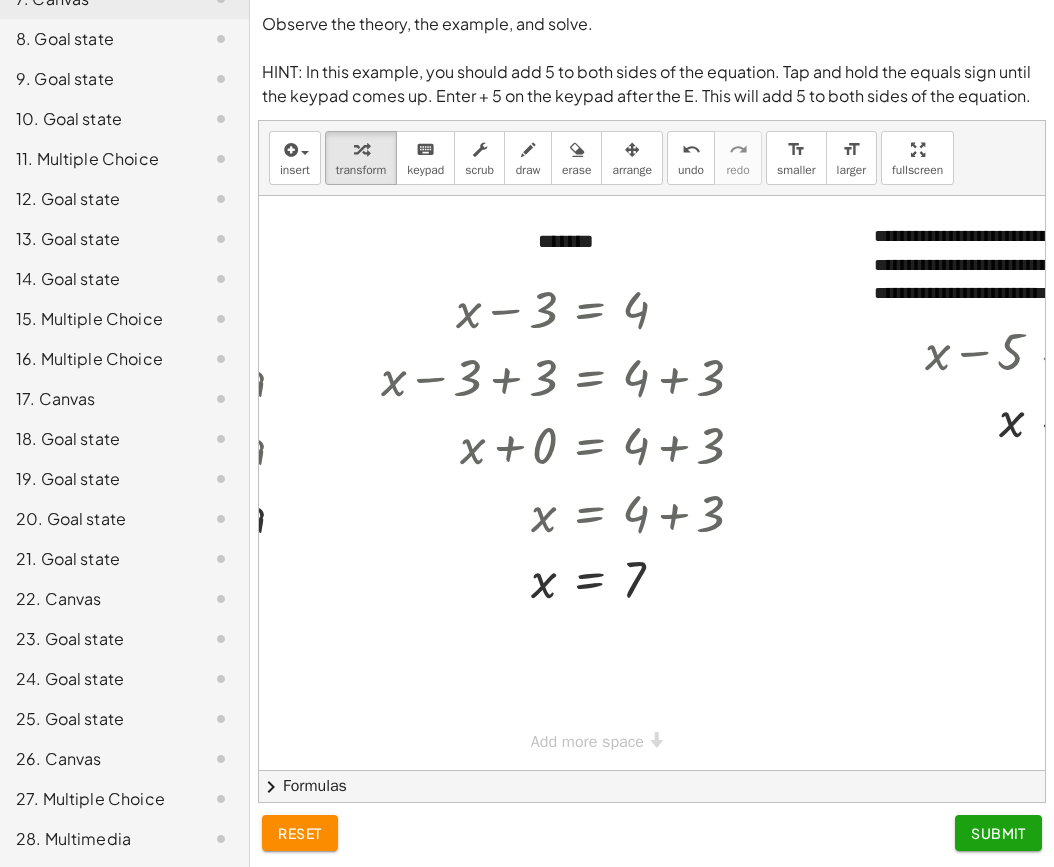 click on "Submit" 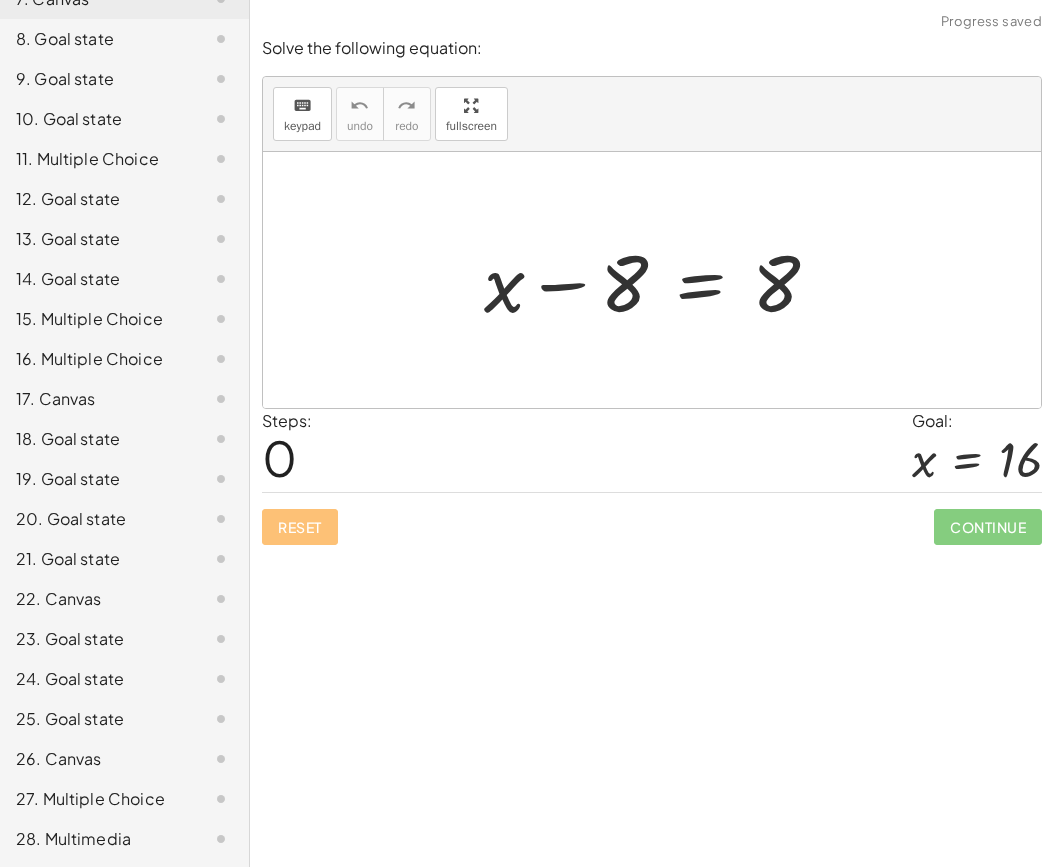 scroll, scrollTop: 0, scrollLeft: 0, axis: both 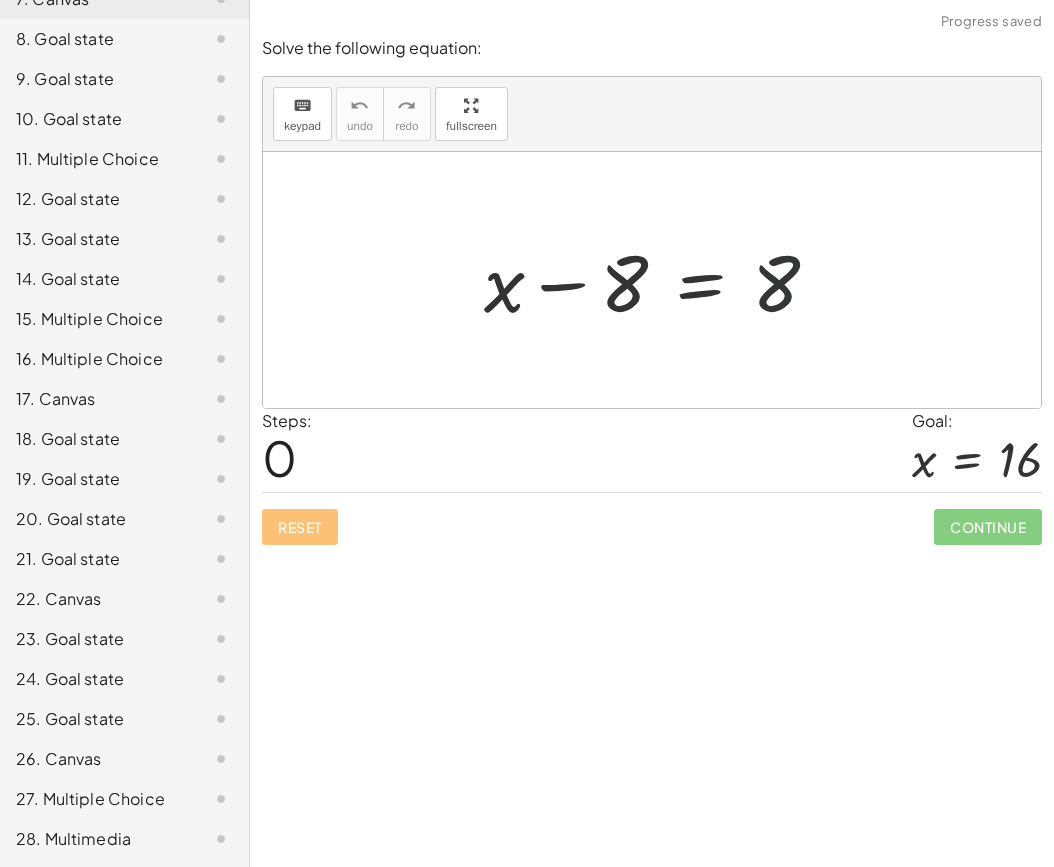 click at bounding box center (659, 280) 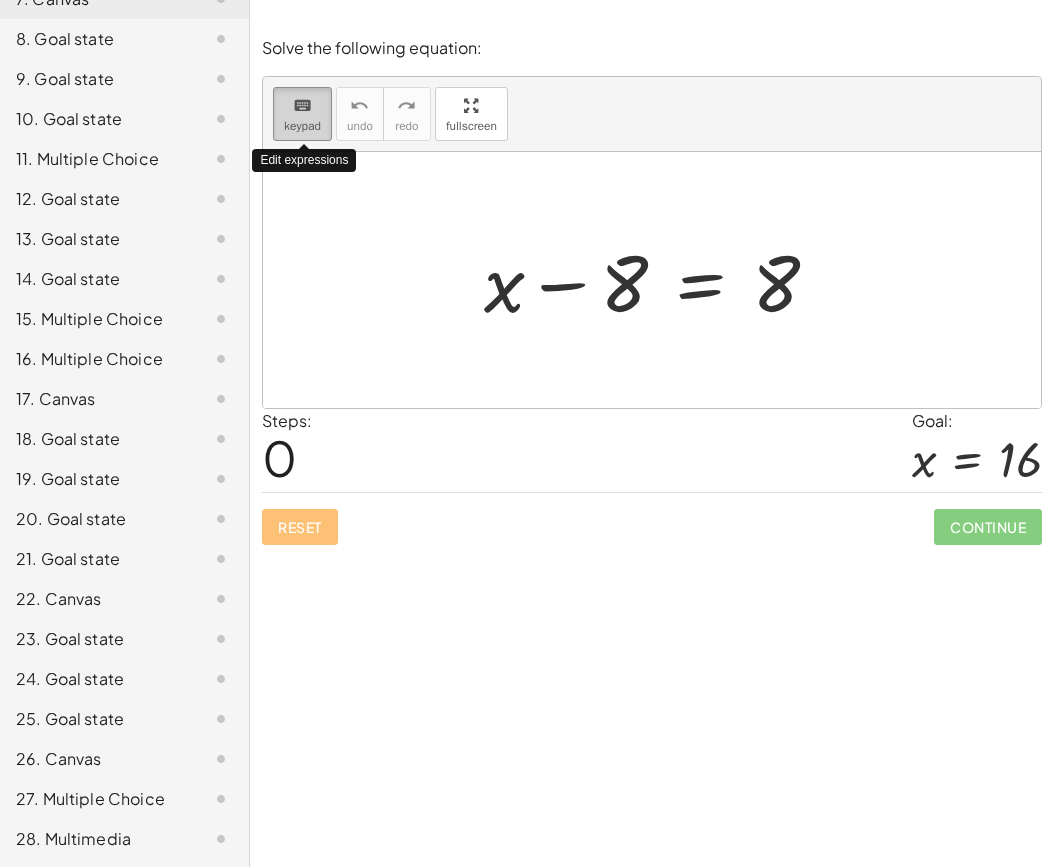 click on "keypad" at bounding box center [302, 126] 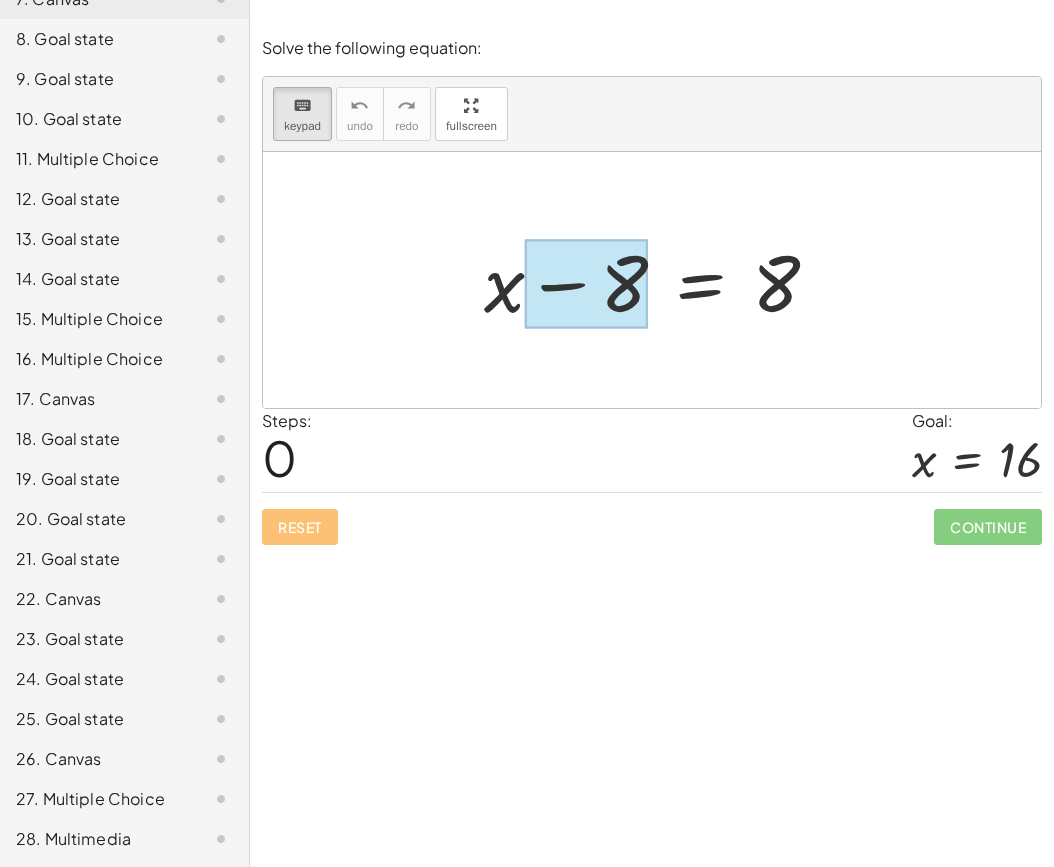 click at bounding box center [586, 284] 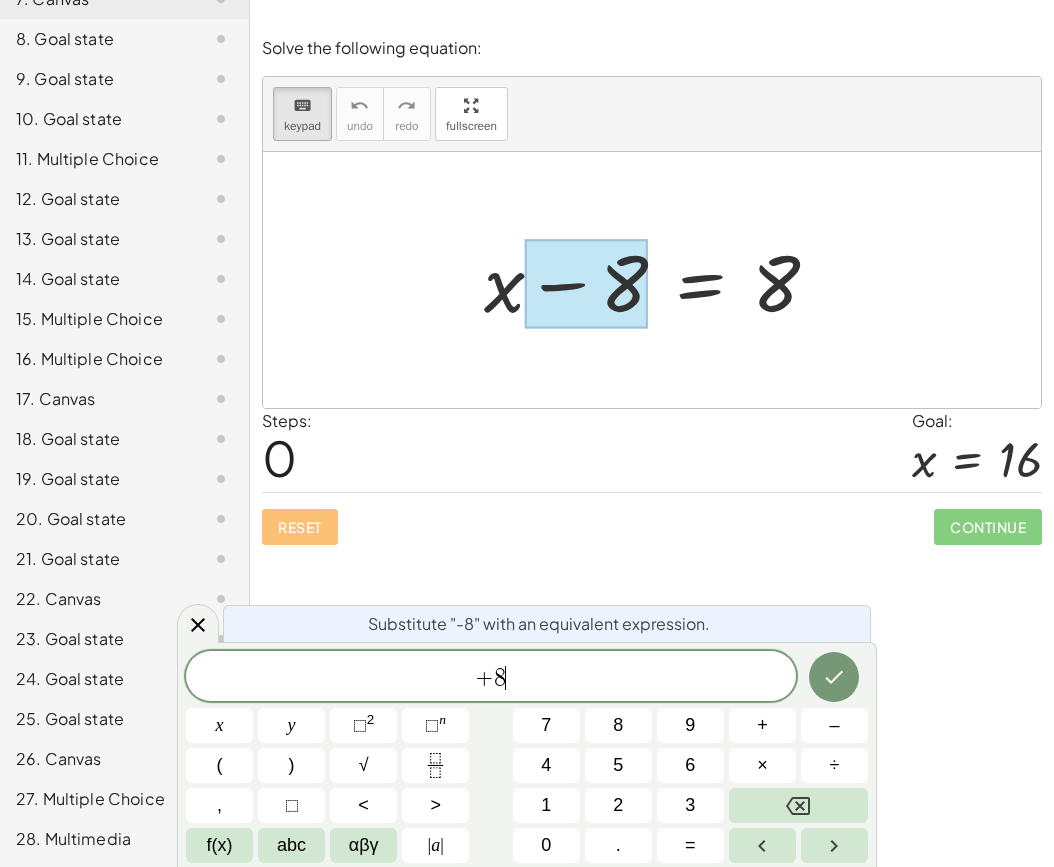 scroll, scrollTop: 8, scrollLeft: 0, axis: vertical 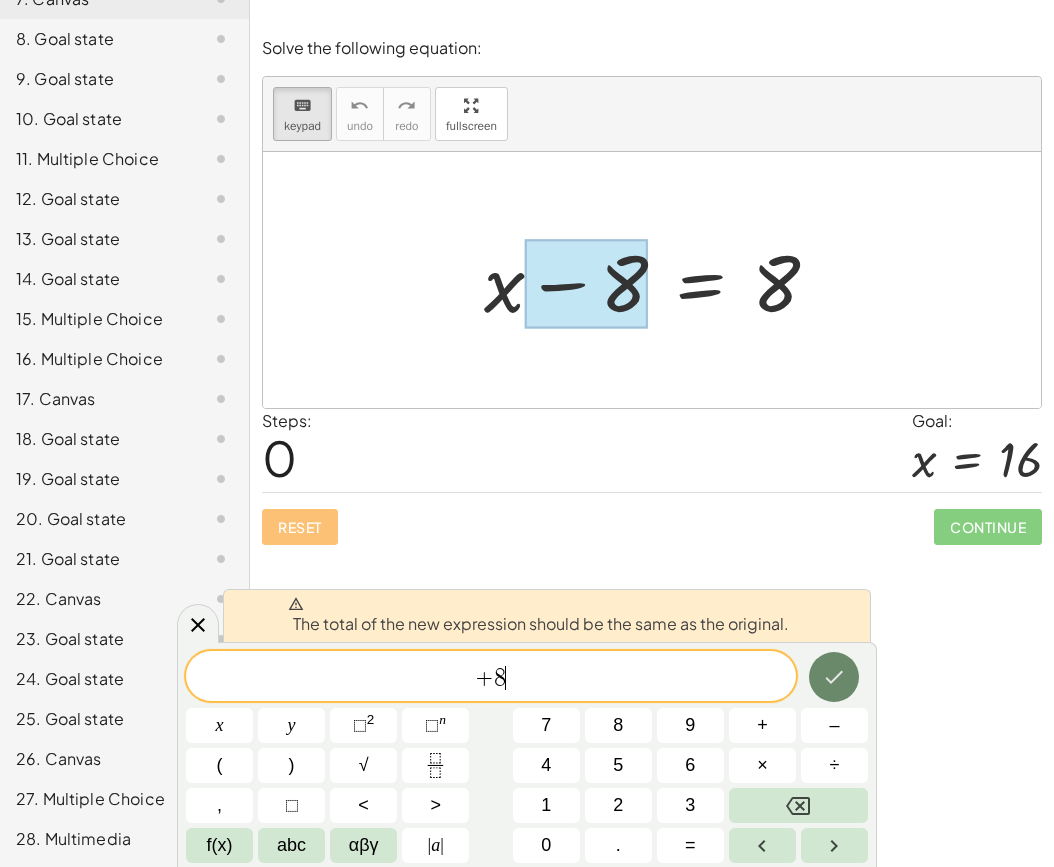 click 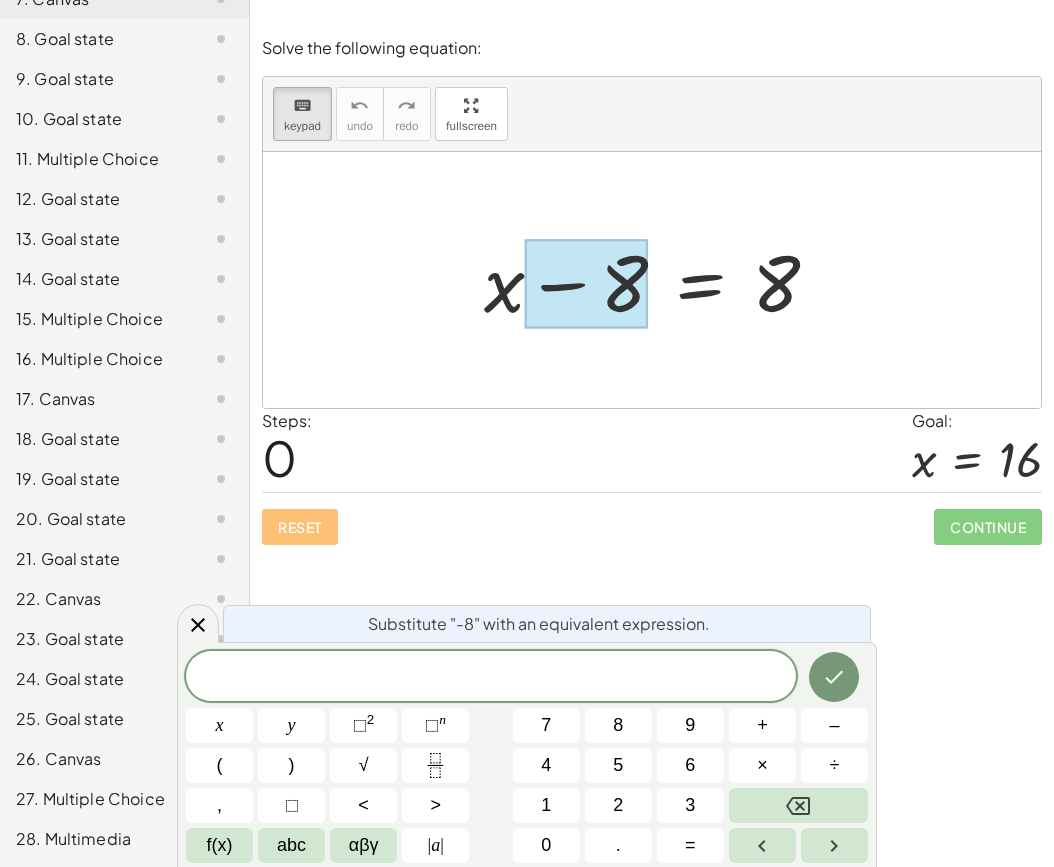 scroll 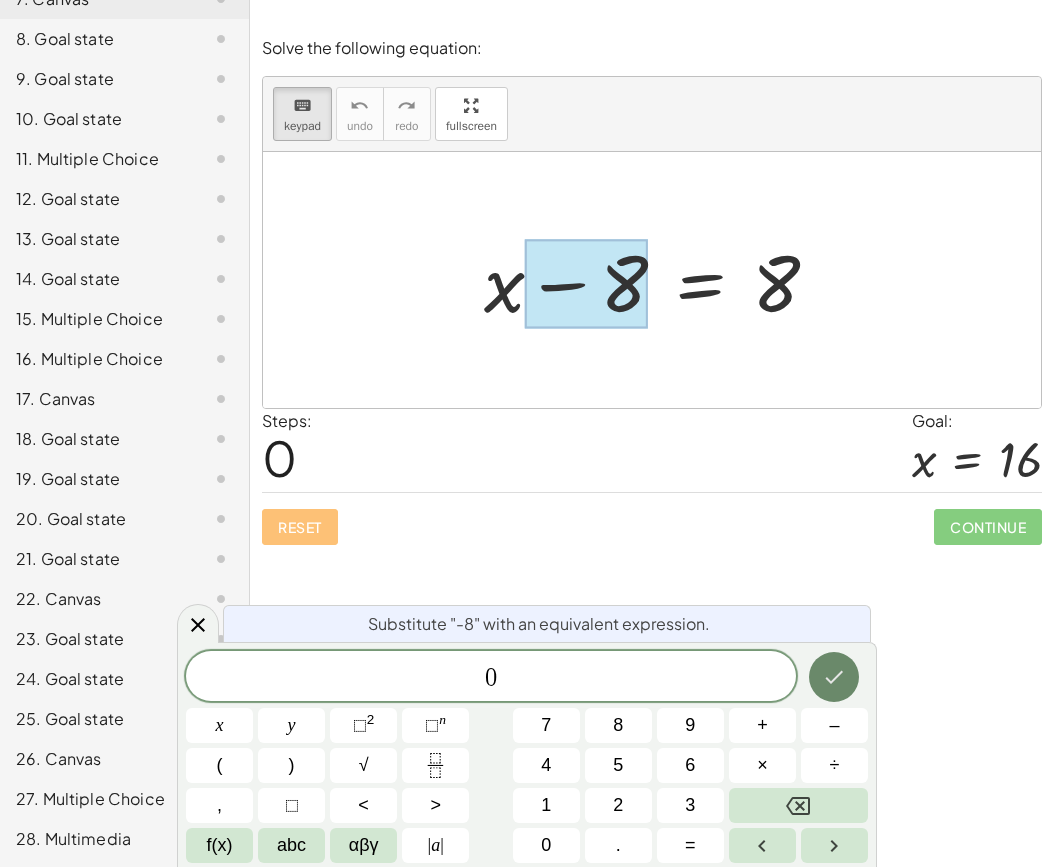 click 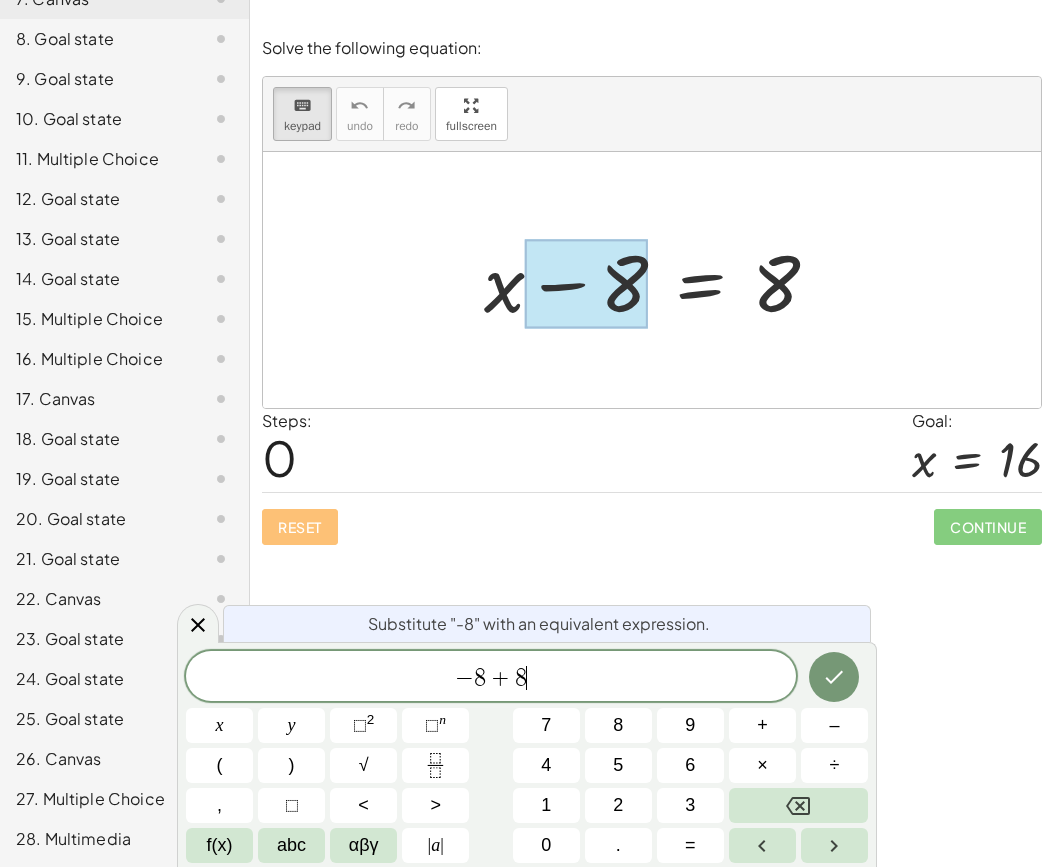 scroll, scrollTop: 18, scrollLeft: 0, axis: vertical 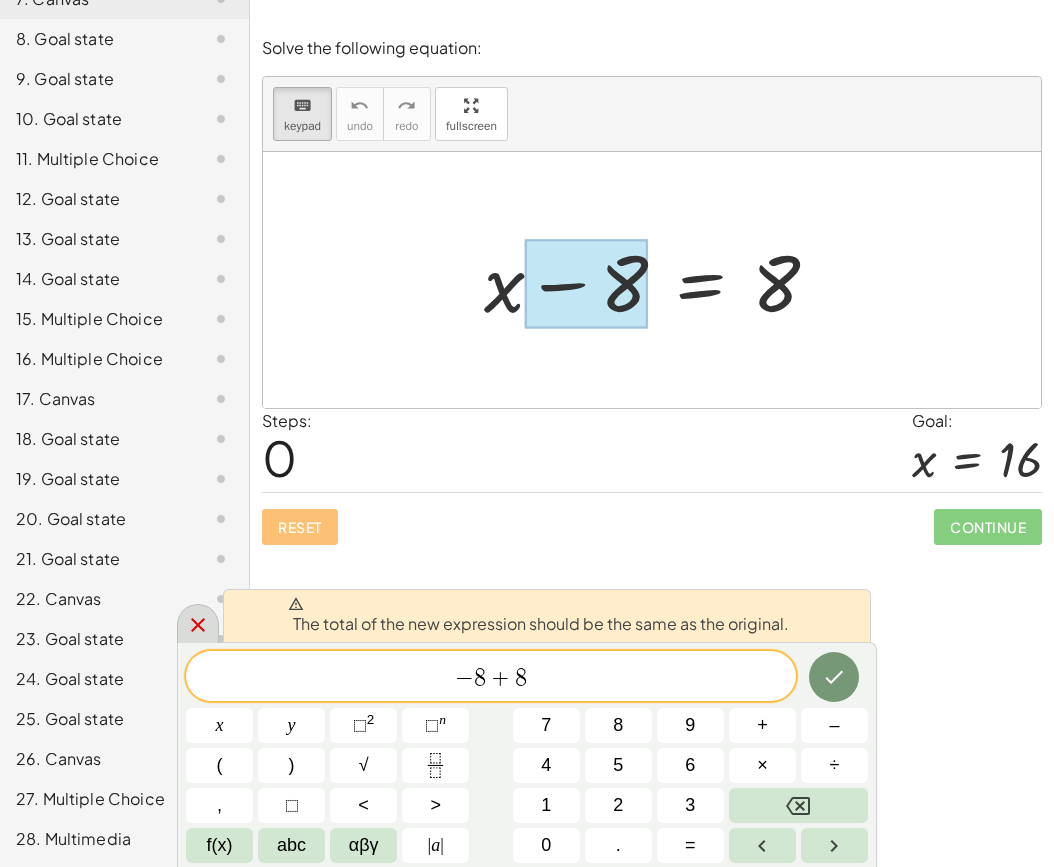 click 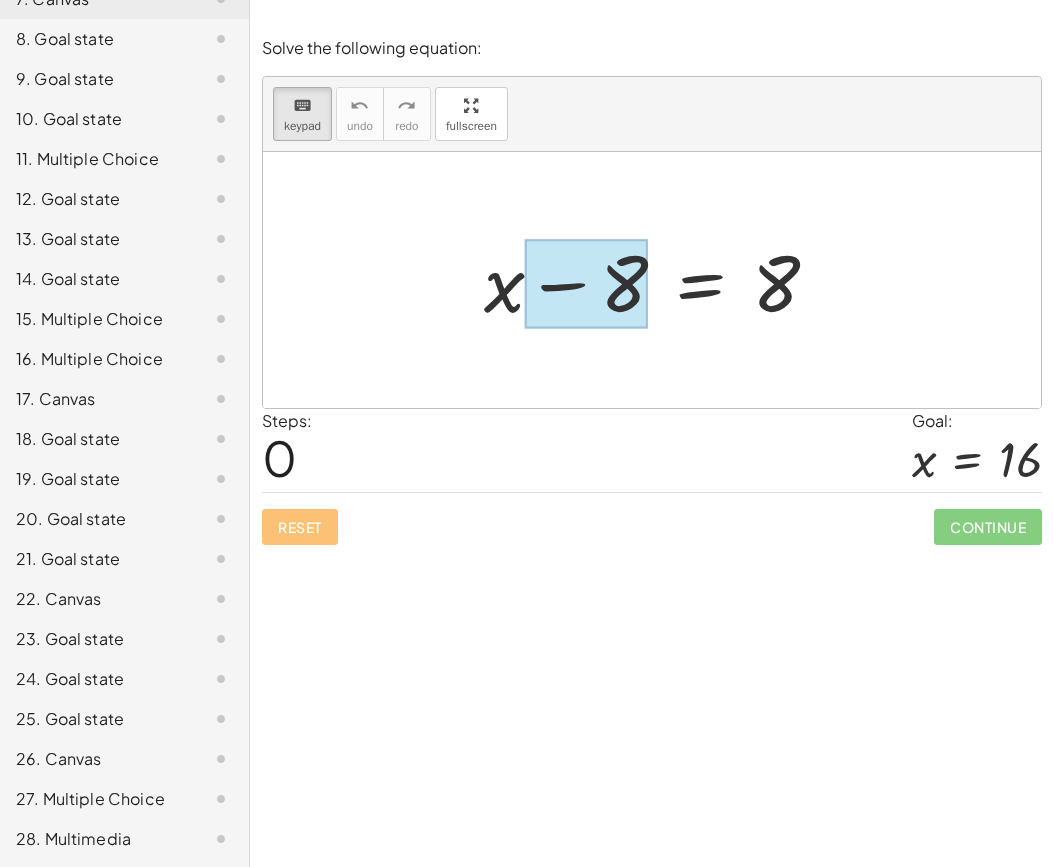 click at bounding box center [586, 284] 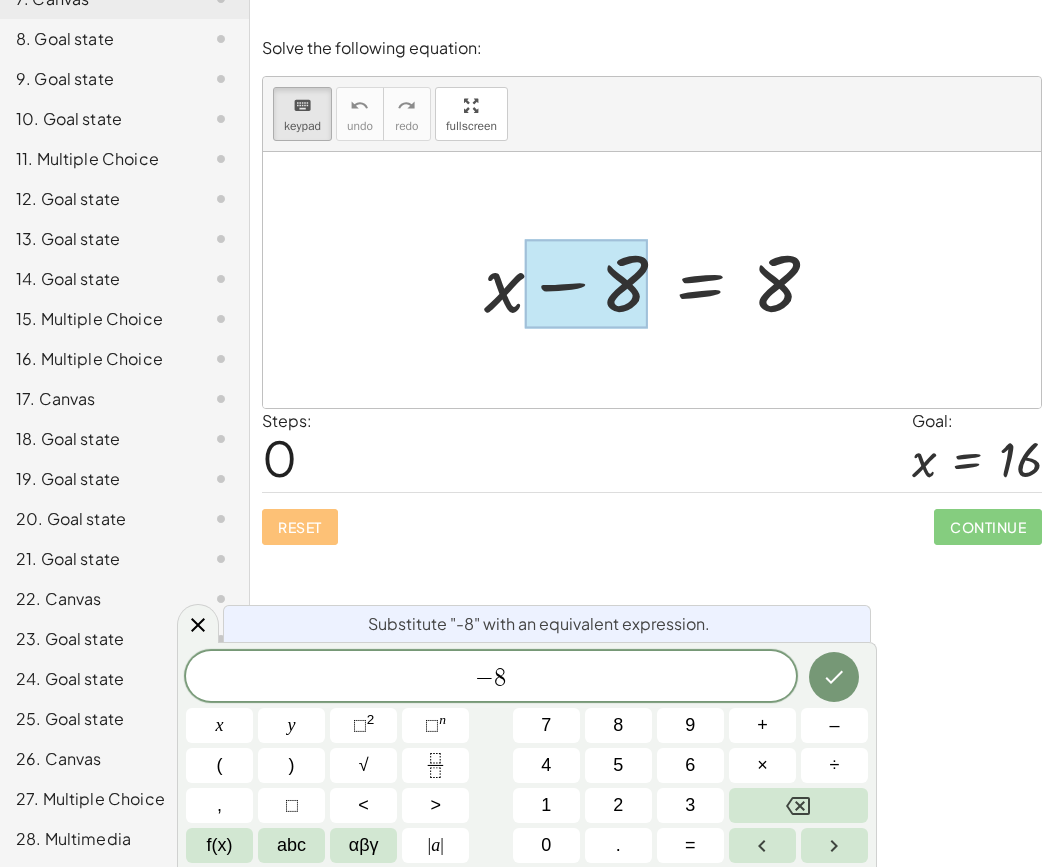 click at bounding box center (659, 280) 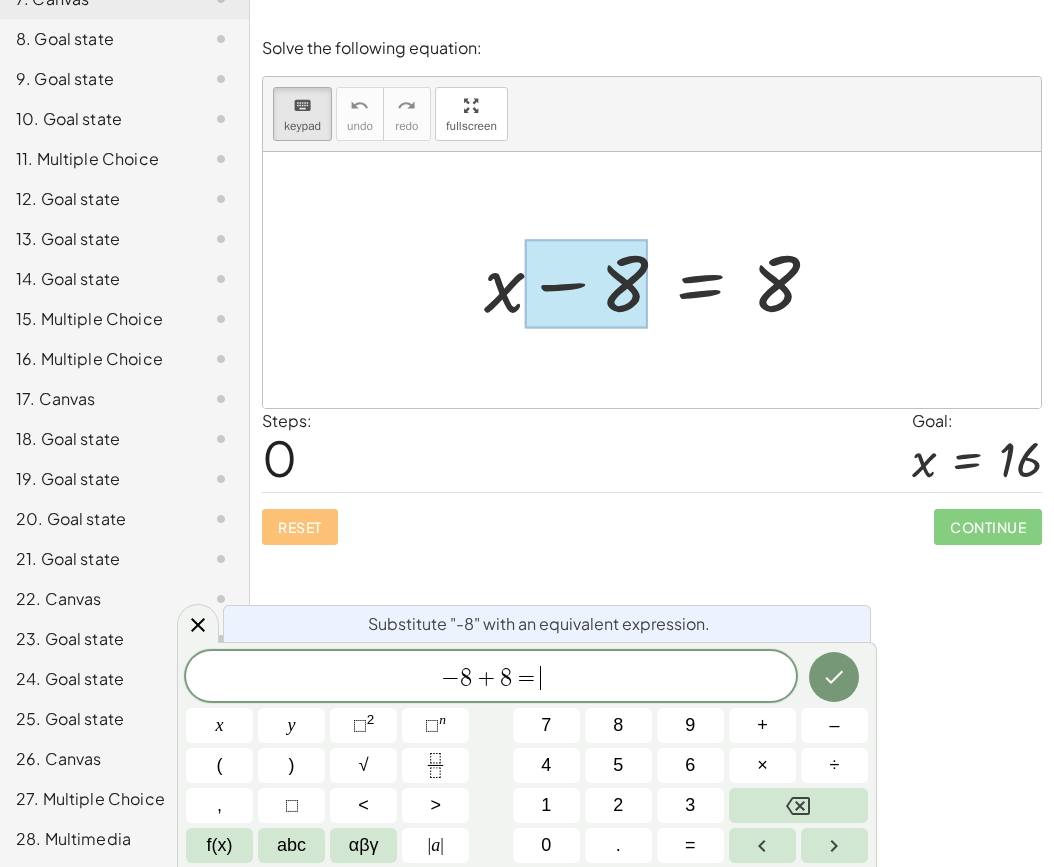 scroll, scrollTop: 24, scrollLeft: 0, axis: vertical 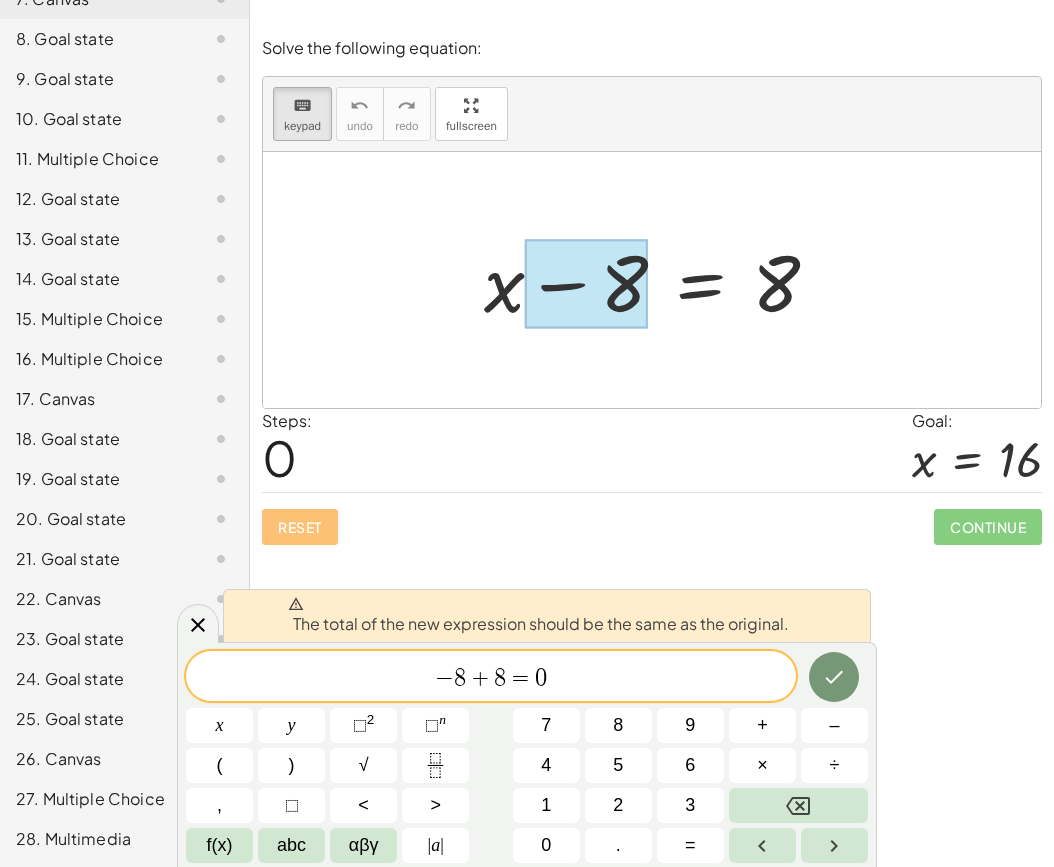 click at bounding box center [659, 280] 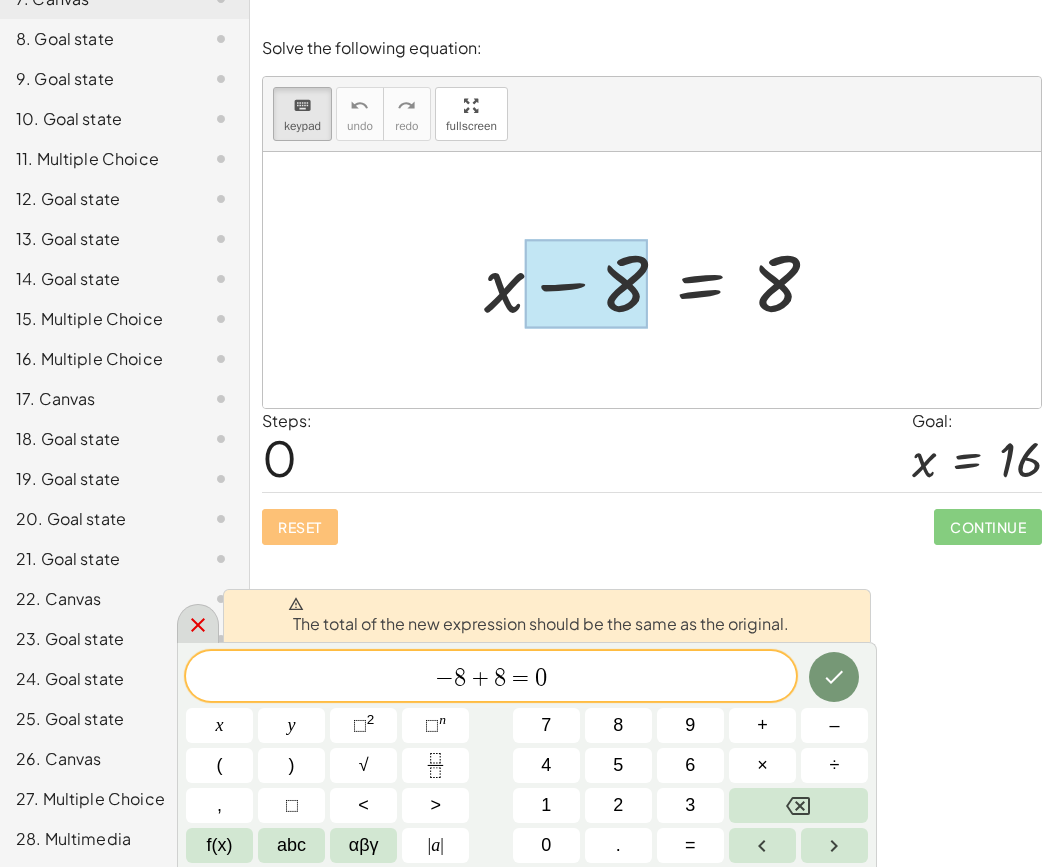 click 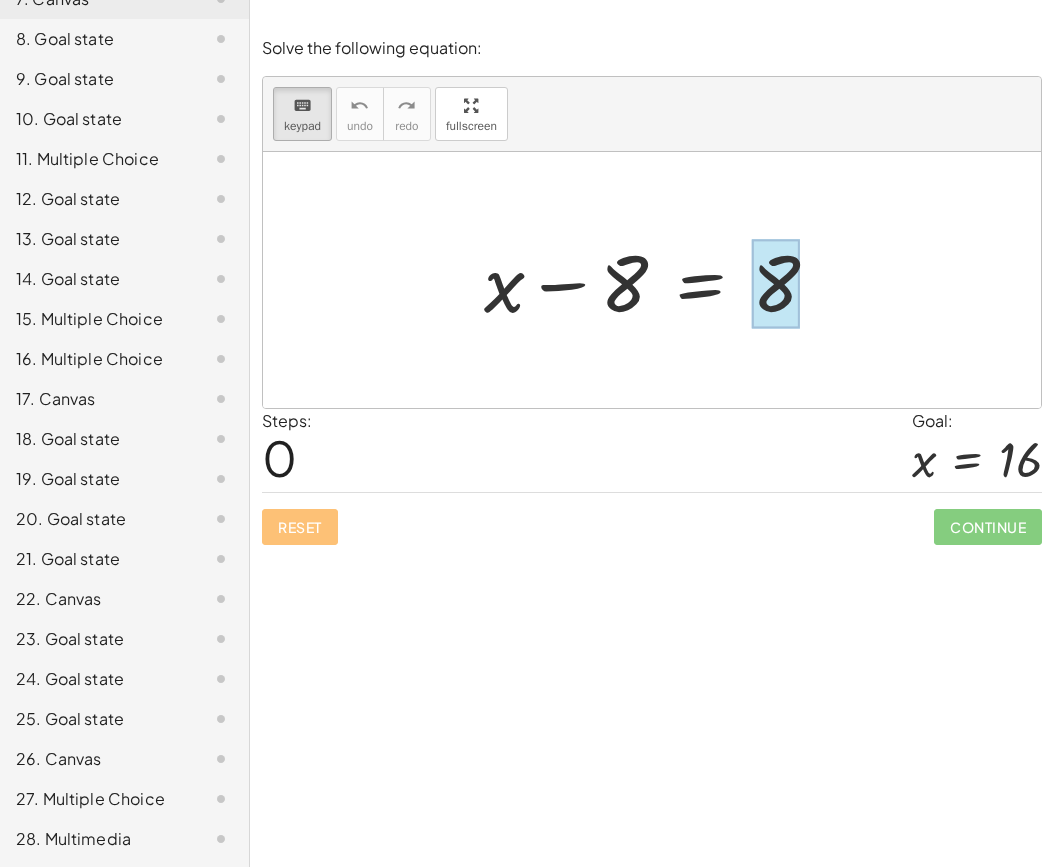 click at bounding box center [776, 284] 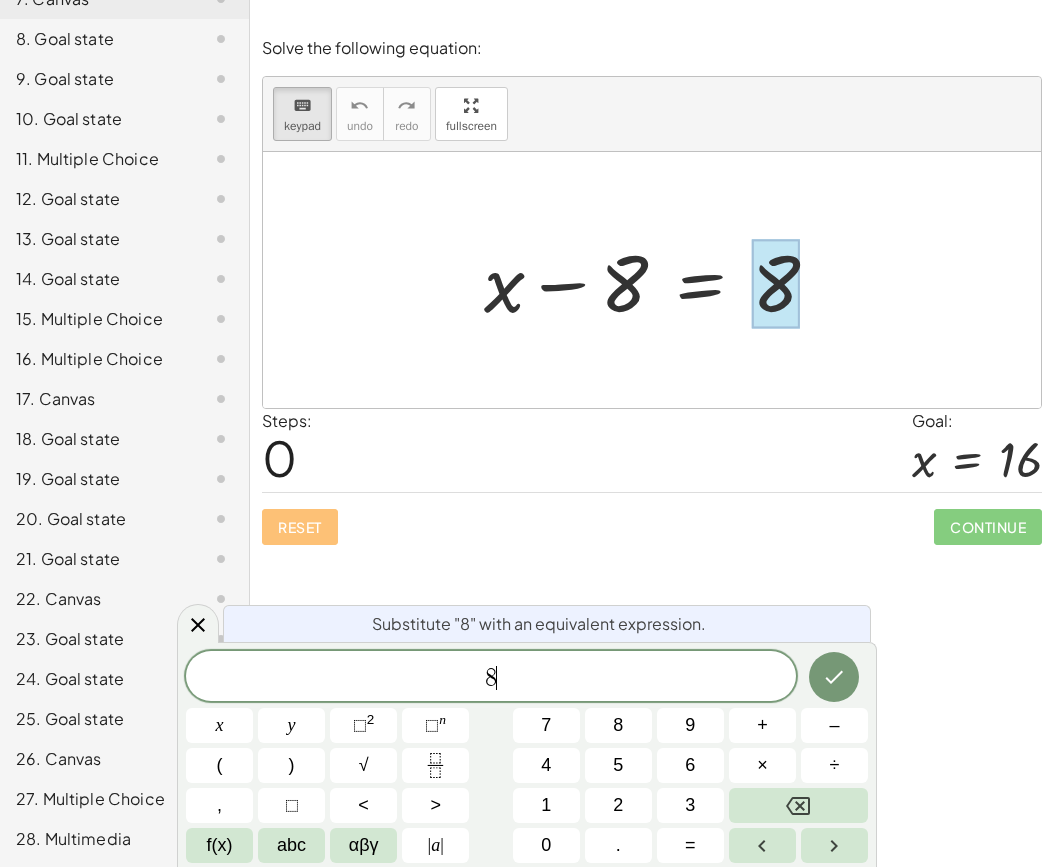 click on "8 ​" at bounding box center (491, 678) 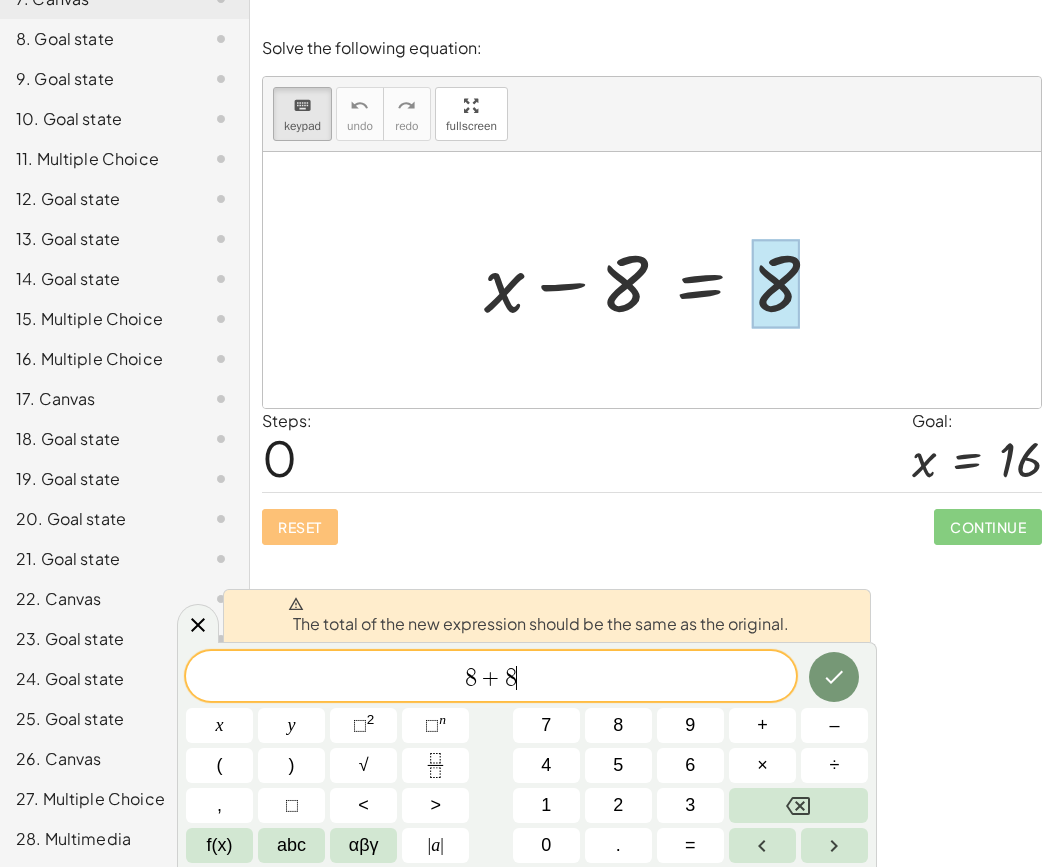 click at bounding box center (659, 280) 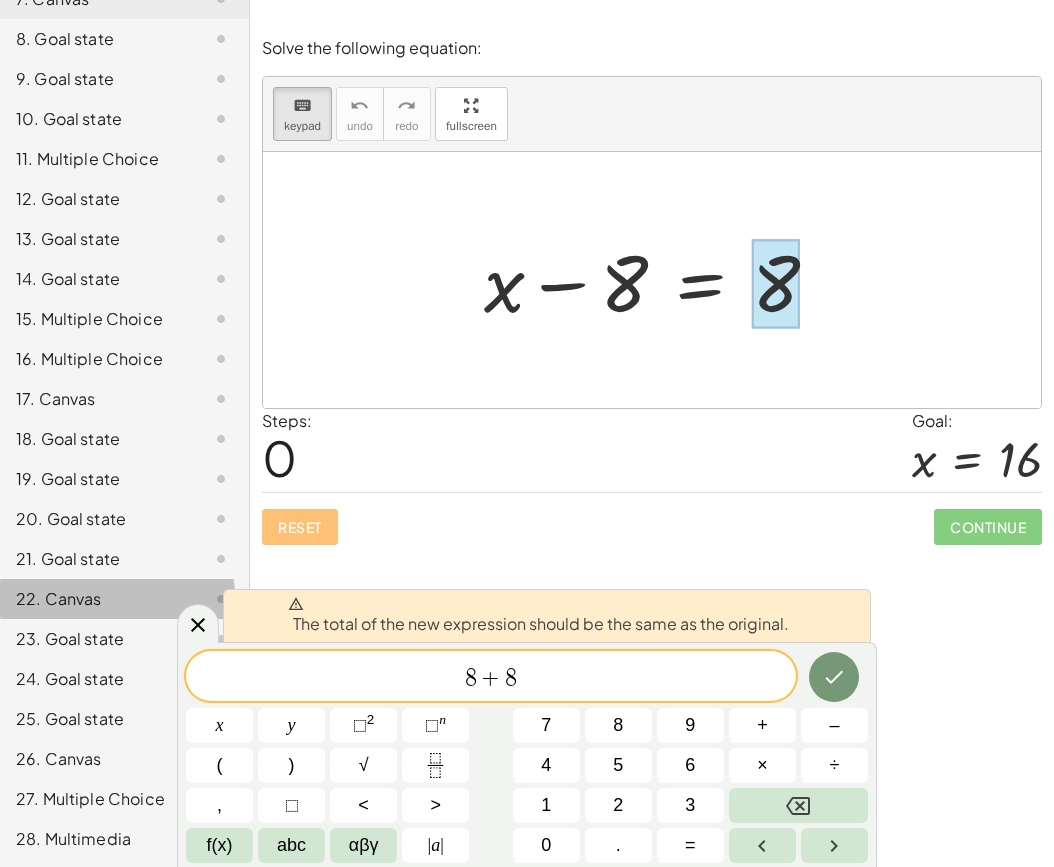 click 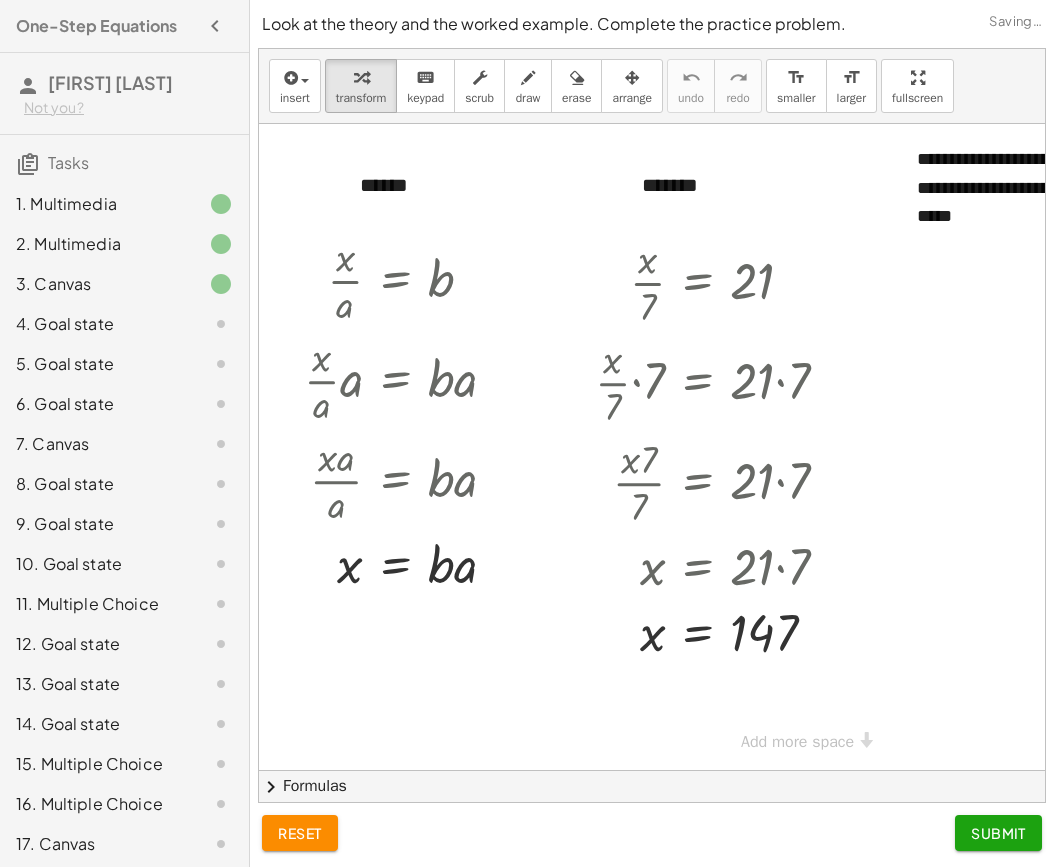 scroll, scrollTop: 0, scrollLeft: 0, axis: both 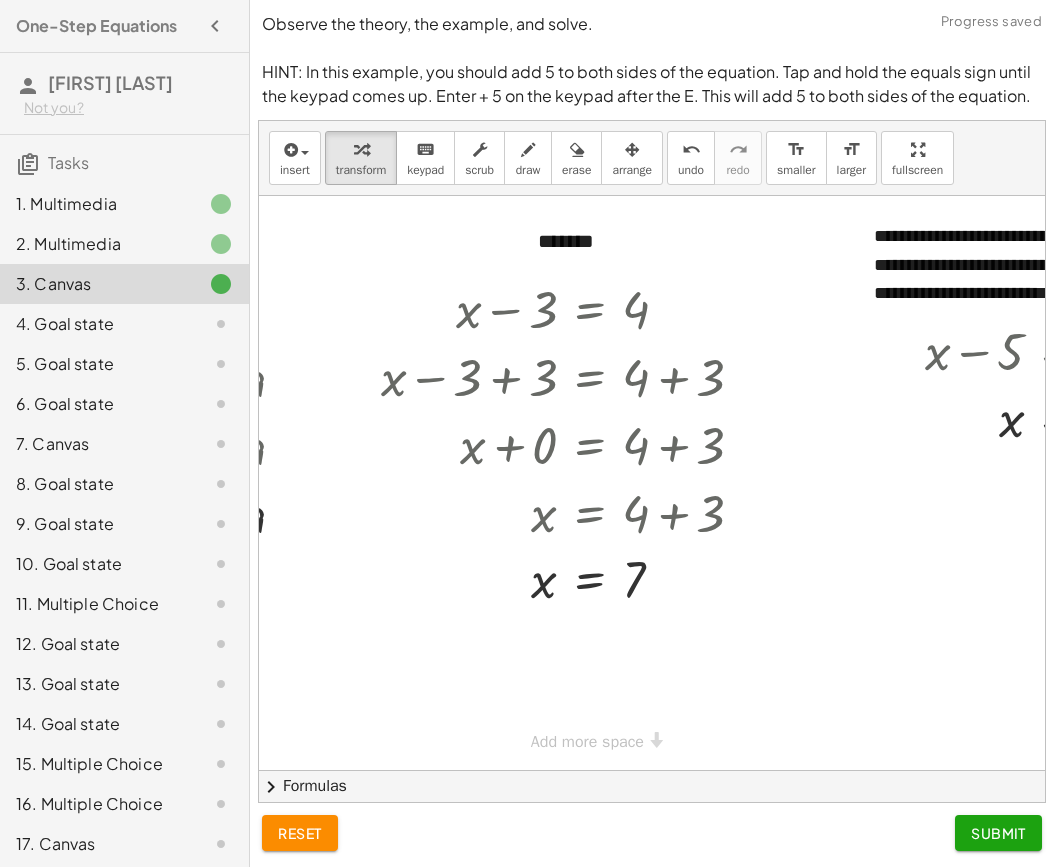 click on "4. Goal state" 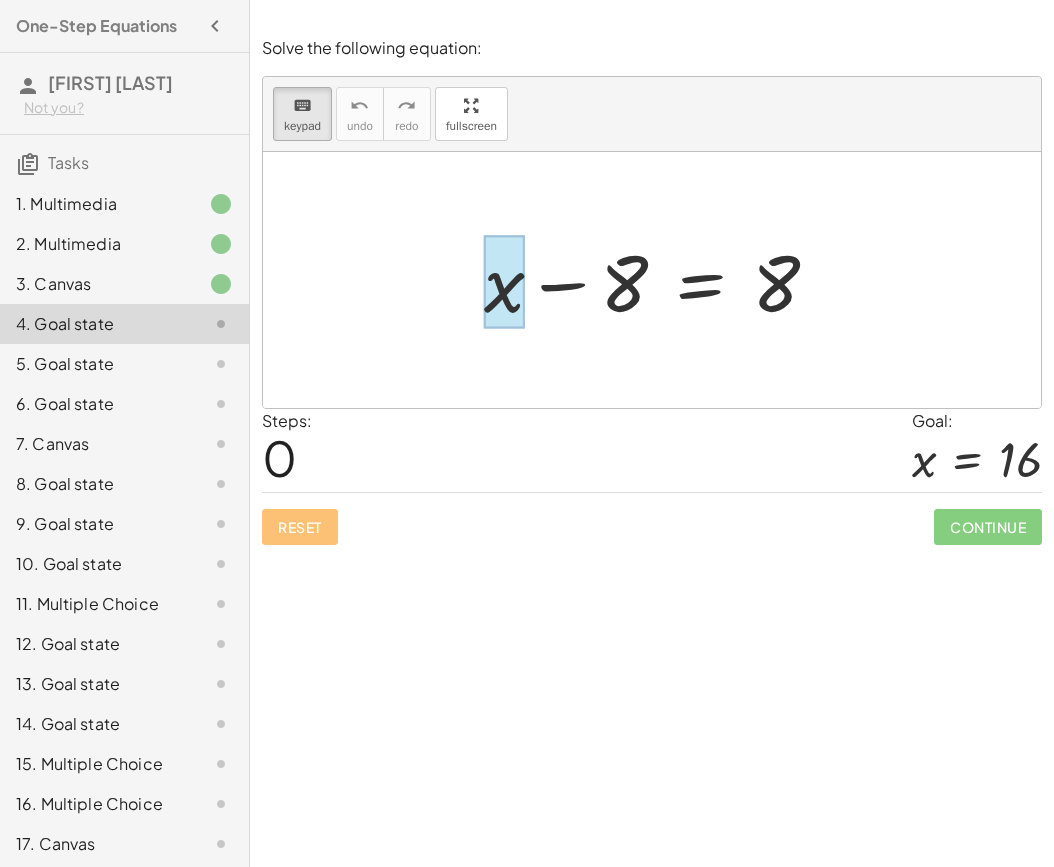 click at bounding box center [504, 282] 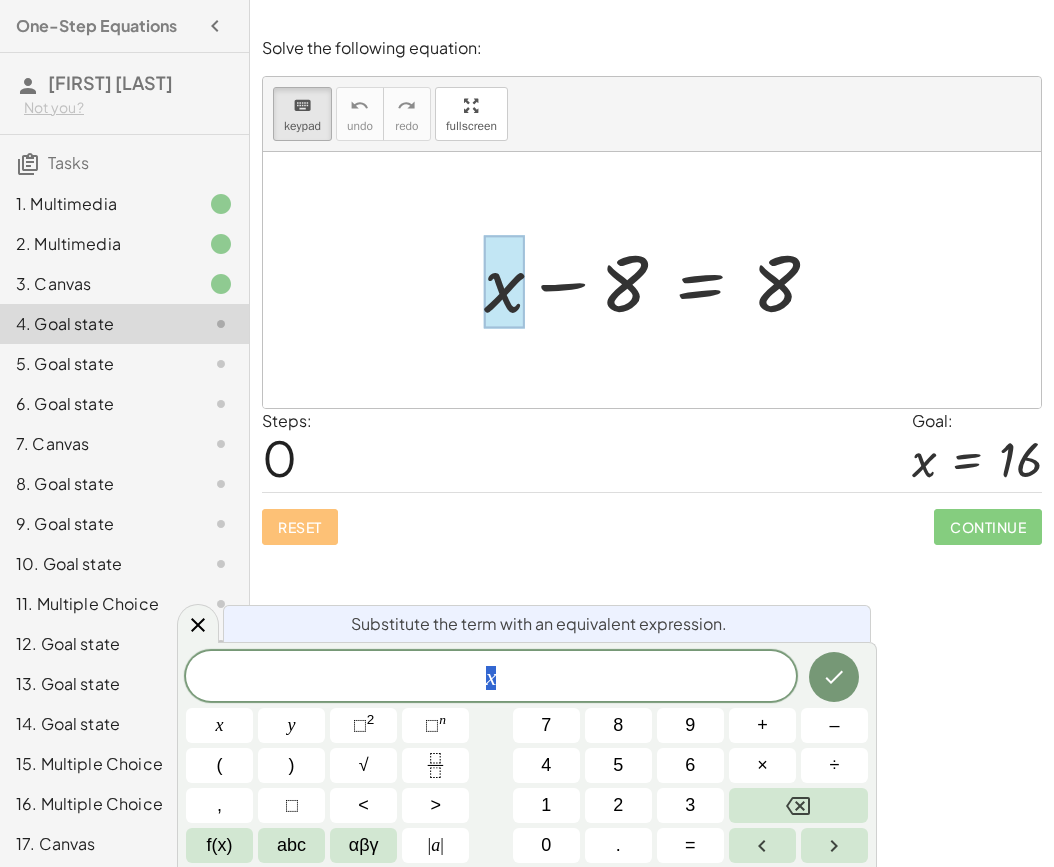 click at bounding box center [659, 280] 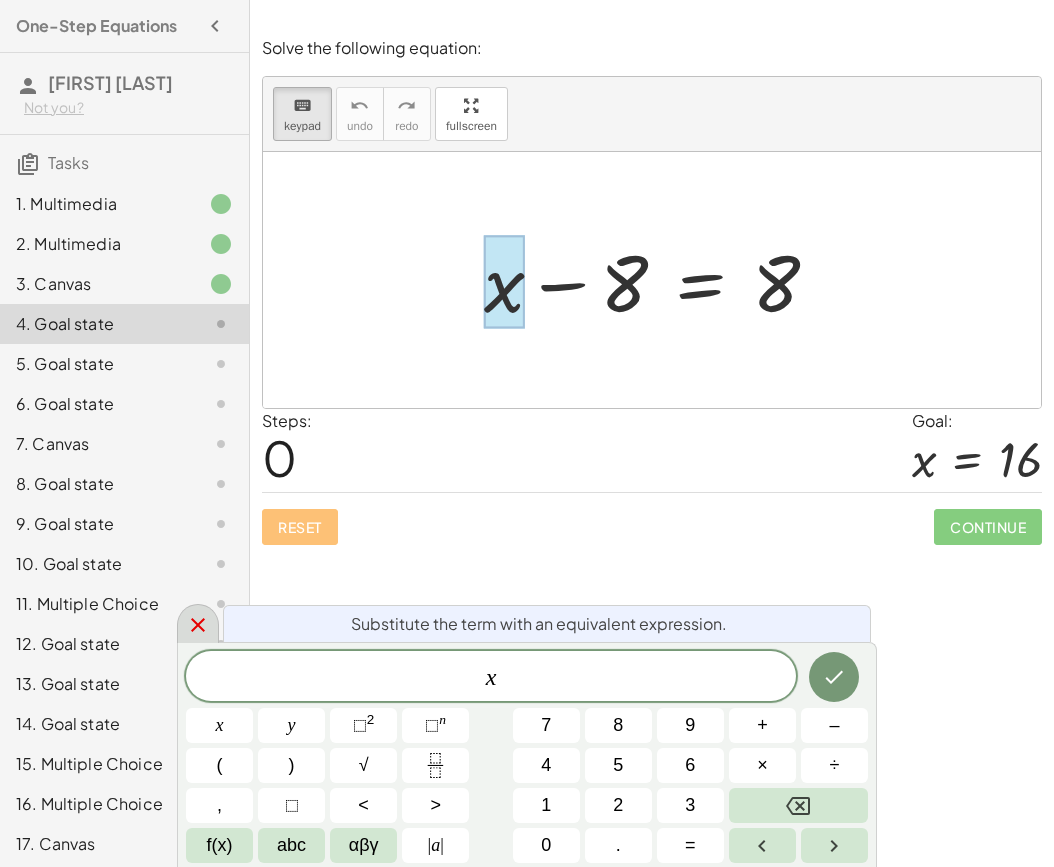 click at bounding box center [198, 623] 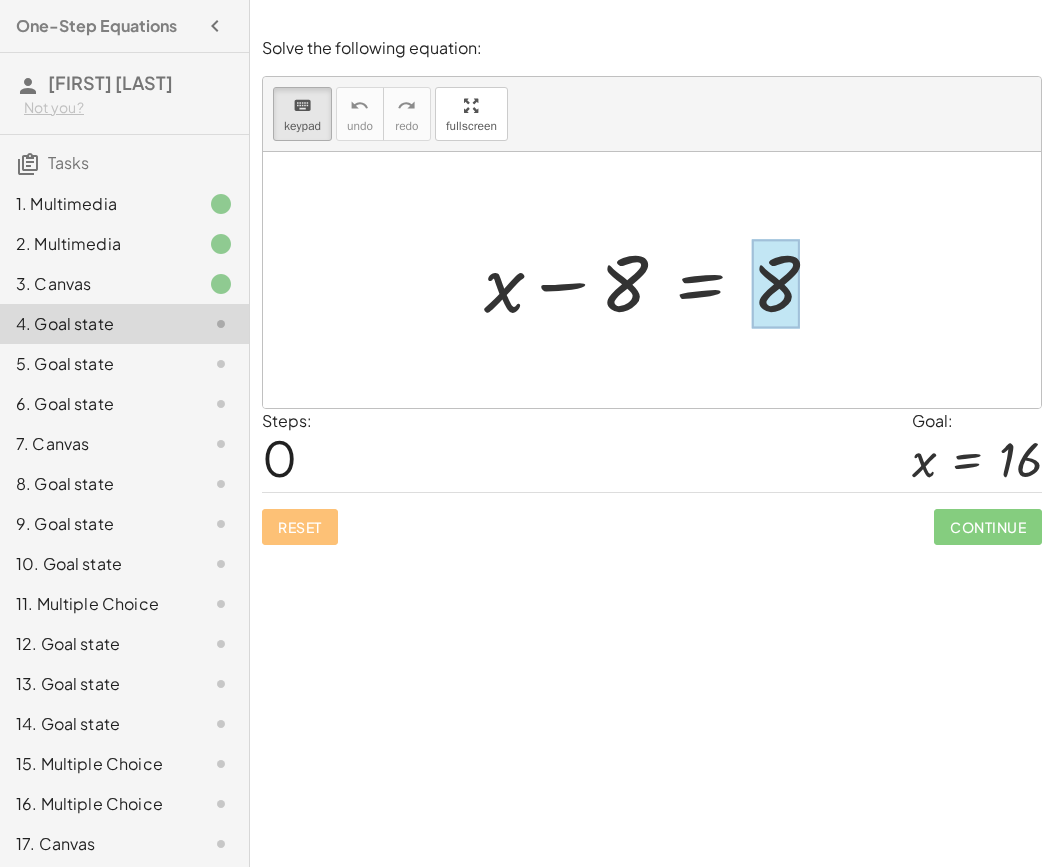 drag, startPoint x: 569, startPoint y: 267, endPoint x: 800, endPoint y: 284, distance: 231.6247 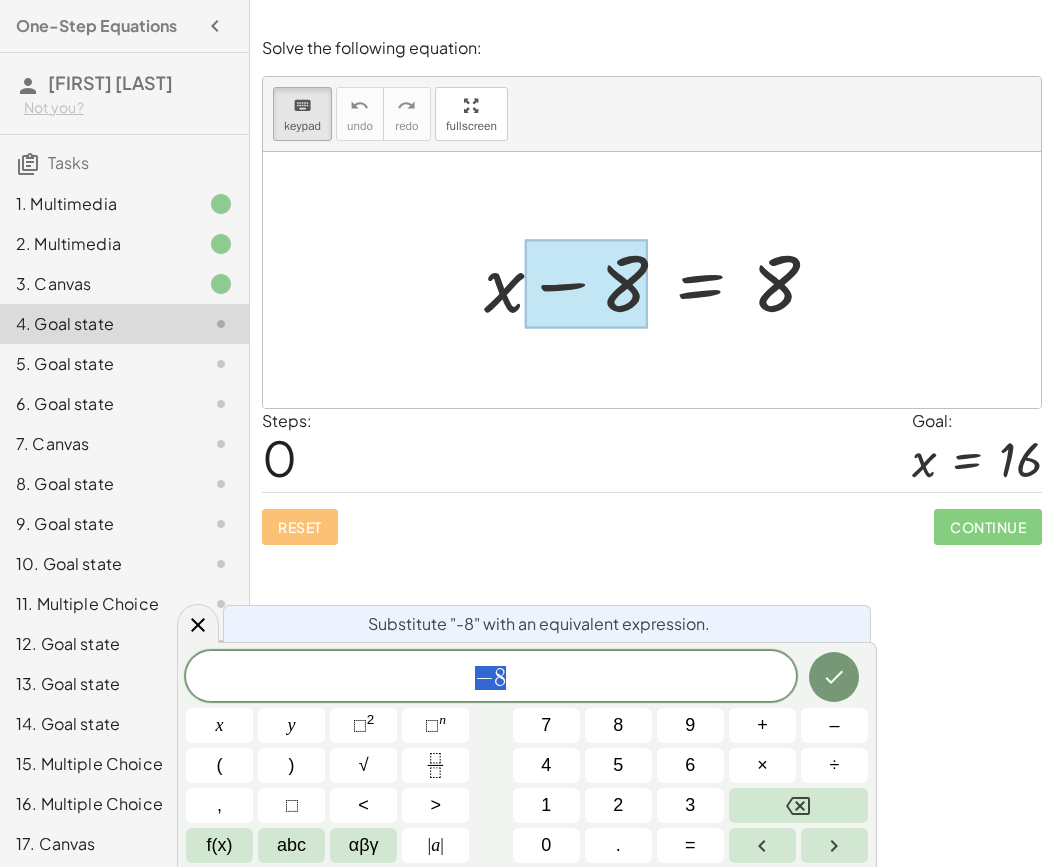 scroll, scrollTop: 23, scrollLeft: 0, axis: vertical 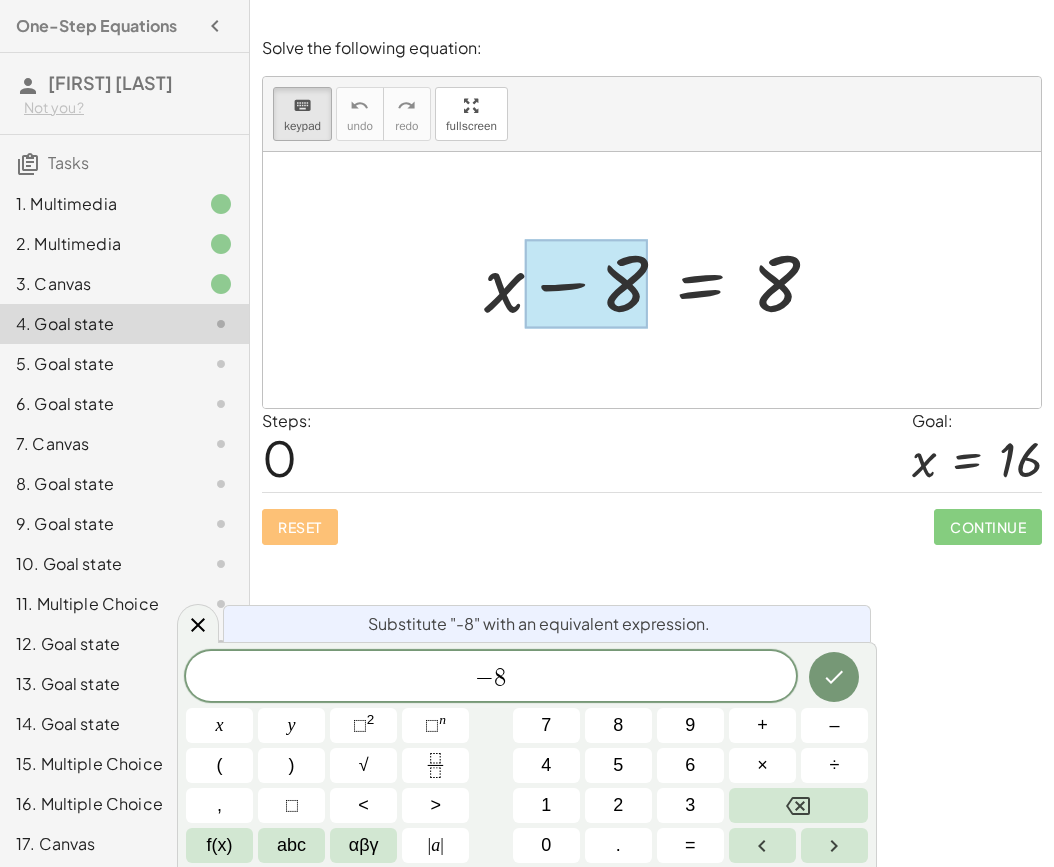 drag, startPoint x: 627, startPoint y: 267, endPoint x: 850, endPoint y: 283, distance: 223.57326 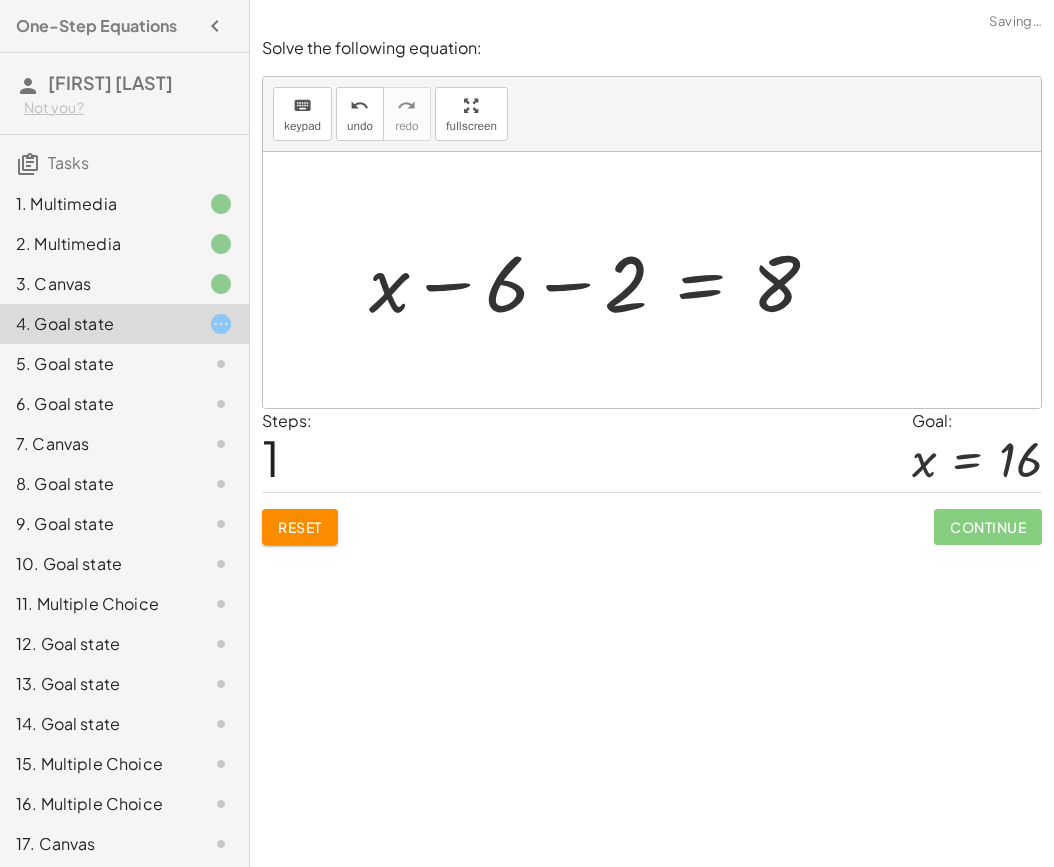 click at bounding box center (602, 280) 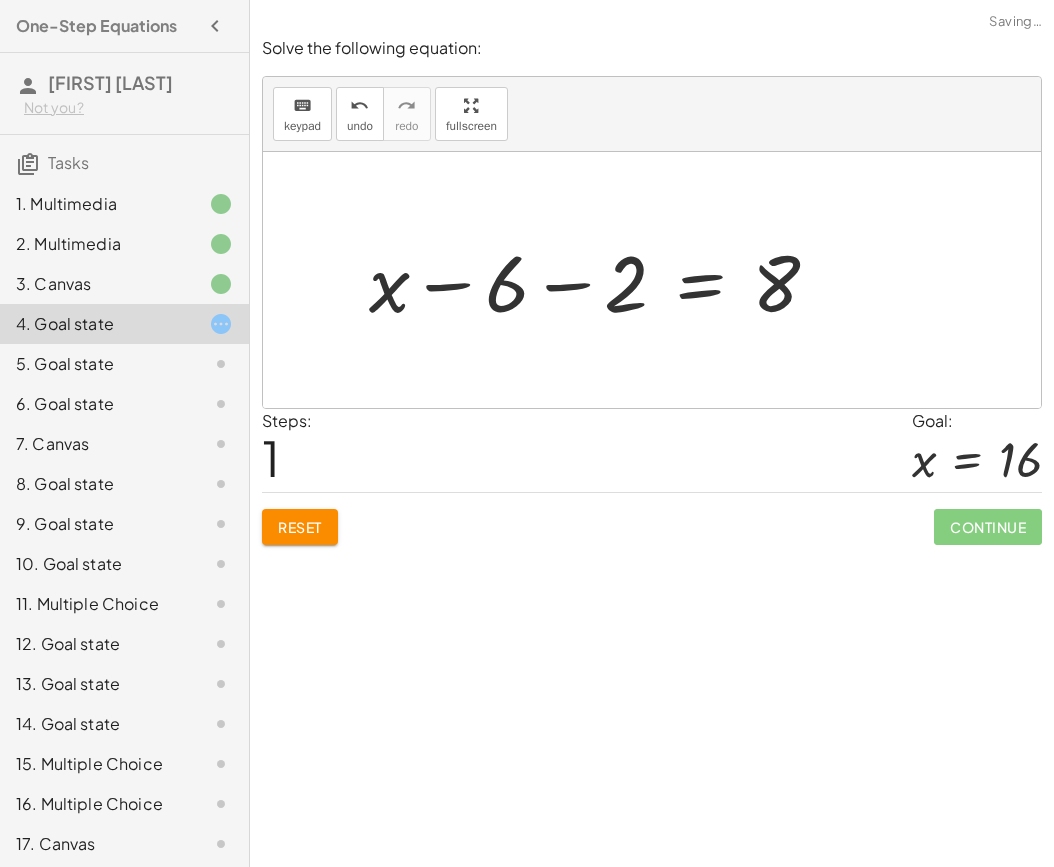 click at bounding box center [602, 280] 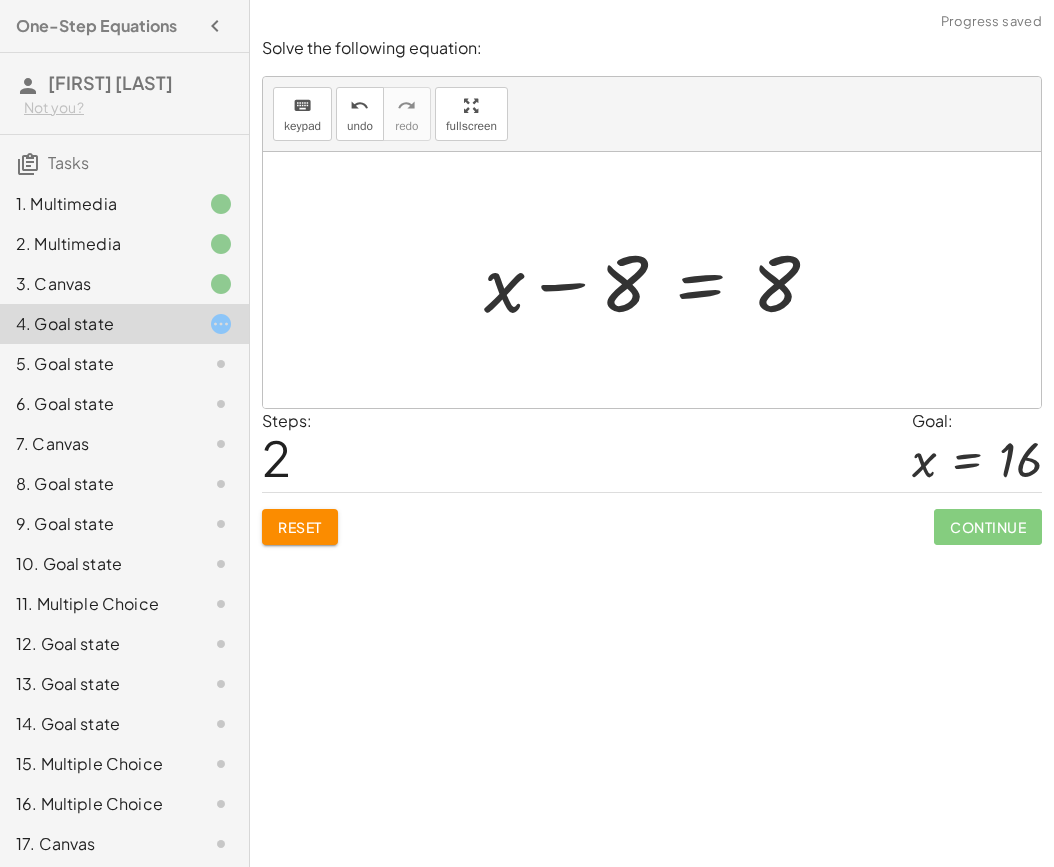 click at bounding box center [659, 280] 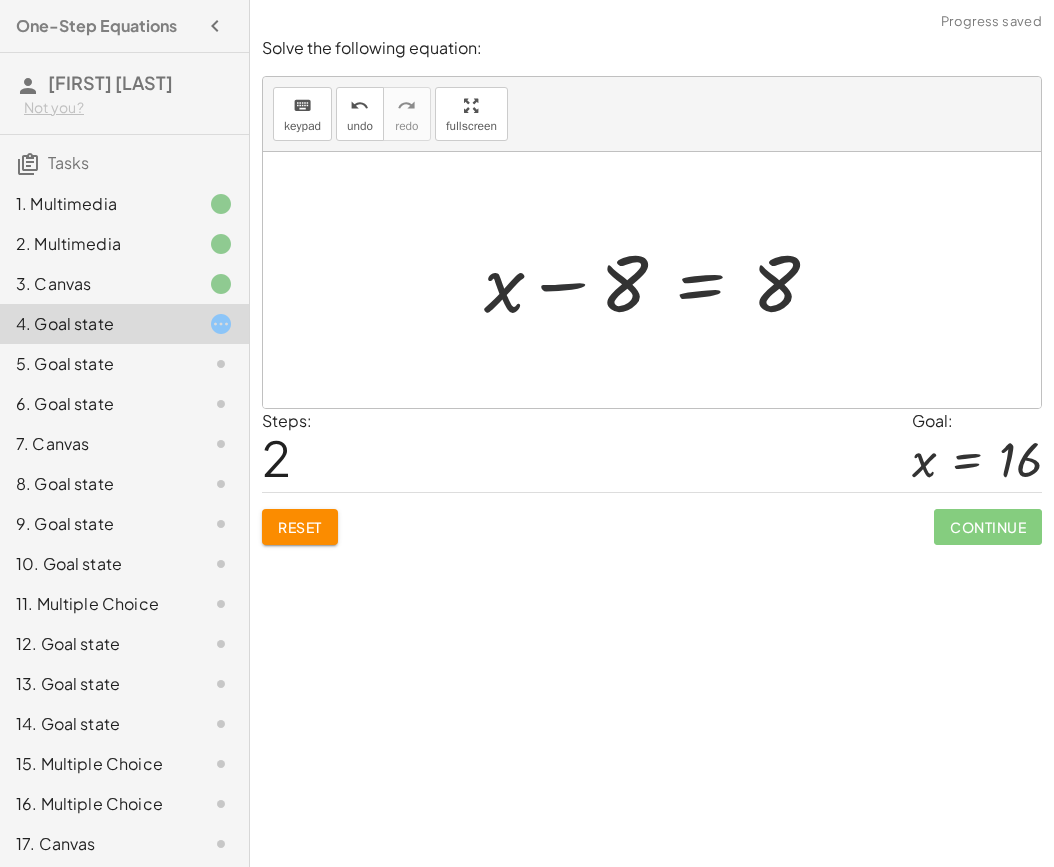 click at bounding box center [659, 280] 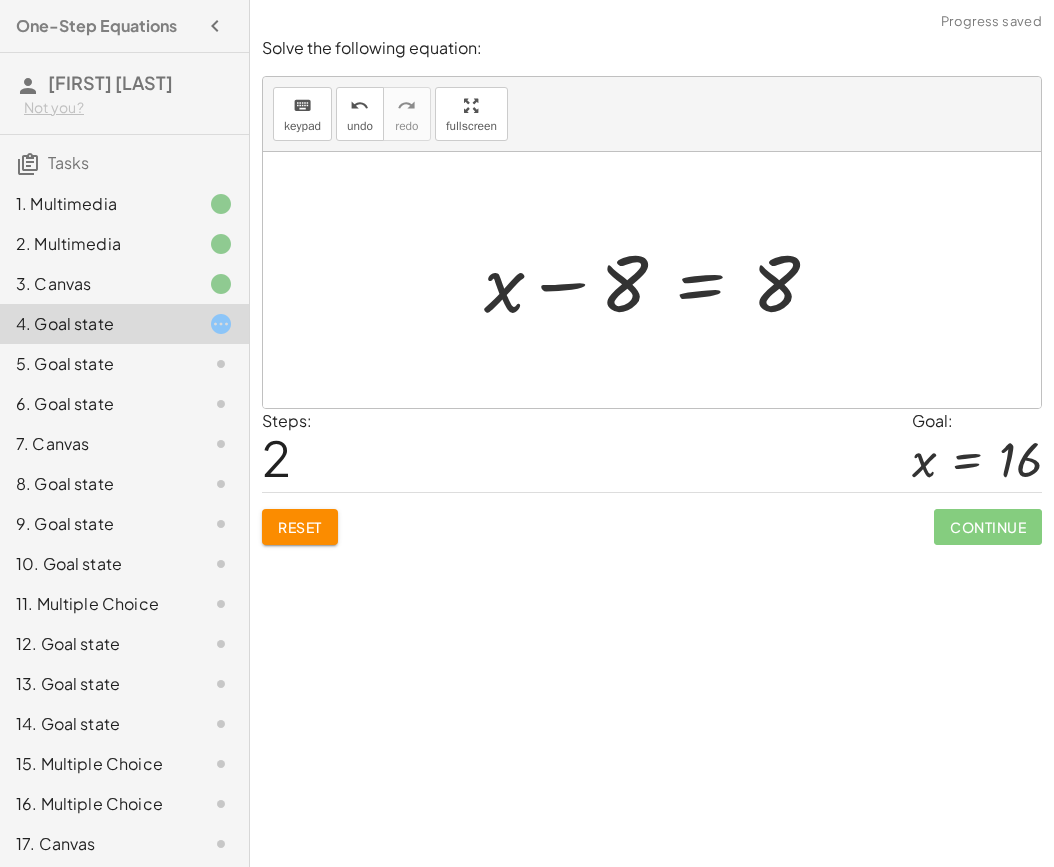 click on "Reset" at bounding box center (300, 527) 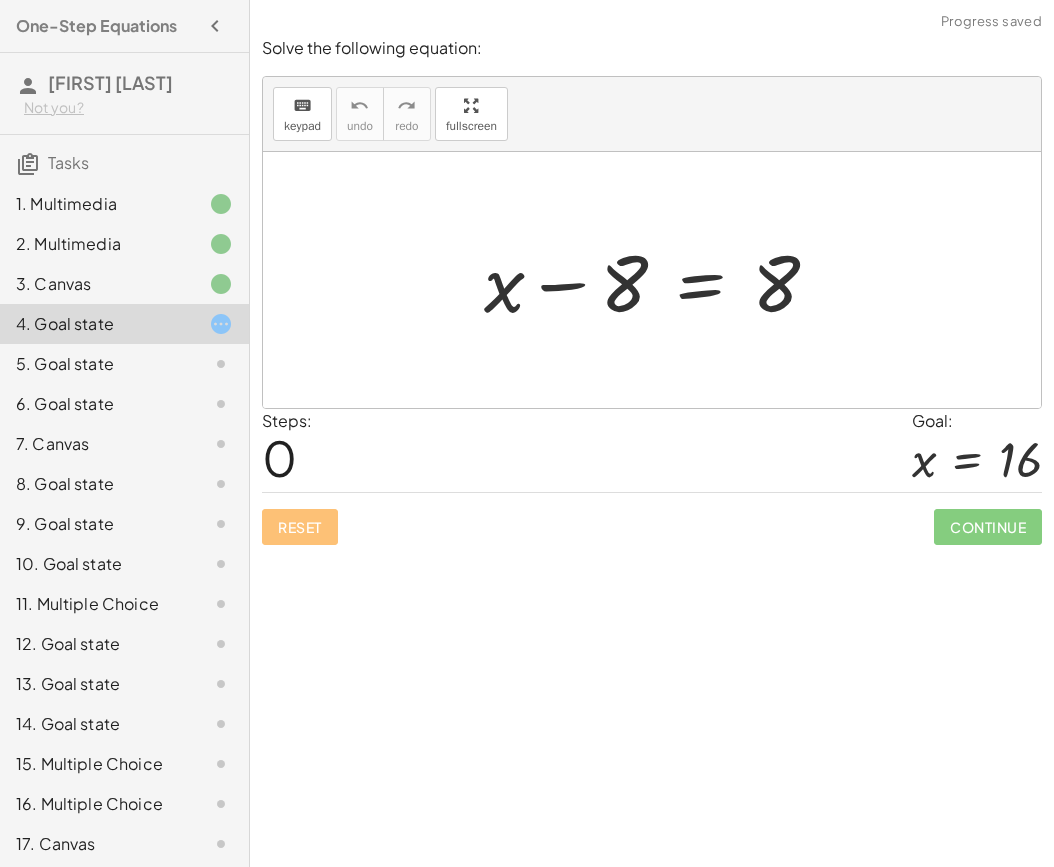 click at bounding box center [659, 280] 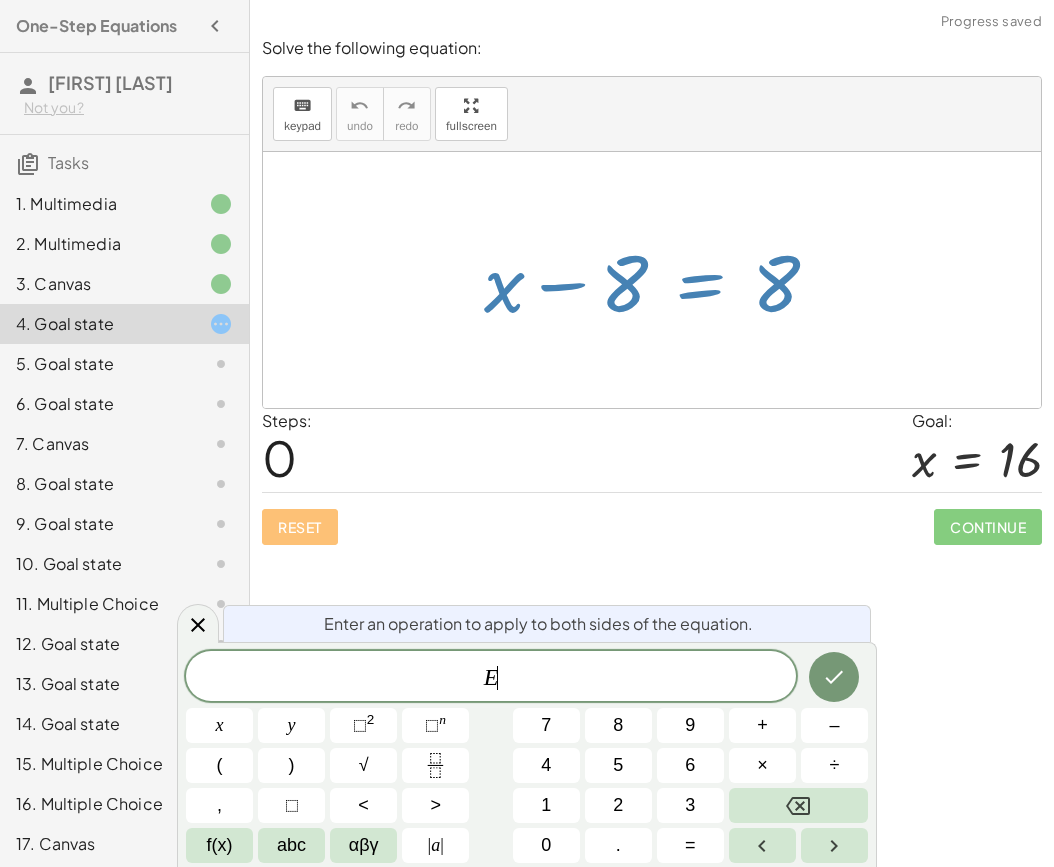 scroll, scrollTop: 24, scrollLeft: 0, axis: vertical 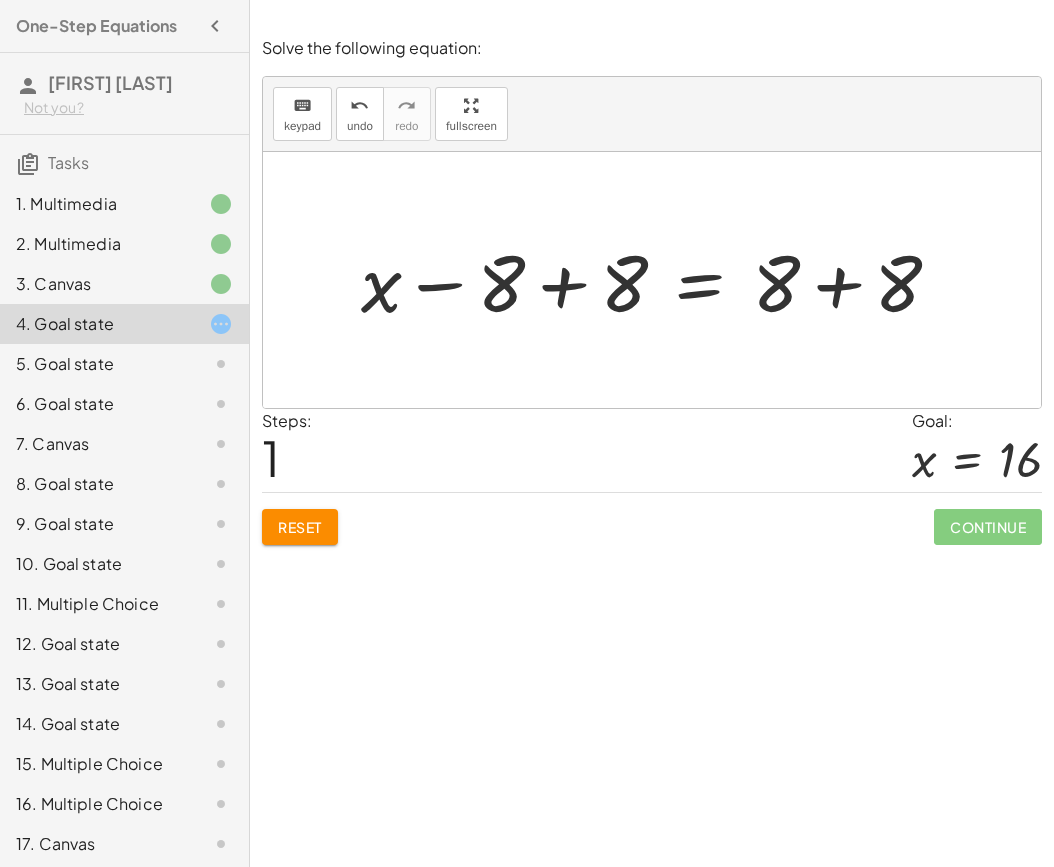 click at bounding box center (659, 280) 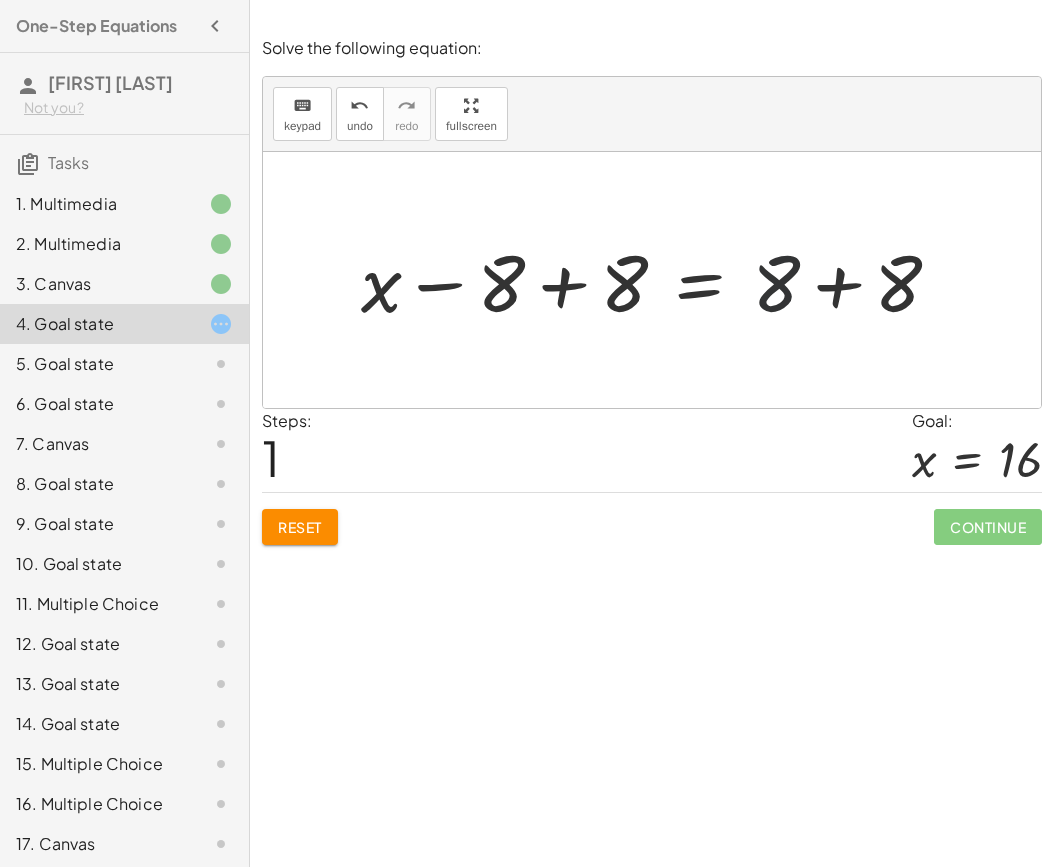 click at bounding box center [659, 280] 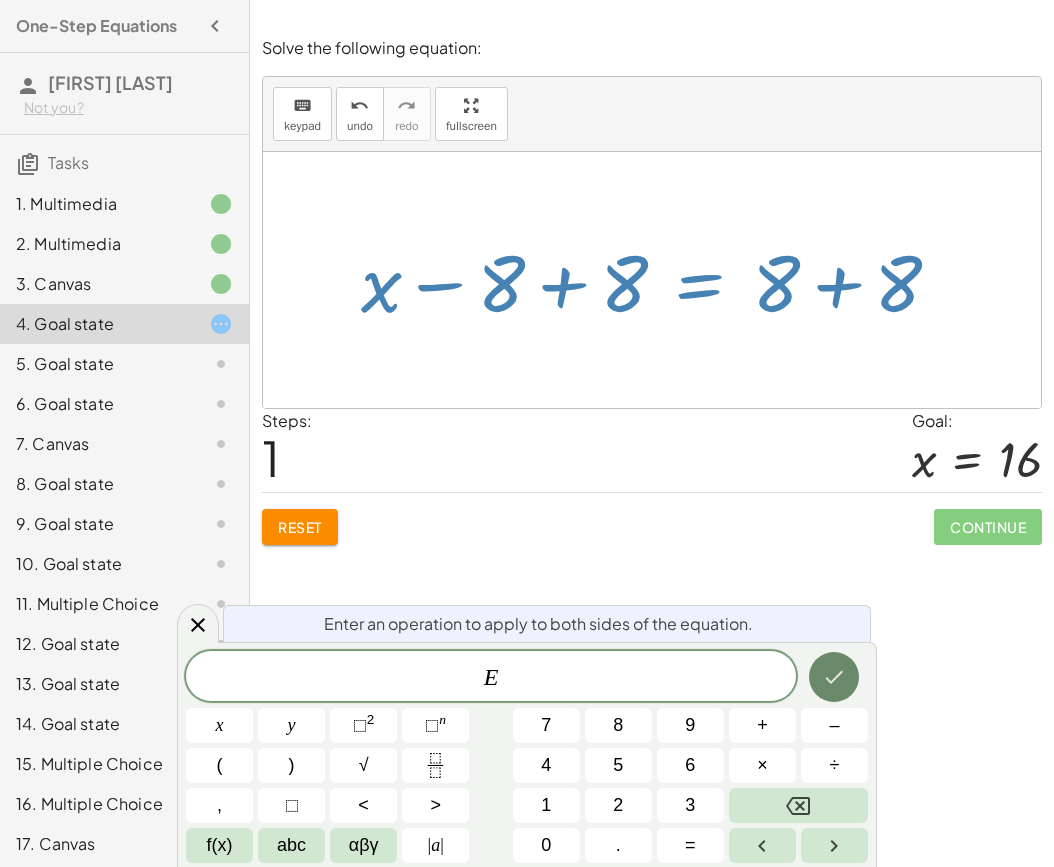 click 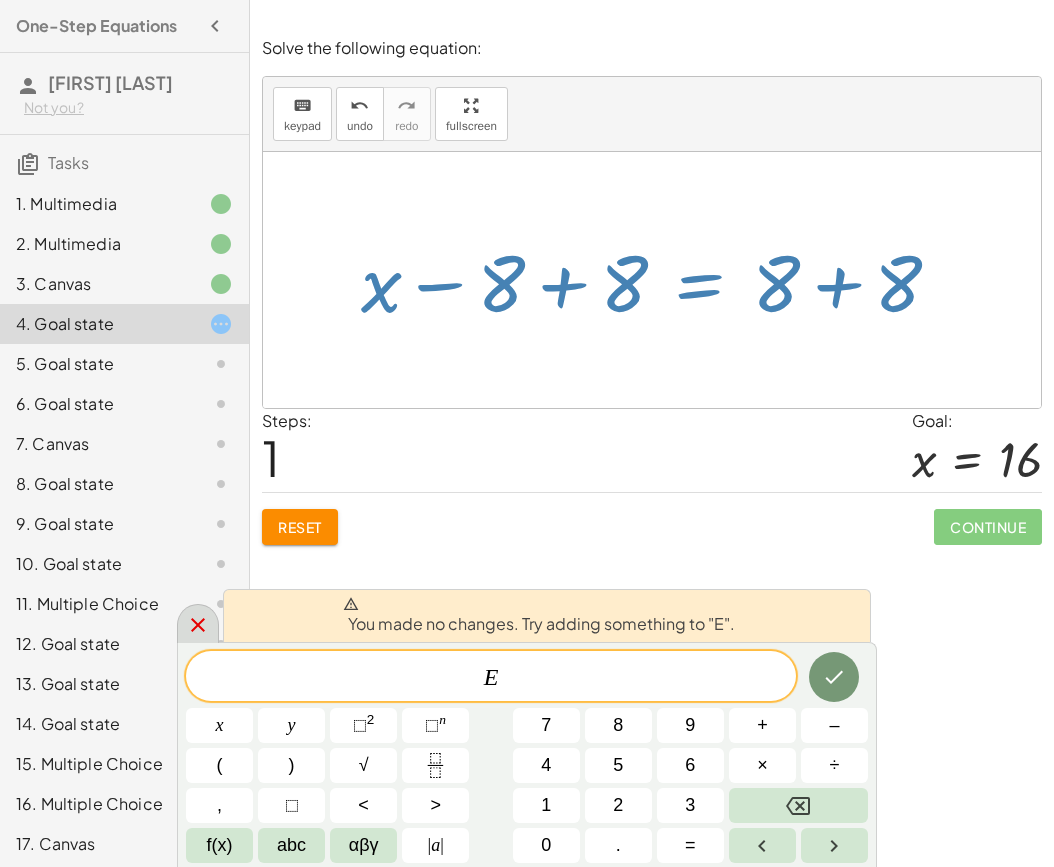 click 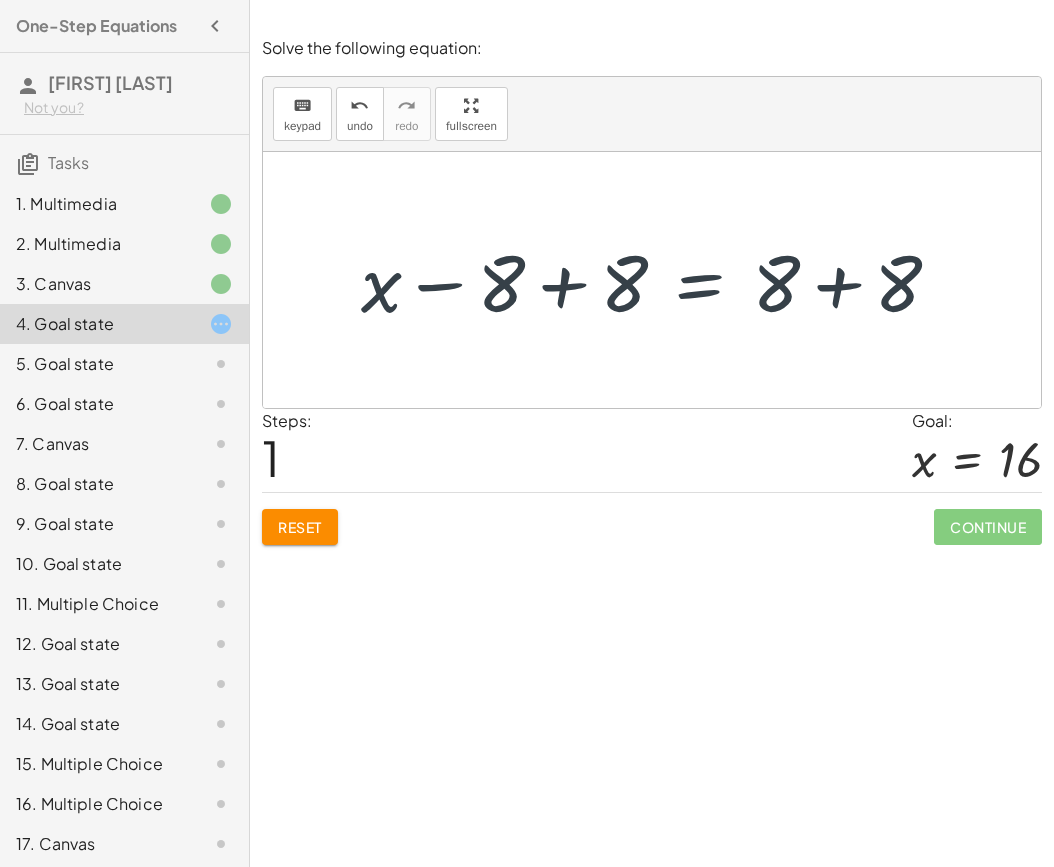click at bounding box center (659, 280) 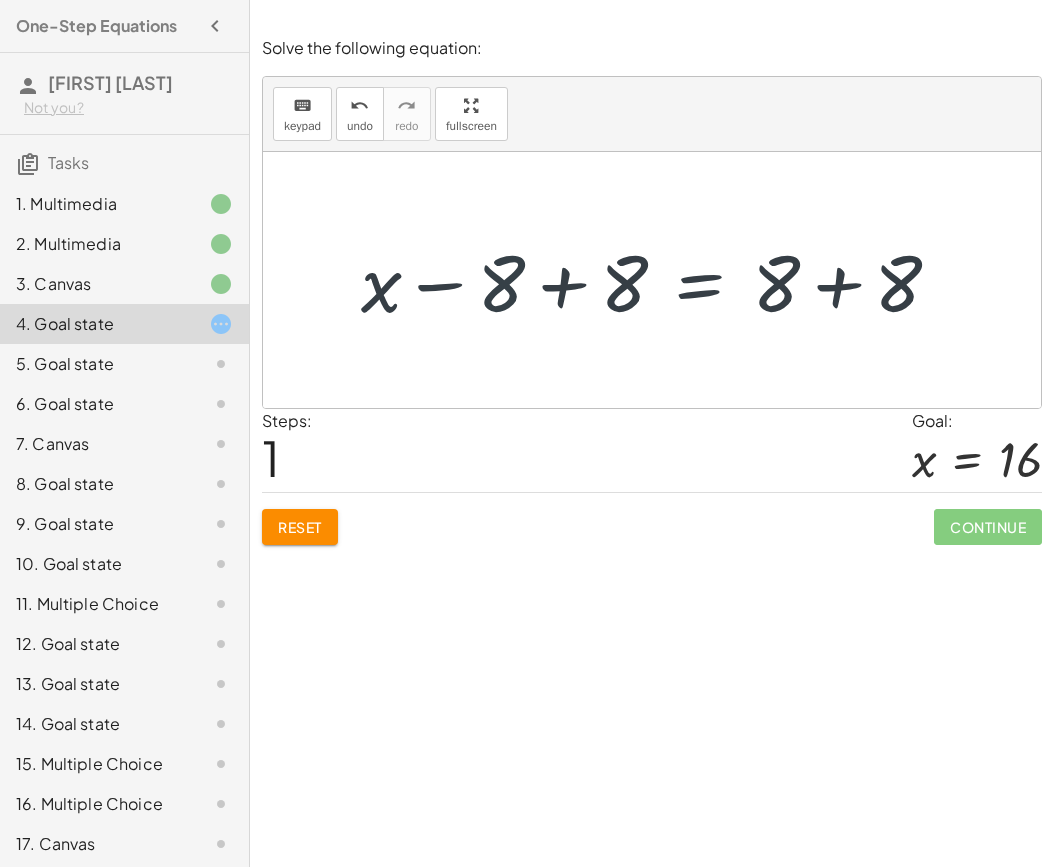 click at bounding box center (659, 280) 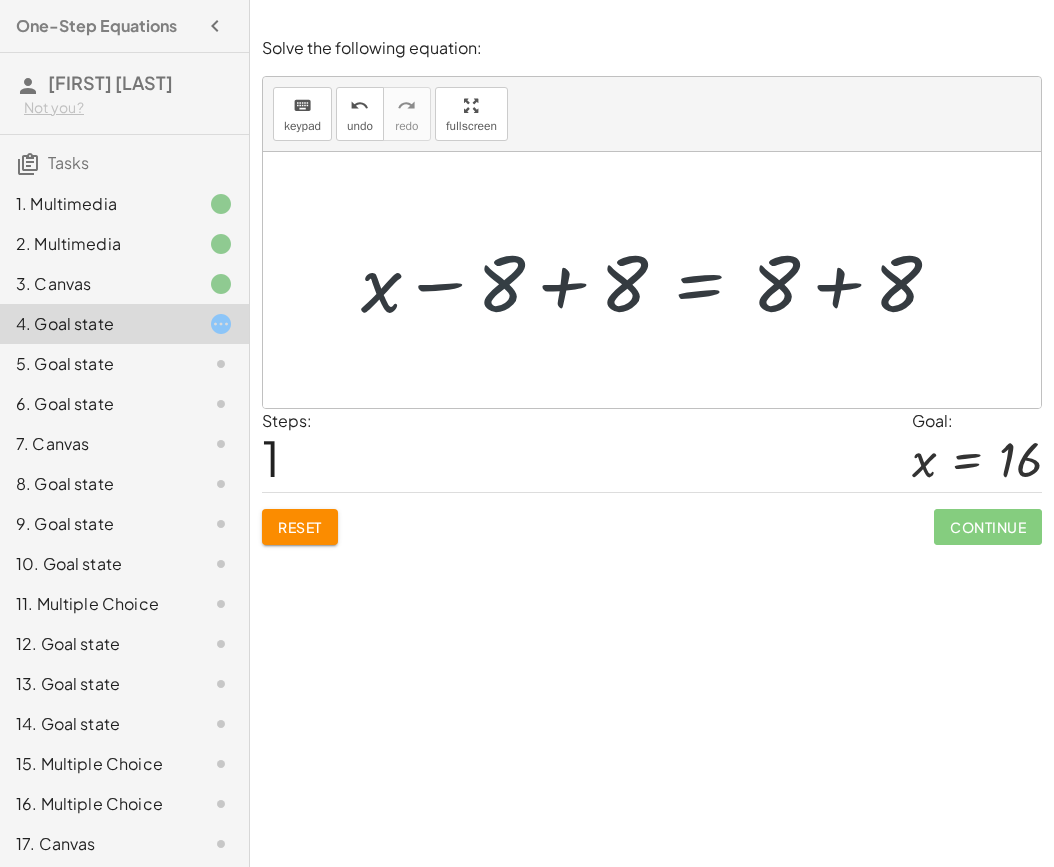 click at bounding box center (659, 280) 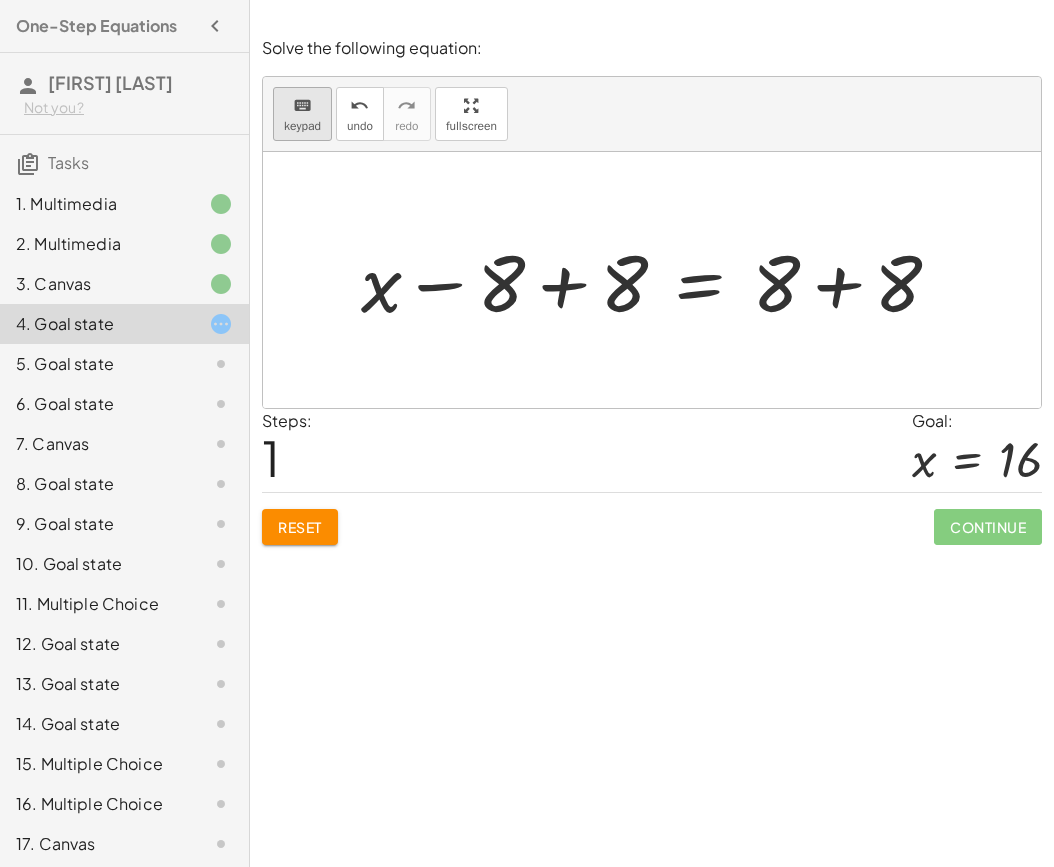 click on "keyboard" at bounding box center (302, 105) 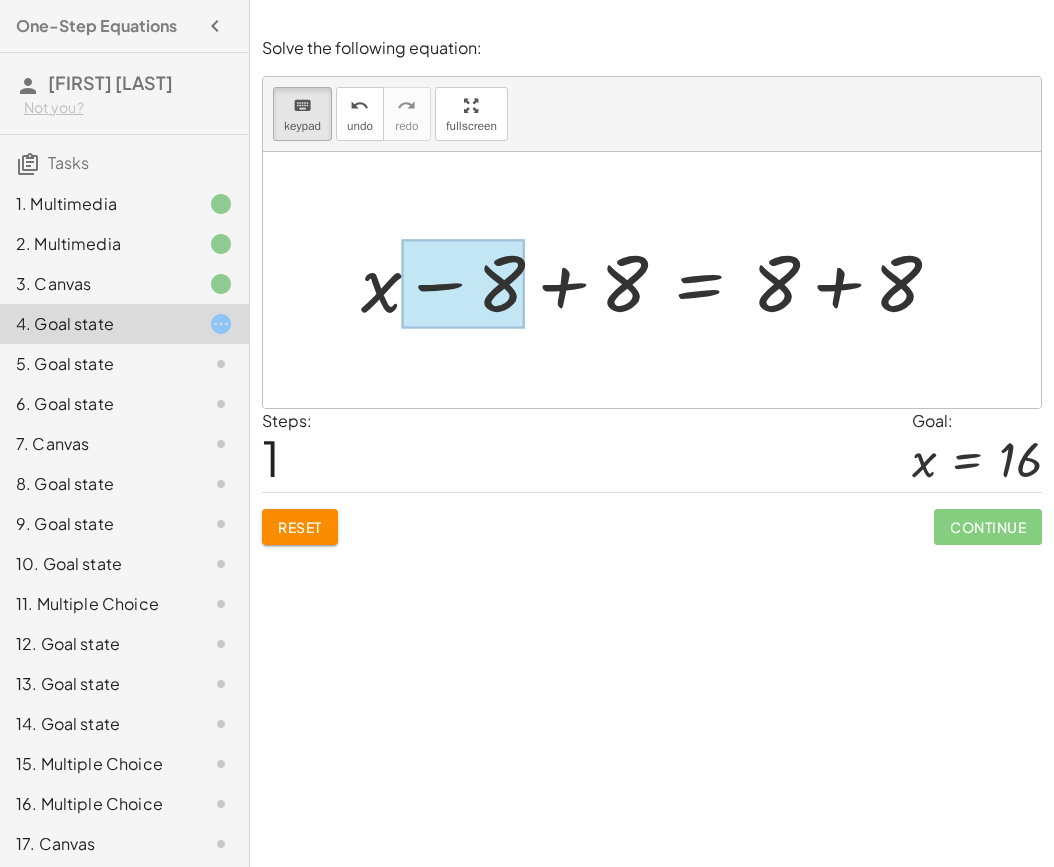 click at bounding box center (463, 284) 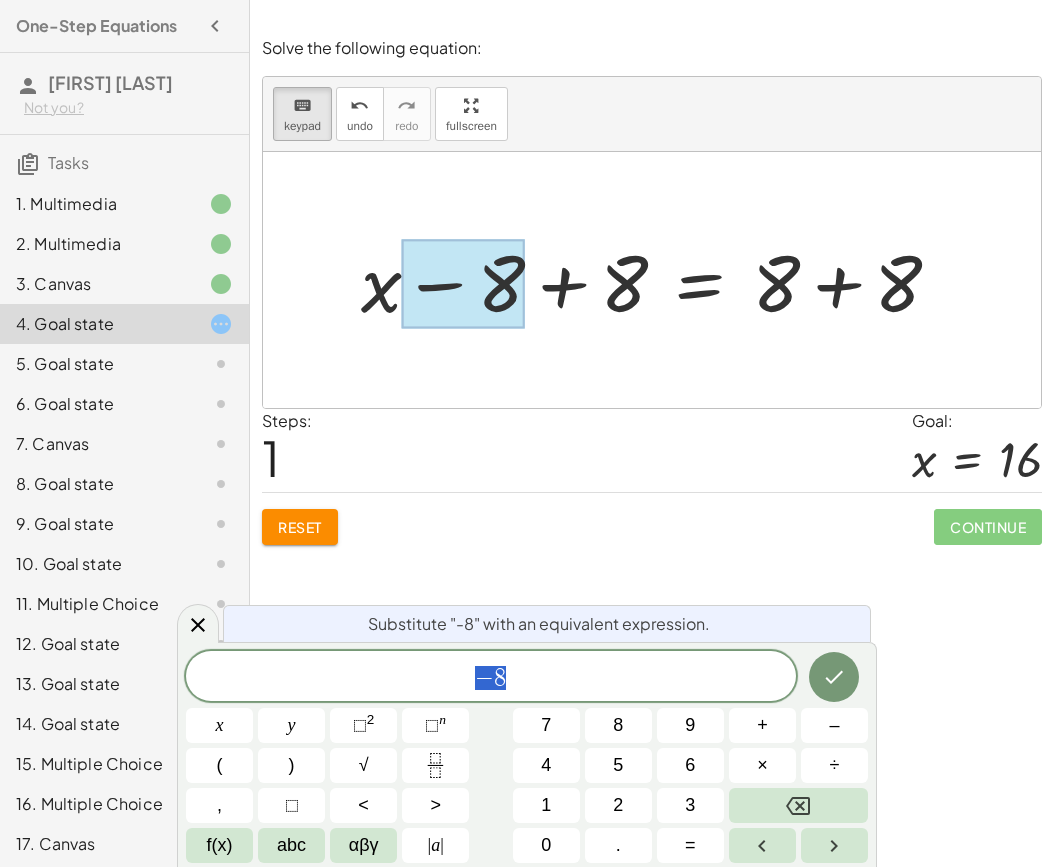 scroll, scrollTop: 24, scrollLeft: 0, axis: vertical 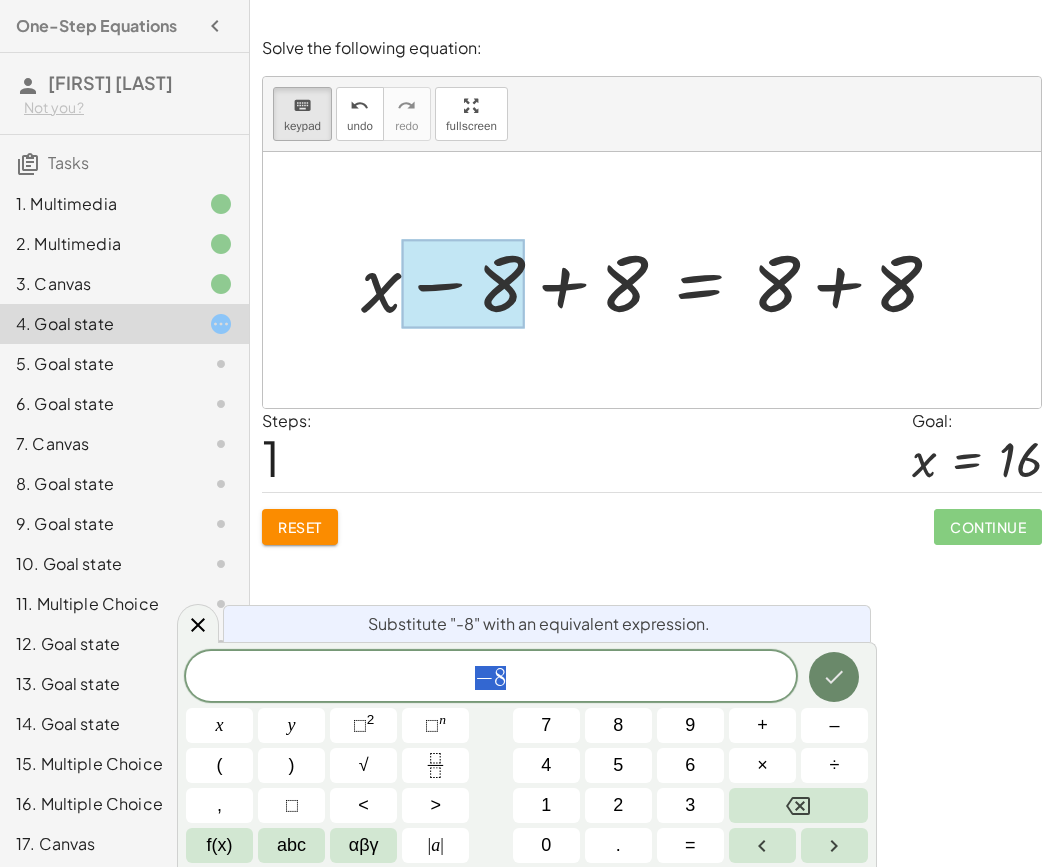 click at bounding box center [834, 677] 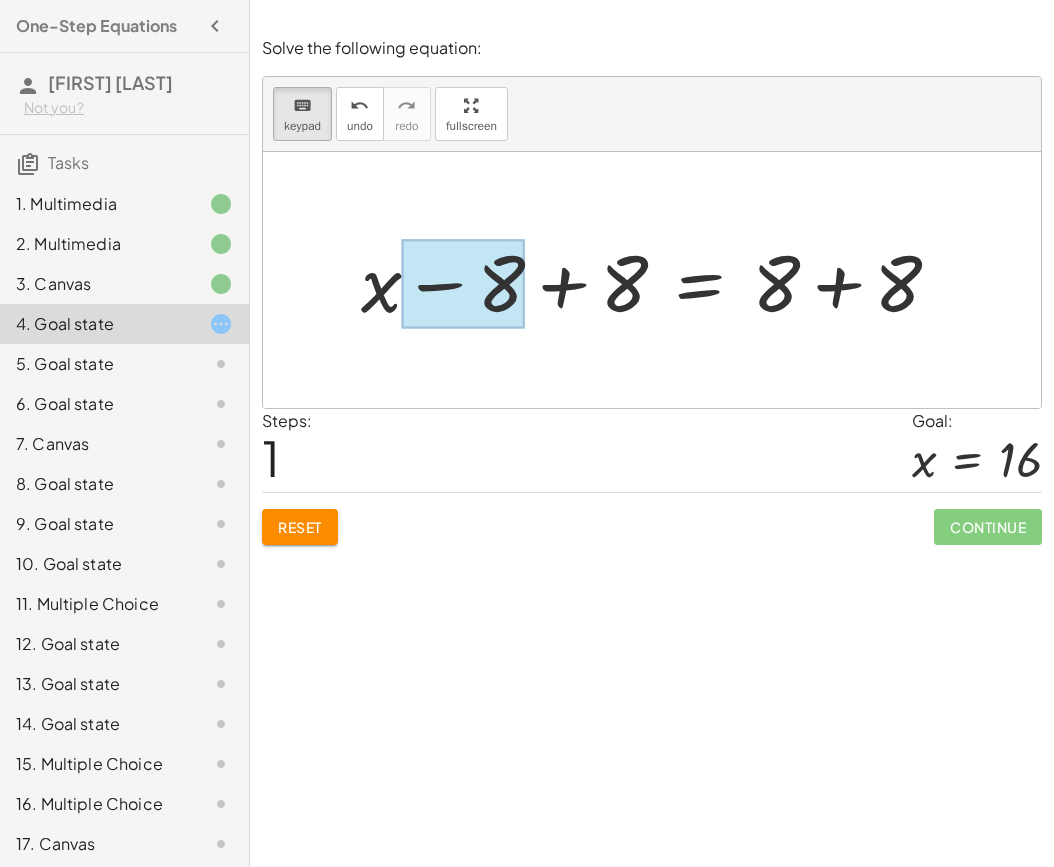 click on "+ x − 8 = 8 + x − 8 + 8 = + 8 + 8" at bounding box center [652, 280] 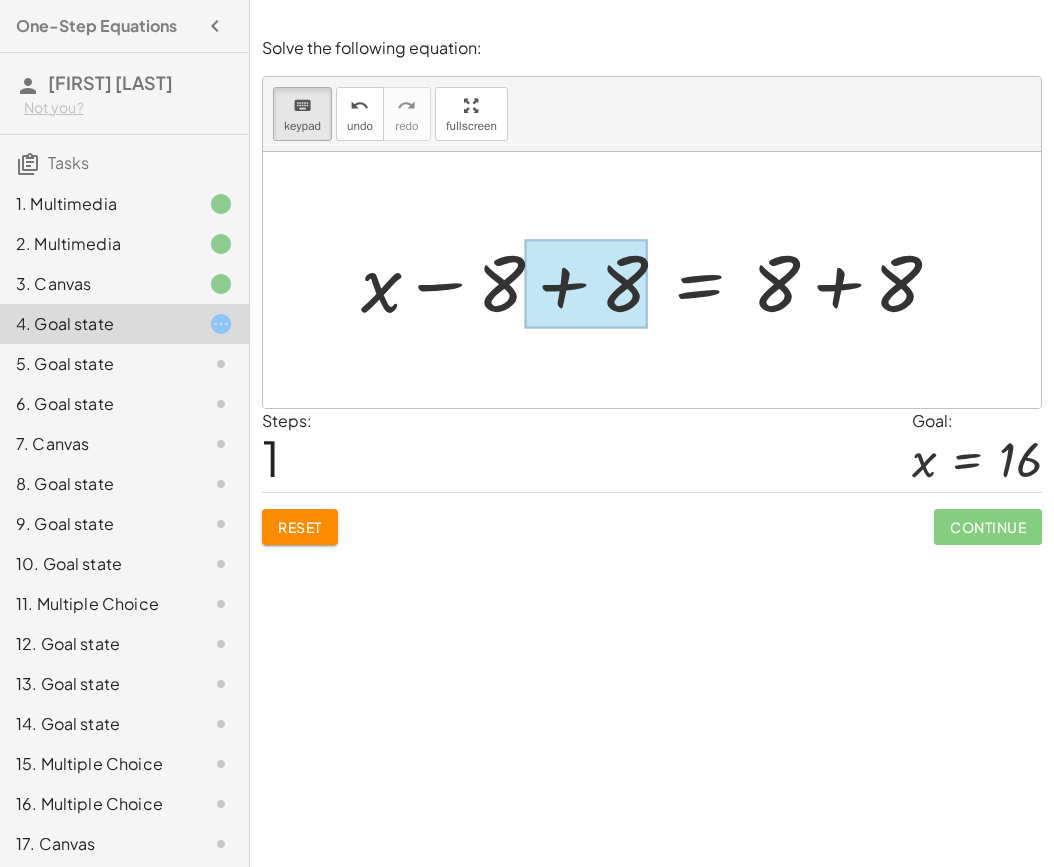 click at bounding box center [586, 284] 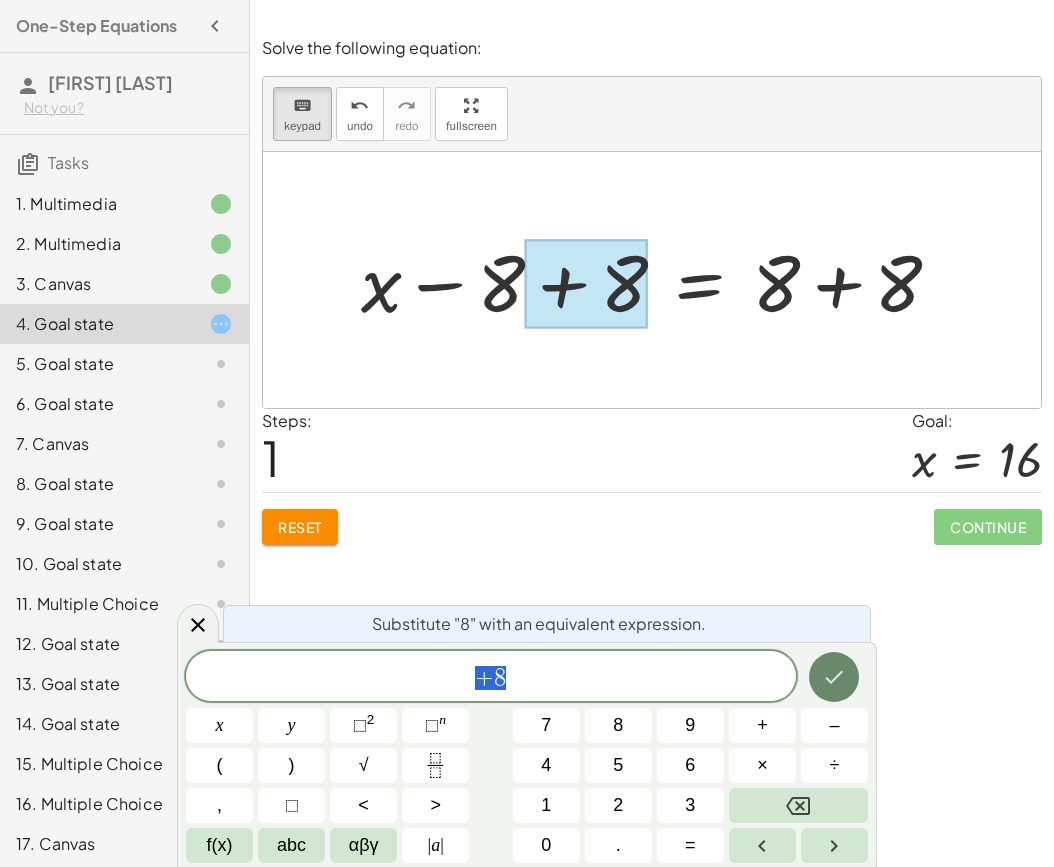 click 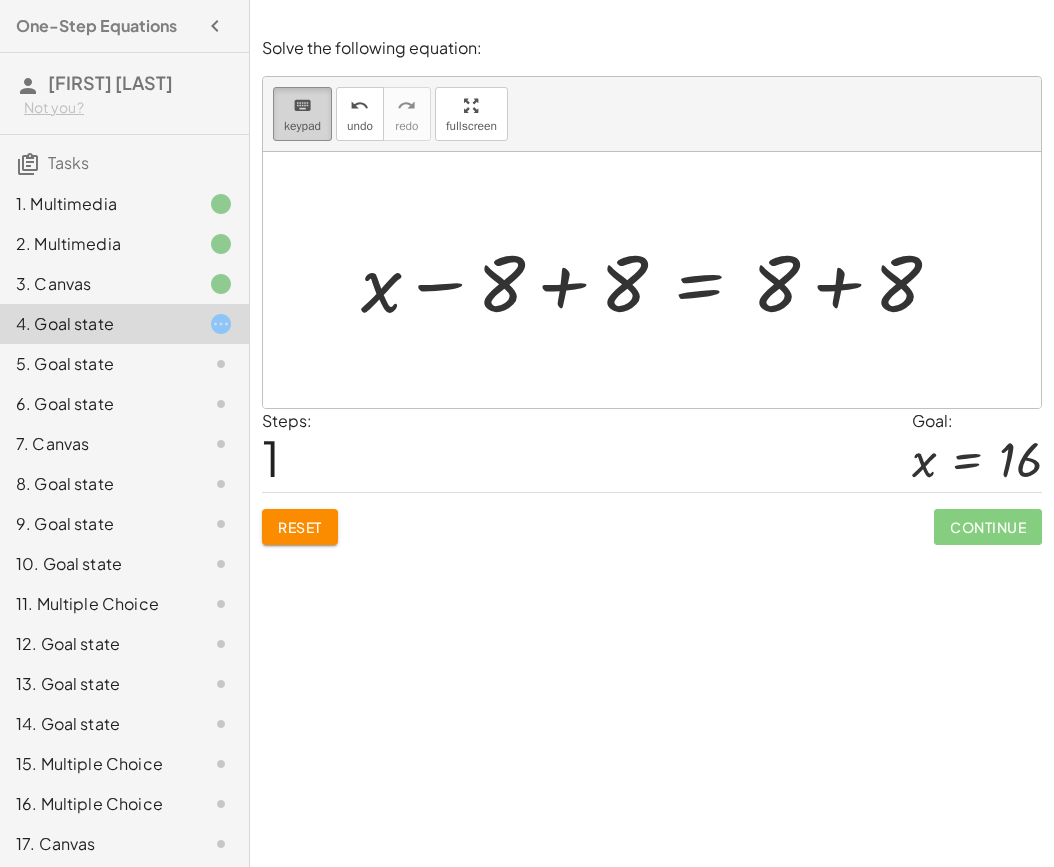 click on "keypad" at bounding box center [302, 126] 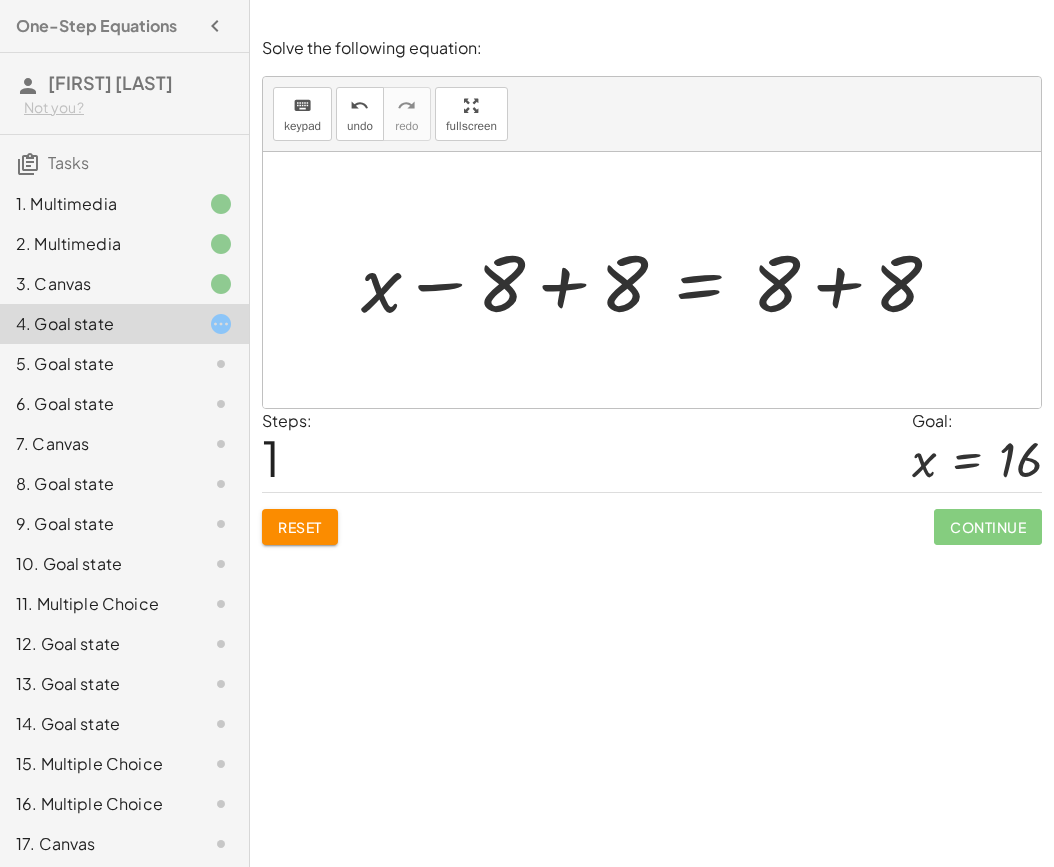 click at bounding box center (659, 280) 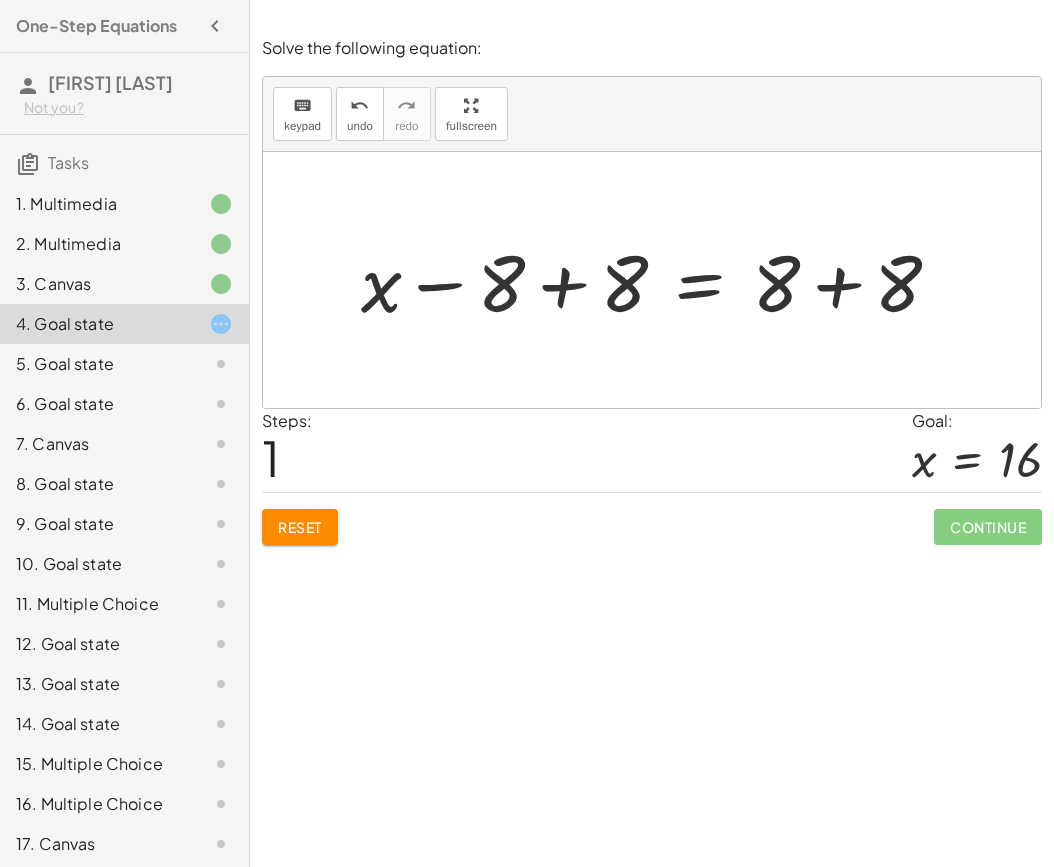 click at bounding box center [659, 280] 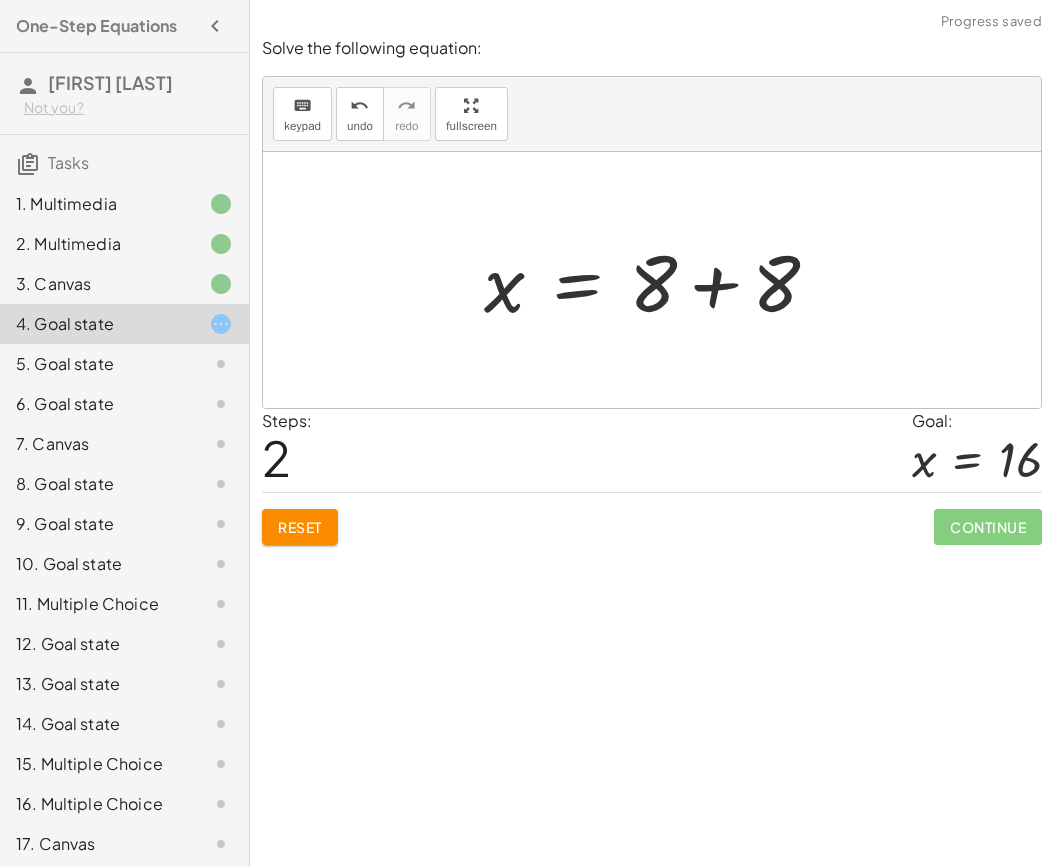 click at bounding box center [659, 280] 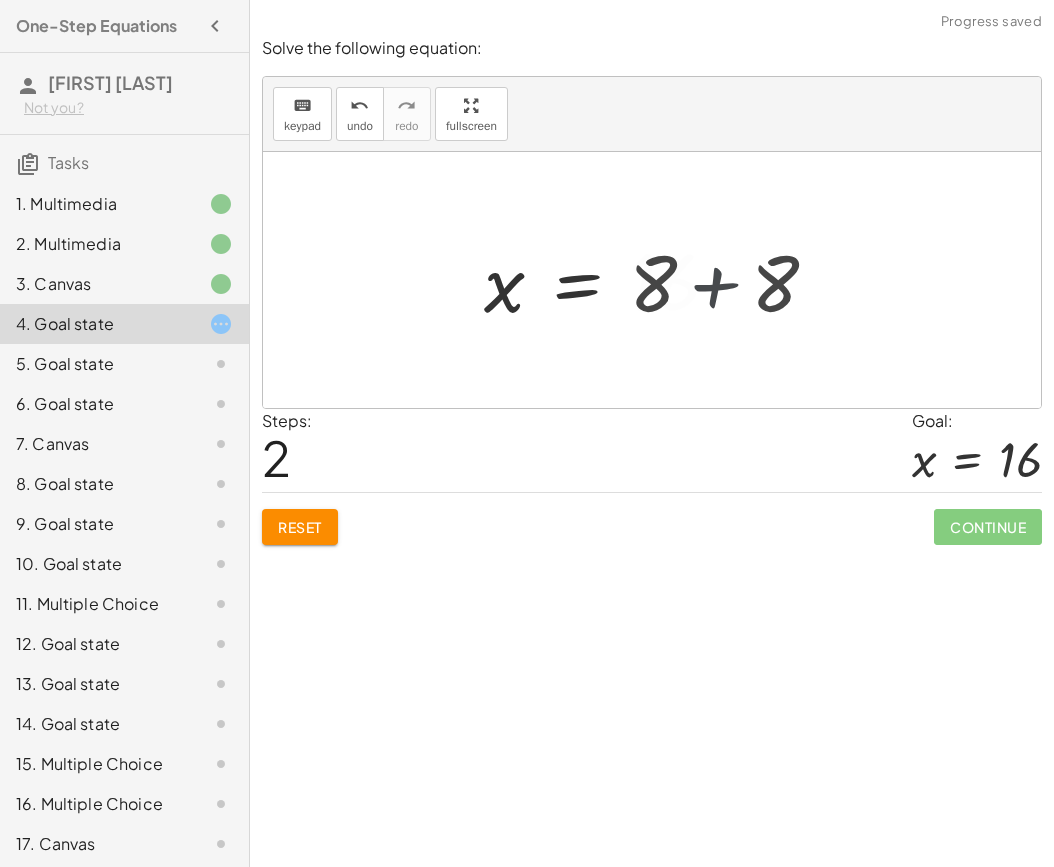 click at bounding box center [610, 280] 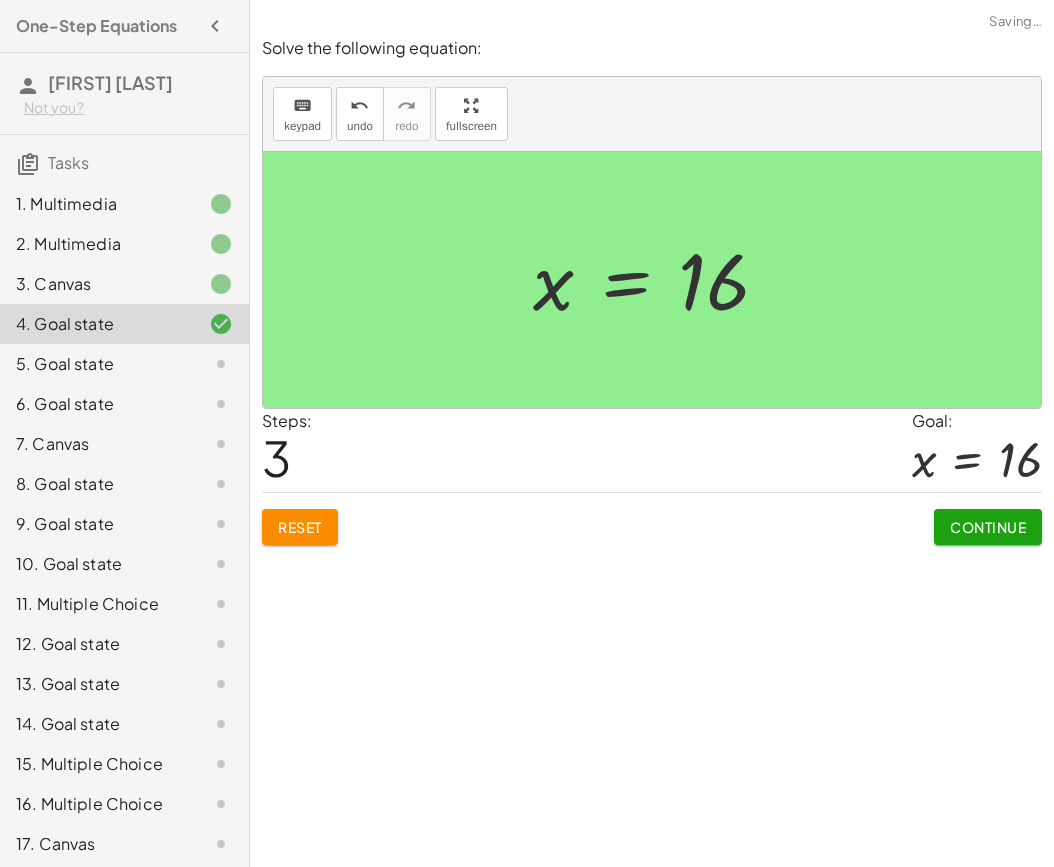 click on "Continue" at bounding box center [988, 527] 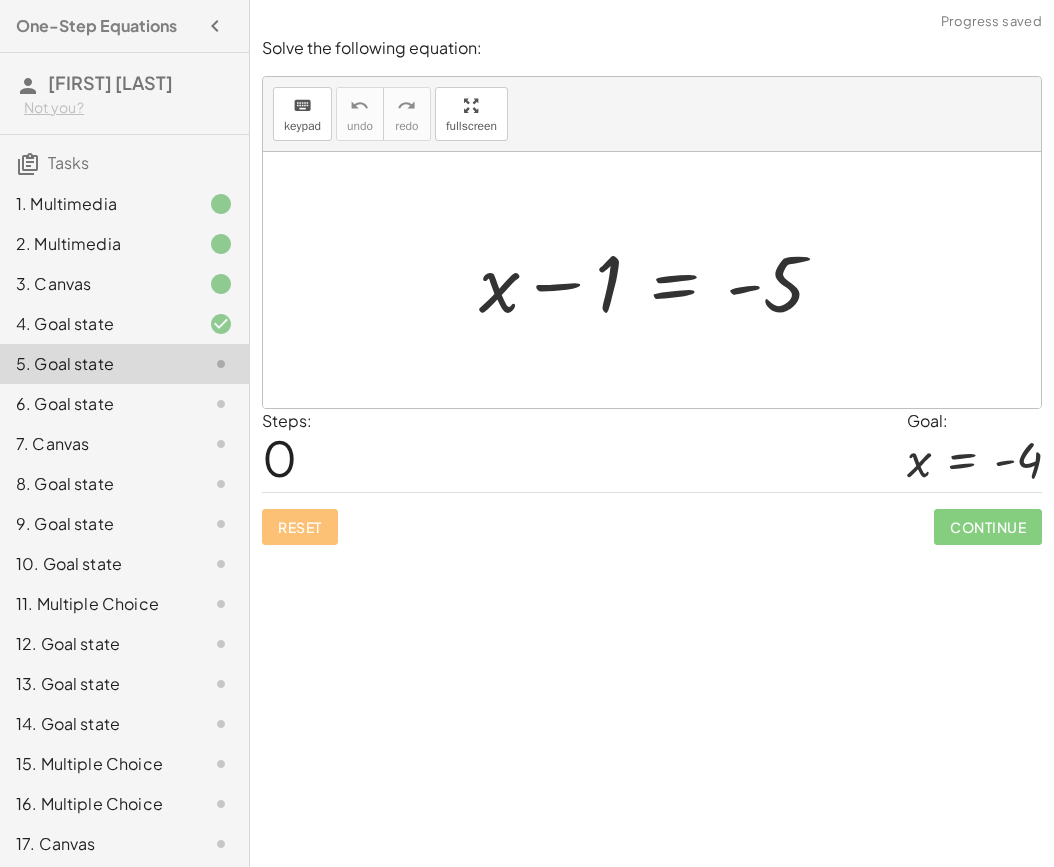 click at bounding box center (660, 280) 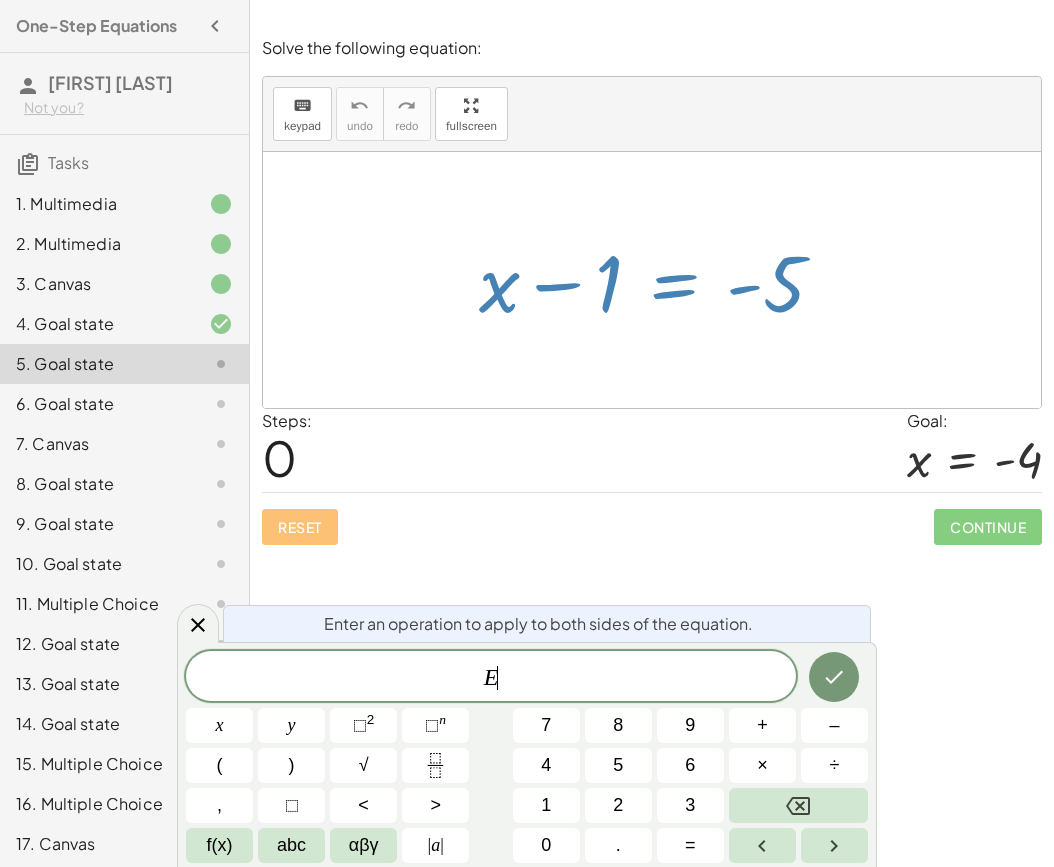 scroll, scrollTop: 24, scrollLeft: 0, axis: vertical 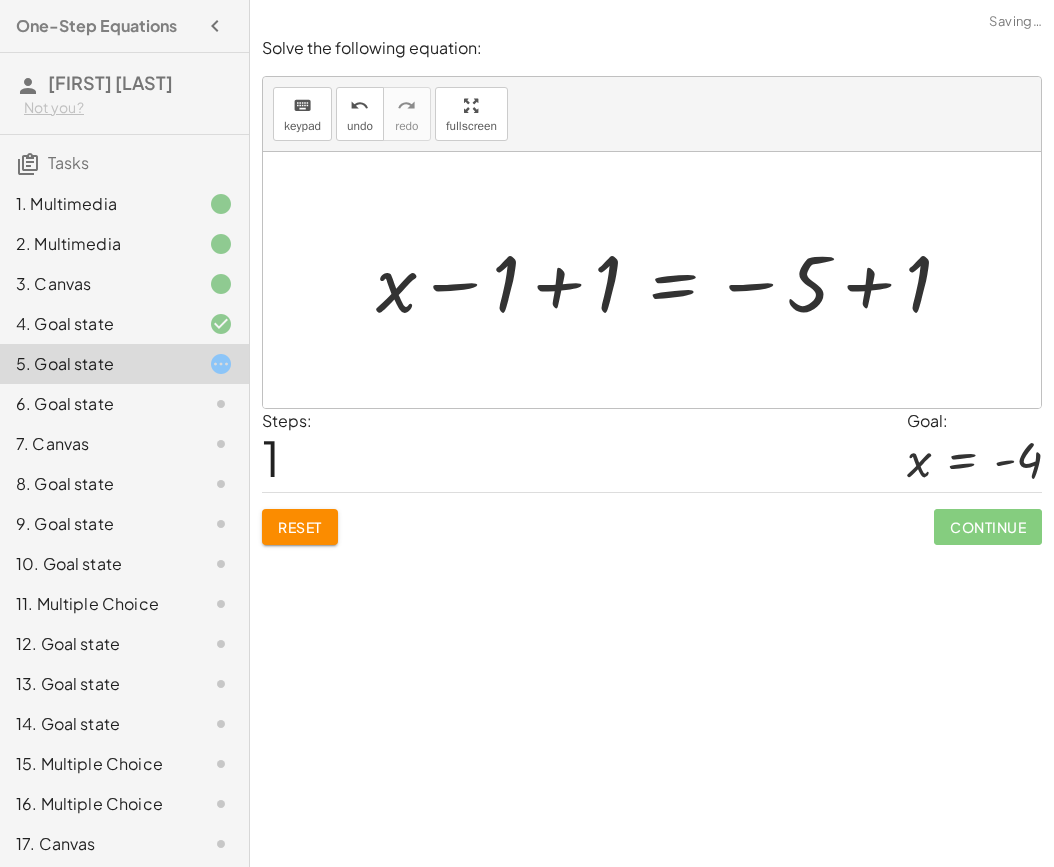 click at bounding box center (671, 280) 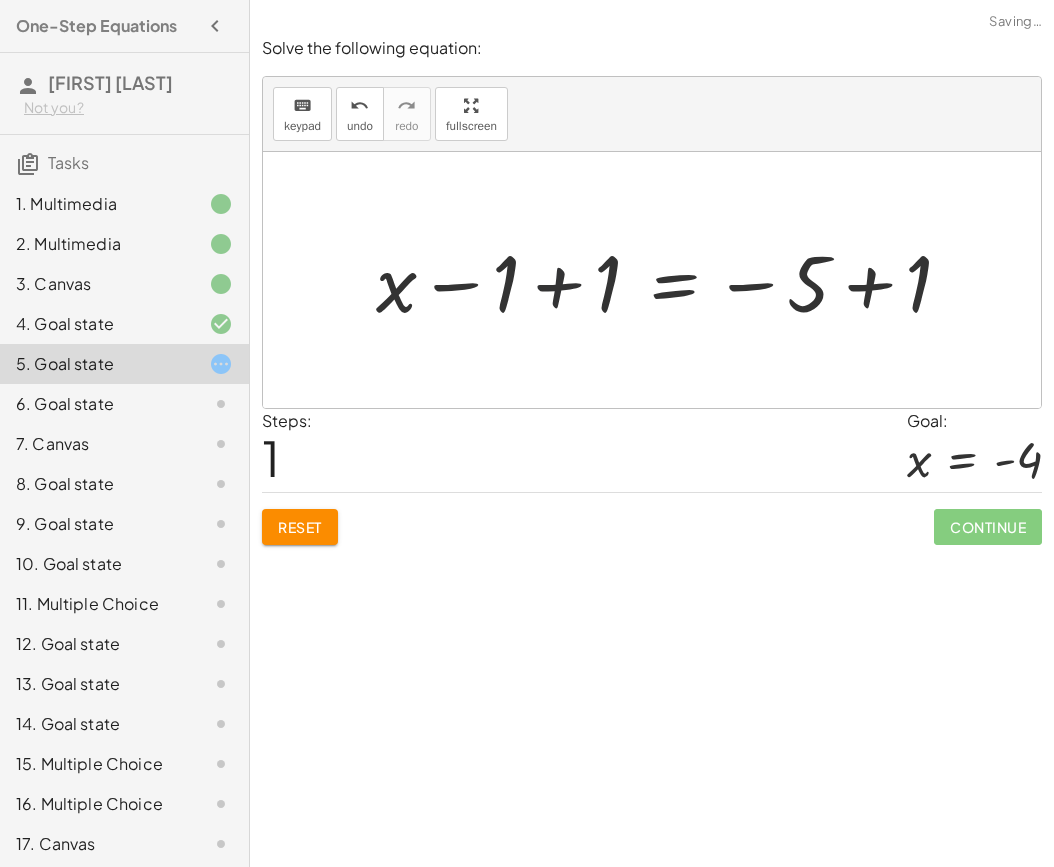 click at bounding box center (652, 280) 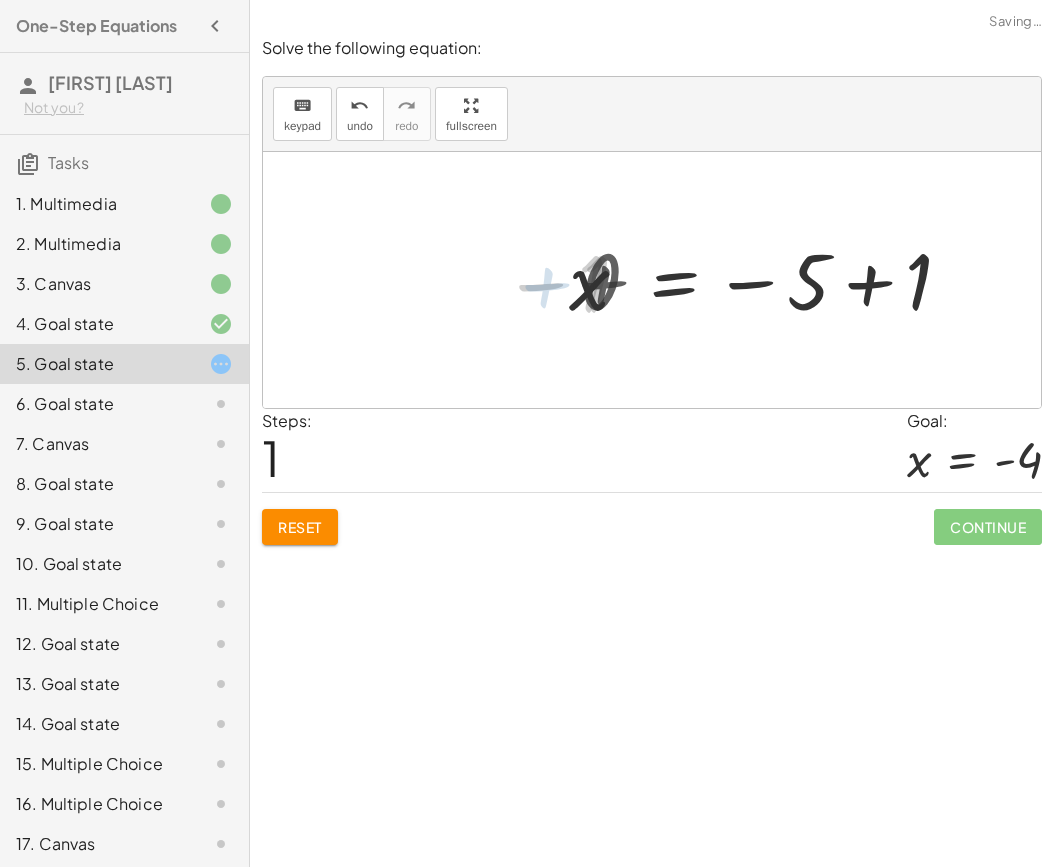 click at bounding box center [774, 280] 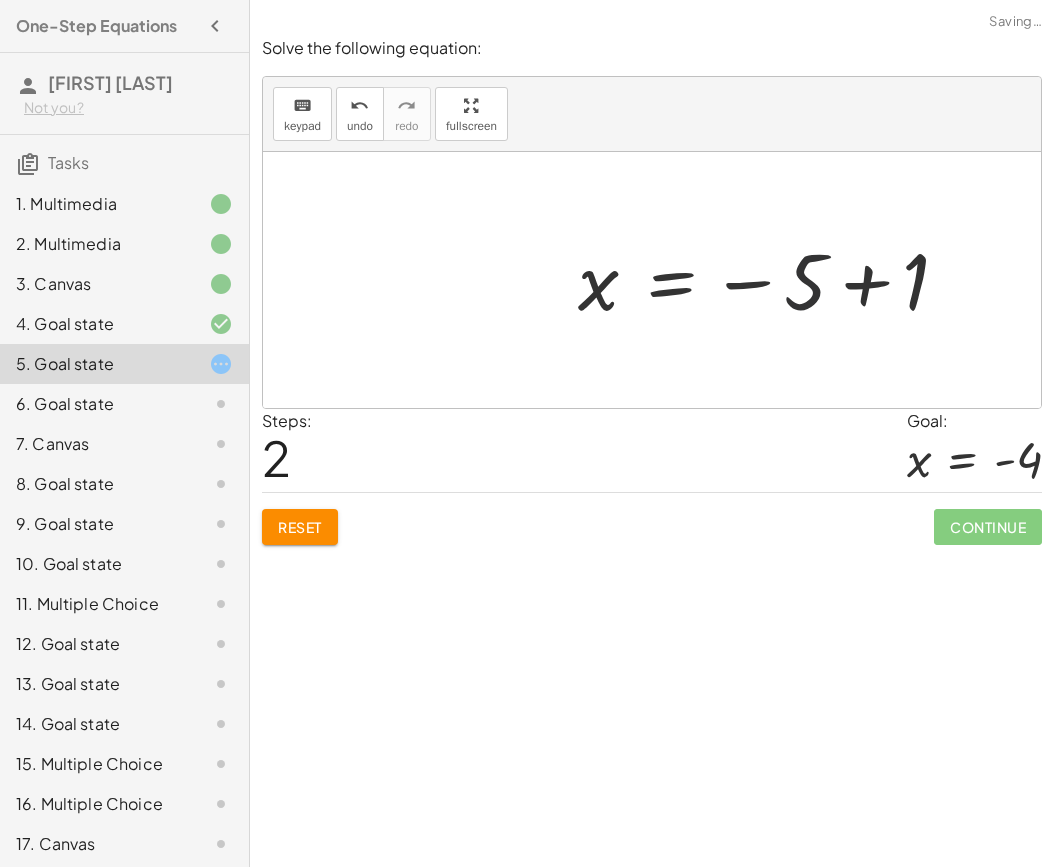 click at bounding box center [771, 280] 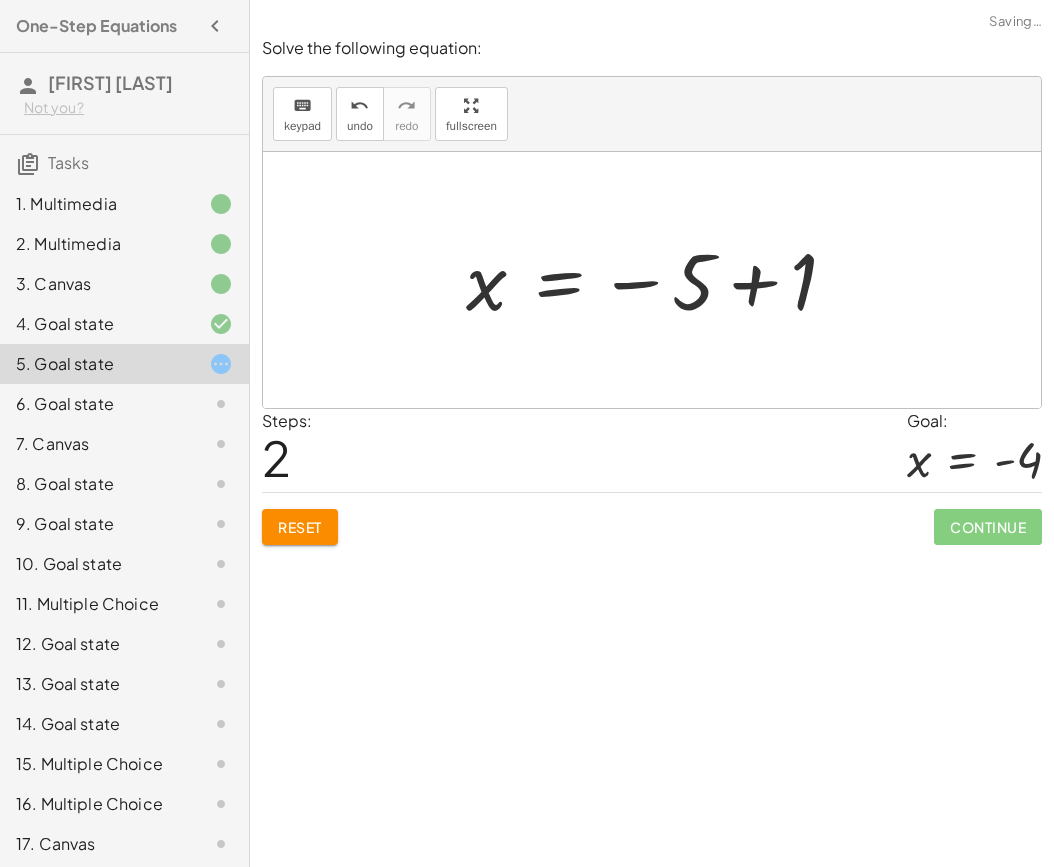 click at bounding box center [659, 280] 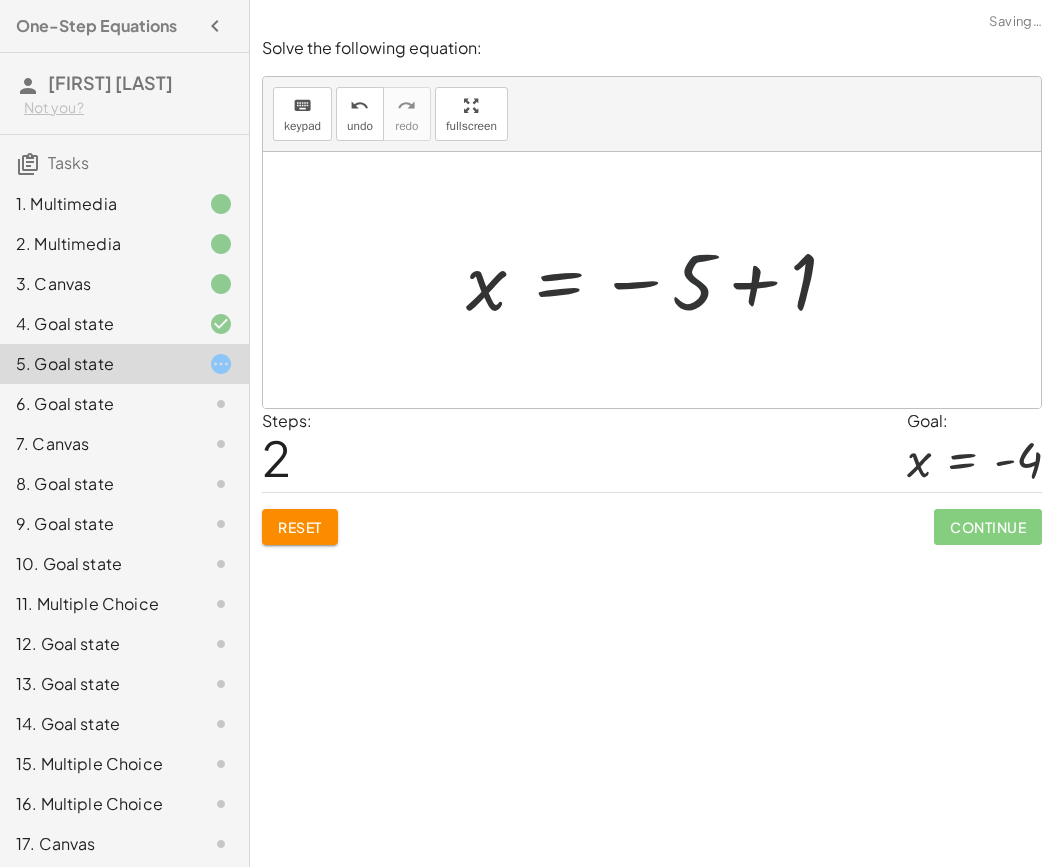 click at bounding box center [659, 280] 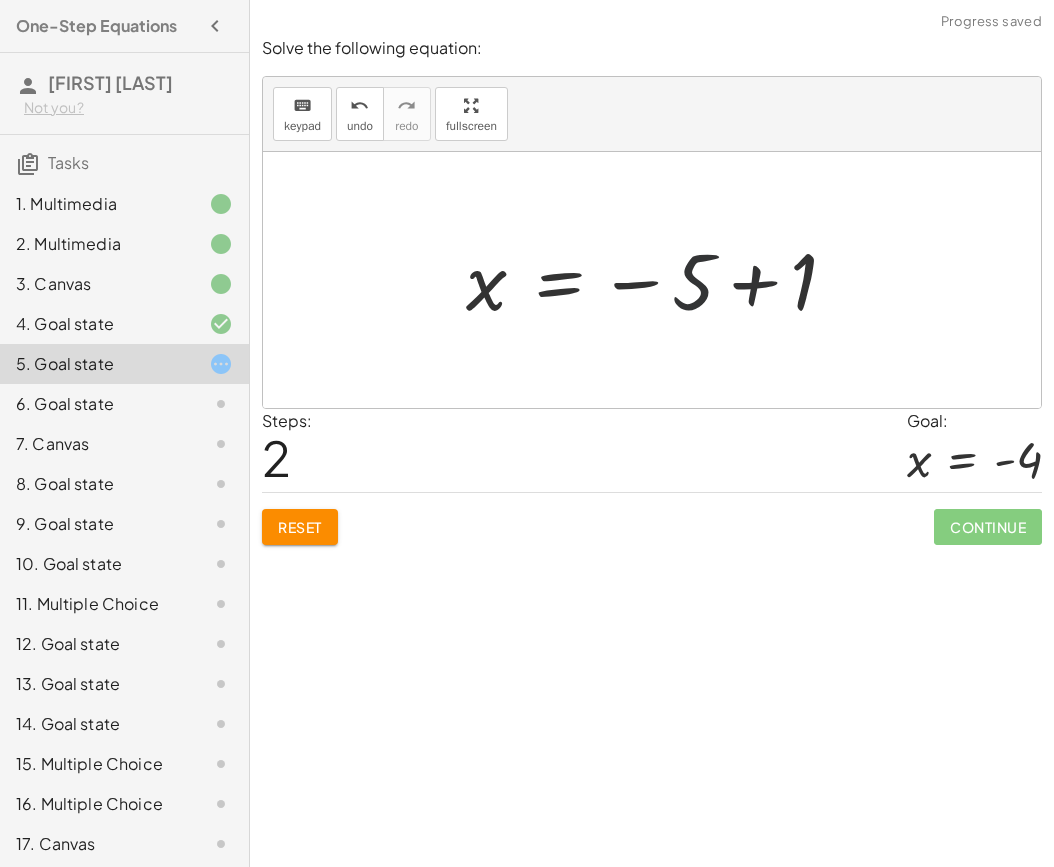 click at bounding box center [659, 280] 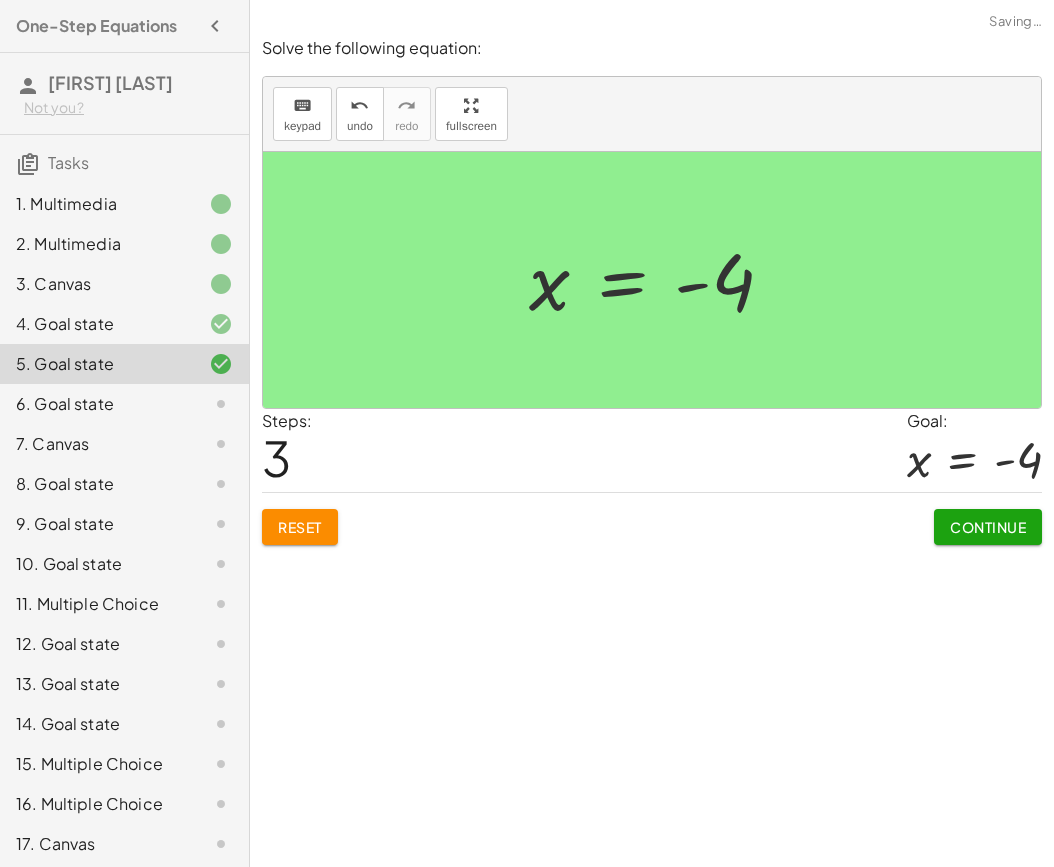 click on "Continue" 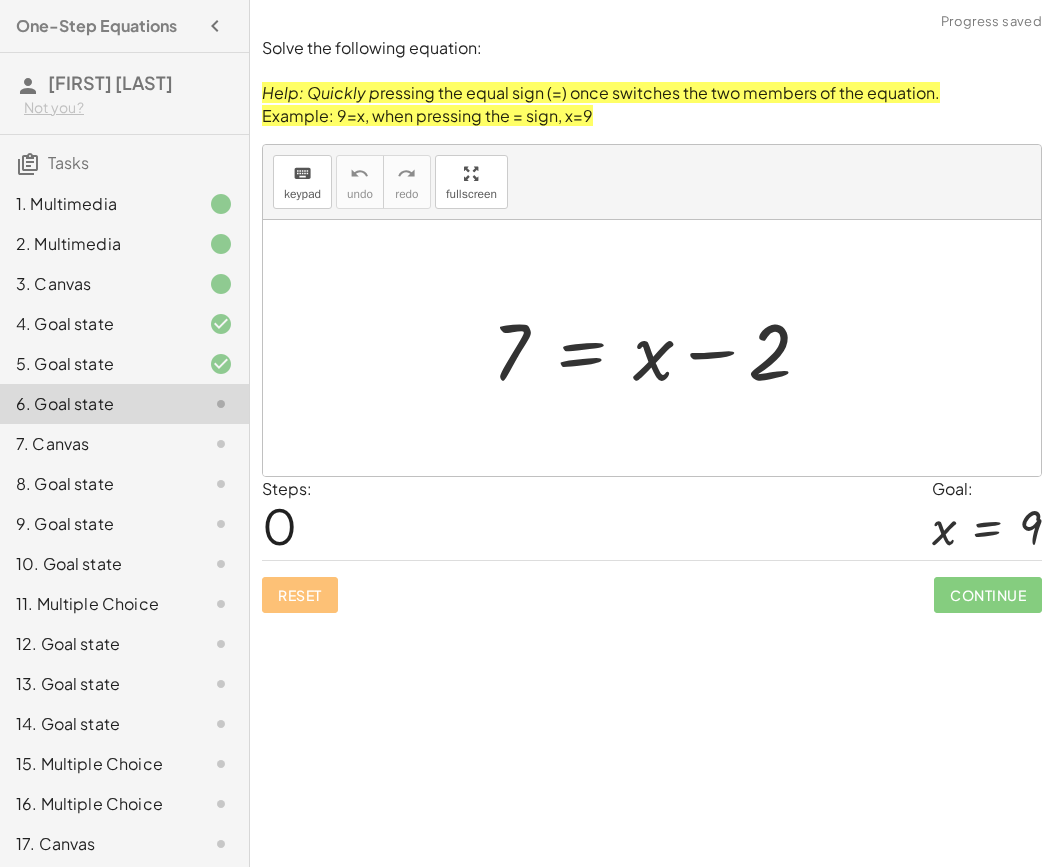 click at bounding box center (659, 348) 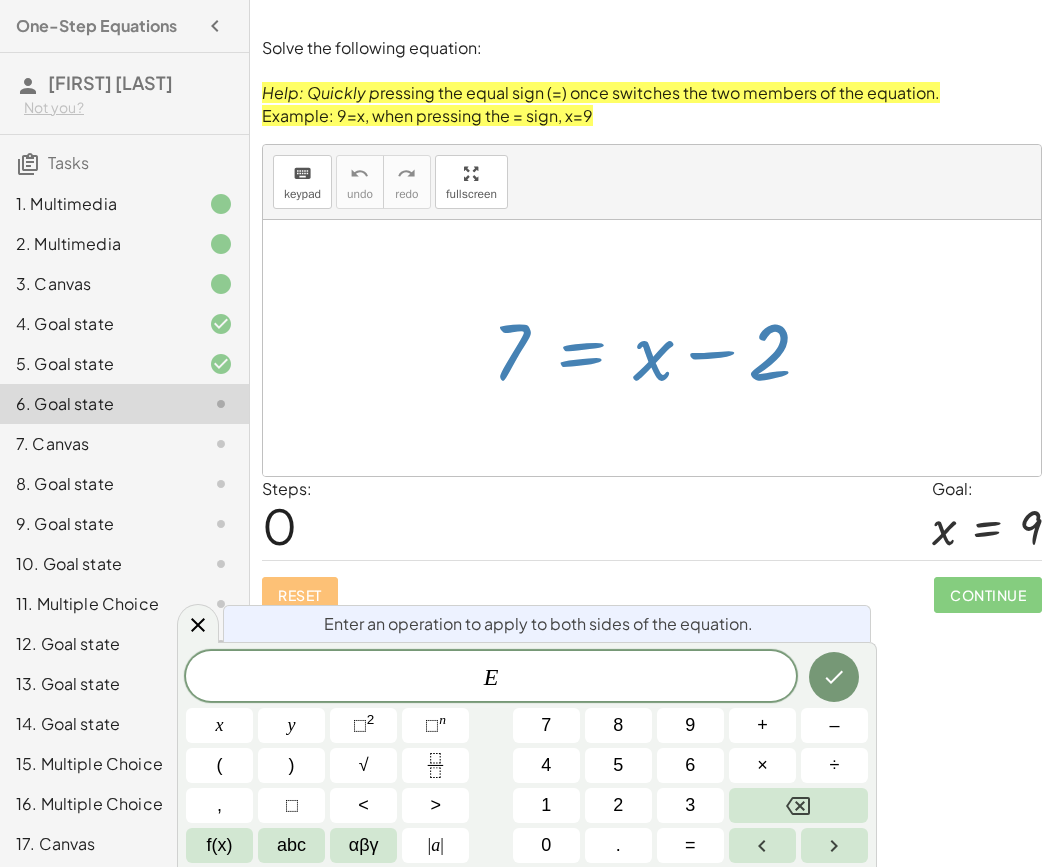 click at bounding box center [659, 348] 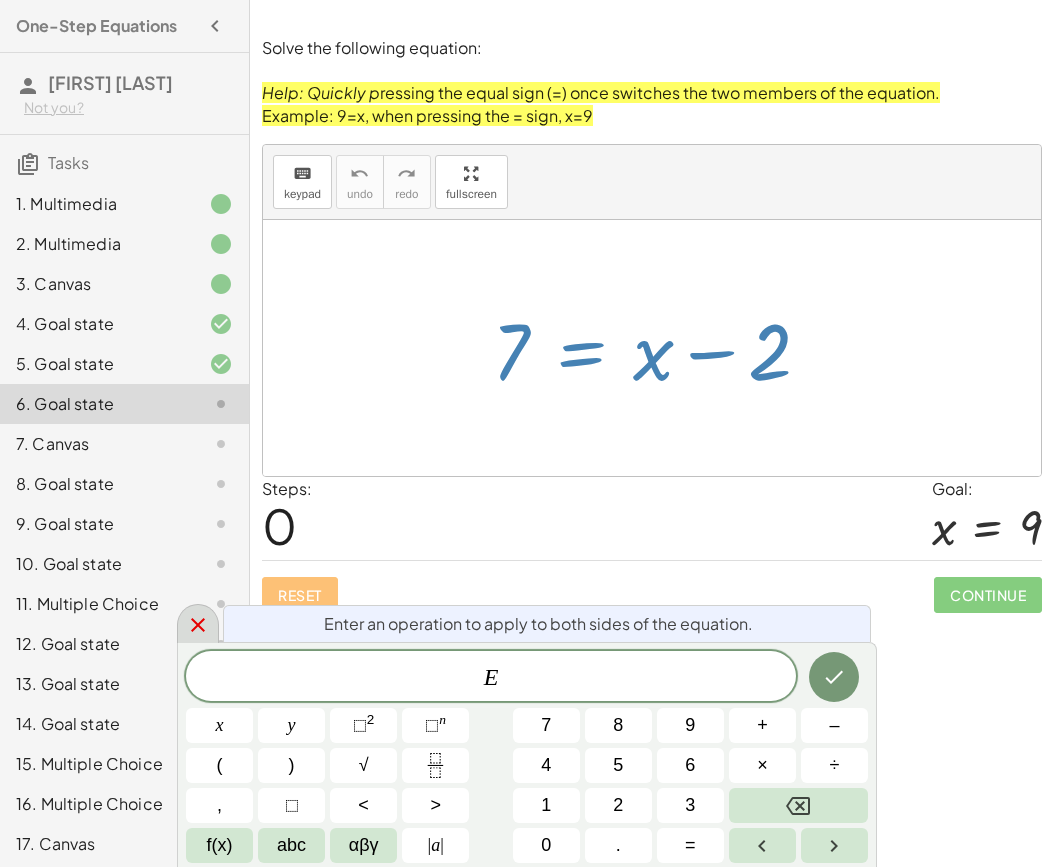 click 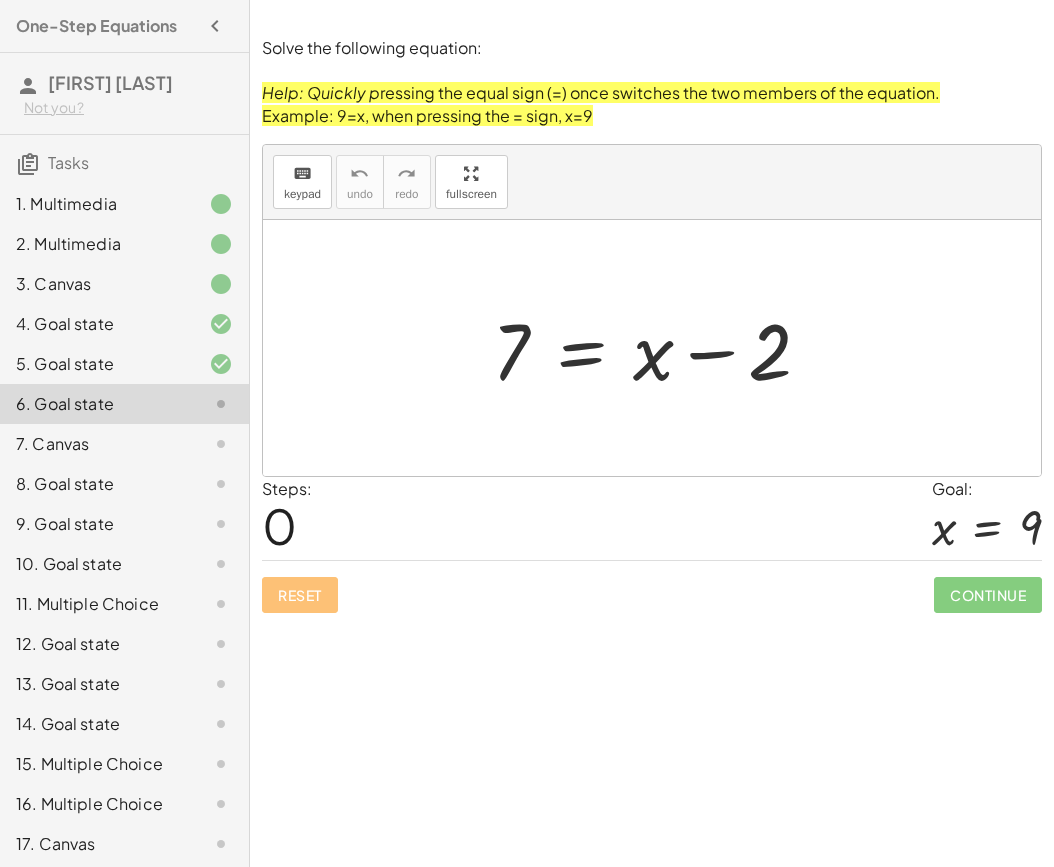 click at bounding box center (659, 348) 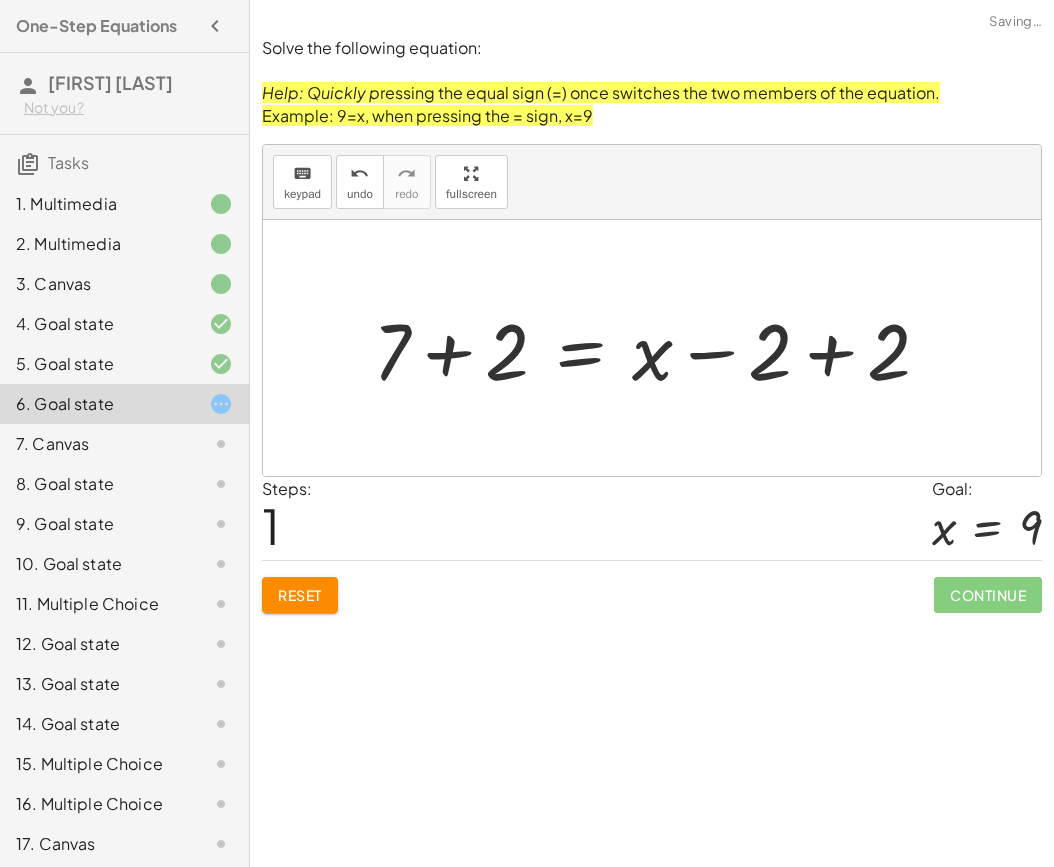 click at bounding box center (659, 348) 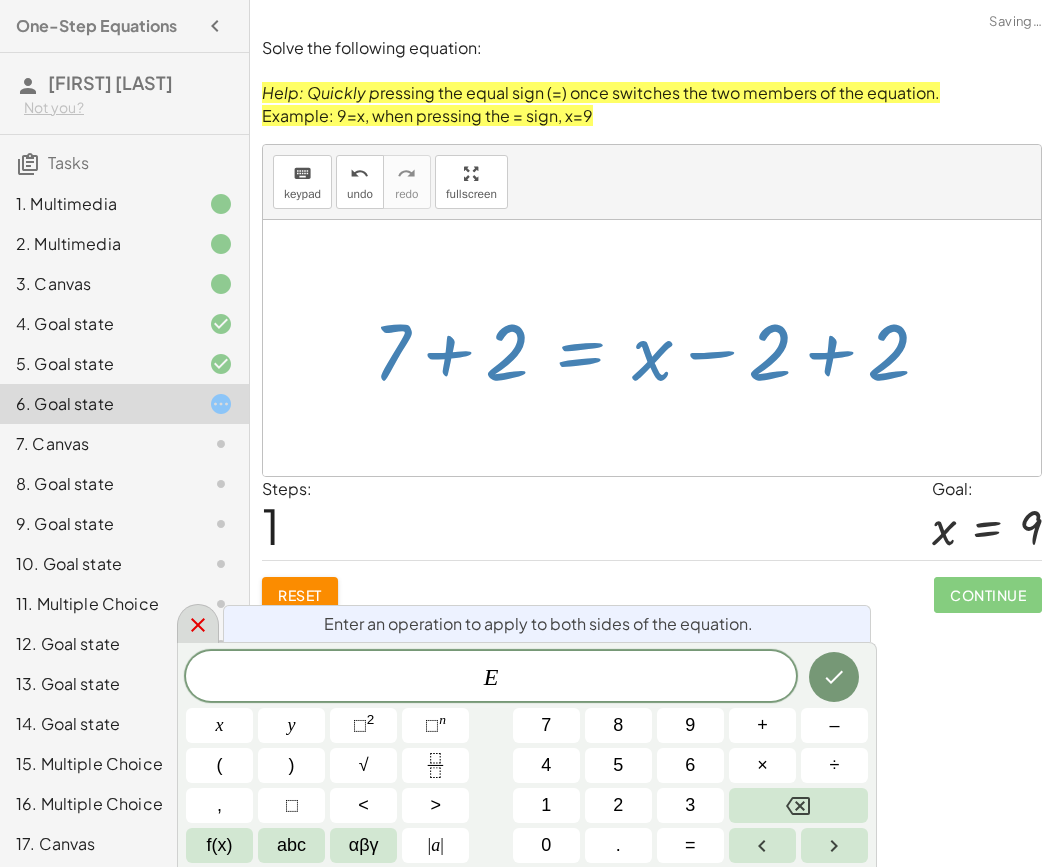 click at bounding box center [198, 623] 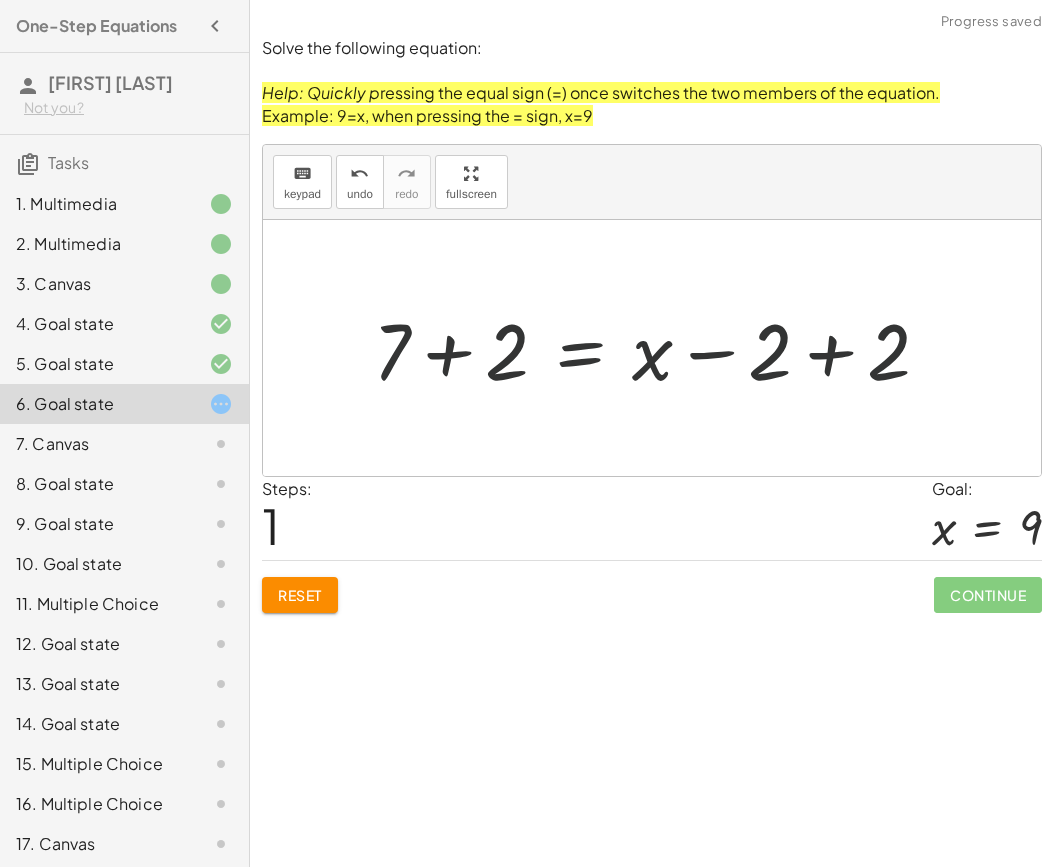 click at bounding box center (659, 348) 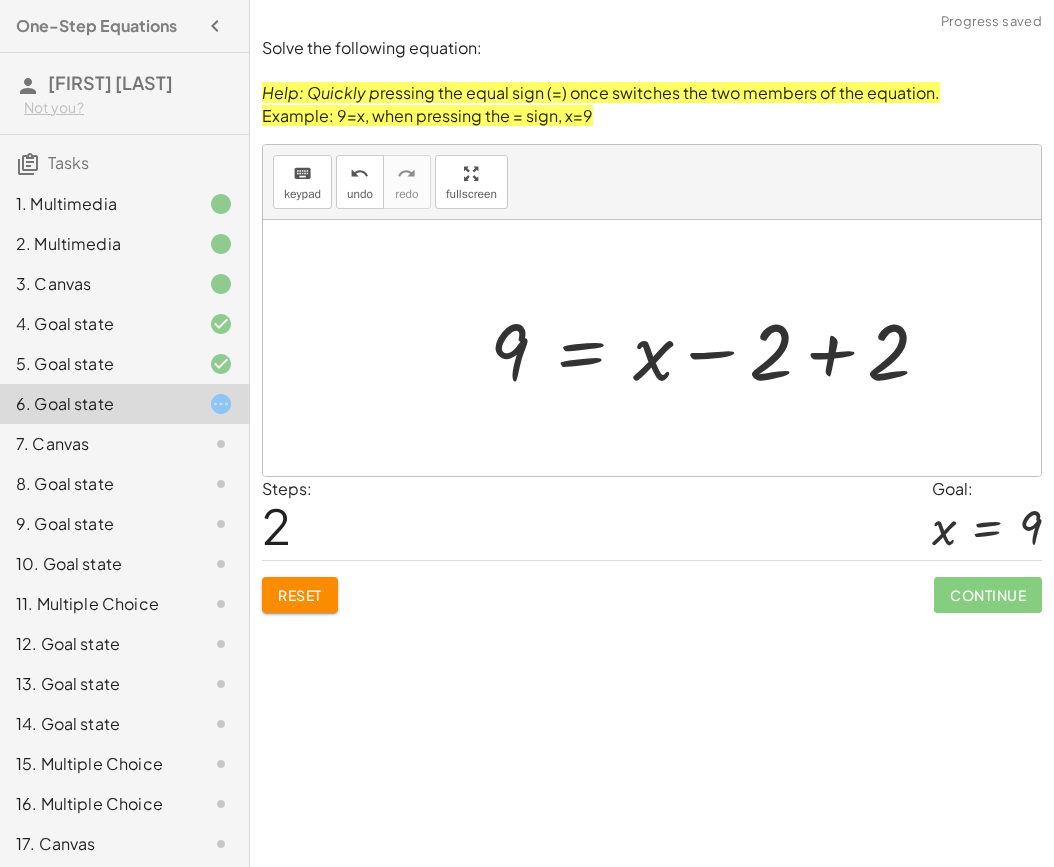 click at bounding box center [718, 348] 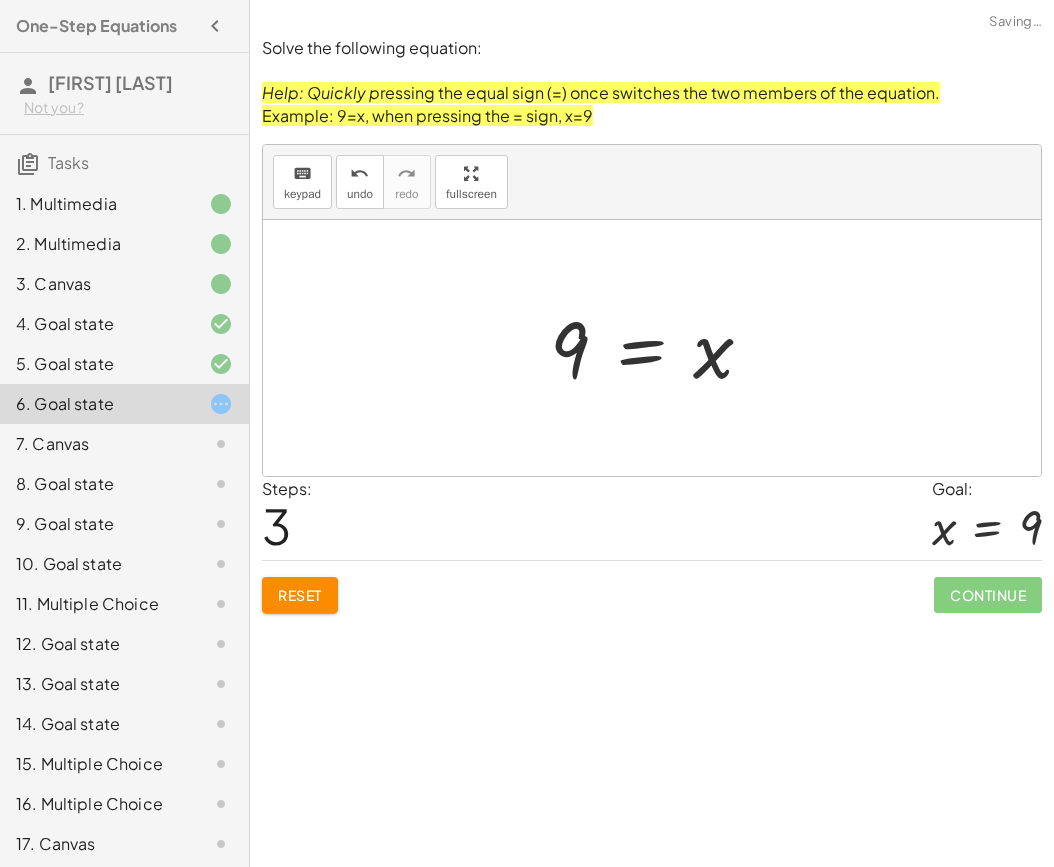 click at bounding box center (659, 348) 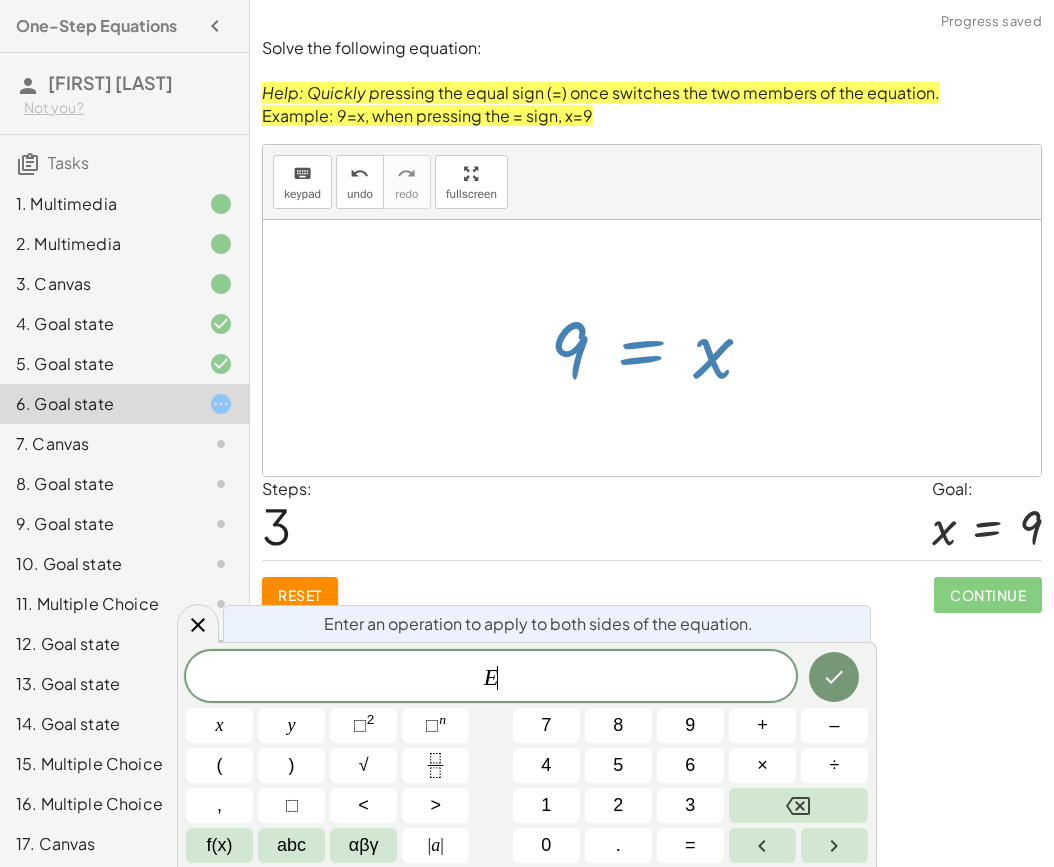 click at bounding box center (659, 348) 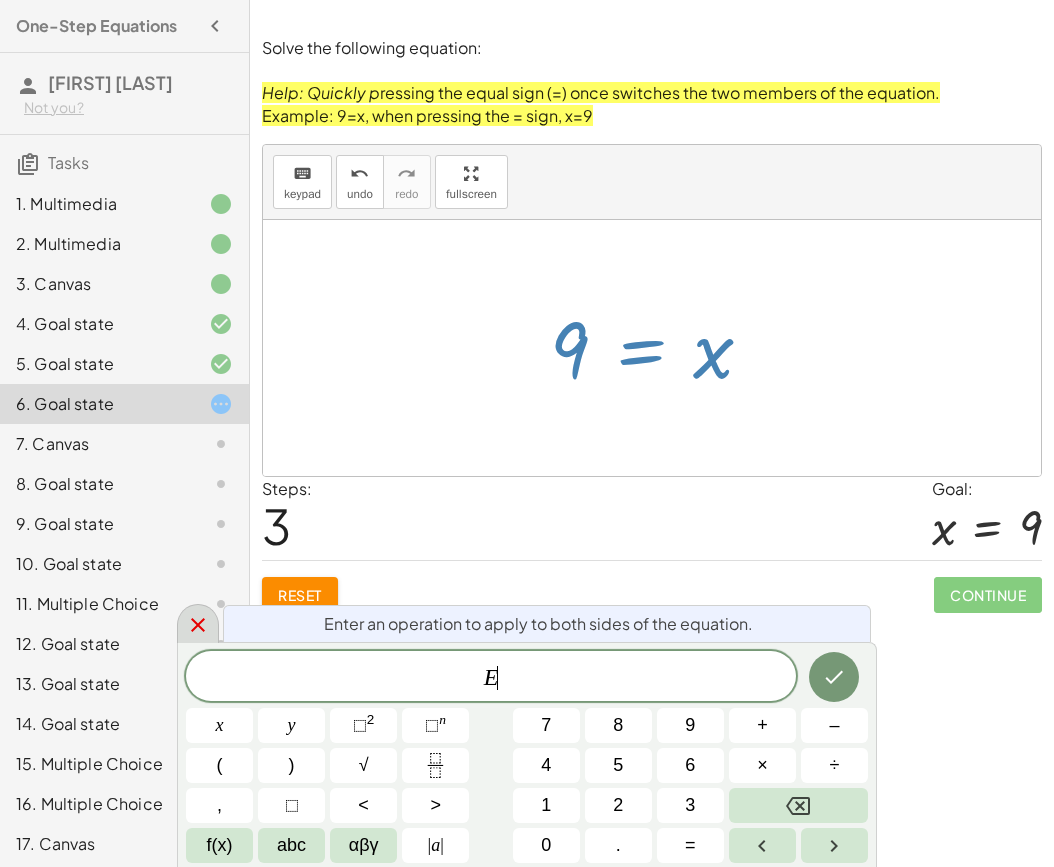 click at bounding box center (198, 623) 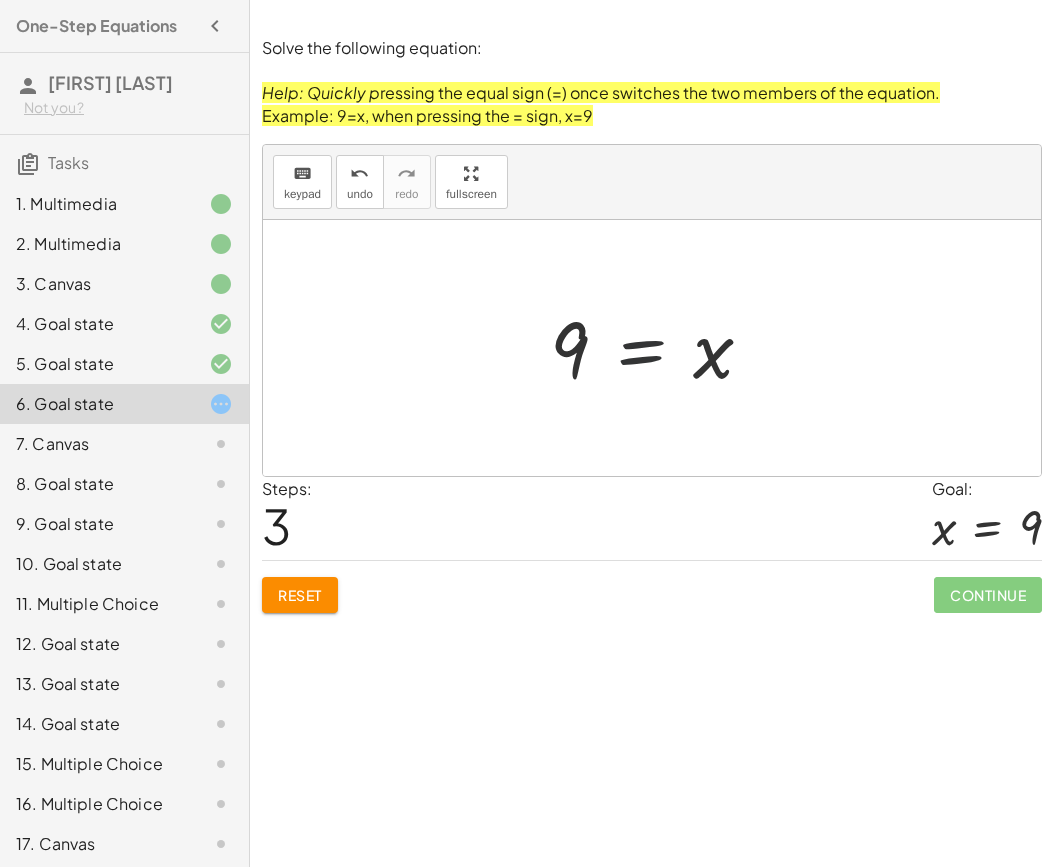click at bounding box center (659, 348) 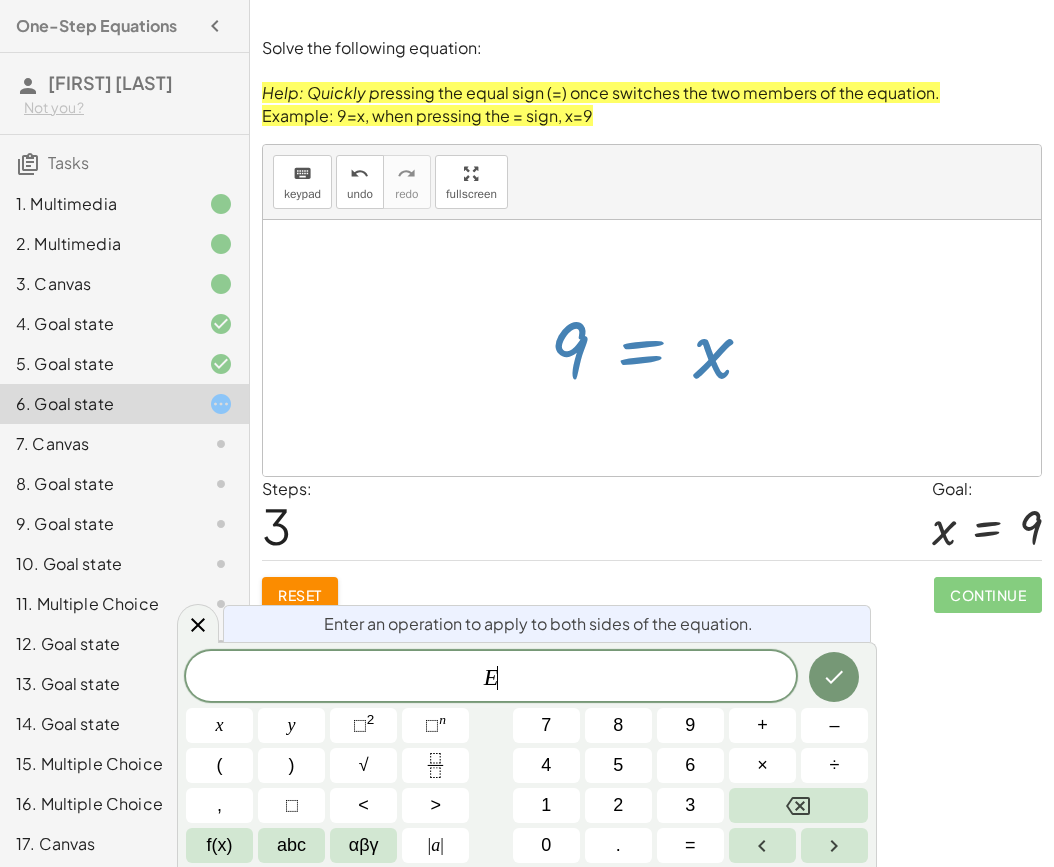 click at bounding box center (659, 348) 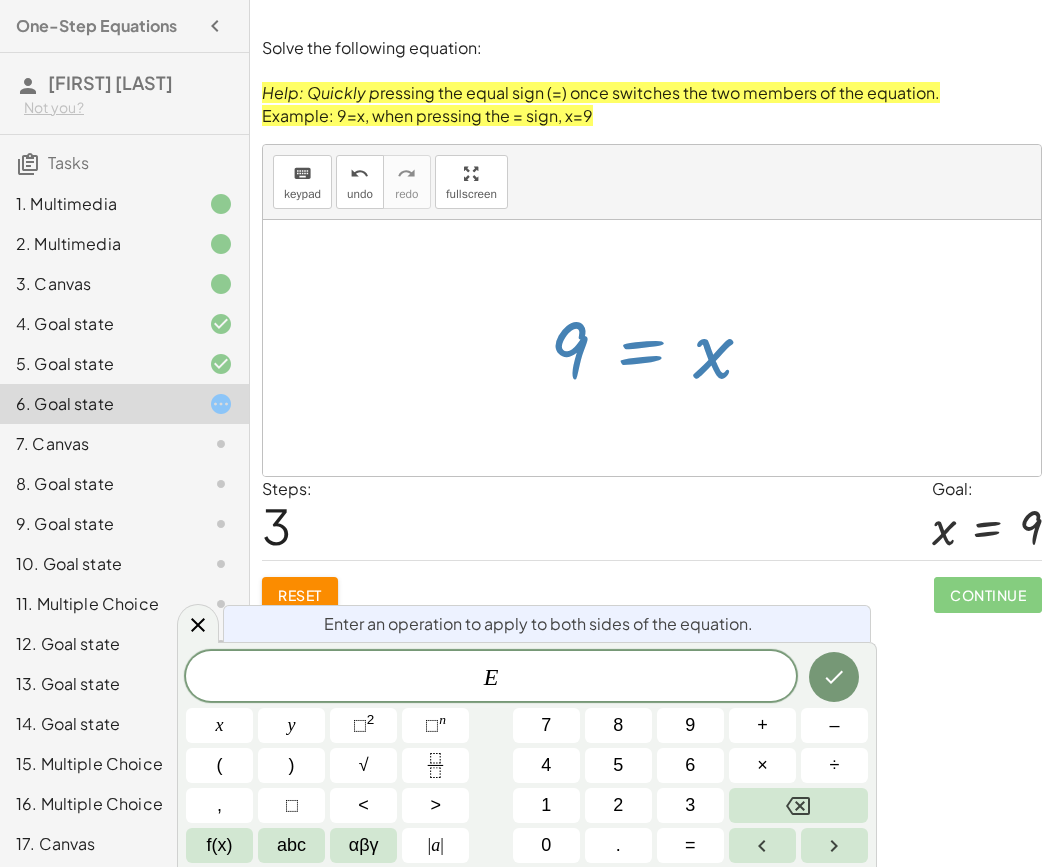 click at bounding box center [659, 348] 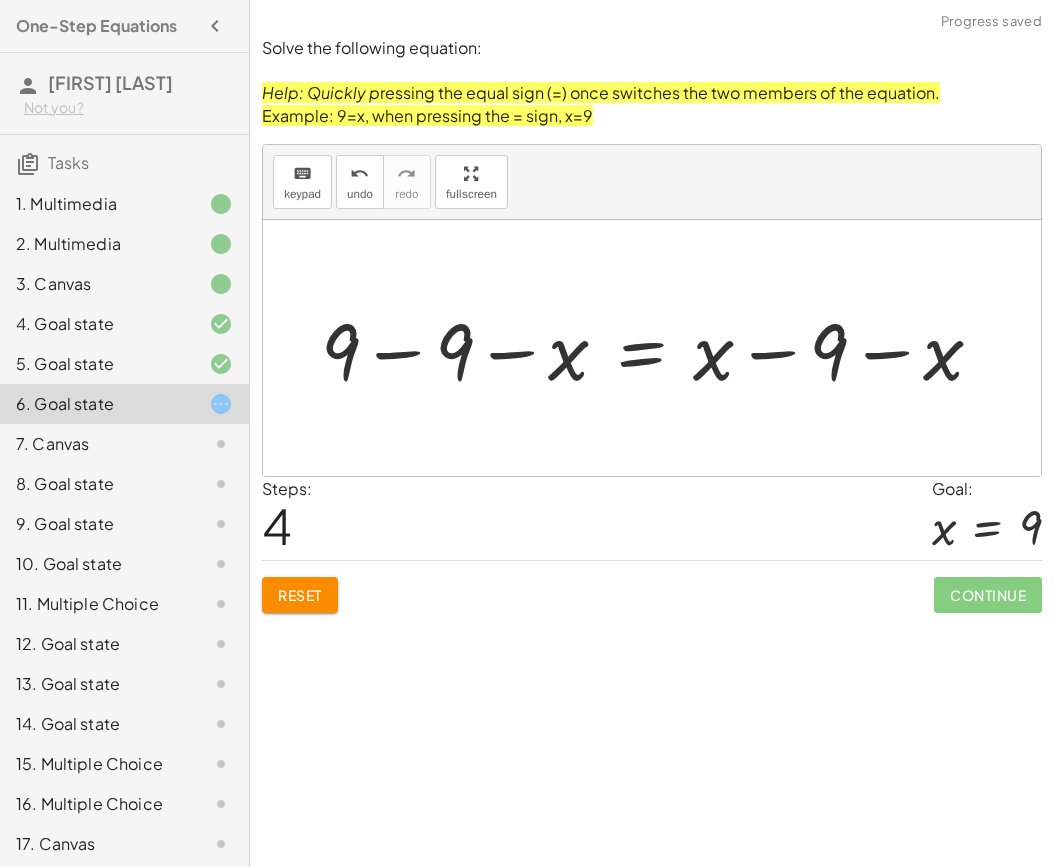 click at bounding box center [660, 348] 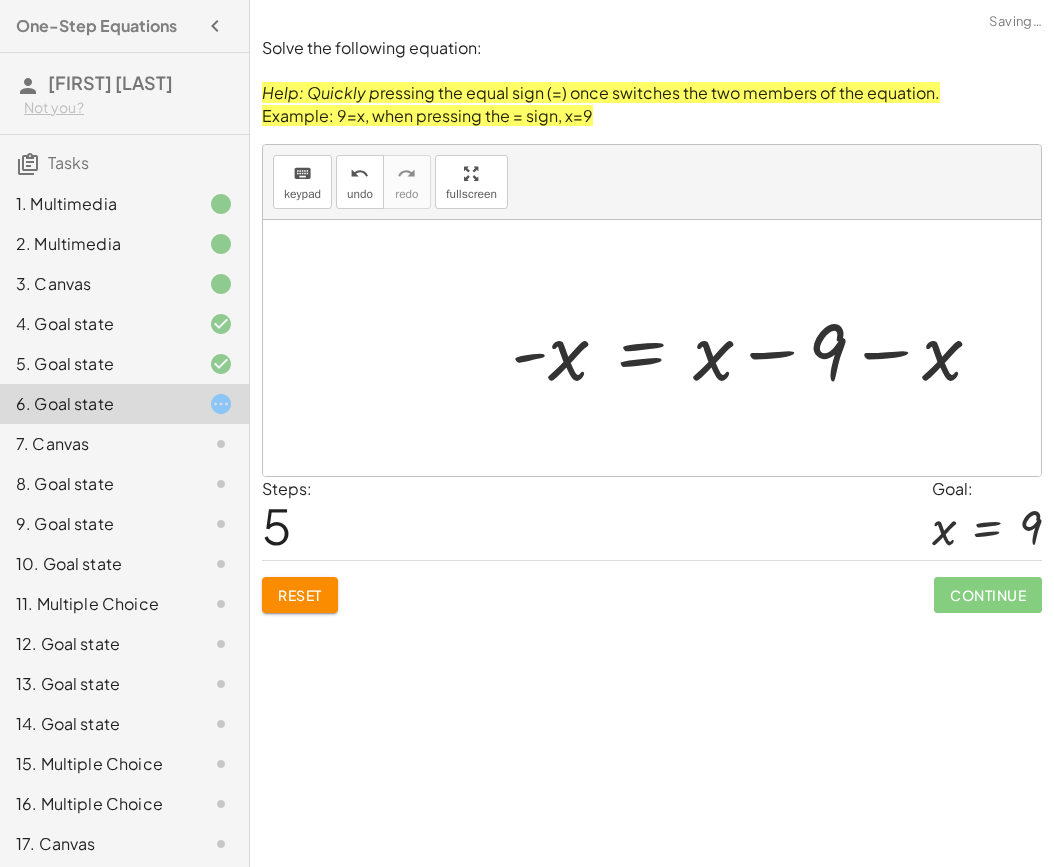 click at bounding box center [754, 348] 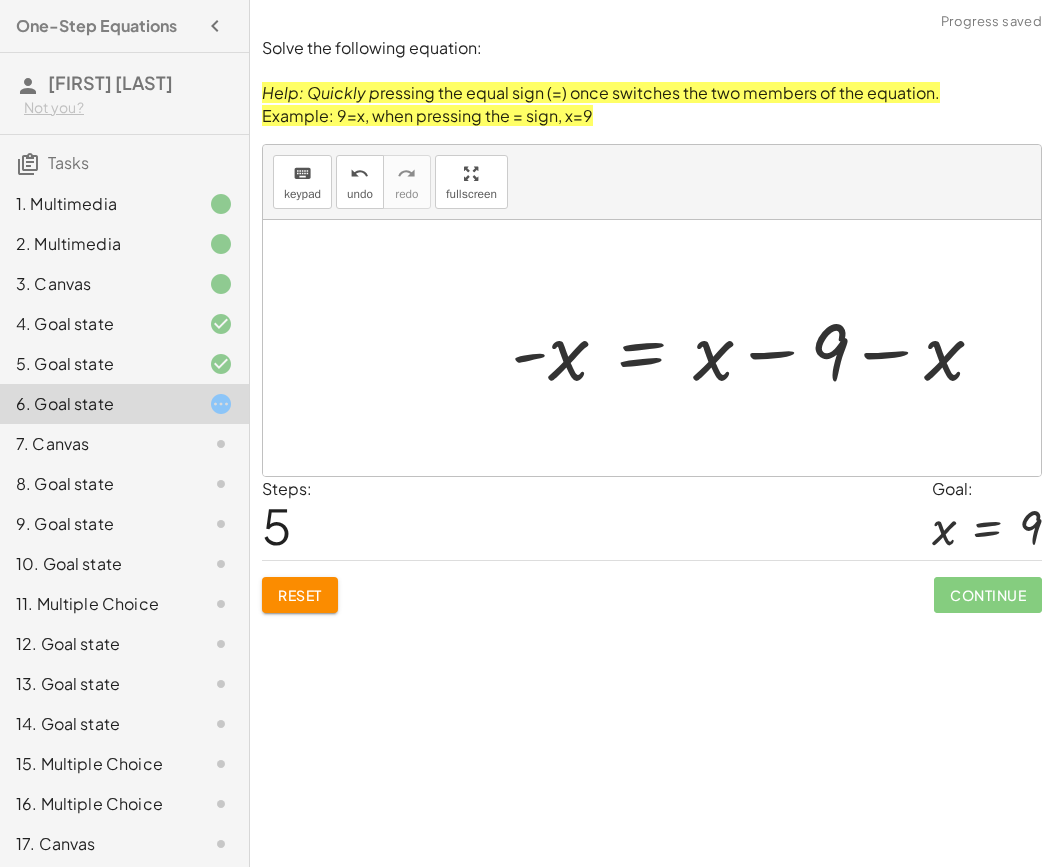 click at bounding box center (754, 348) 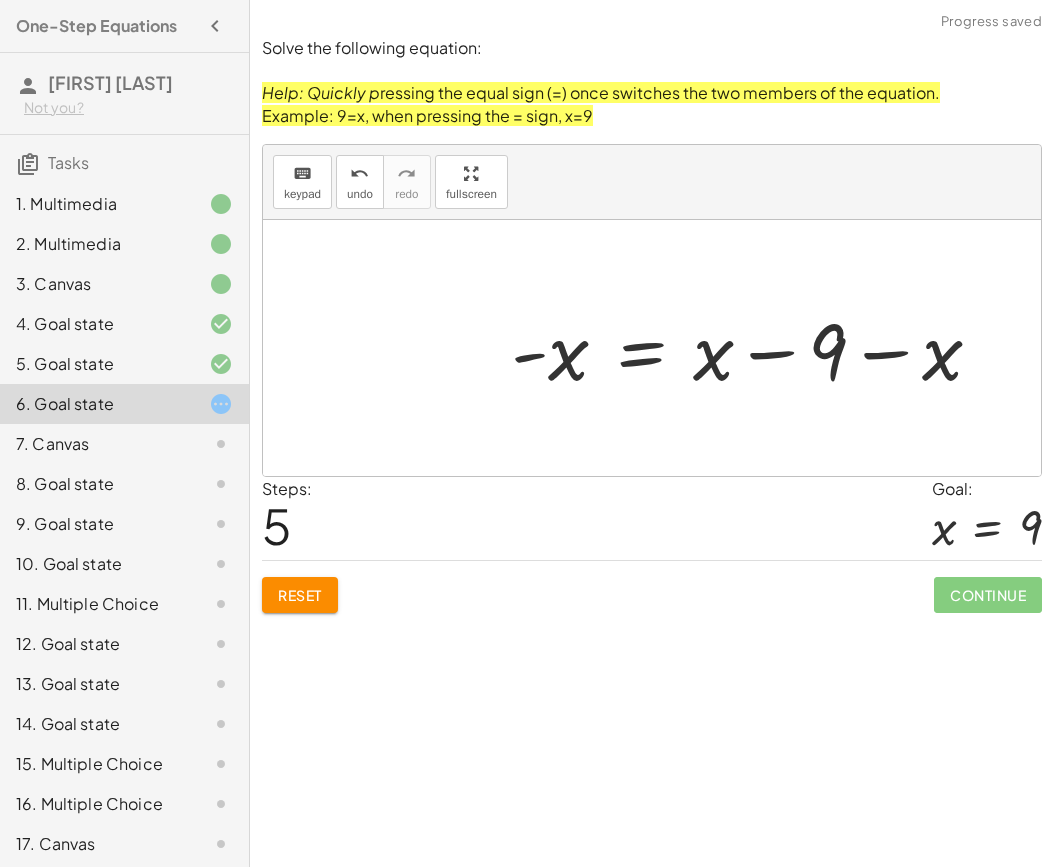 click at bounding box center (754, 348) 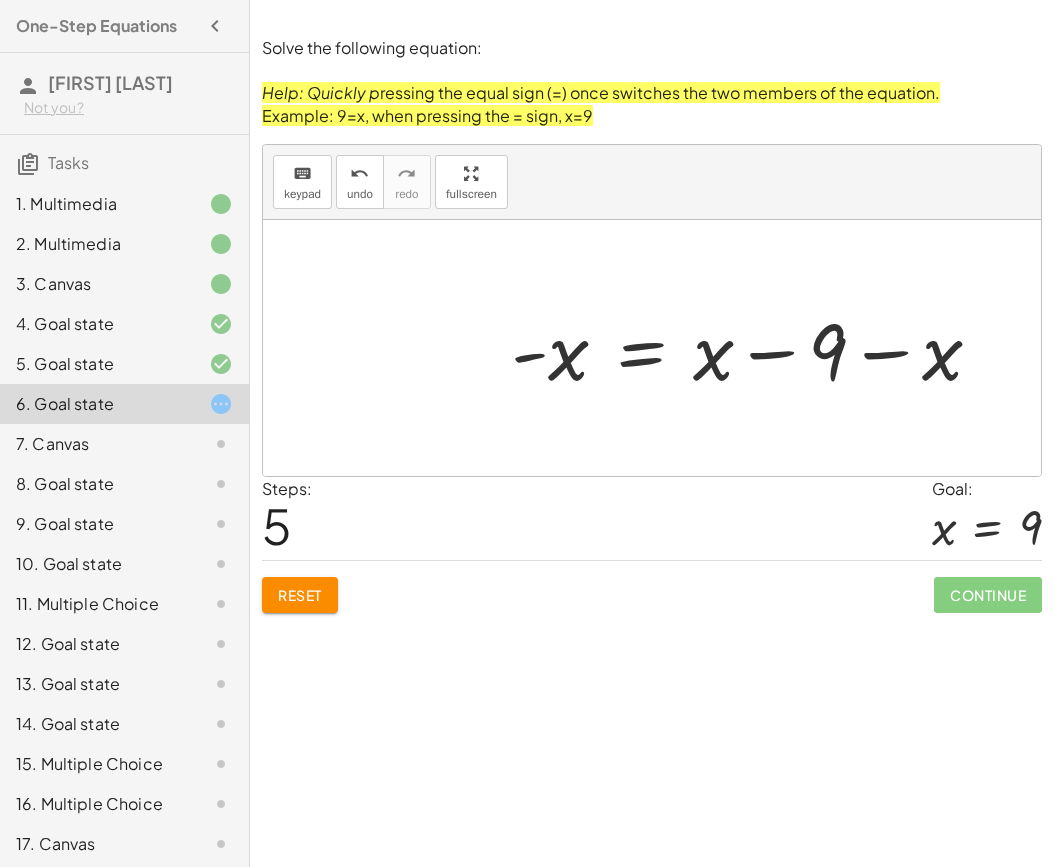 click at bounding box center [754, 348] 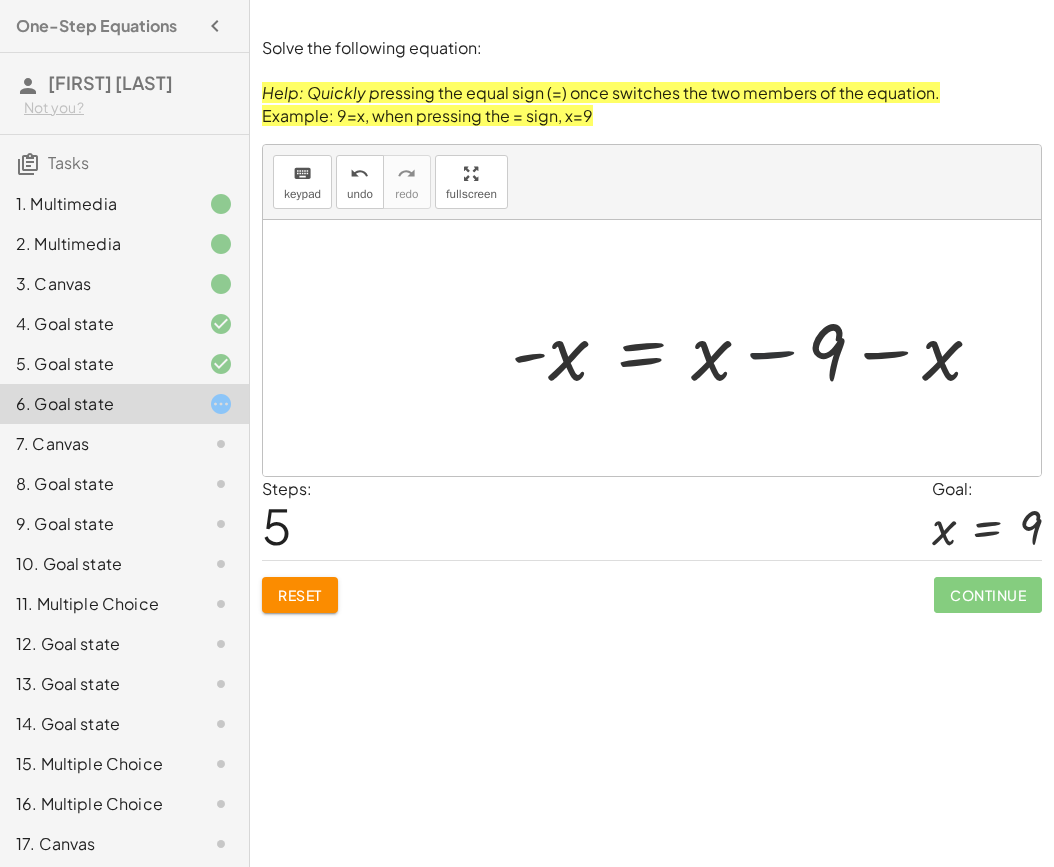 click at bounding box center [754, 348] 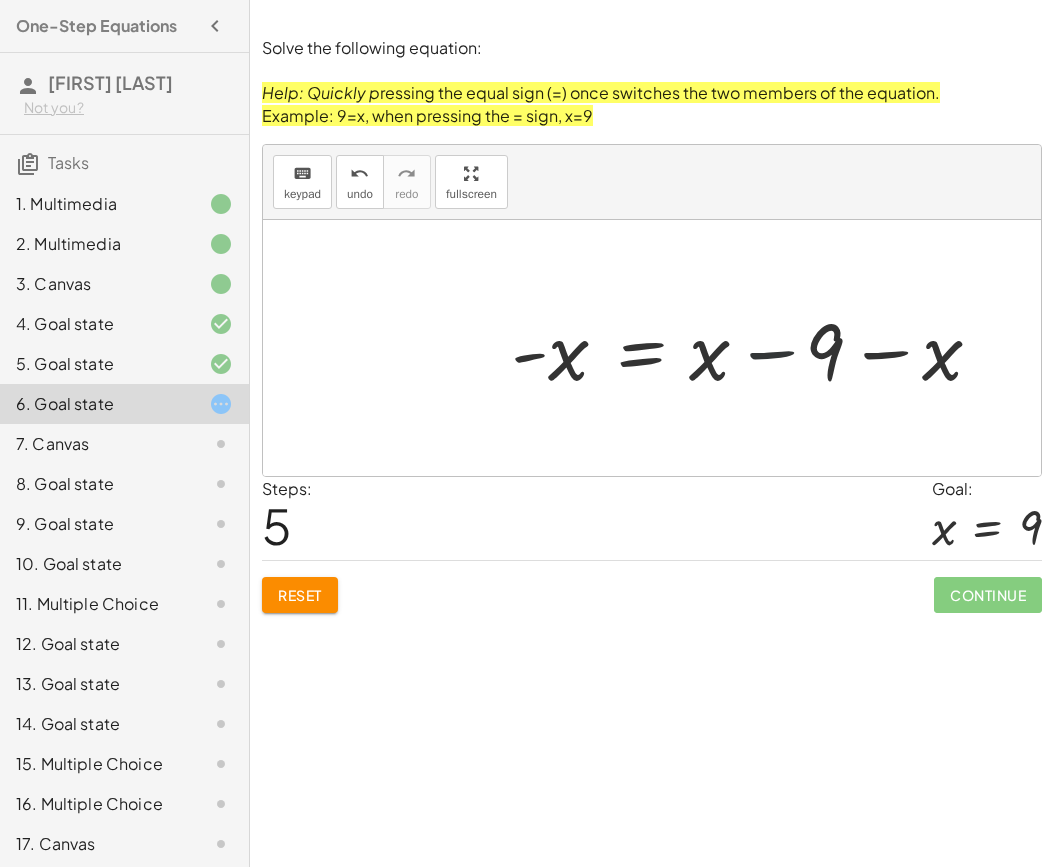 click at bounding box center (754, 348) 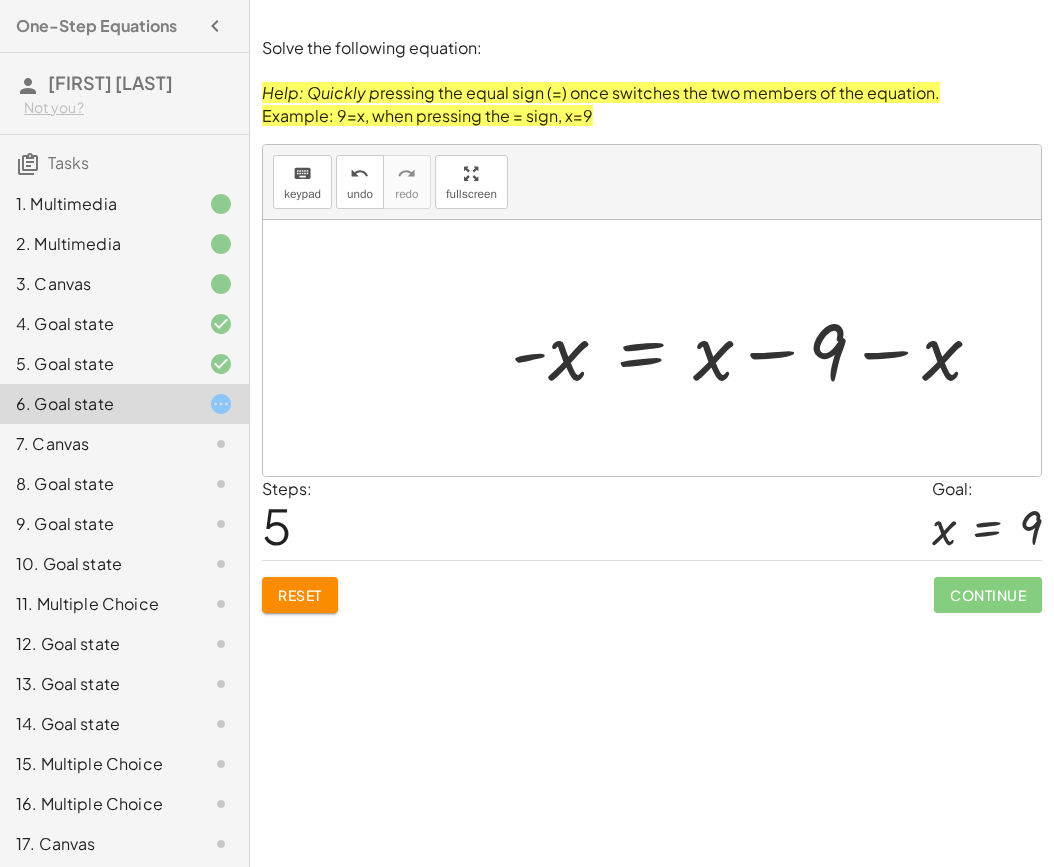 click at bounding box center (754, 348) 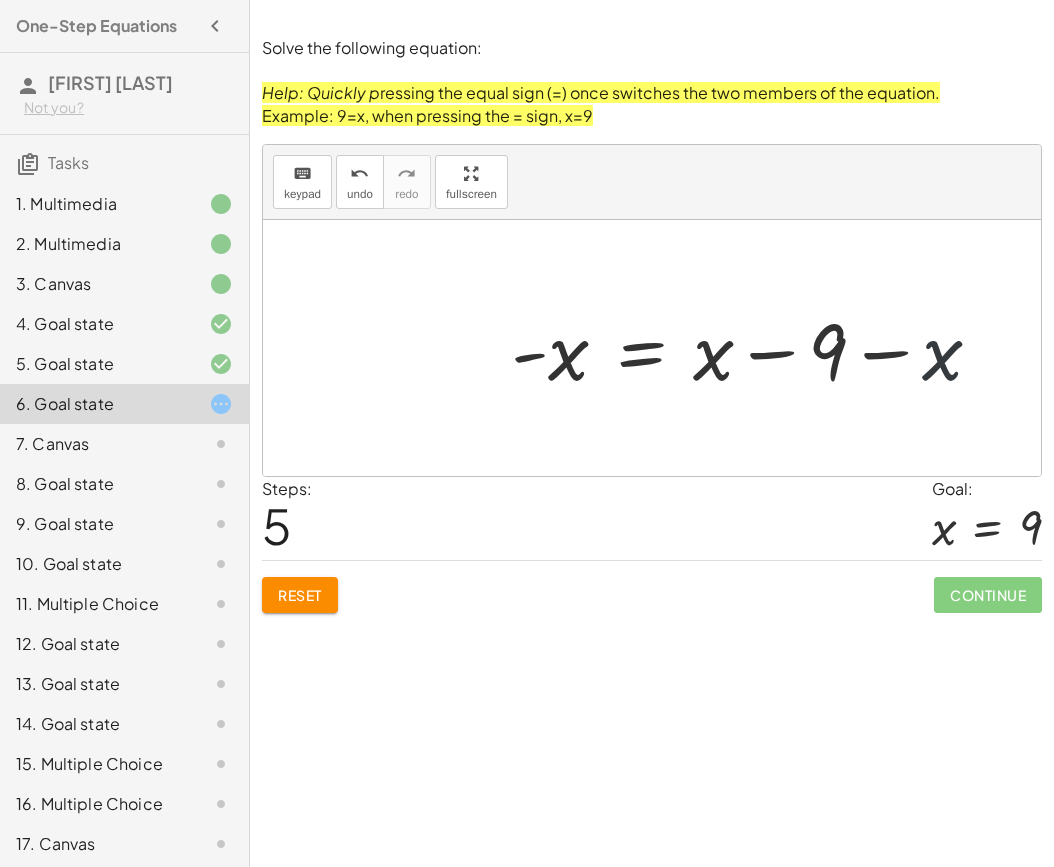click at bounding box center (754, 348) 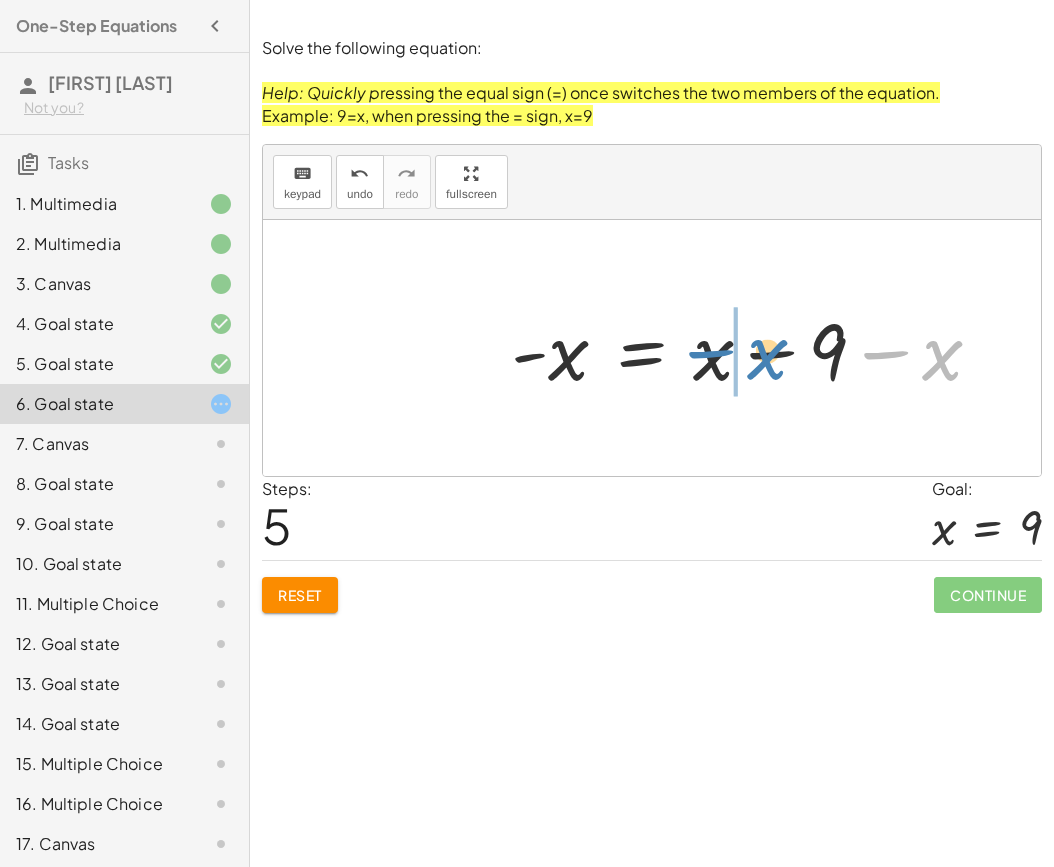 drag, startPoint x: 941, startPoint y: 360, endPoint x: 766, endPoint y: 359, distance: 175.00285 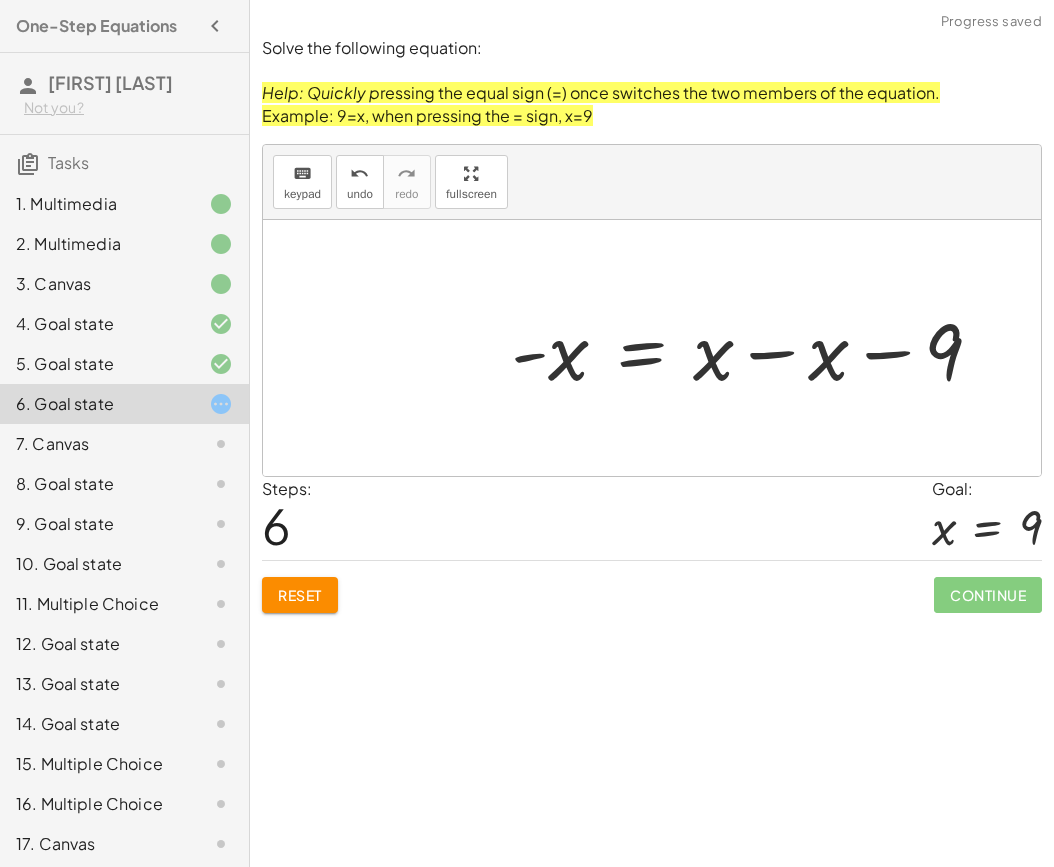 click at bounding box center [754, 348] 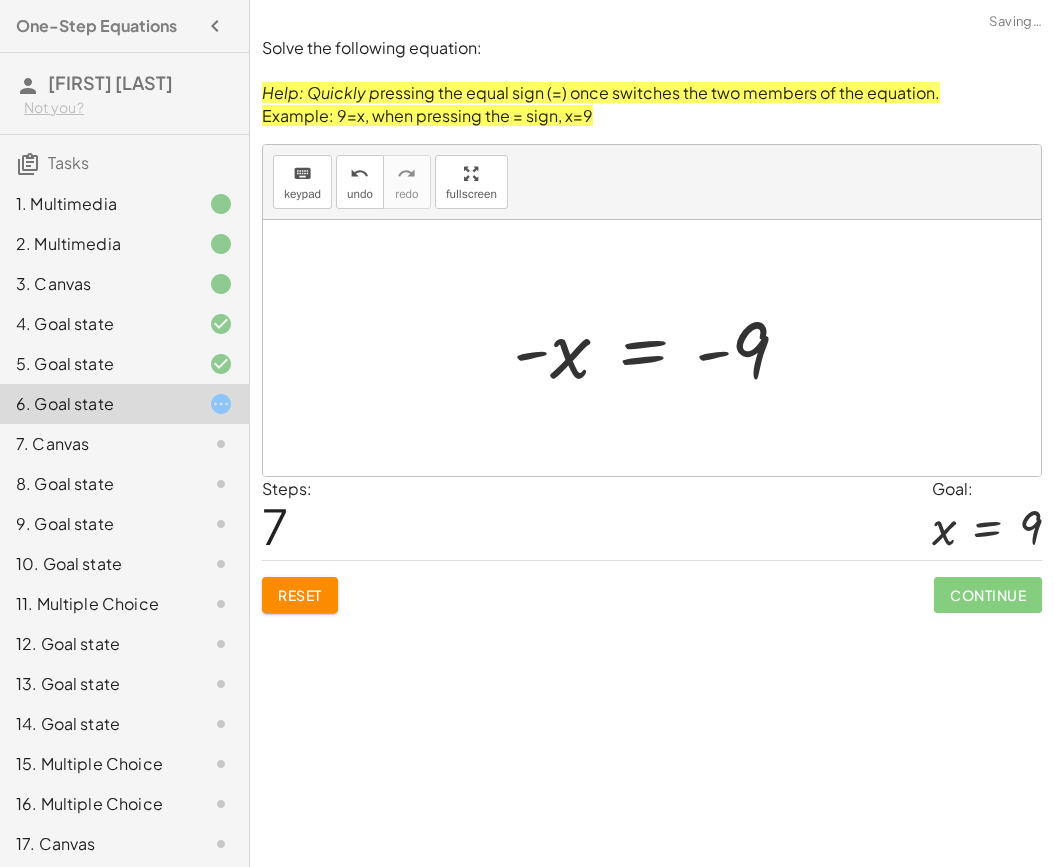 click at bounding box center (659, 348) 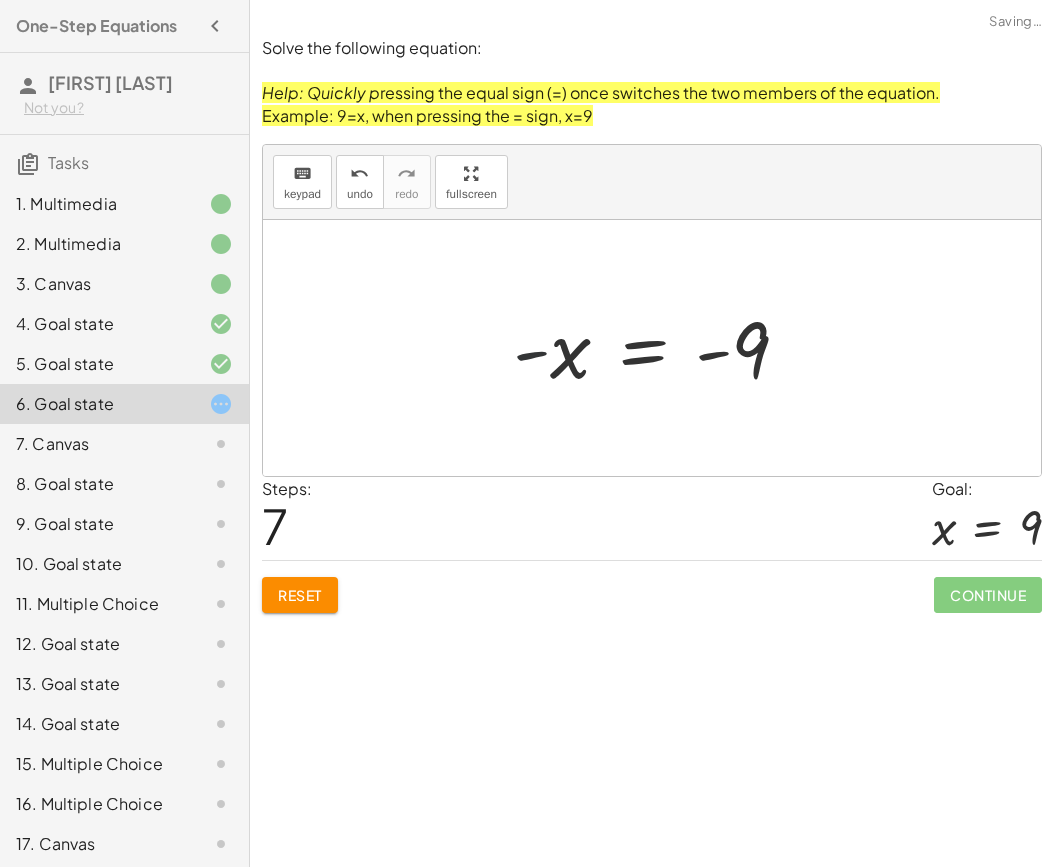 click at bounding box center [659, 348] 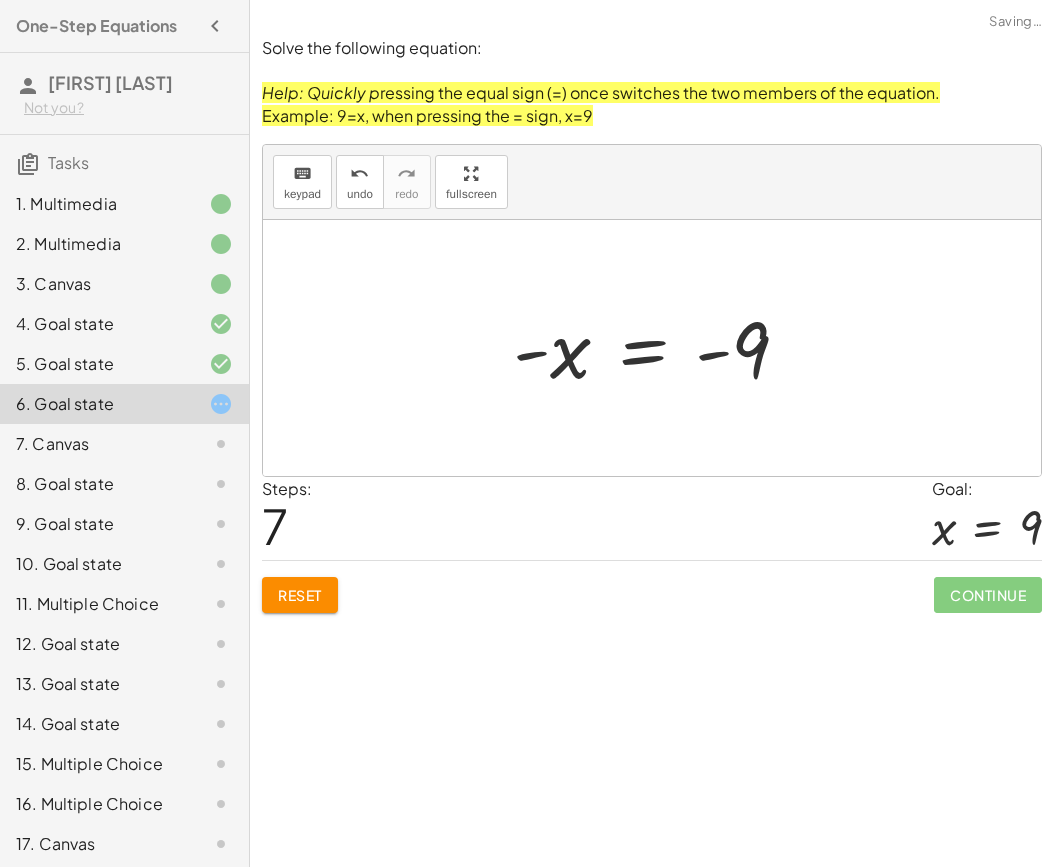 click at bounding box center [659, 348] 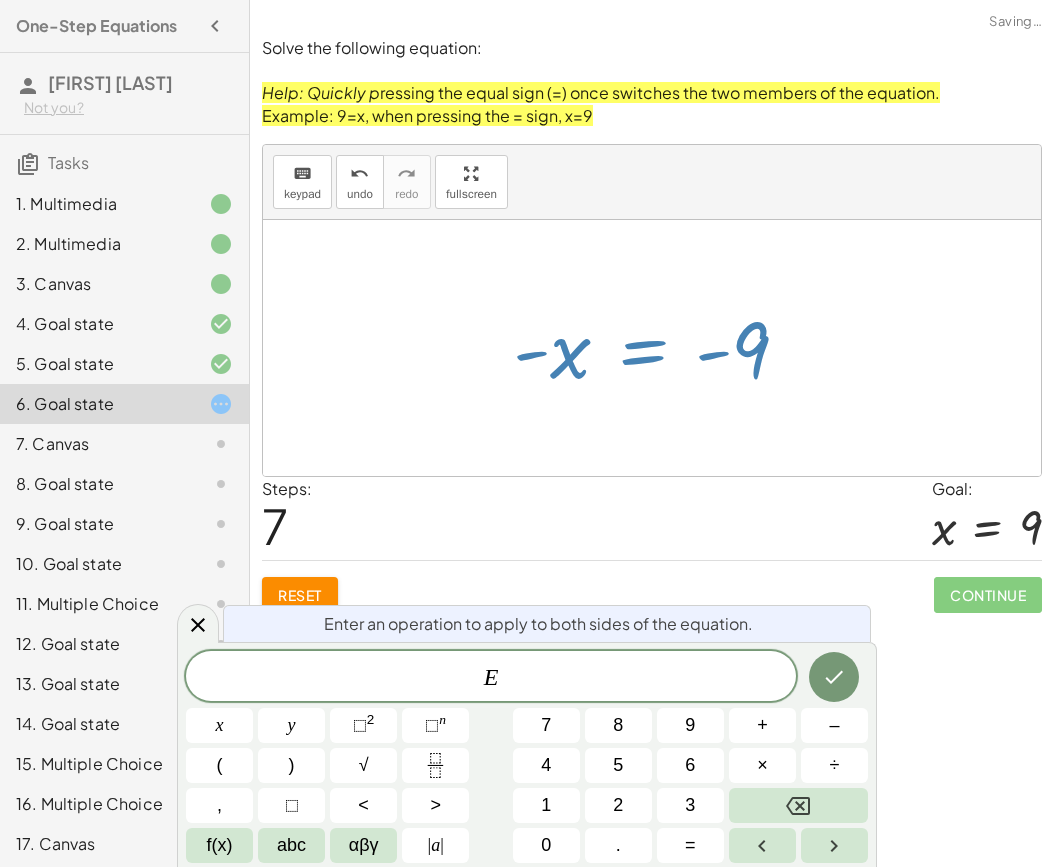 scroll, scrollTop: 24, scrollLeft: 0, axis: vertical 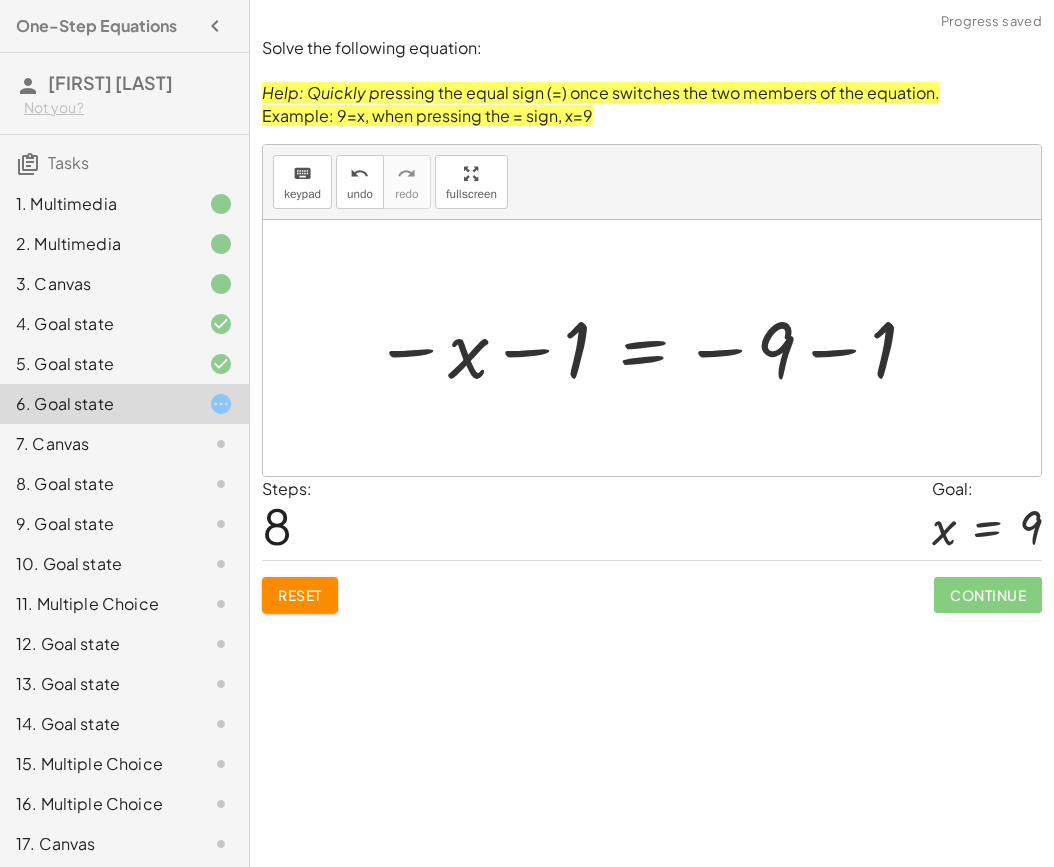 click at bounding box center [646, 348] 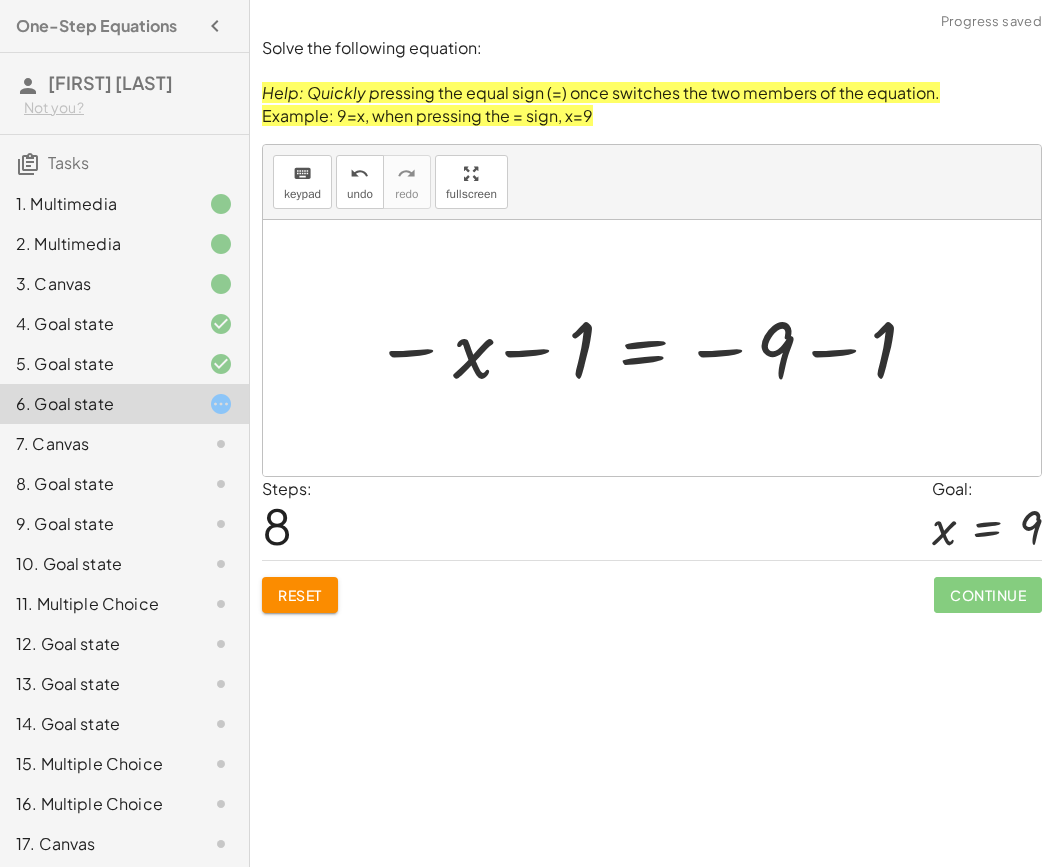 click at bounding box center [646, 348] 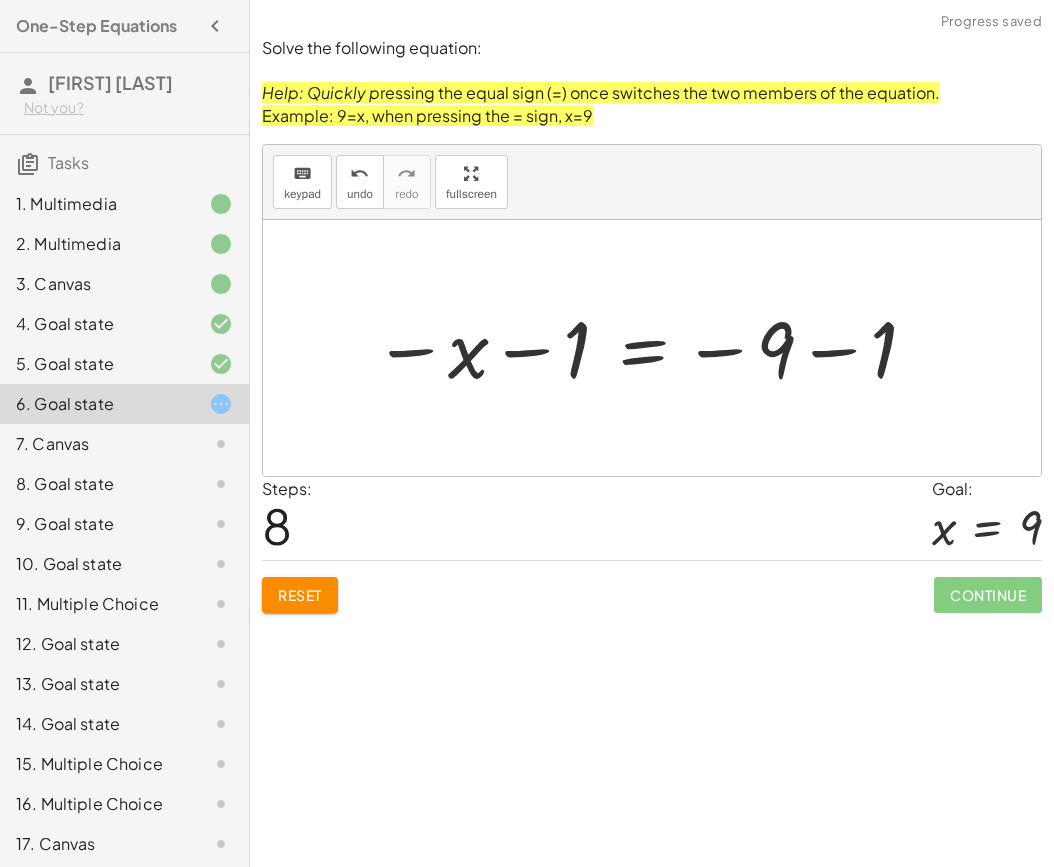 click at bounding box center (646, 348) 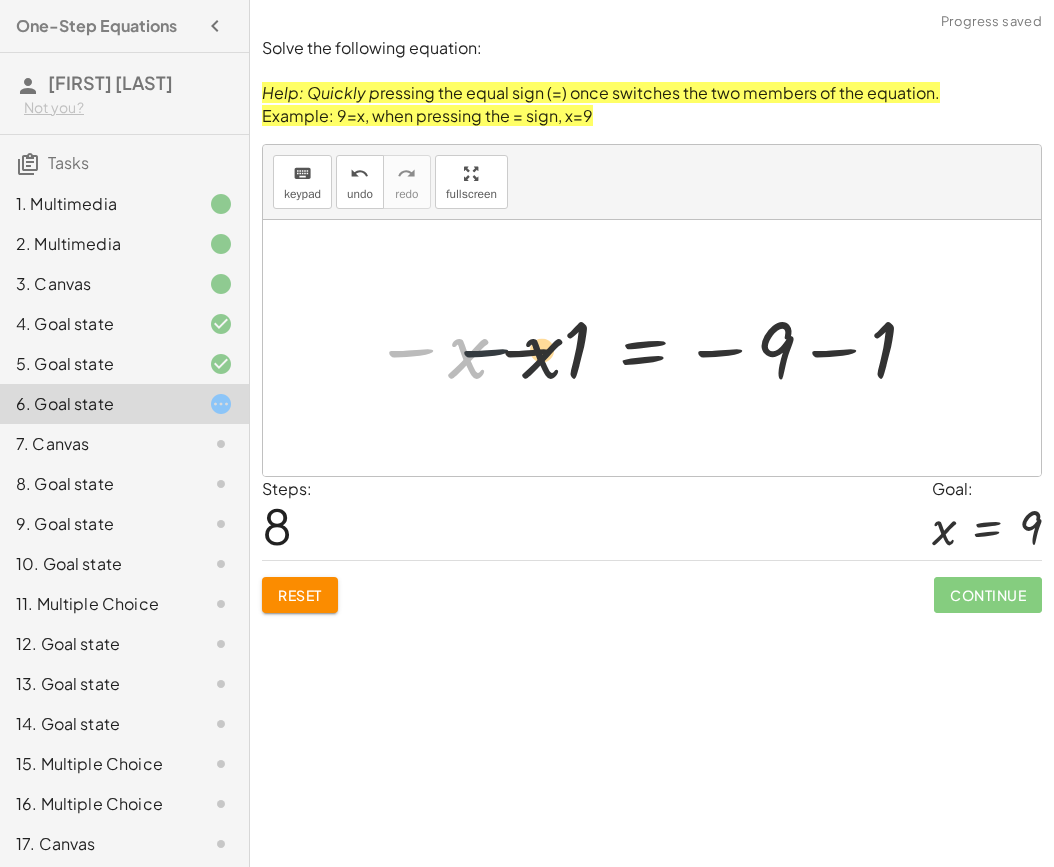 drag, startPoint x: 408, startPoint y: 352, endPoint x: 513, endPoint y: 352, distance: 105 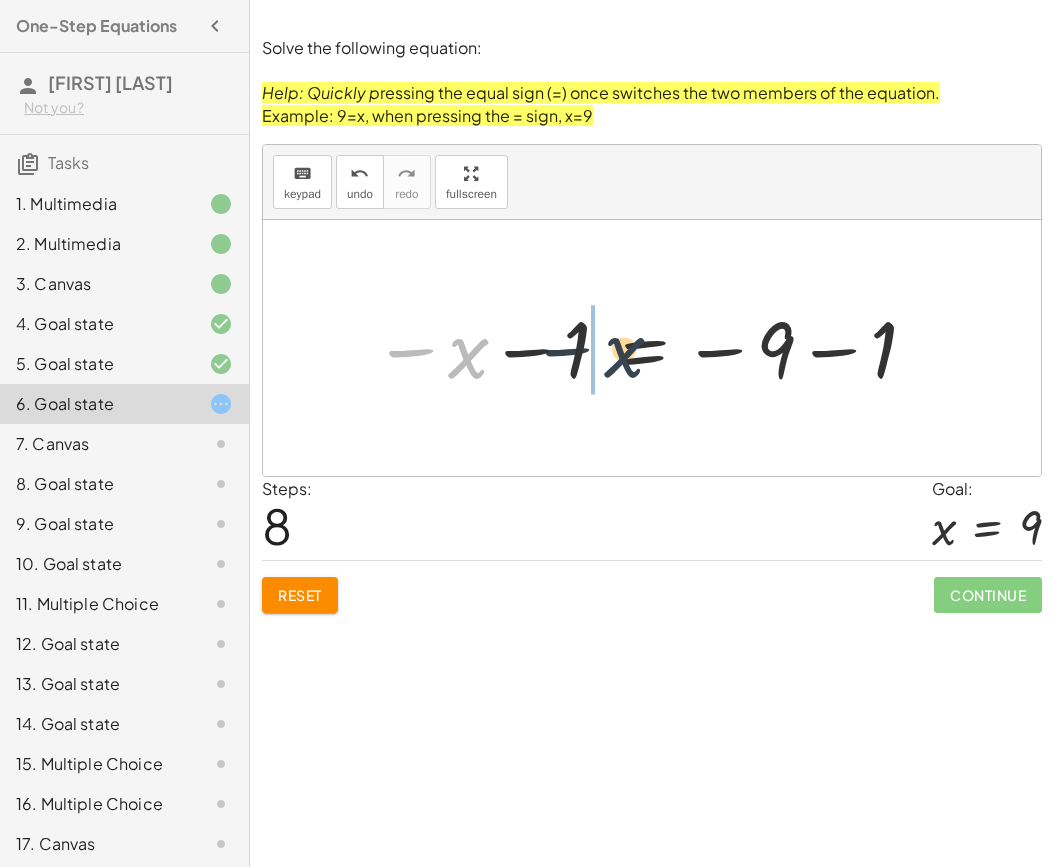 drag, startPoint x: 450, startPoint y: 352, endPoint x: 619, endPoint y: 349, distance: 169.02663 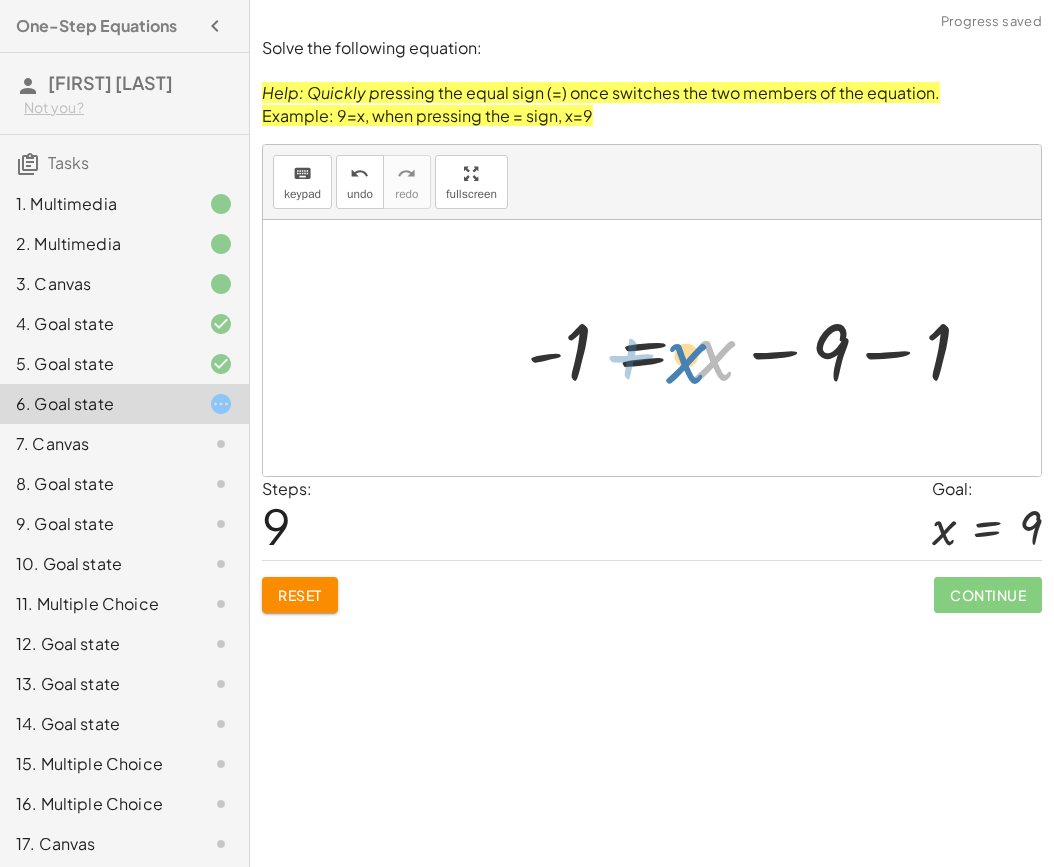 drag, startPoint x: 721, startPoint y: 354, endPoint x: 694, endPoint y: 357, distance: 27.166155 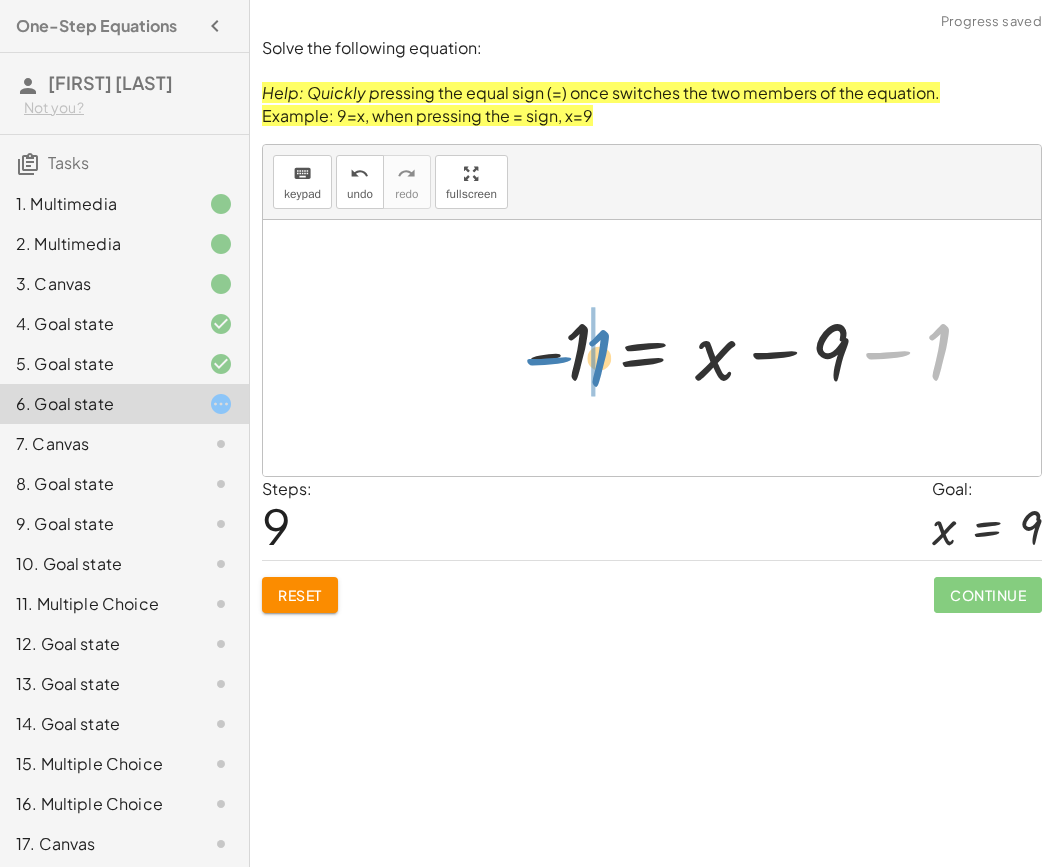 drag, startPoint x: 887, startPoint y: 354, endPoint x: 549, endPoint y: 360, distance: 338.05325 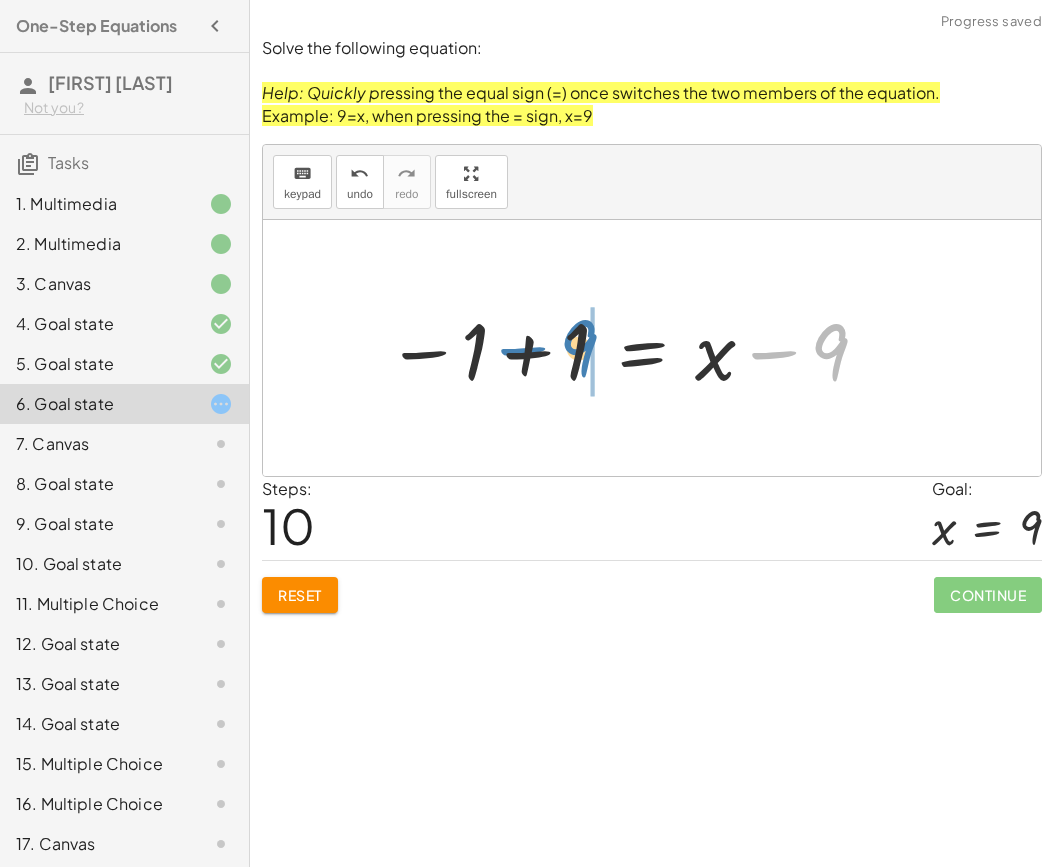 drag, startPoint x: 838, startPoint y: 358, endPoint x: 595, endPoint y: 354, distance: 243.03291 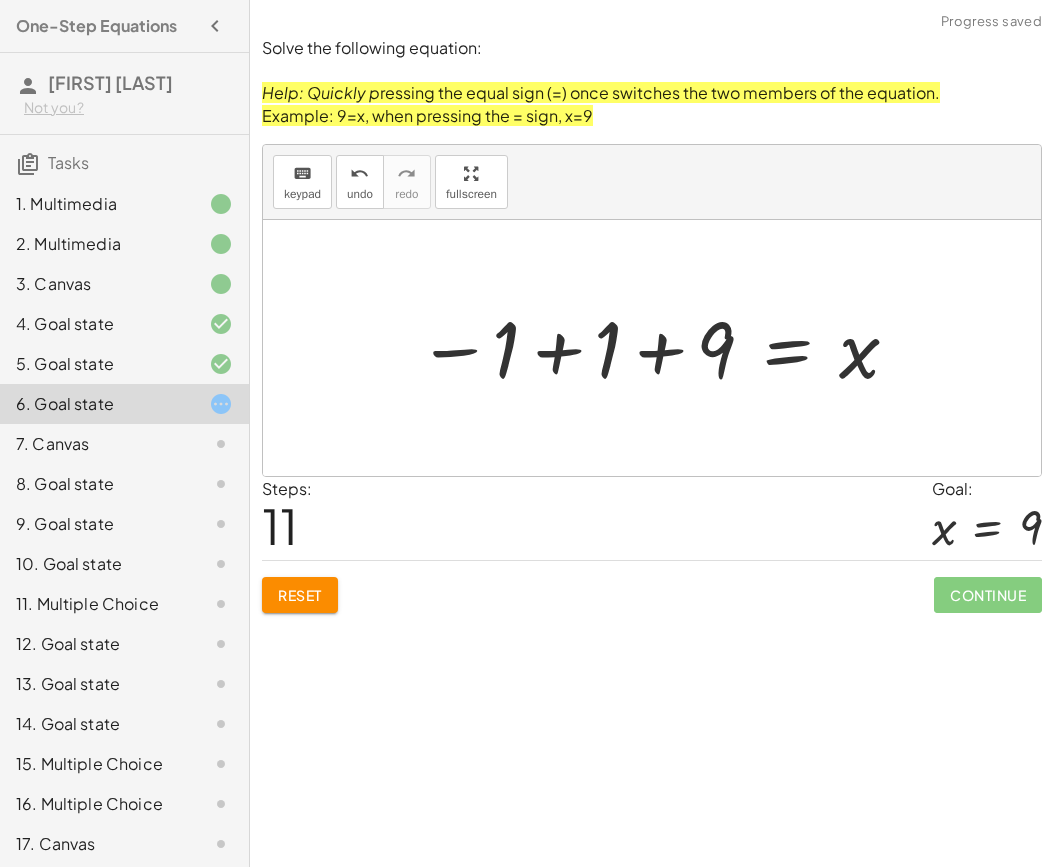 click at bounding box center (659, 348) 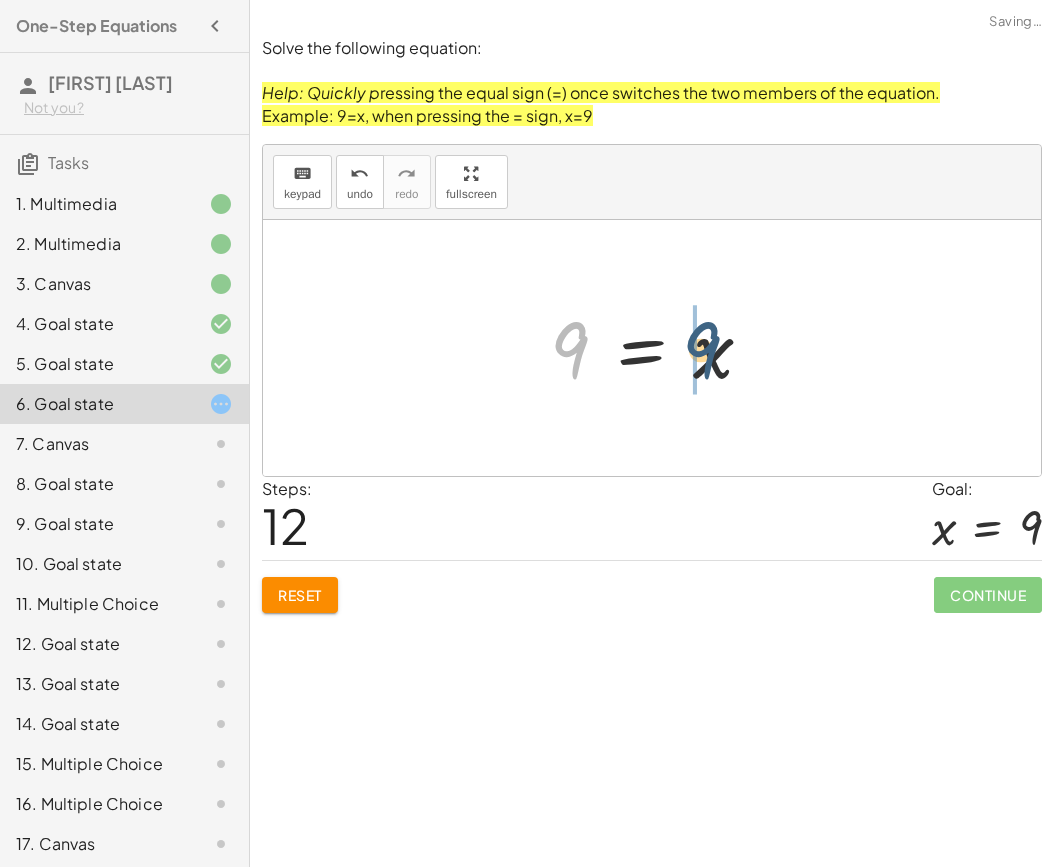 drag, startPoint x: 548, startPoint y: 338, endPoint x: 714, endPoint y: 339, distance: 166.003 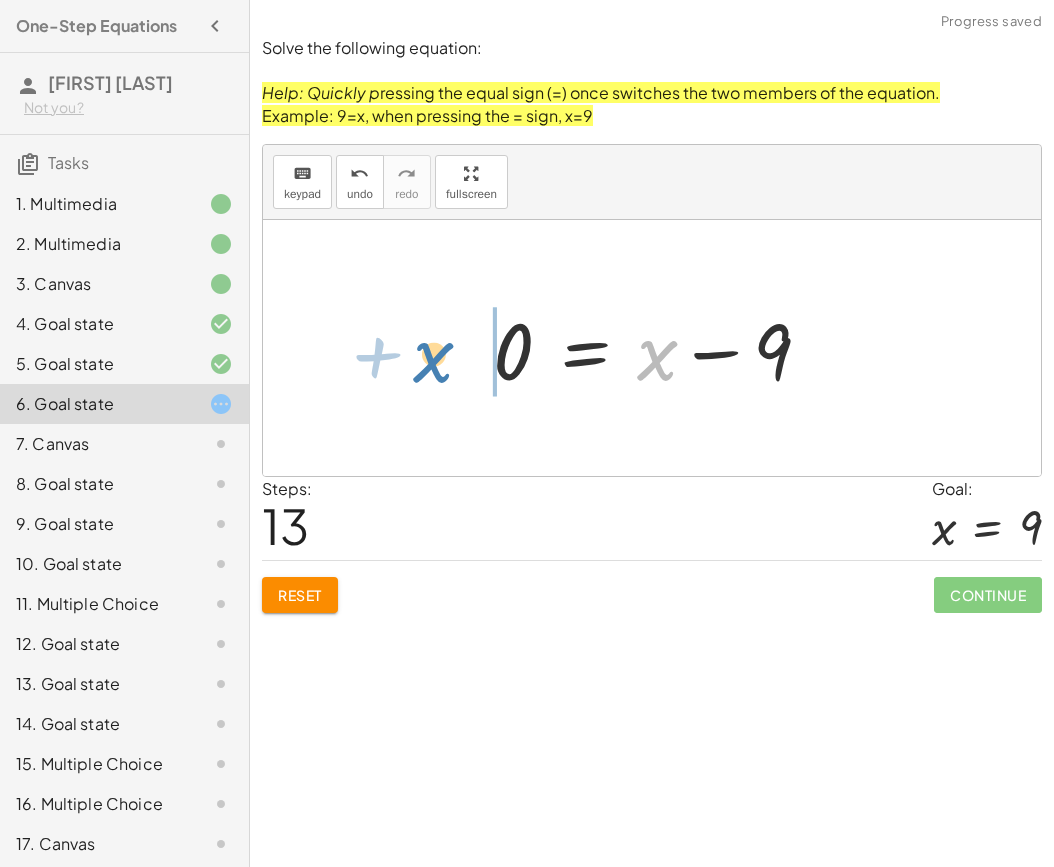 drag, startPoint x: 702, startPoint y: 357, endPoint x: 481, endPoint y: 359, distance: 221.00905 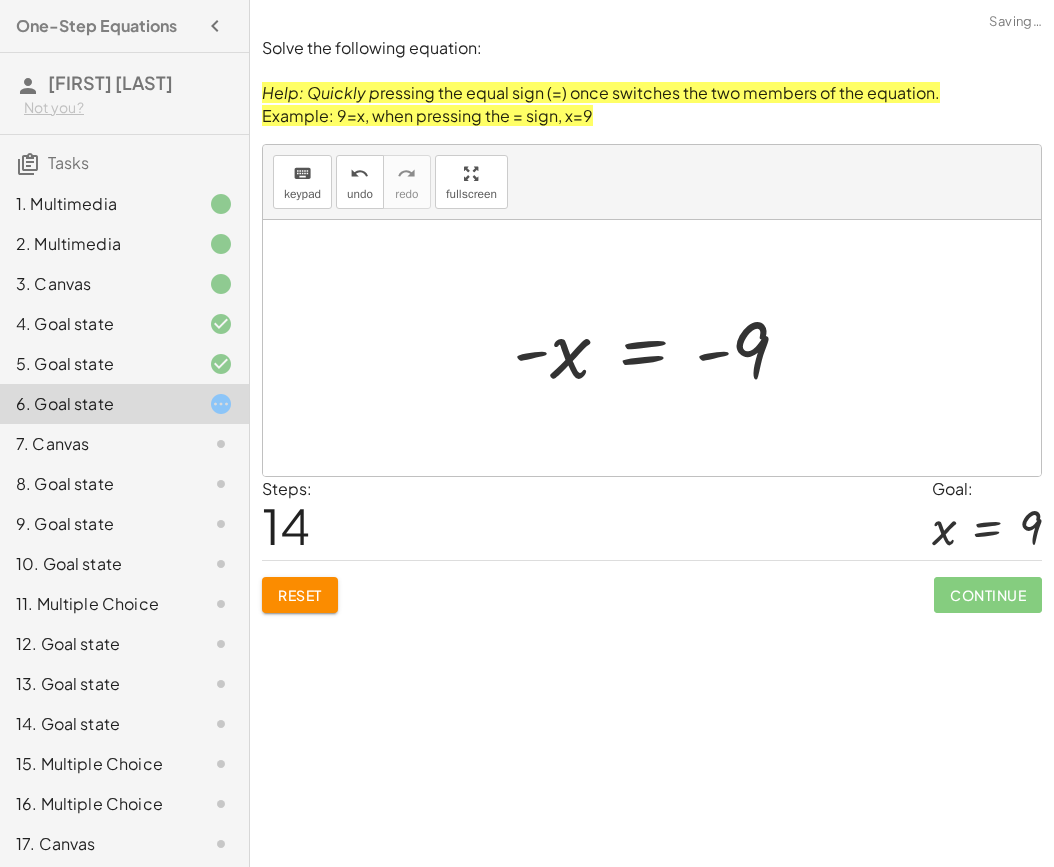 click at bounding box center (659, 348) 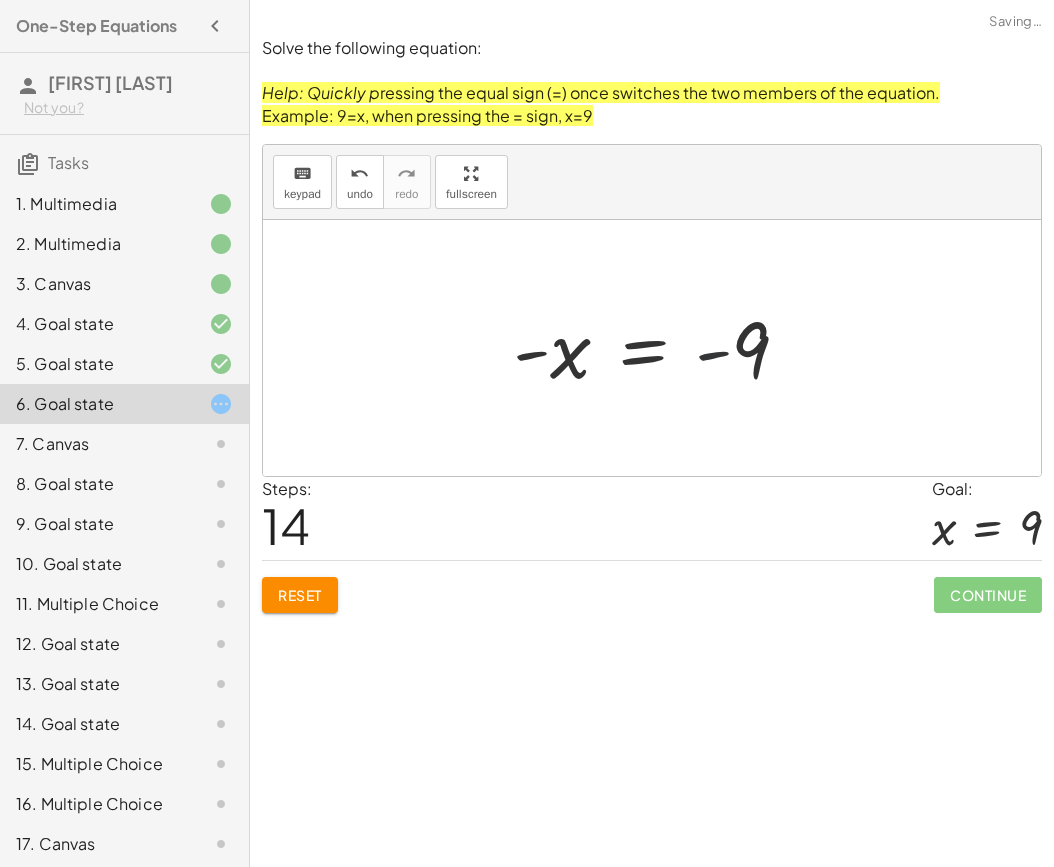 click at bounding box center (659, 348) 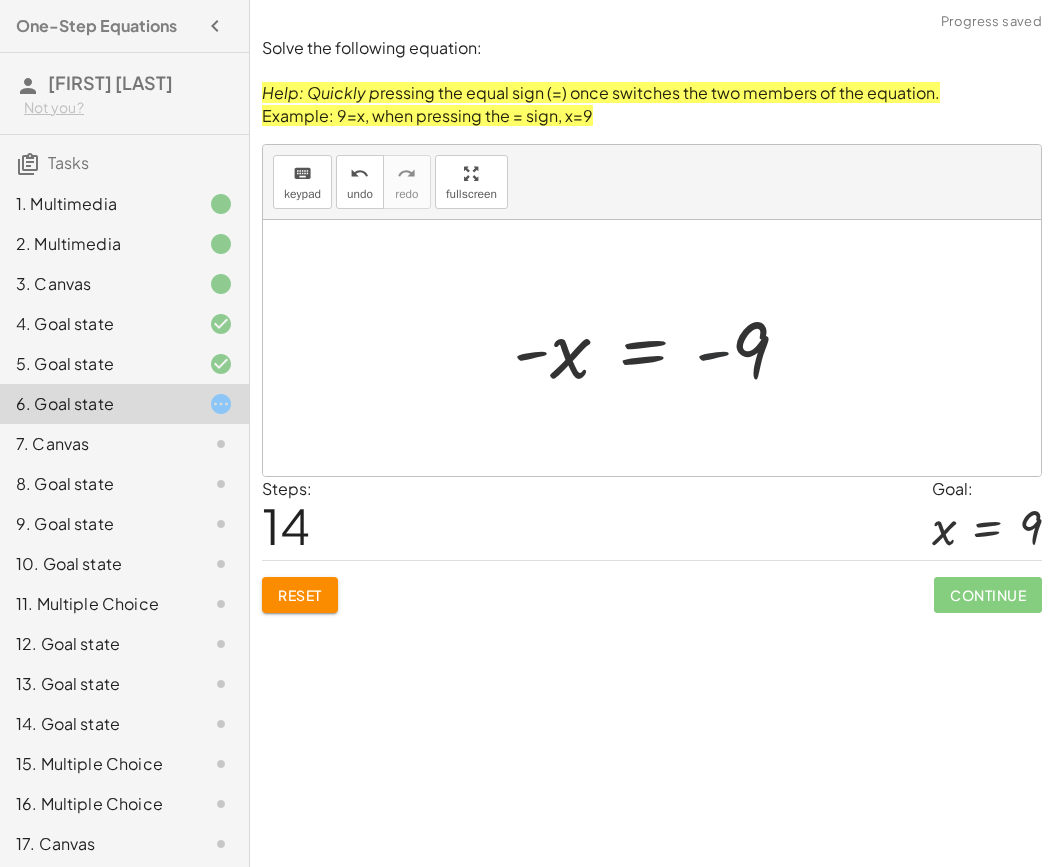 click at bounding box center [659, 348] 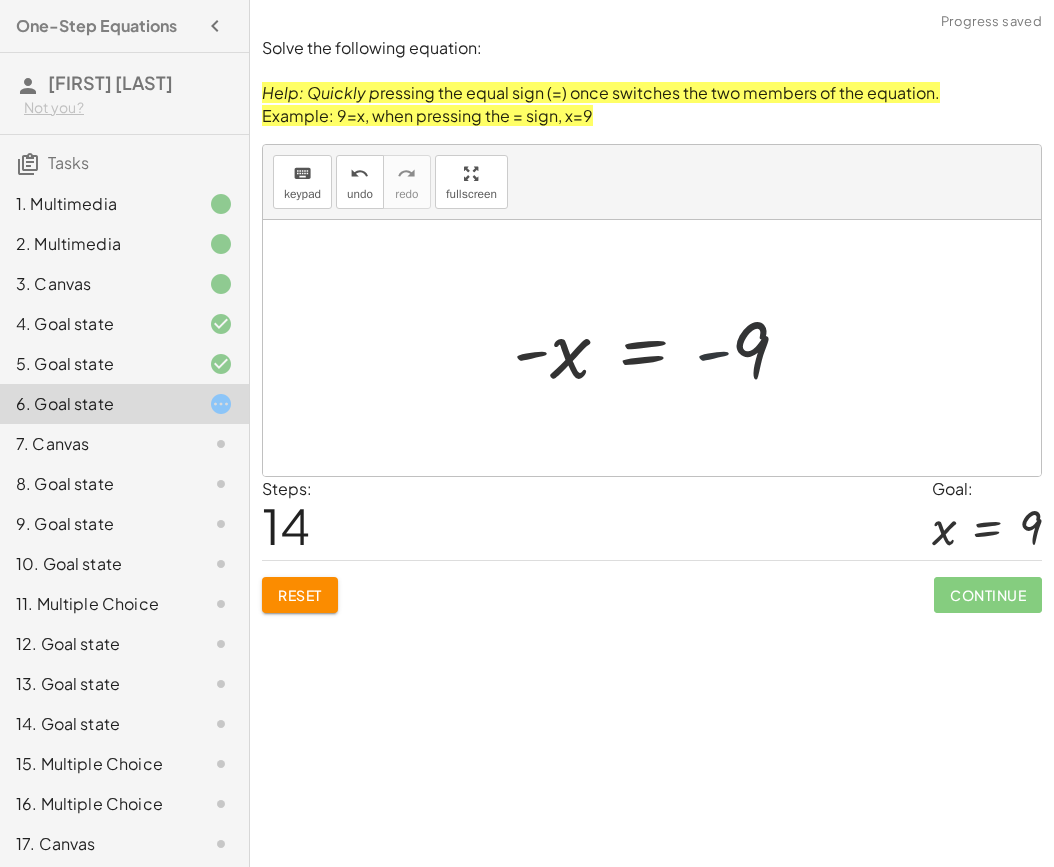 click at bounding box center [659, 348] 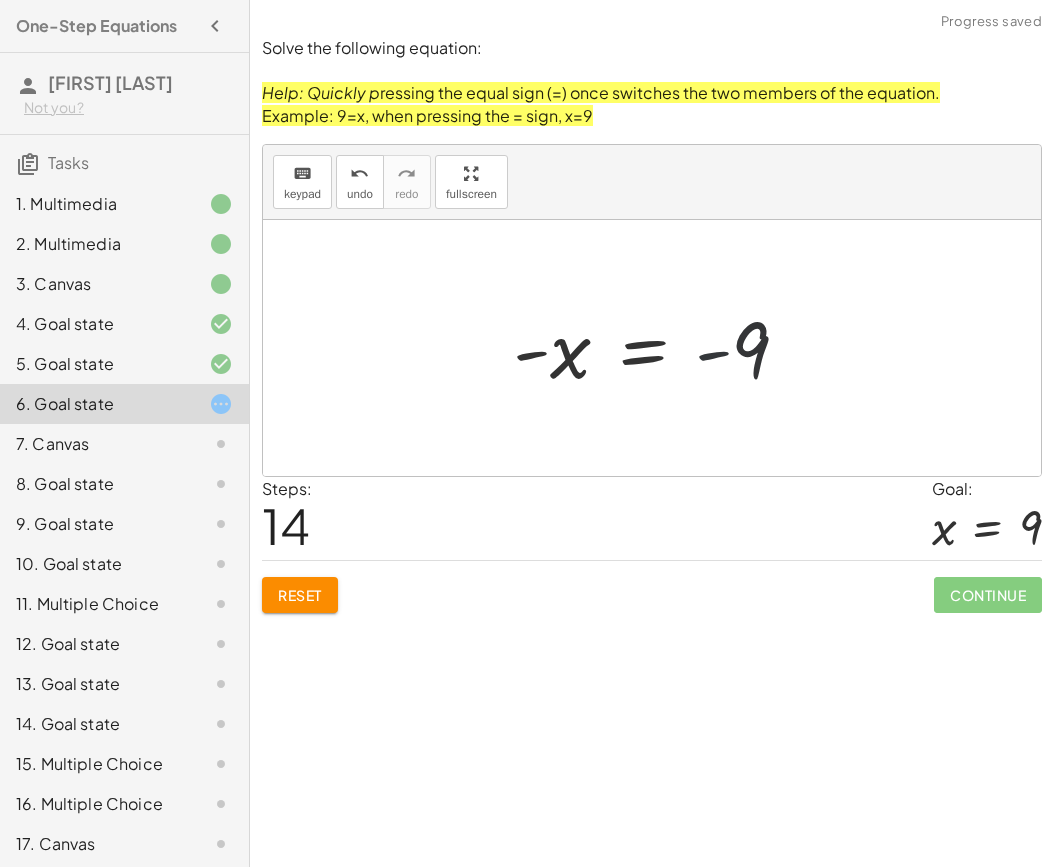 click at bounding box center (659, 348) 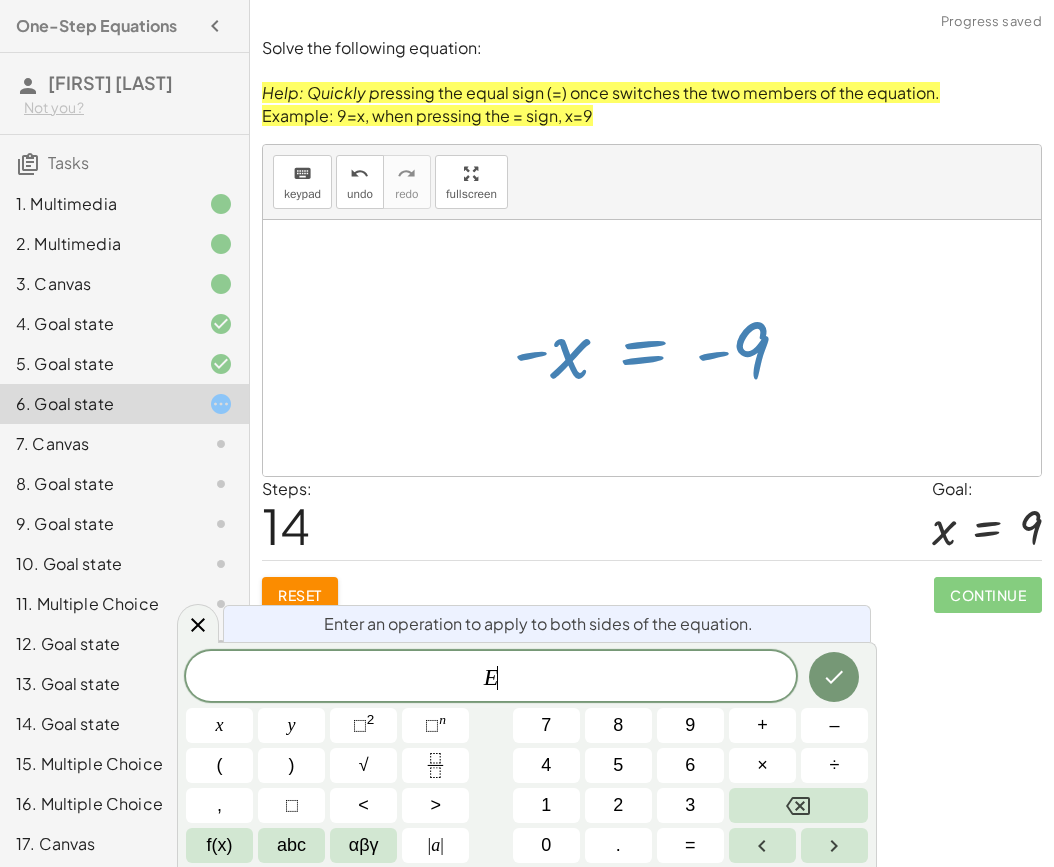 scroll, scrollTop: 24, scrollLeft: 0, axis: vertical 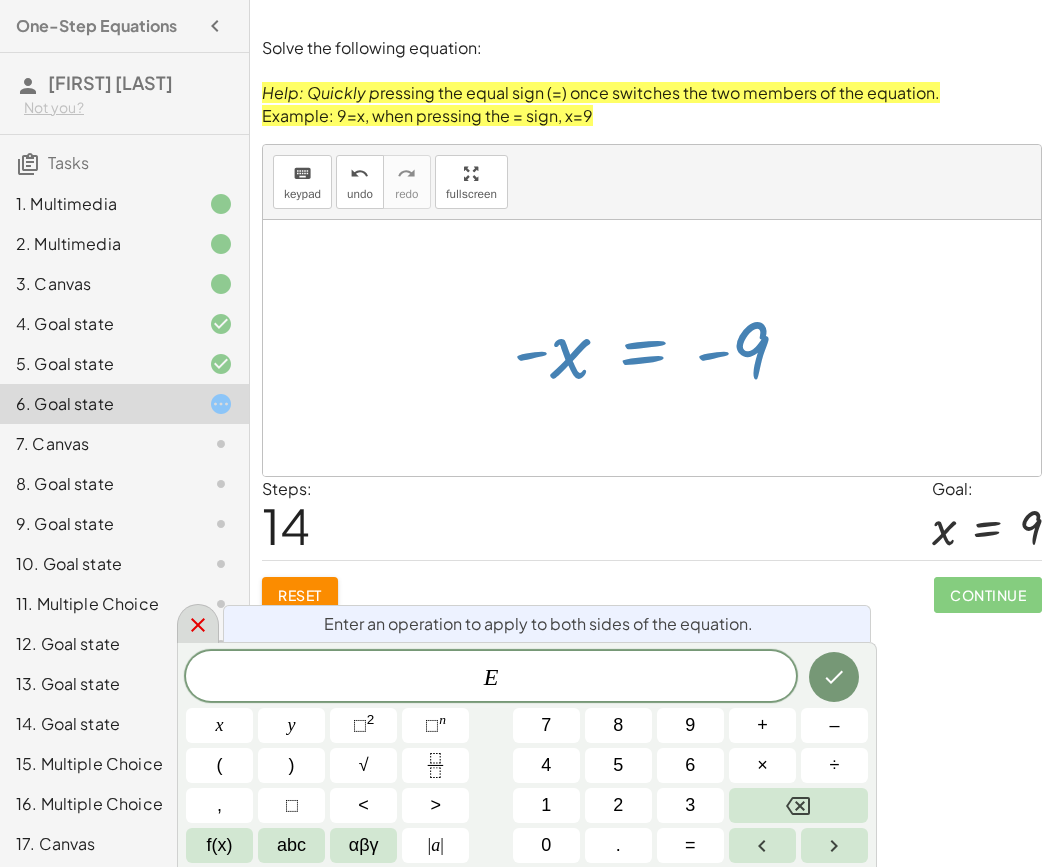 click at bounding box center [198, 623] 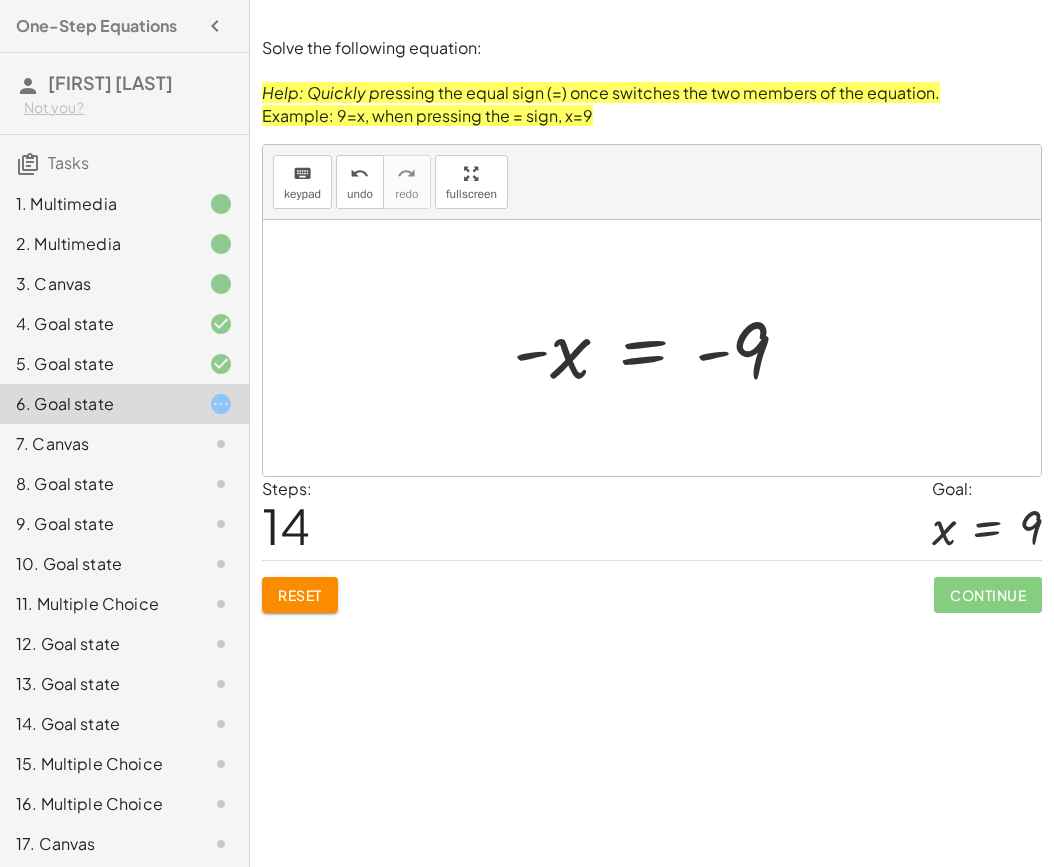 click at bounding box center (659, 348) 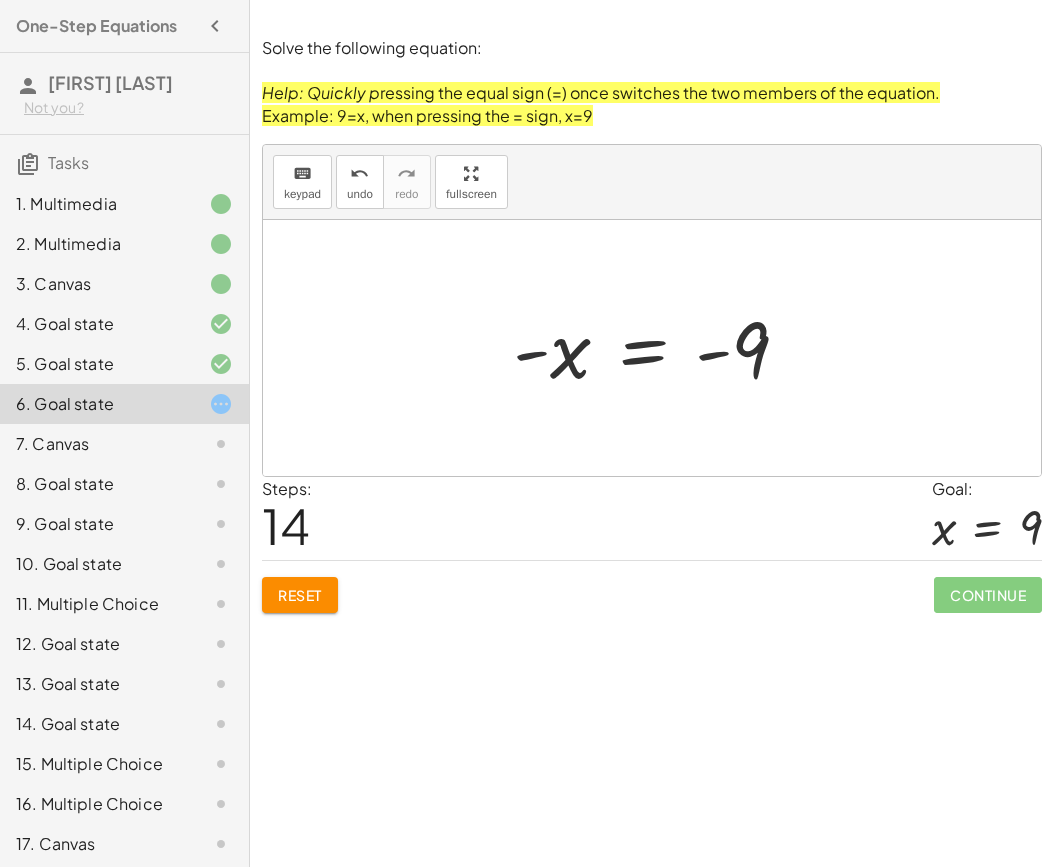 click at bounding box center (659, 348) 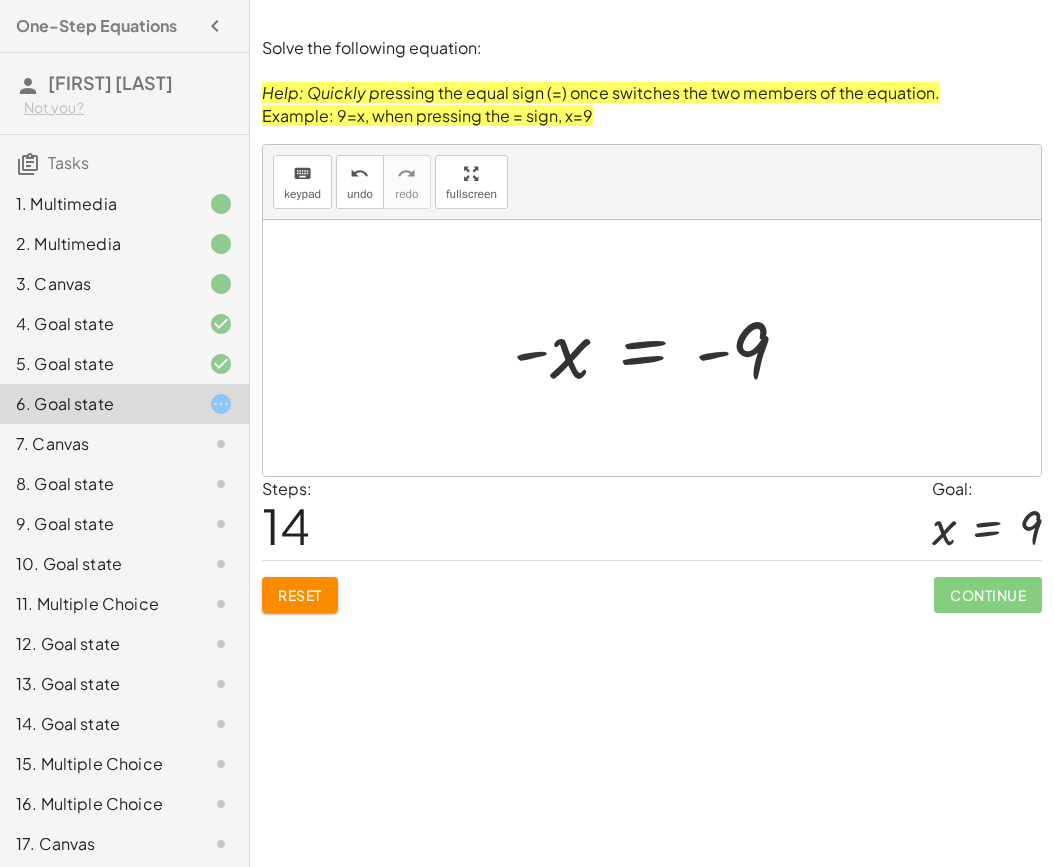 click at bounding box center (659, 348) 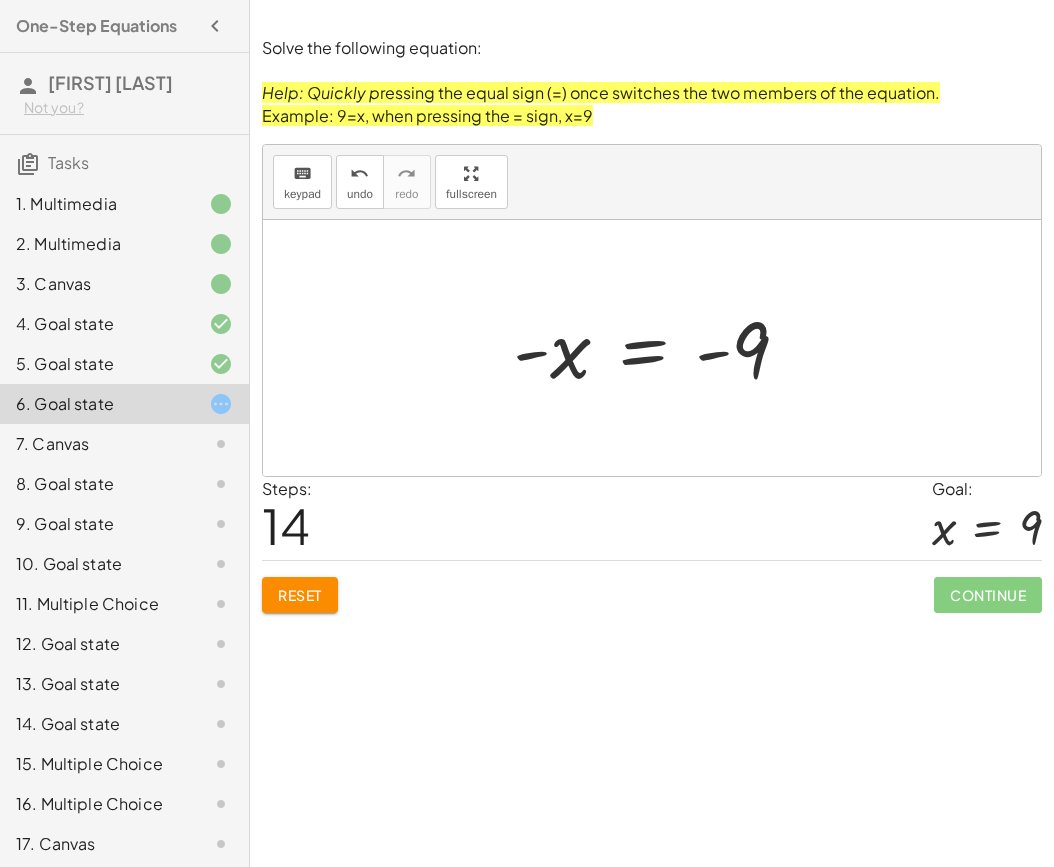 click at bounding box center (659, 348) 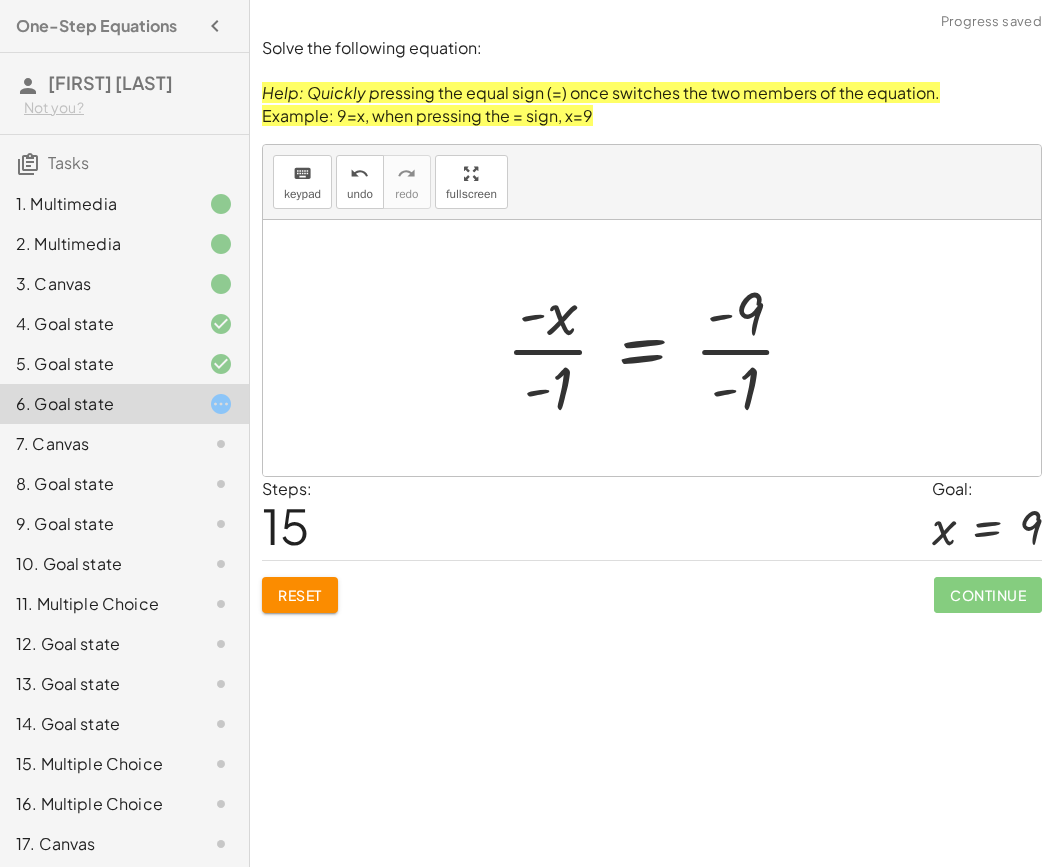 click at bounding box center [659, 348] 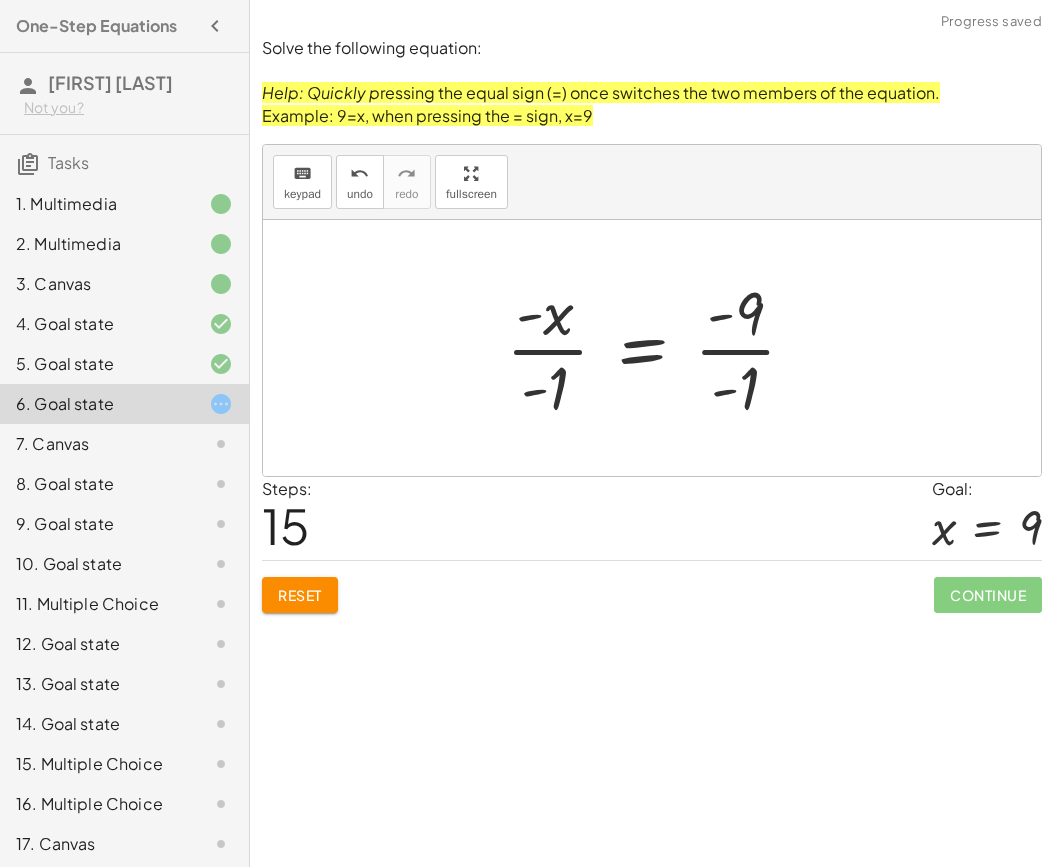 click at bounding box center (659, 348) 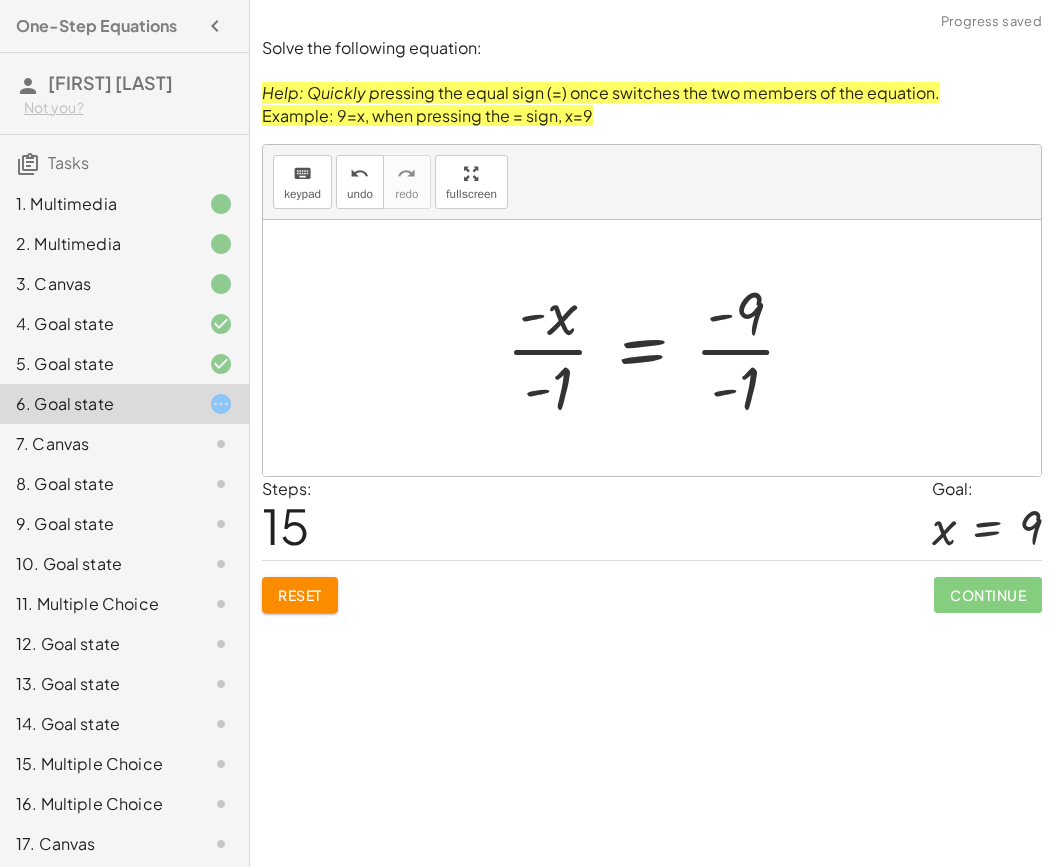 click at bounding box center (659, 348) 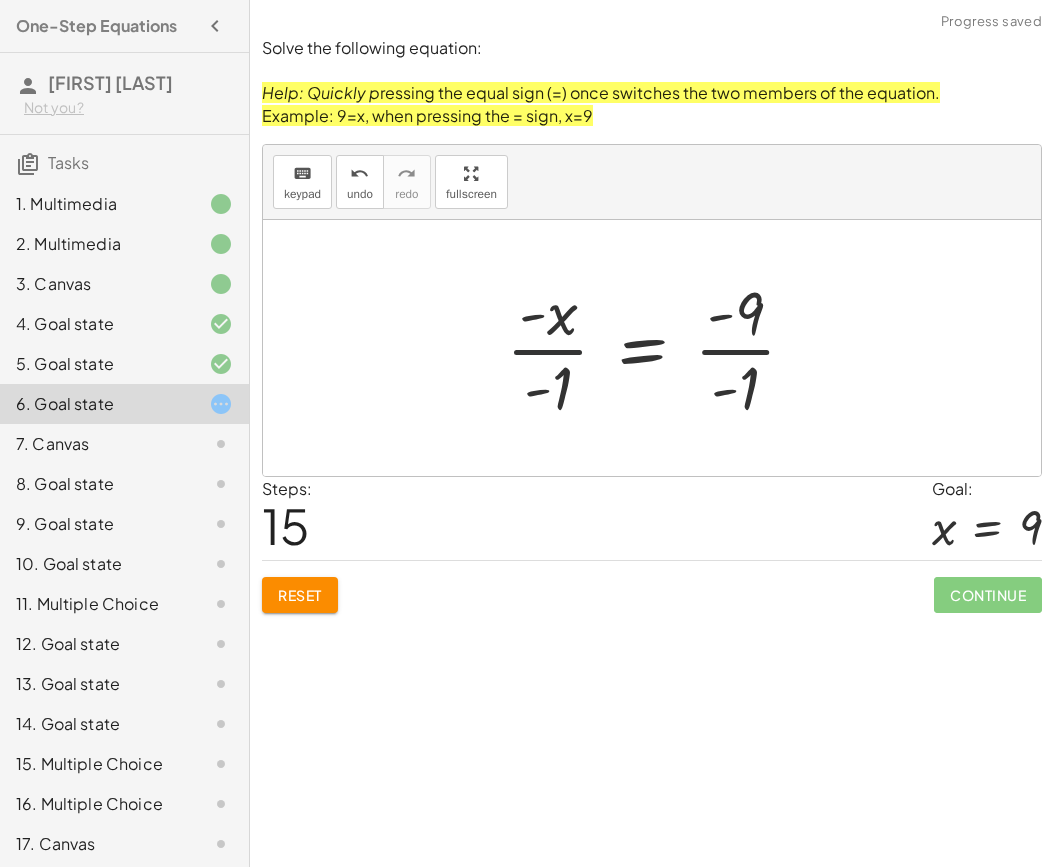 click at bounding box center [659, 348] 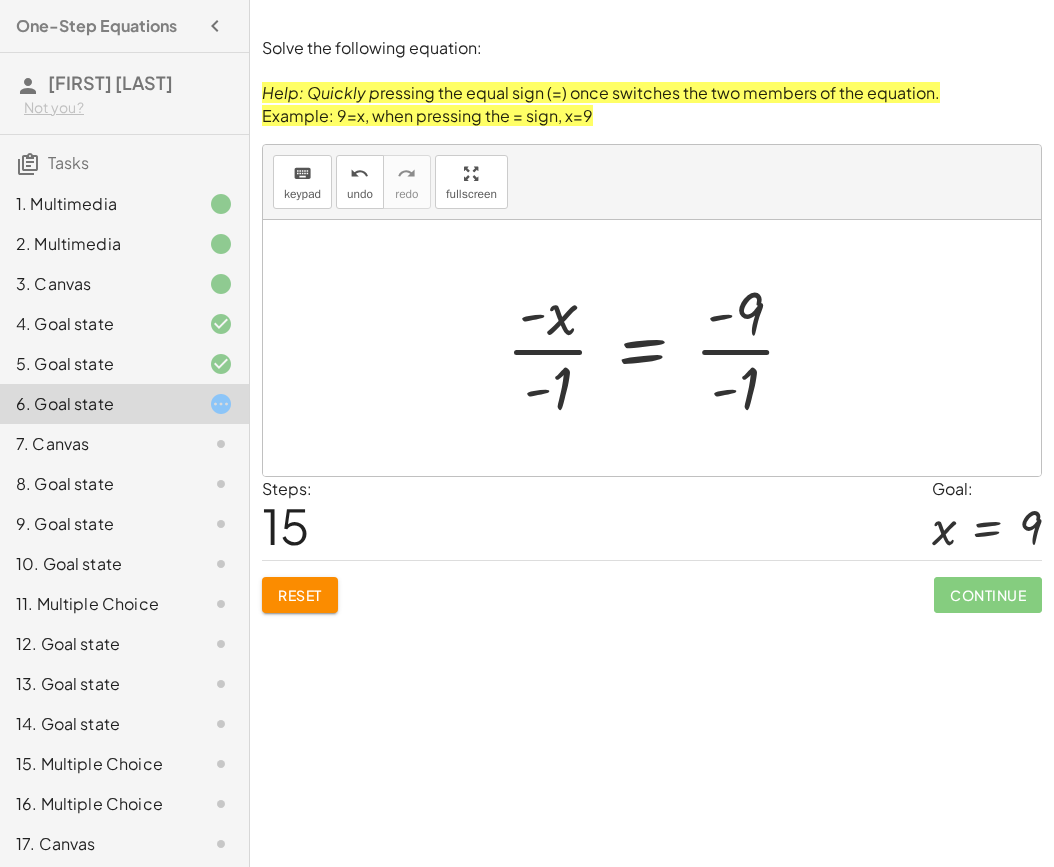 click at bounding box center (659, 348) 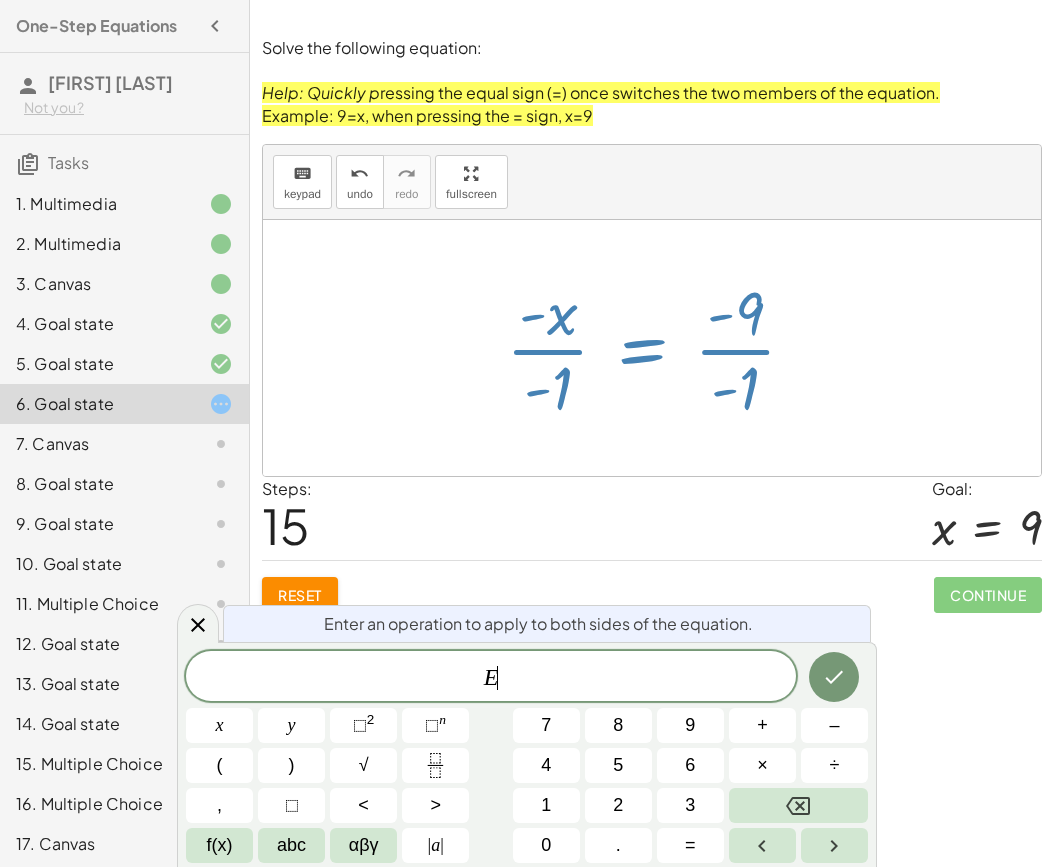 scroll, scrollTop: 24, scrollLeft: 0, axis: vertical 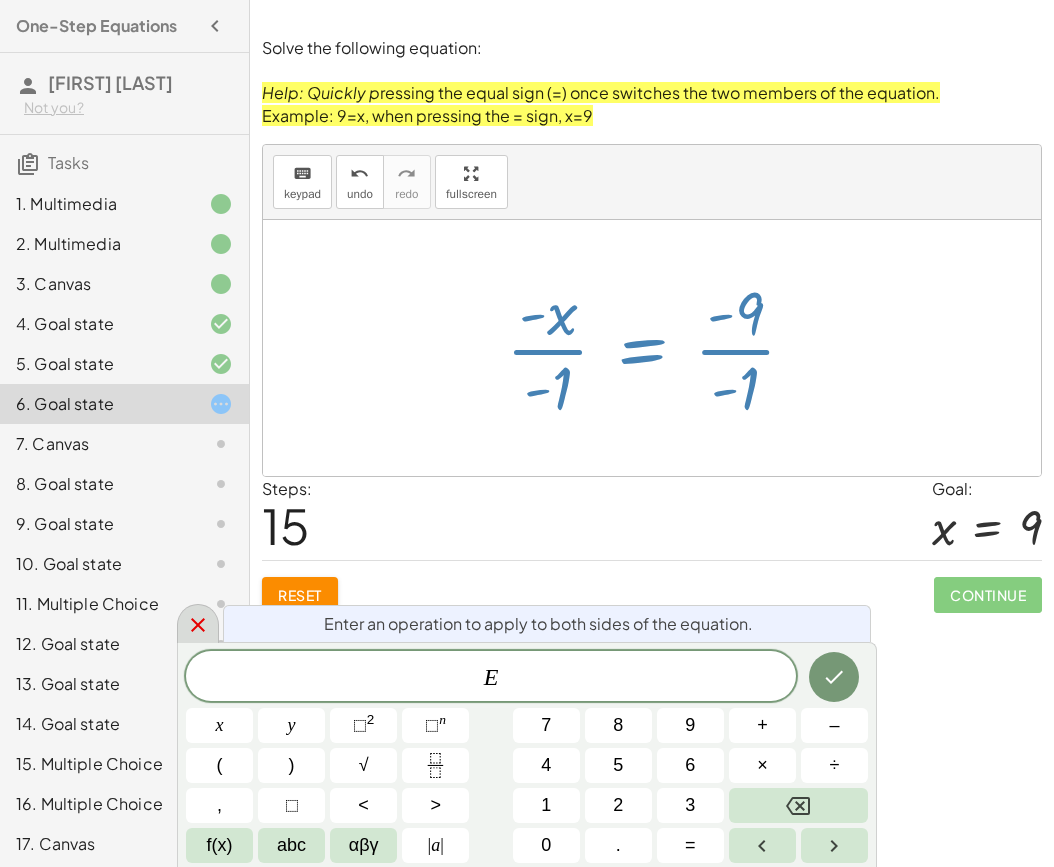click 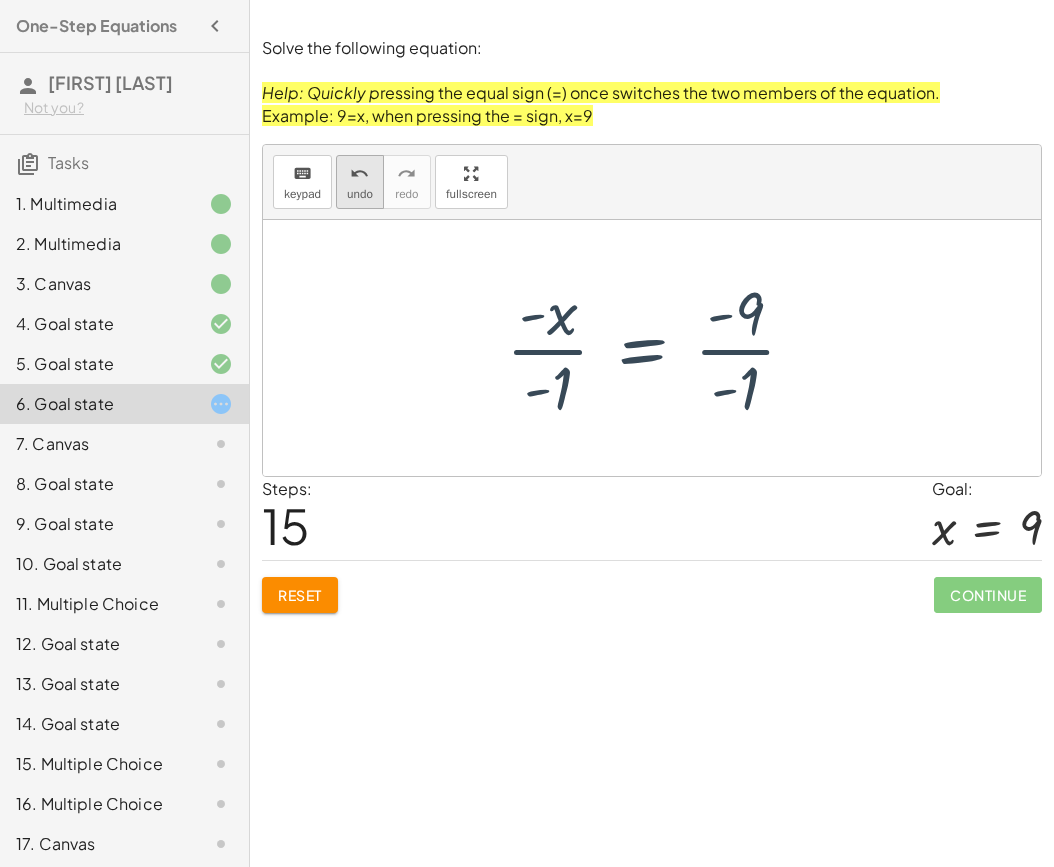 click on "undo" at bounding box center [360, 173] 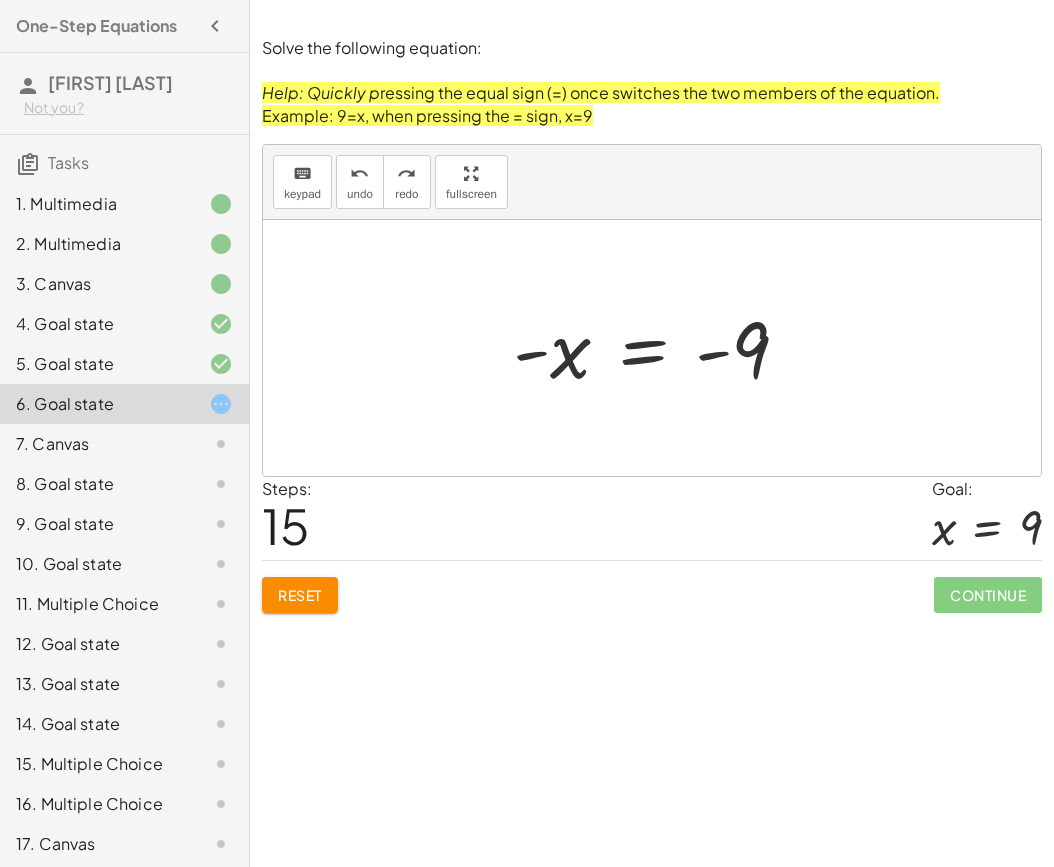 click at bounding box center (659, 348) 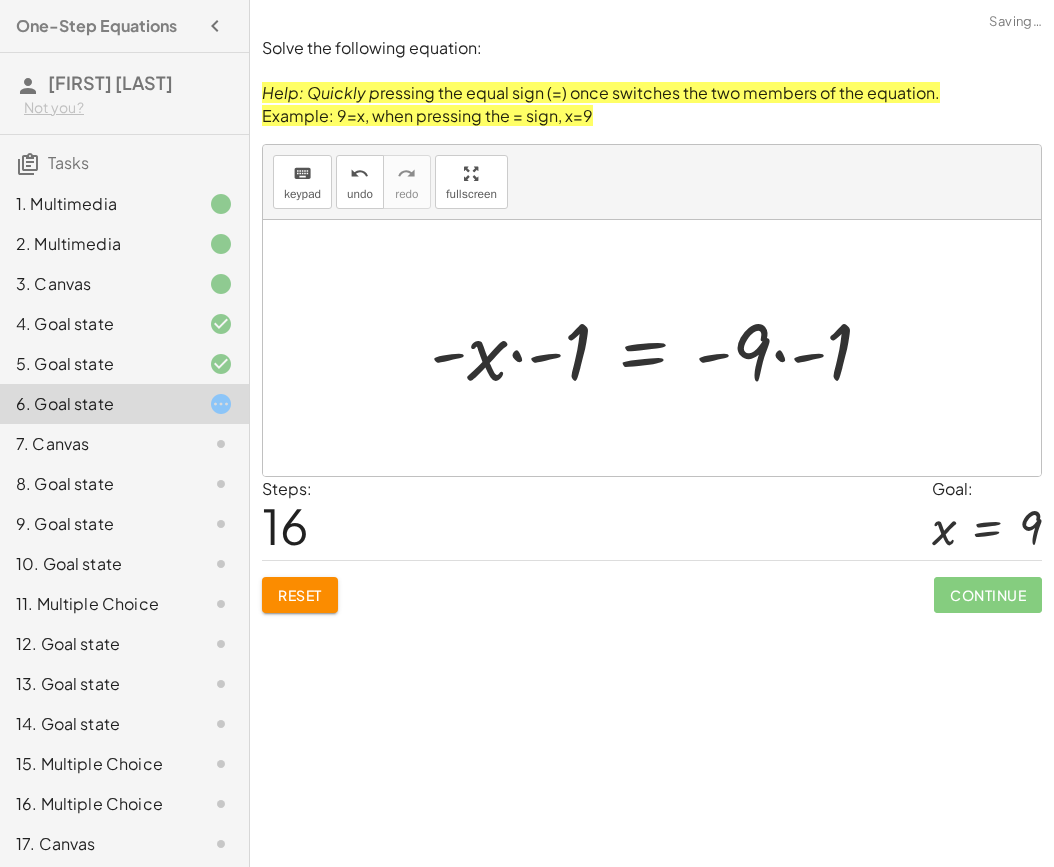click at bounding box center (659, 348) 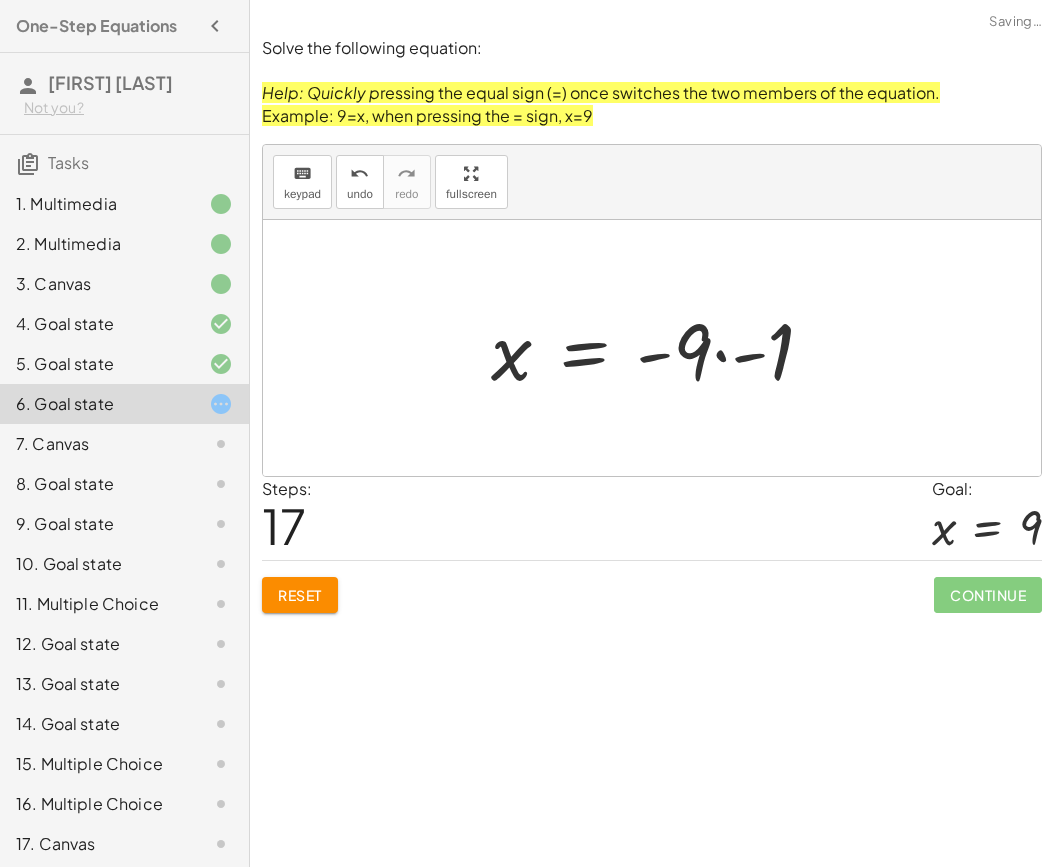 click at bounding box center [660, 348] 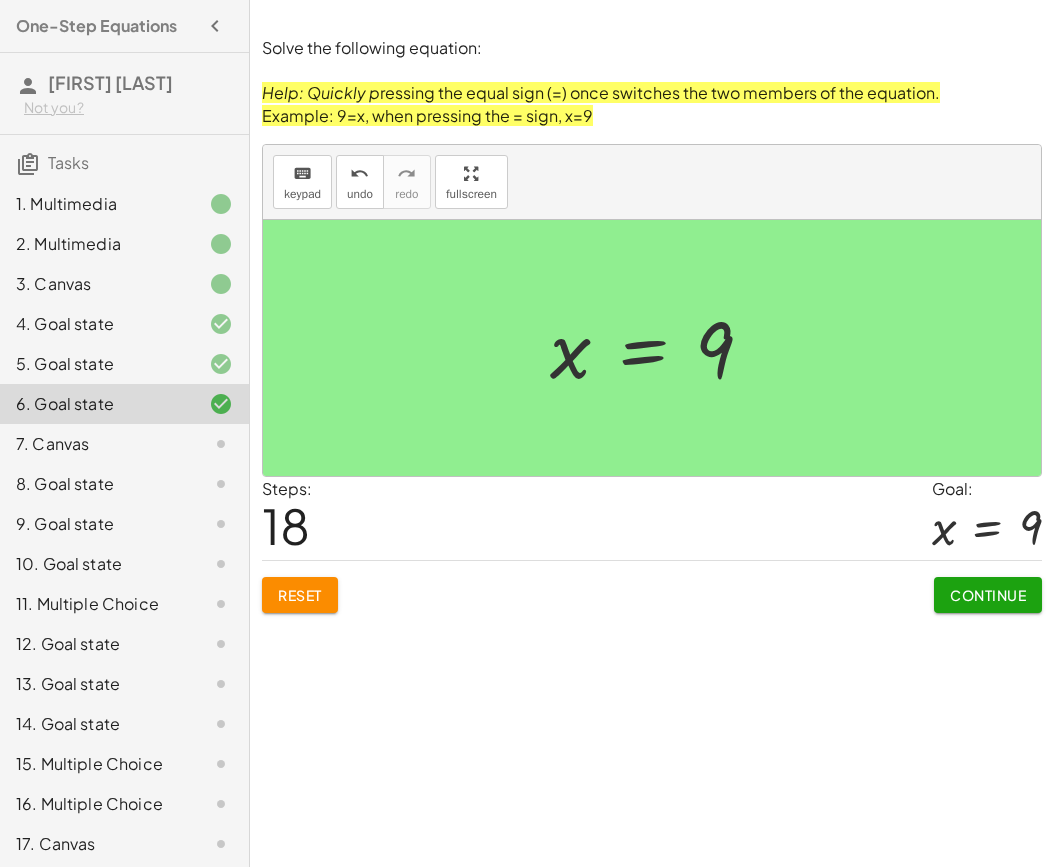 click on "Continue" at bounding box center (988, 587) 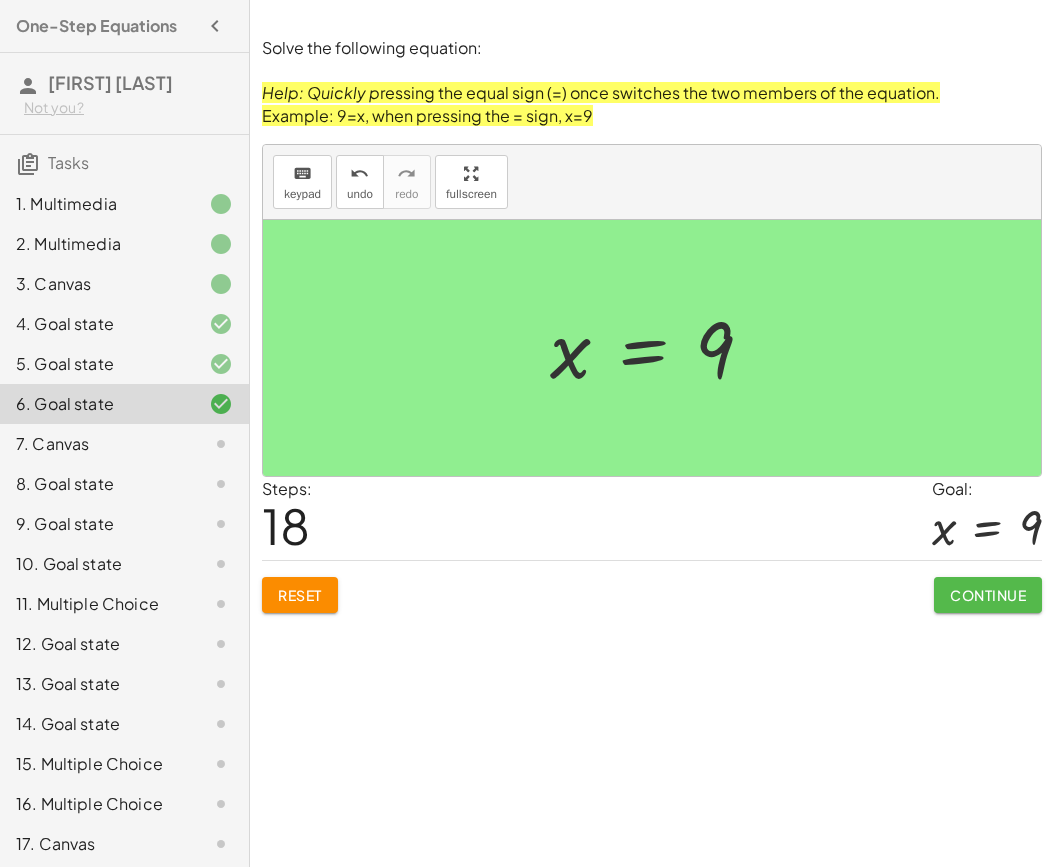 click on "Continue" 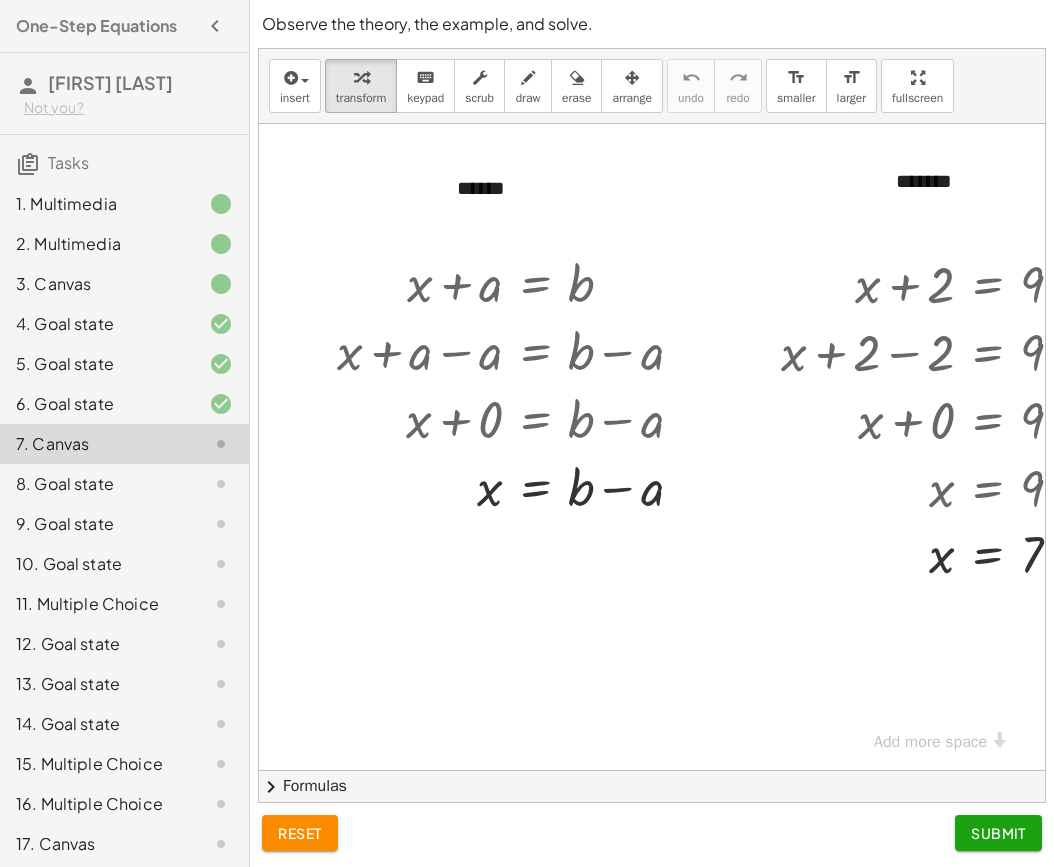 click on "6. Goal state" 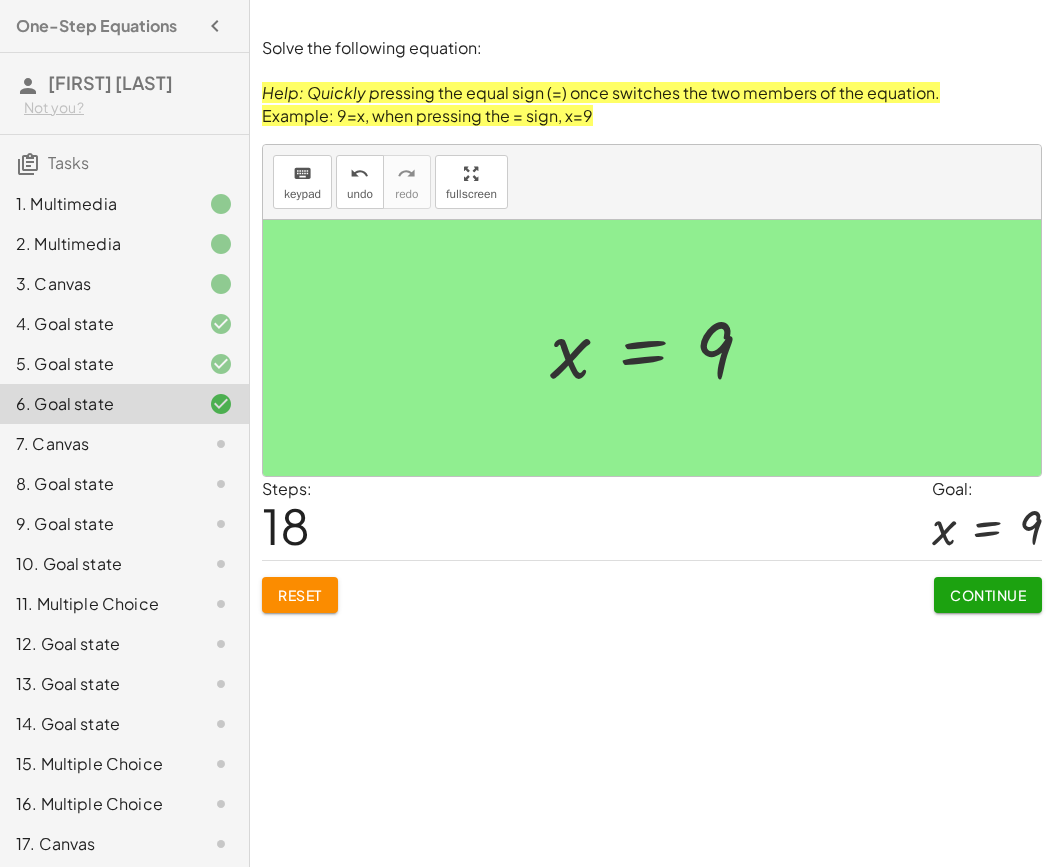click on "Reset" 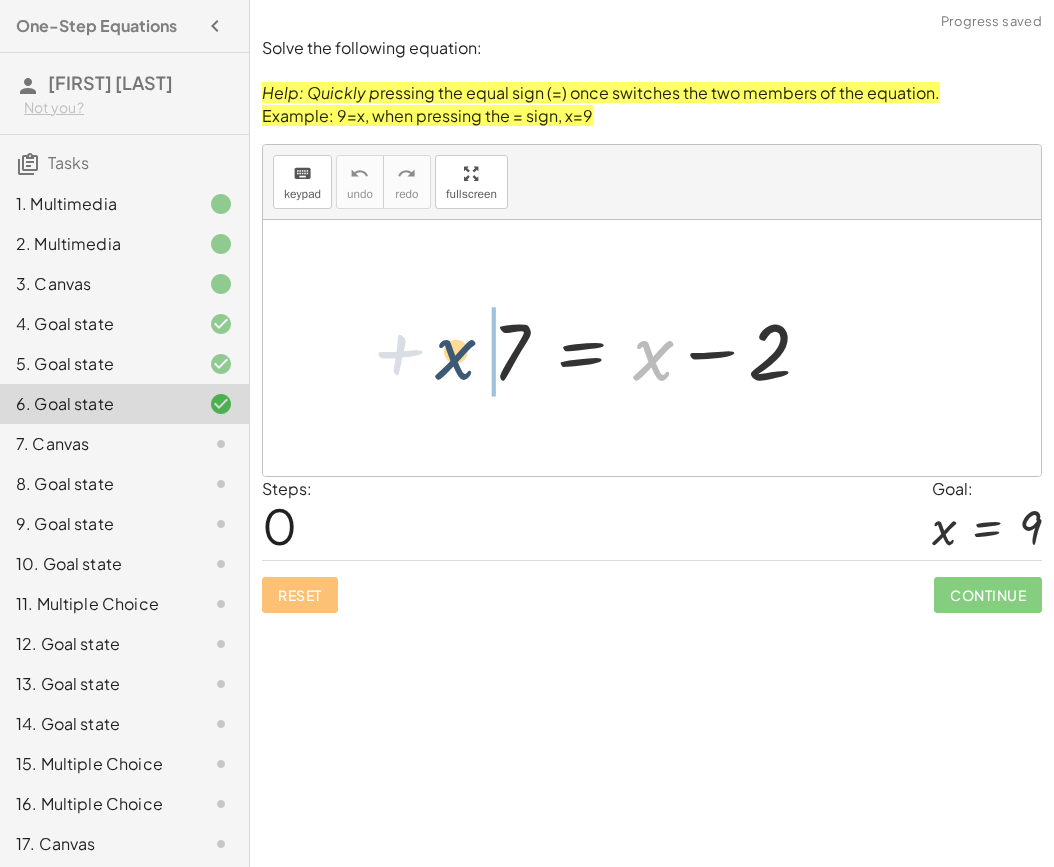 drag, startPoint x: 661, startPoint y: 360, endPoint x: 459, endPoint y: 359, distance: 202.00247 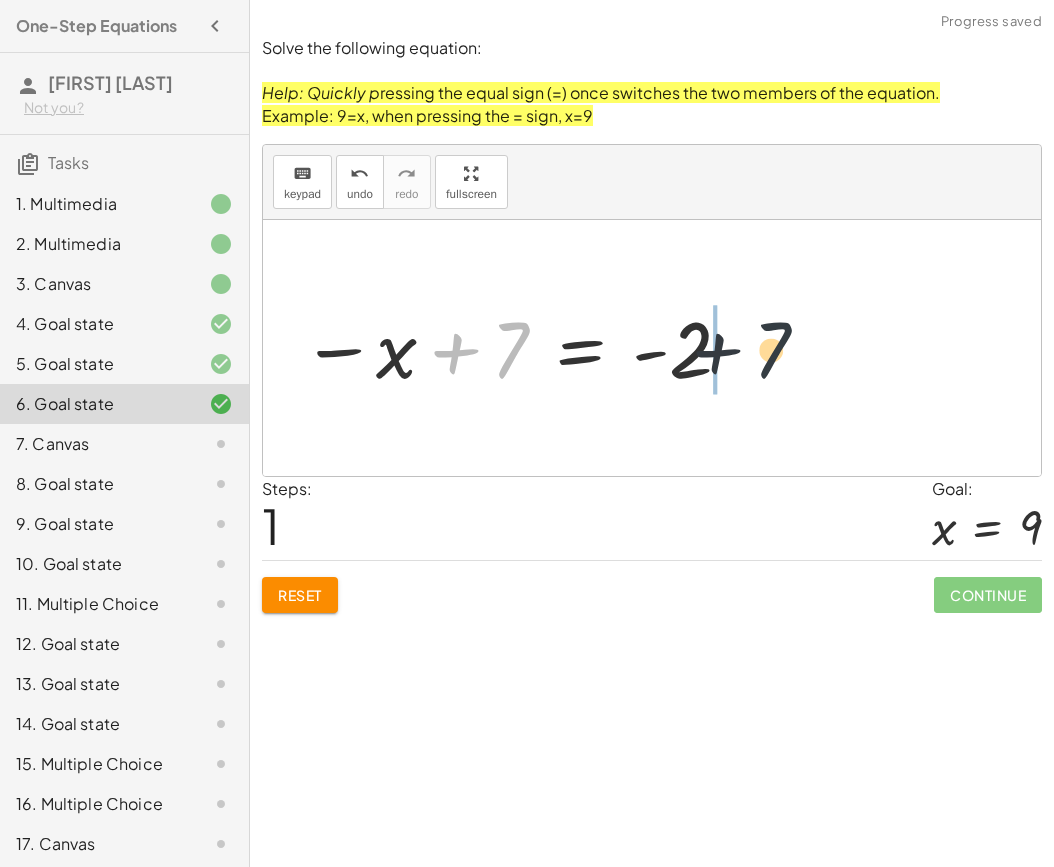 drag, startPoint x: 516, startPoint y: 340, endPoint x: 791, endPoint y: 339, distance: 275.00183 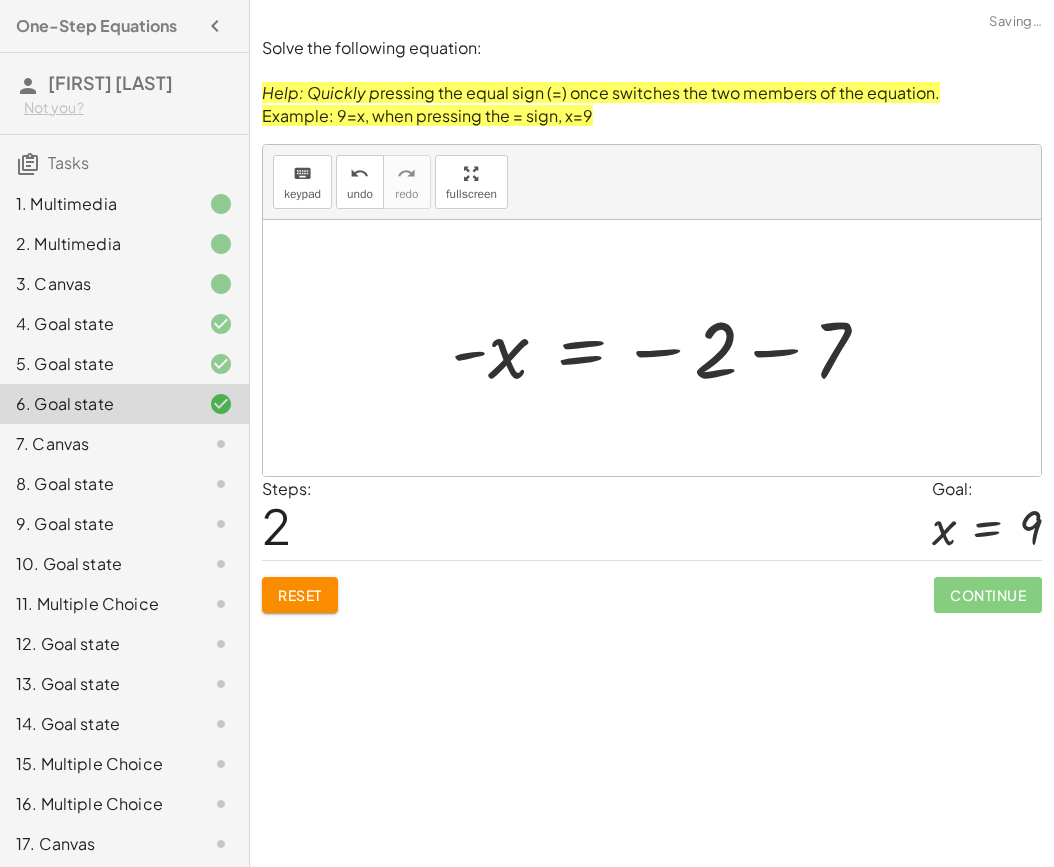 click at bounding box center [667, 348] 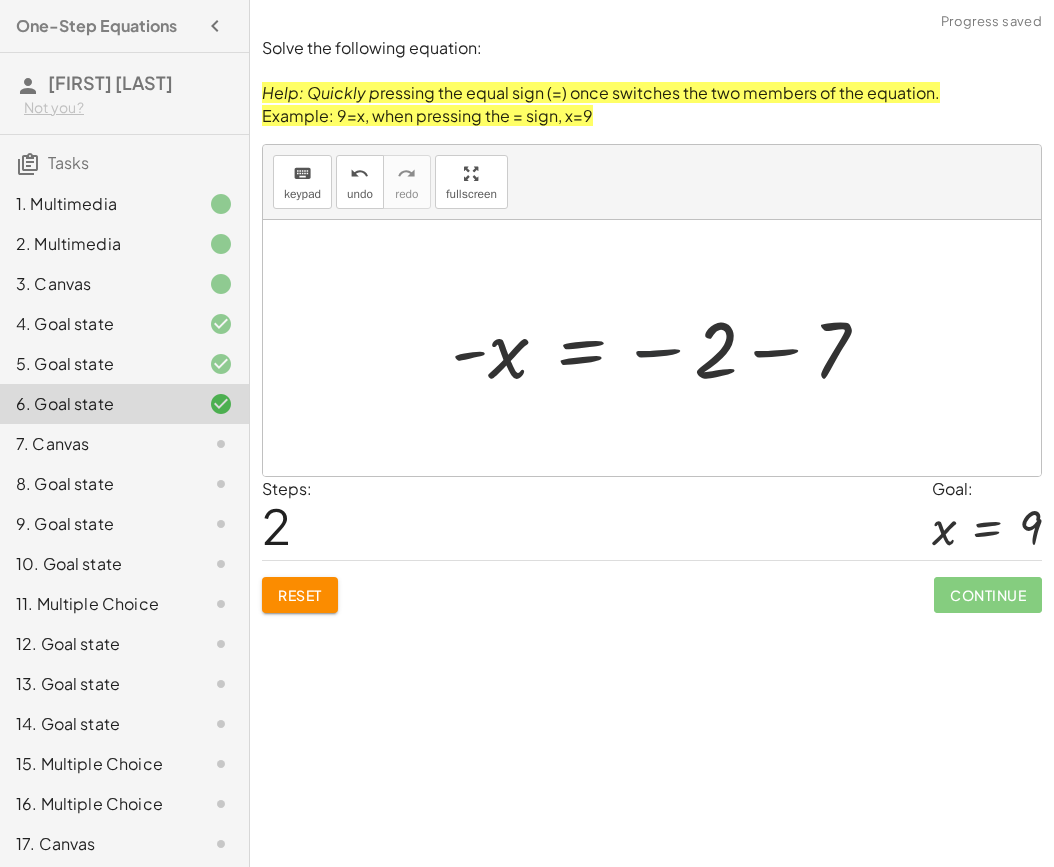 click at bounding box center (667, 348) 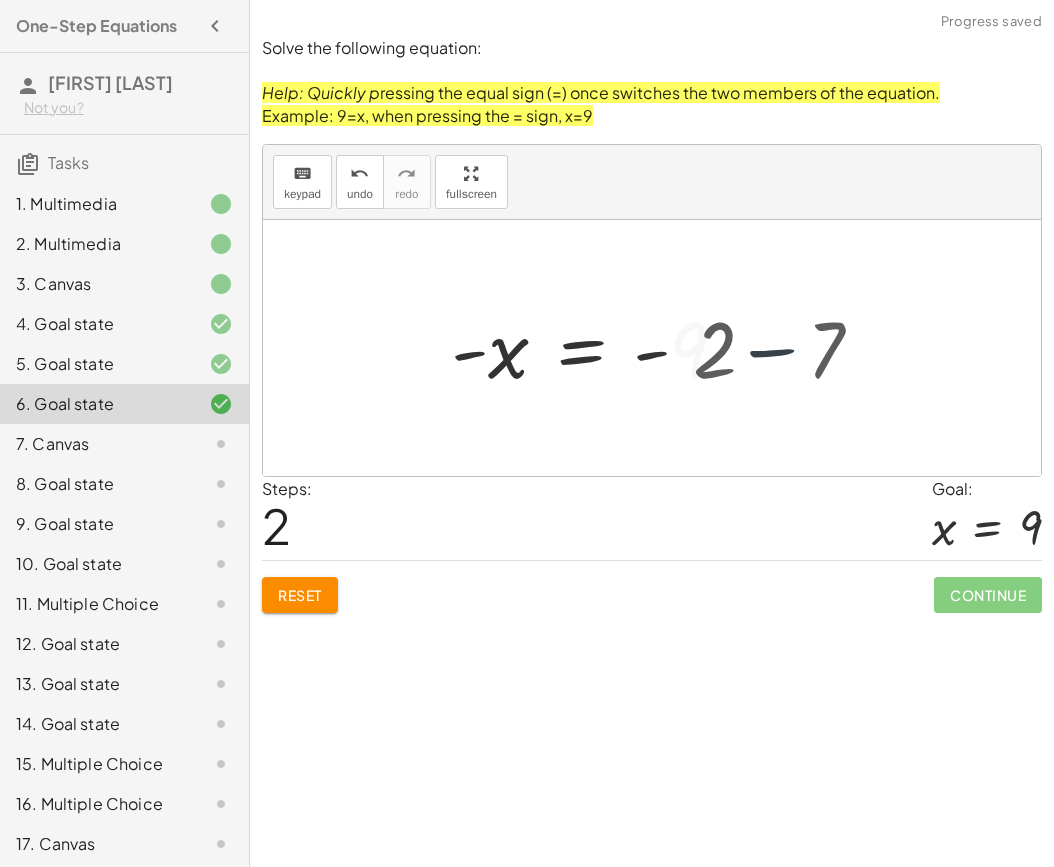 click at bounding box center [597, 348] 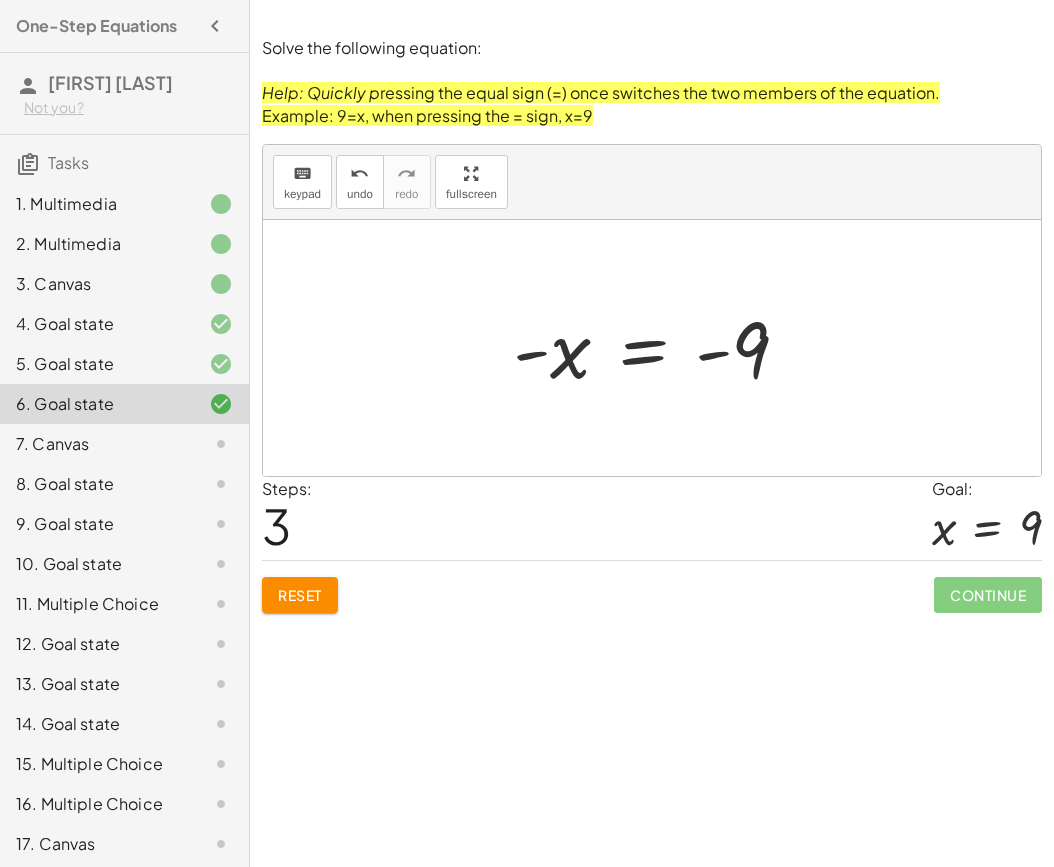click at bounding box center [659, 348] 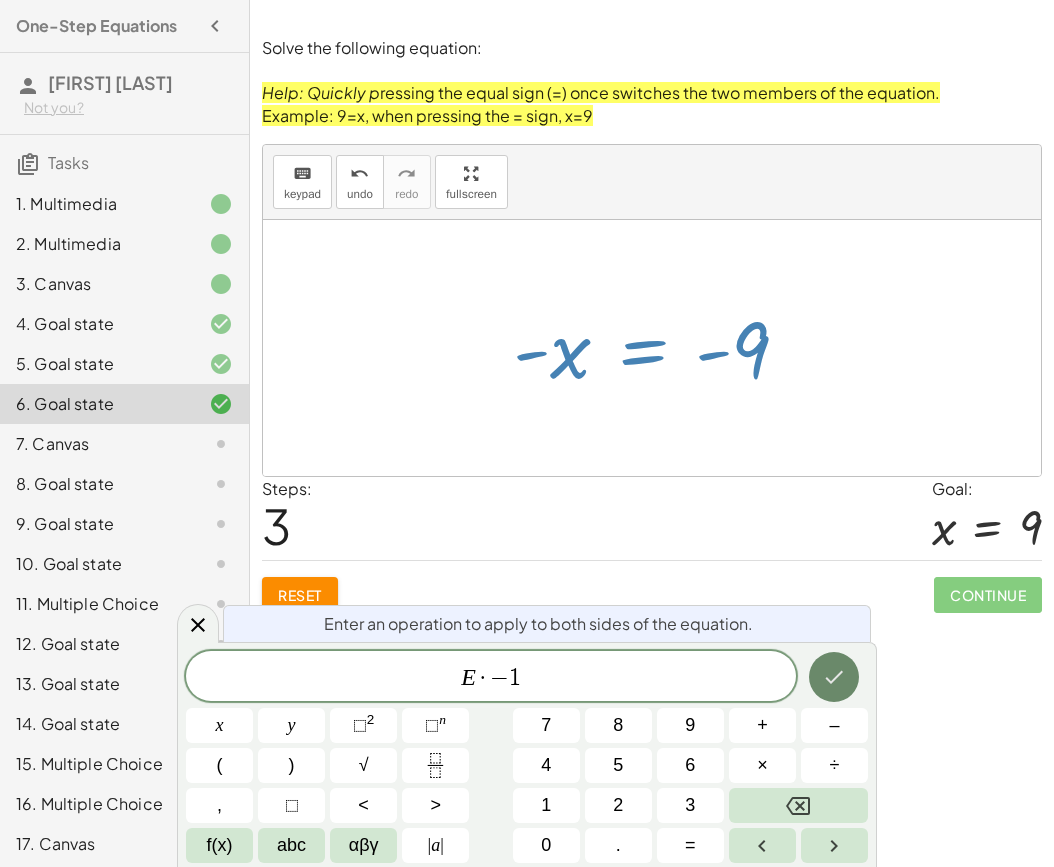 click at bounding box center [834, 677] 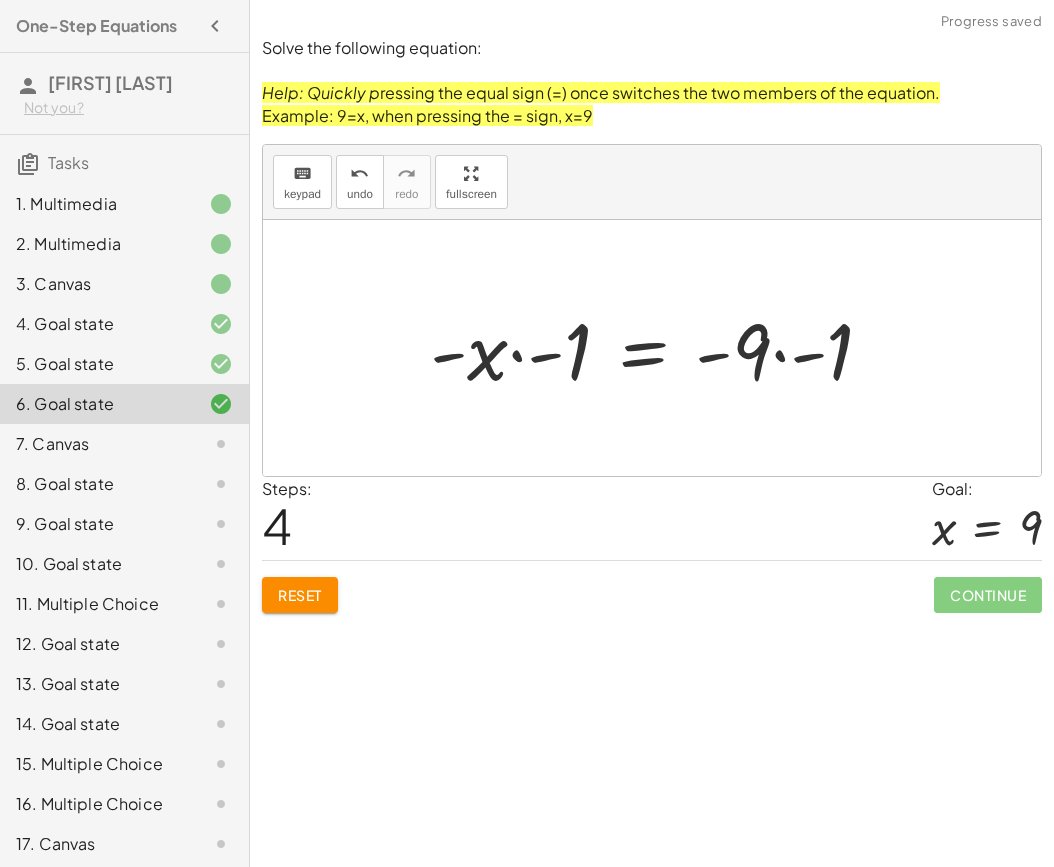 click at bounding box center (659, 348) 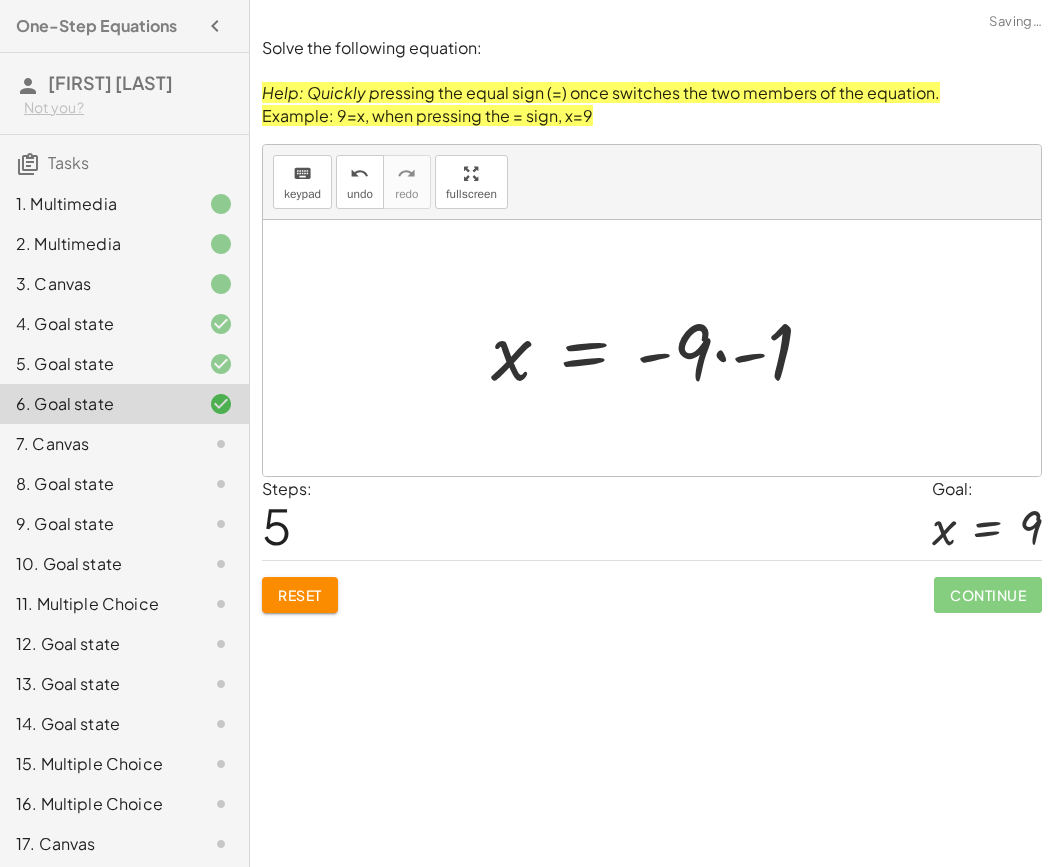 click at bounding box center (660, 348) 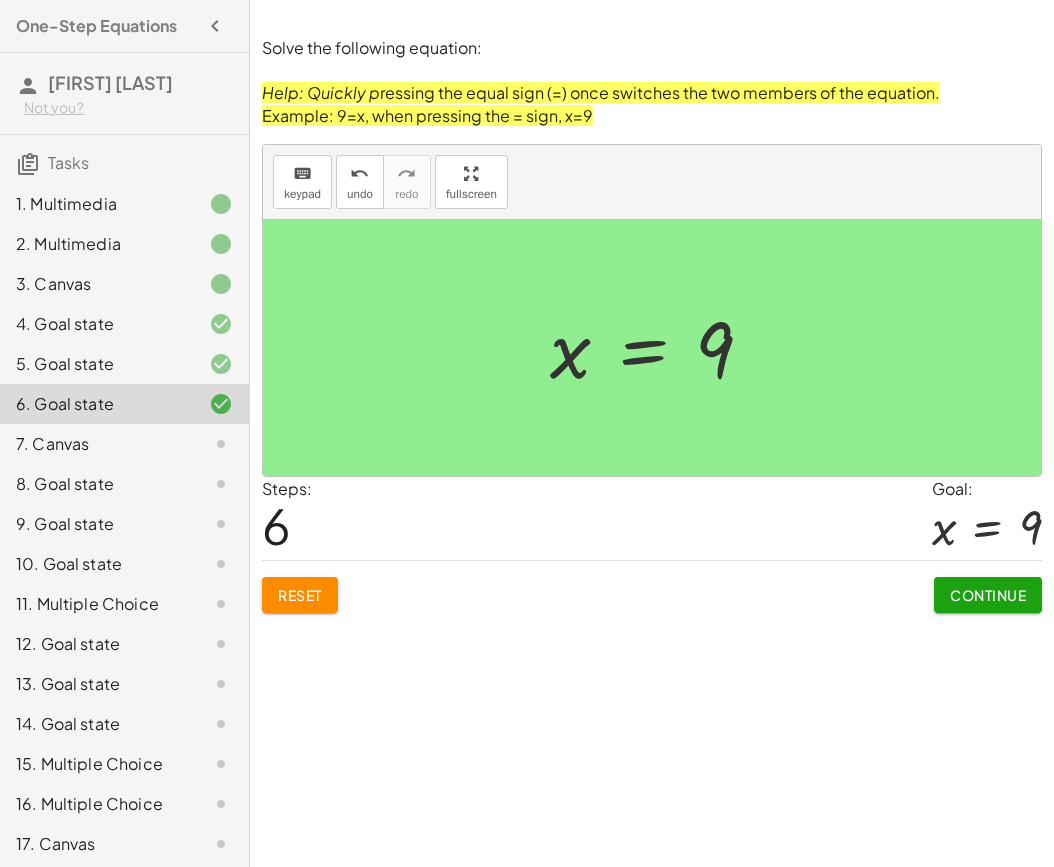 click on "Continue" 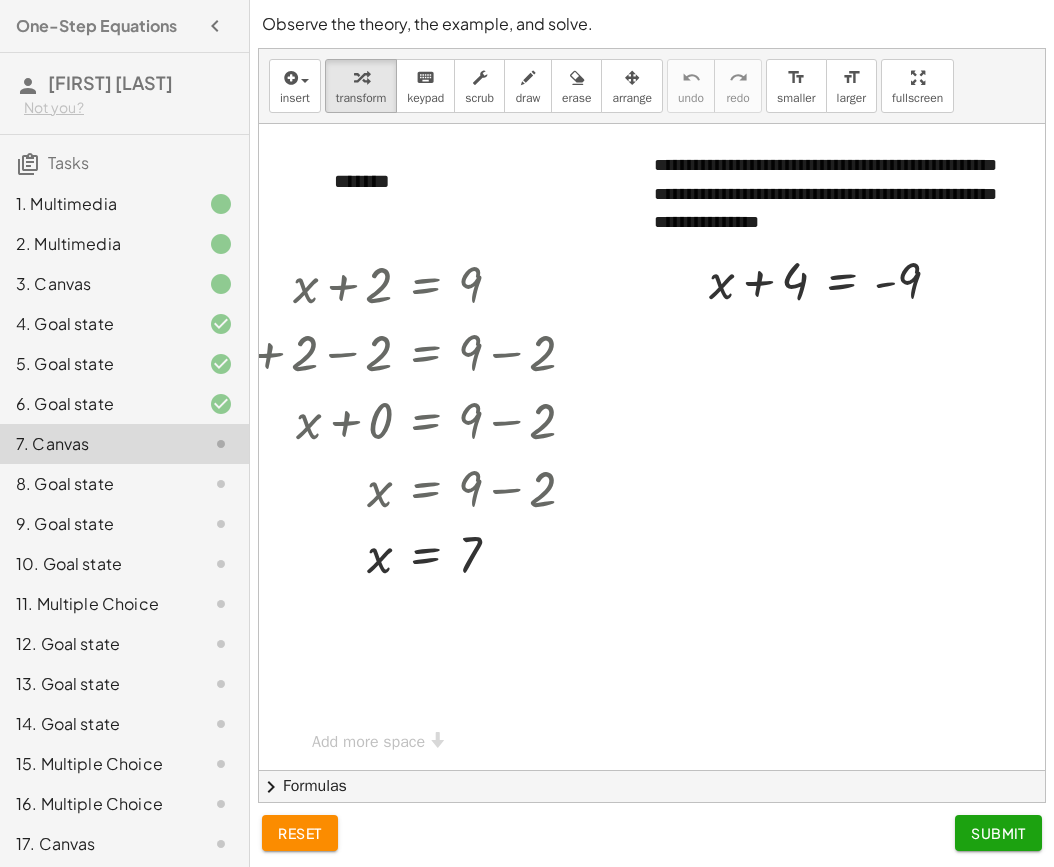 scroll, scrollTop: 4, scrollLeft: 577, axis: both 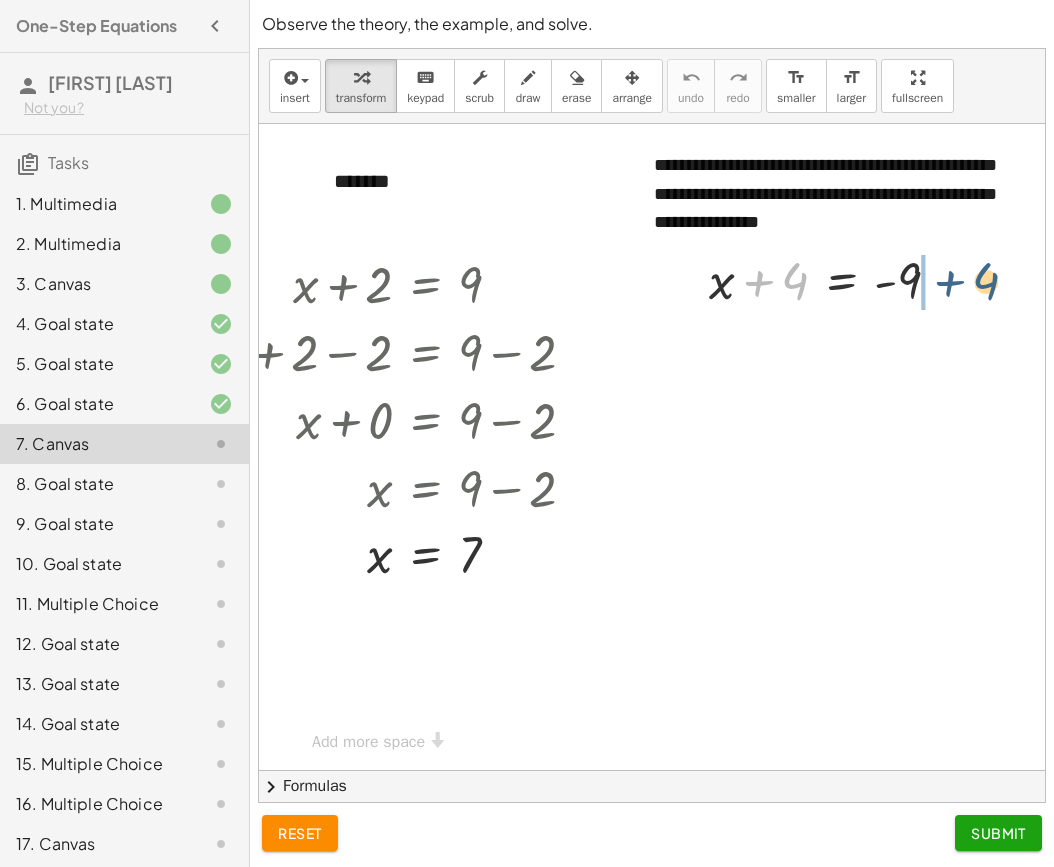 drag, startPoint x: 743, startPoint y: 282, endPoint x: 923, endPoint y: 284, distance: 180.01111 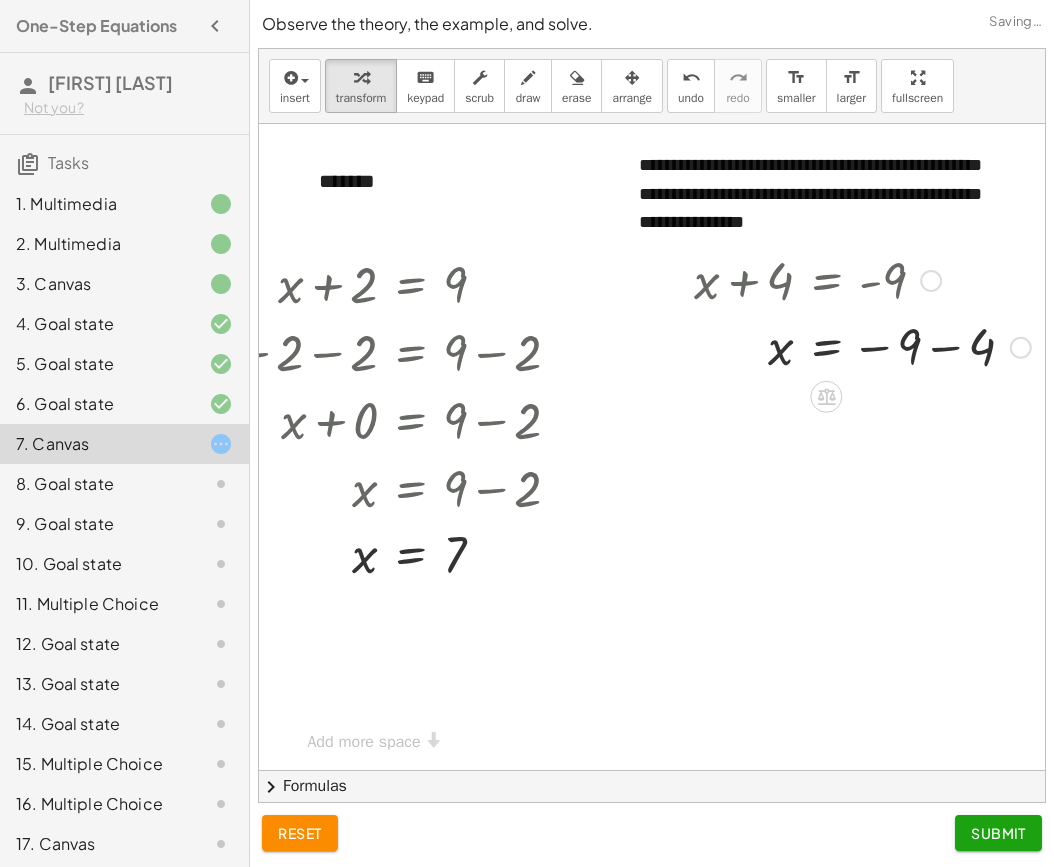 click at bounding box center [862, 346] 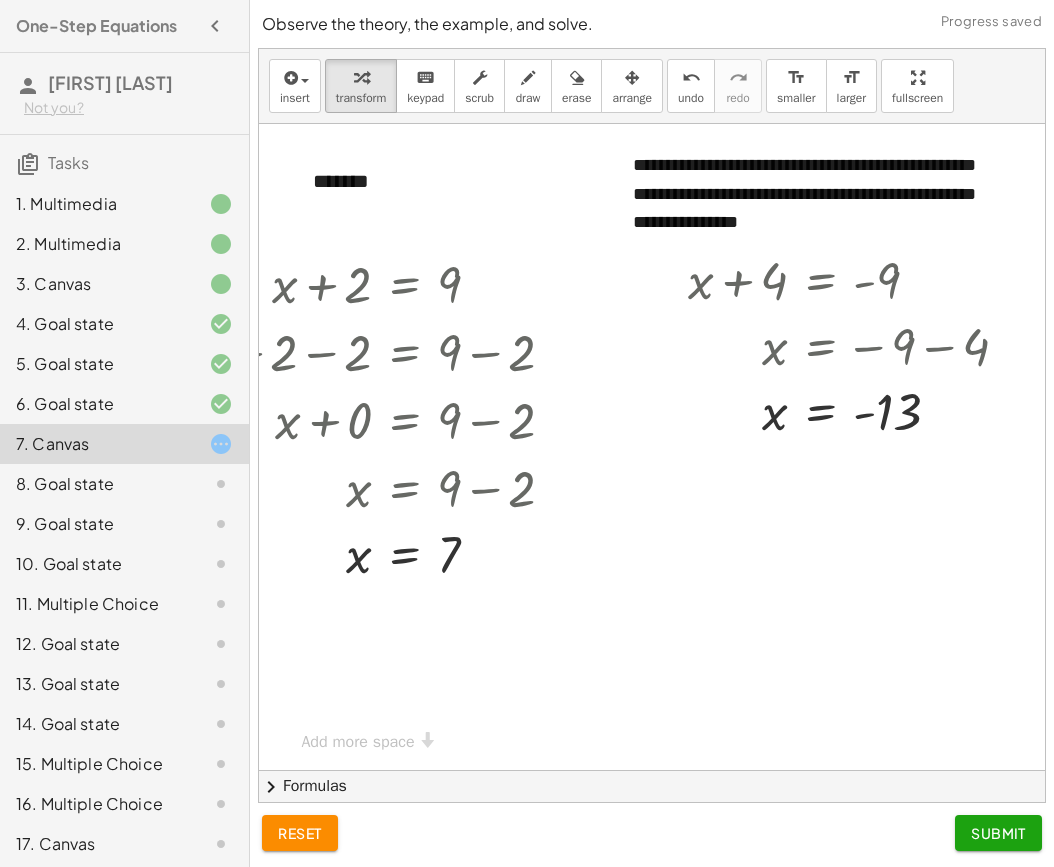 scroll, scrollTop: 5, scrollLeft: 598, axis: both 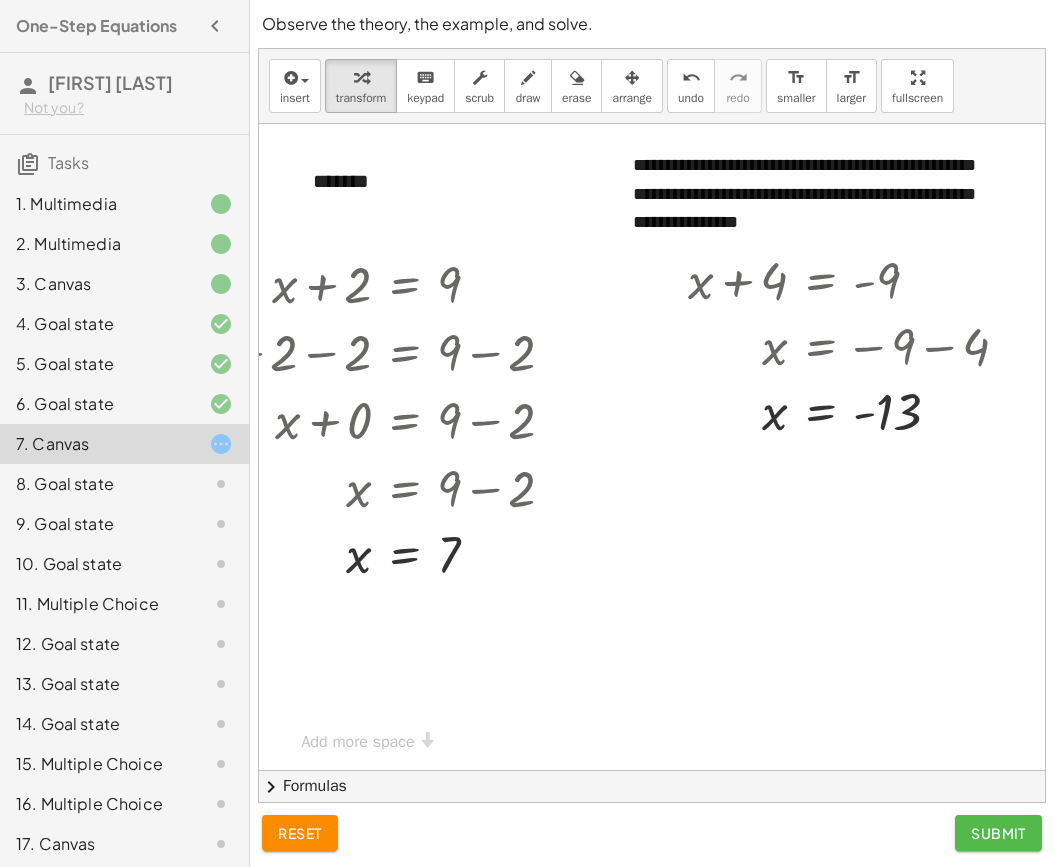 click on "Submit" 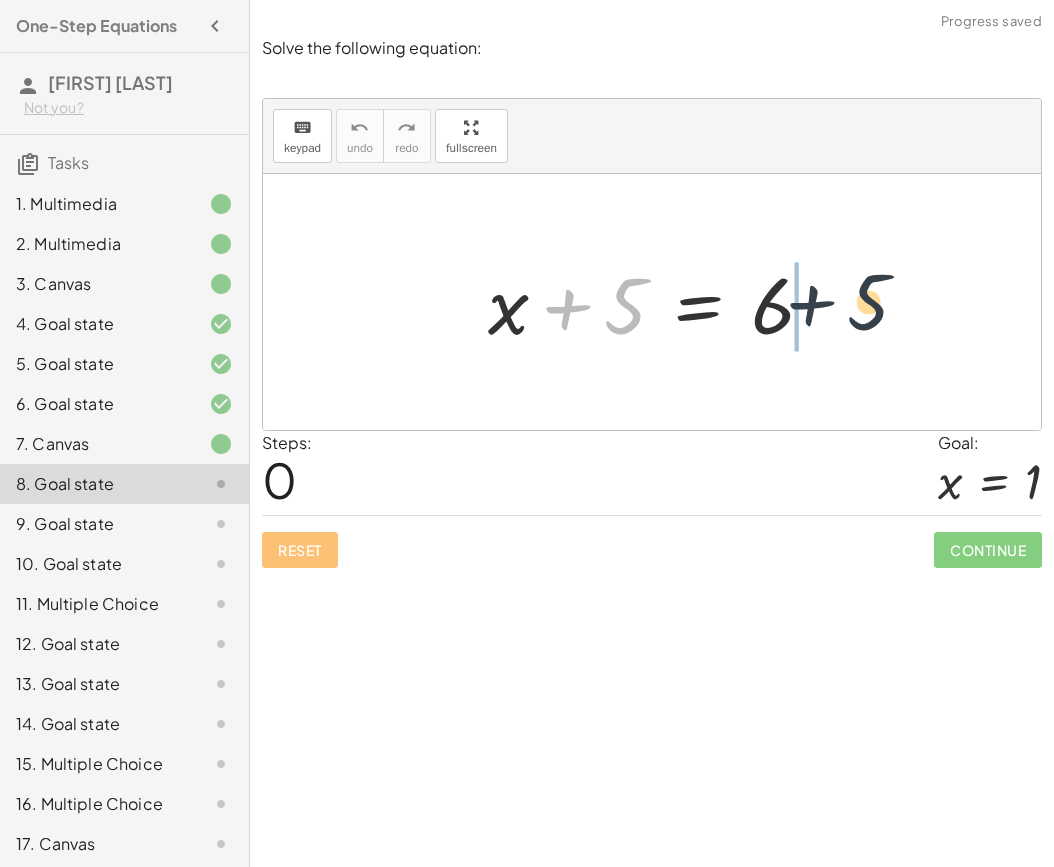 drag, startPoint x: 589, startPoint y: 308, endPoint x: 848, endPoint y: 302, distance: 259.0695 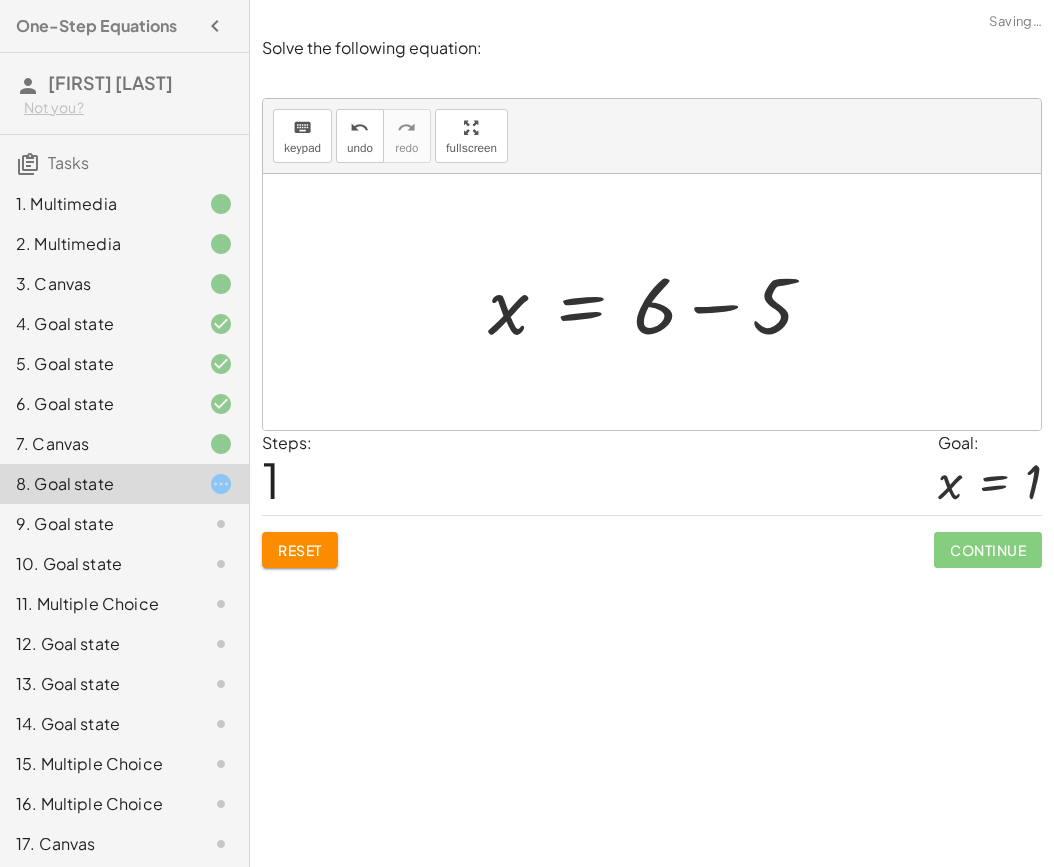 click at bounding box center (659, 302) 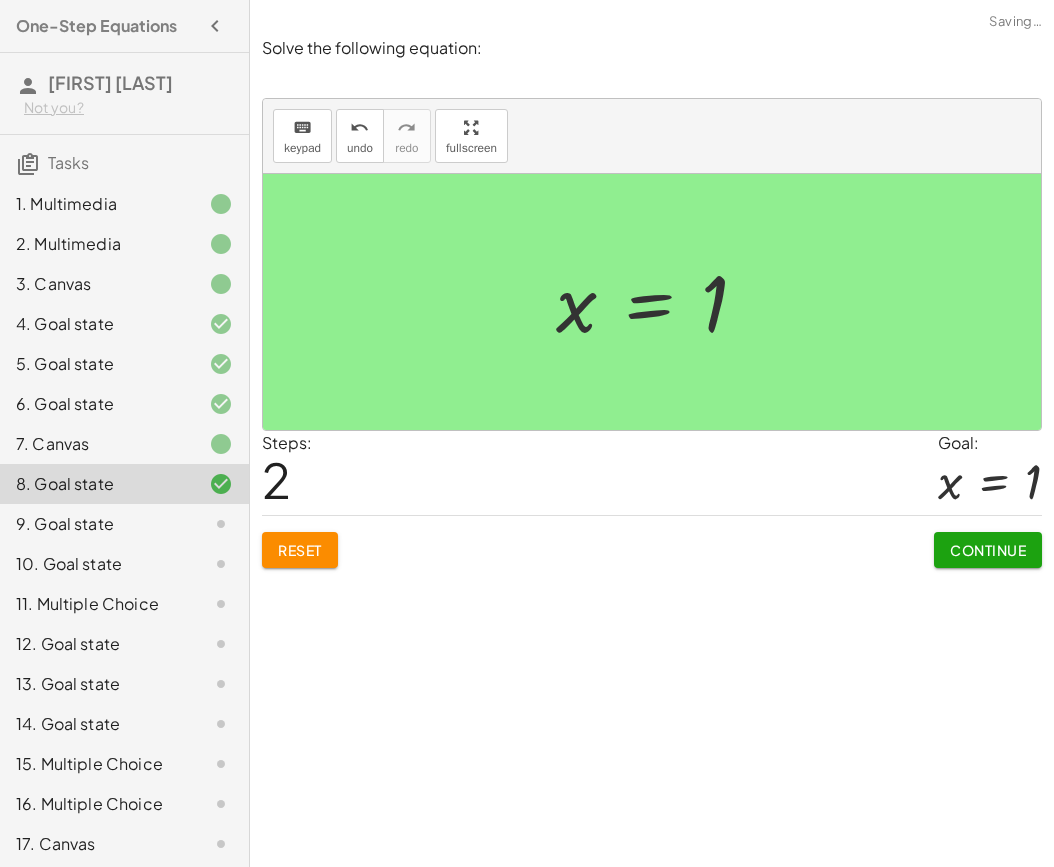 click on "Continue" 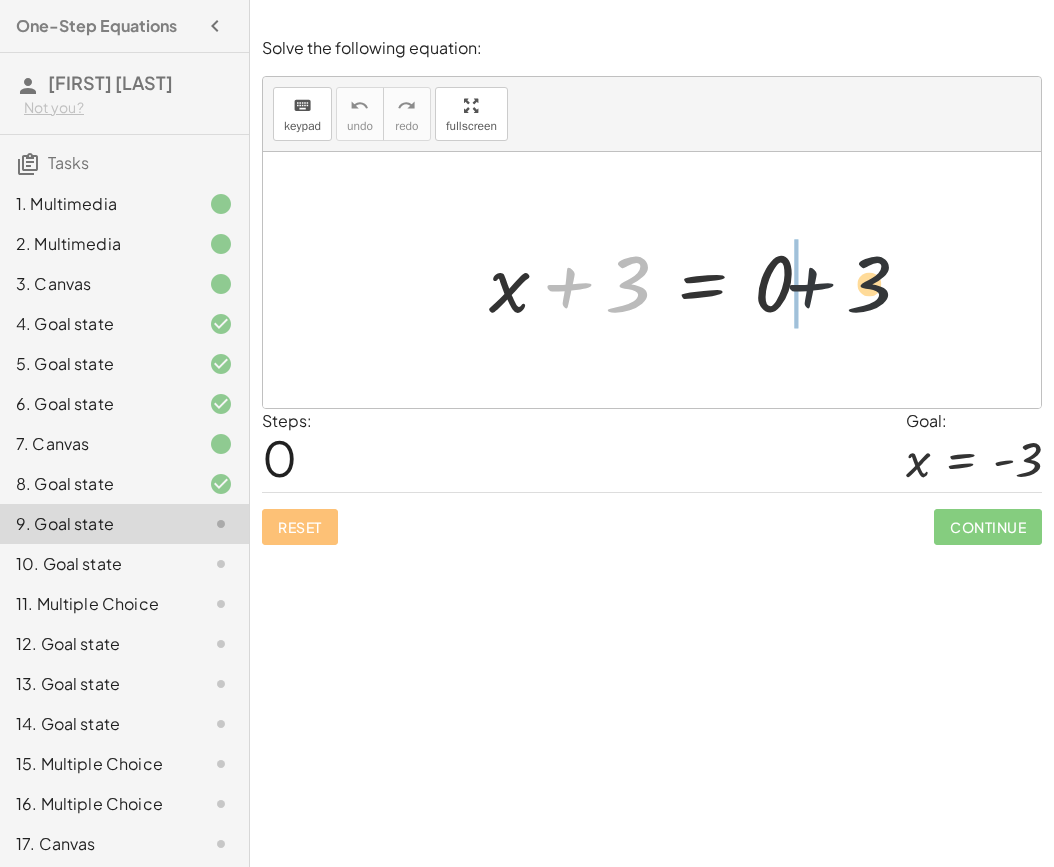 drag, startPoint x: 570, startPoint y: 272, endPoint x: 939, endPoint y: 277, distance: 369.03387 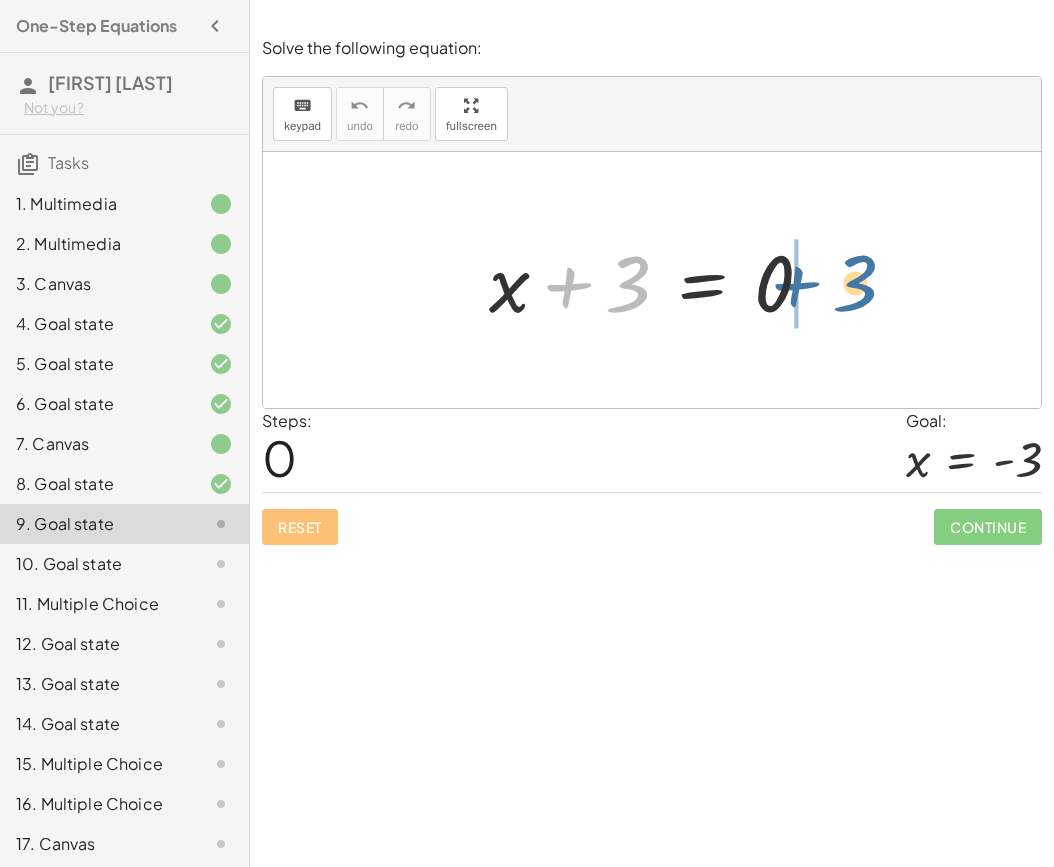 drag, startPoint x: 591, startPoint y: 286, endPoint x: 817, endPoint y: 286, distance: 226 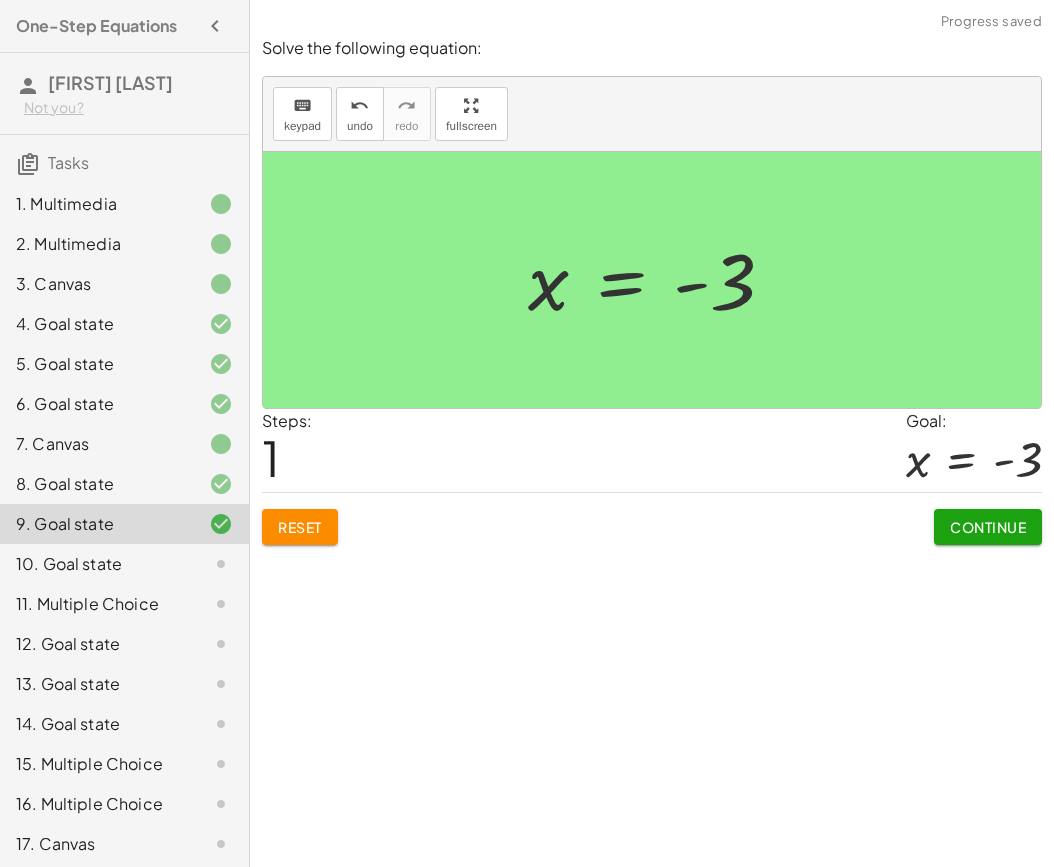 click on "Continue" 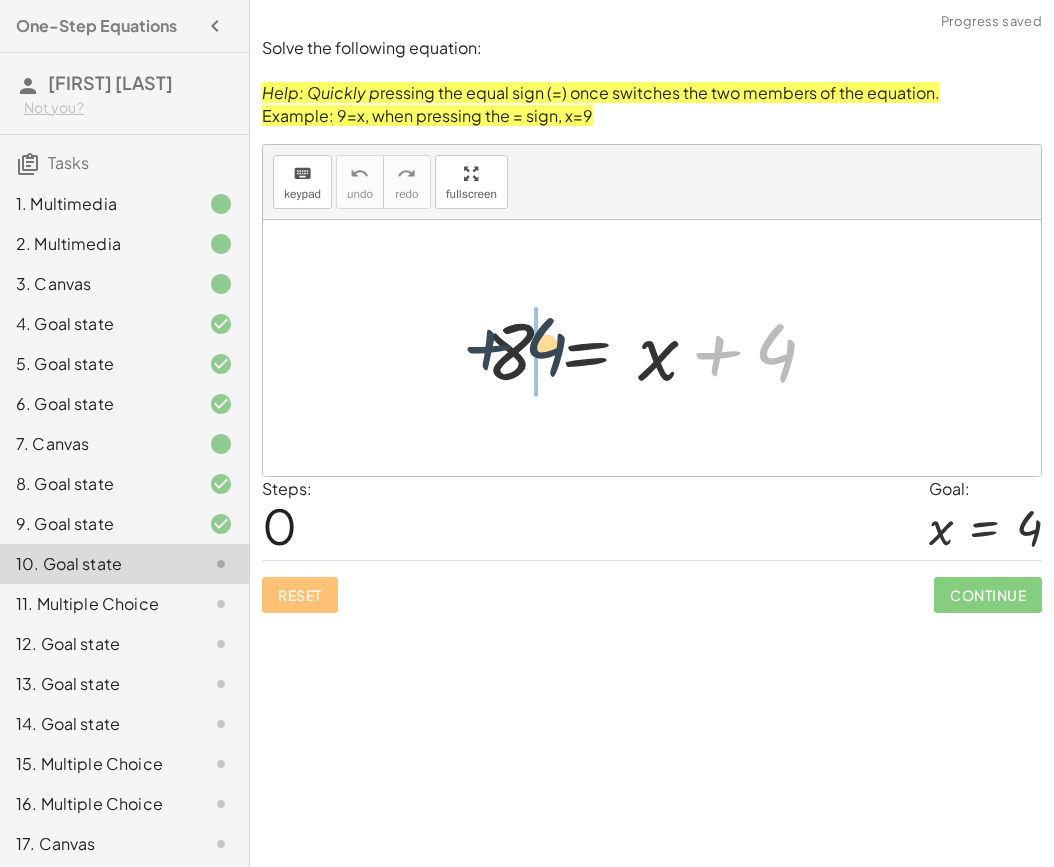 drag, startPoint x: 750, startPoint y: 347, endPoint x: 512, endPoint y: 340, distance: 238.10292 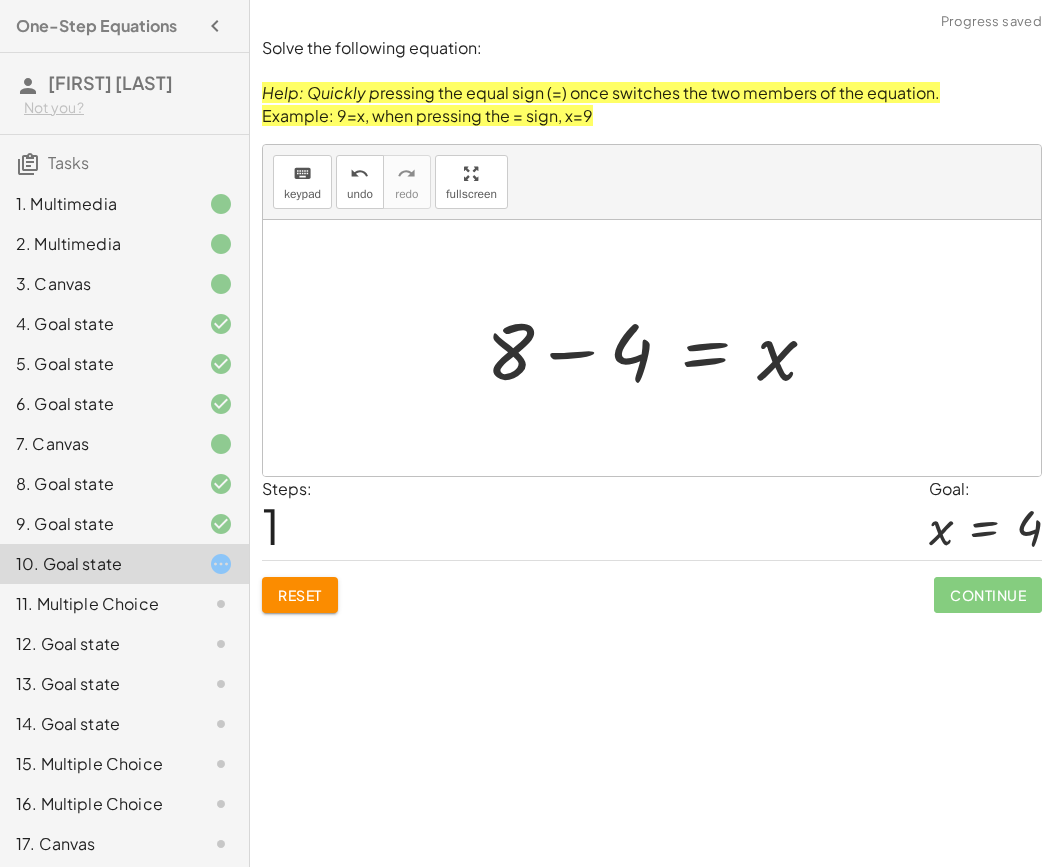 click at bounding box center [659, 348] 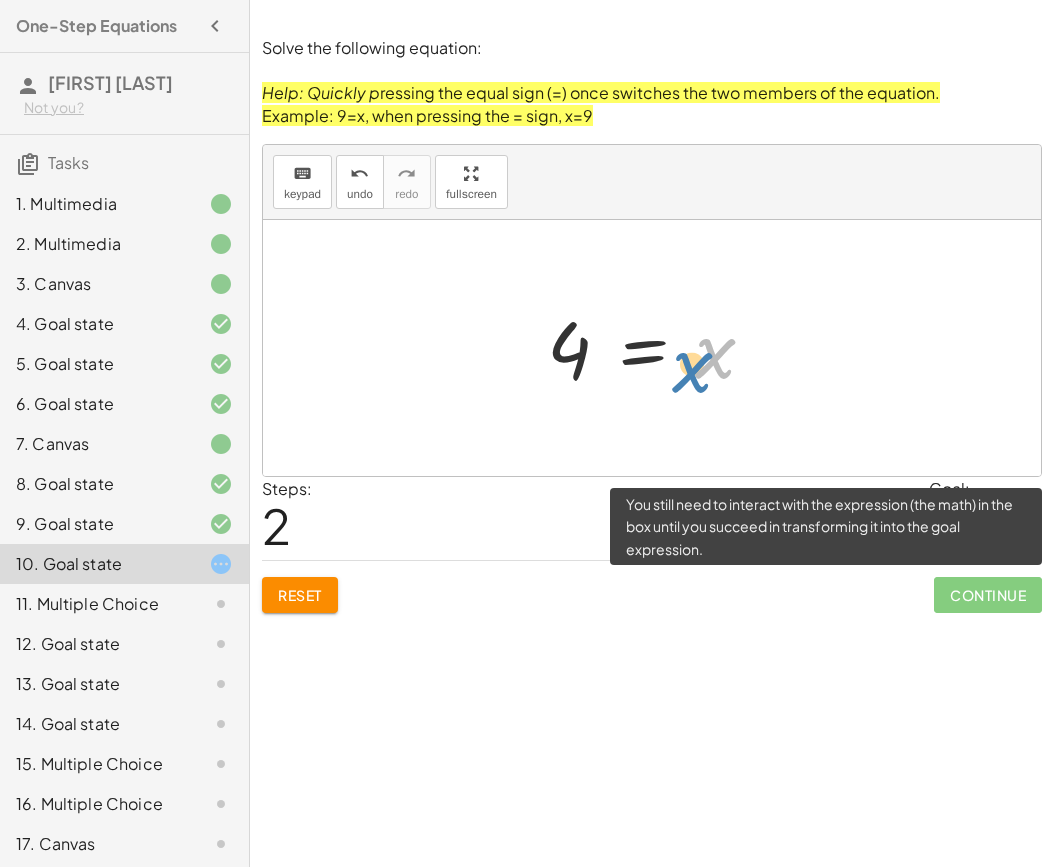 drag, startPoint x: 719, startPoint y: 350, endPoint x: 719, endPoint y: 364, distance: 14 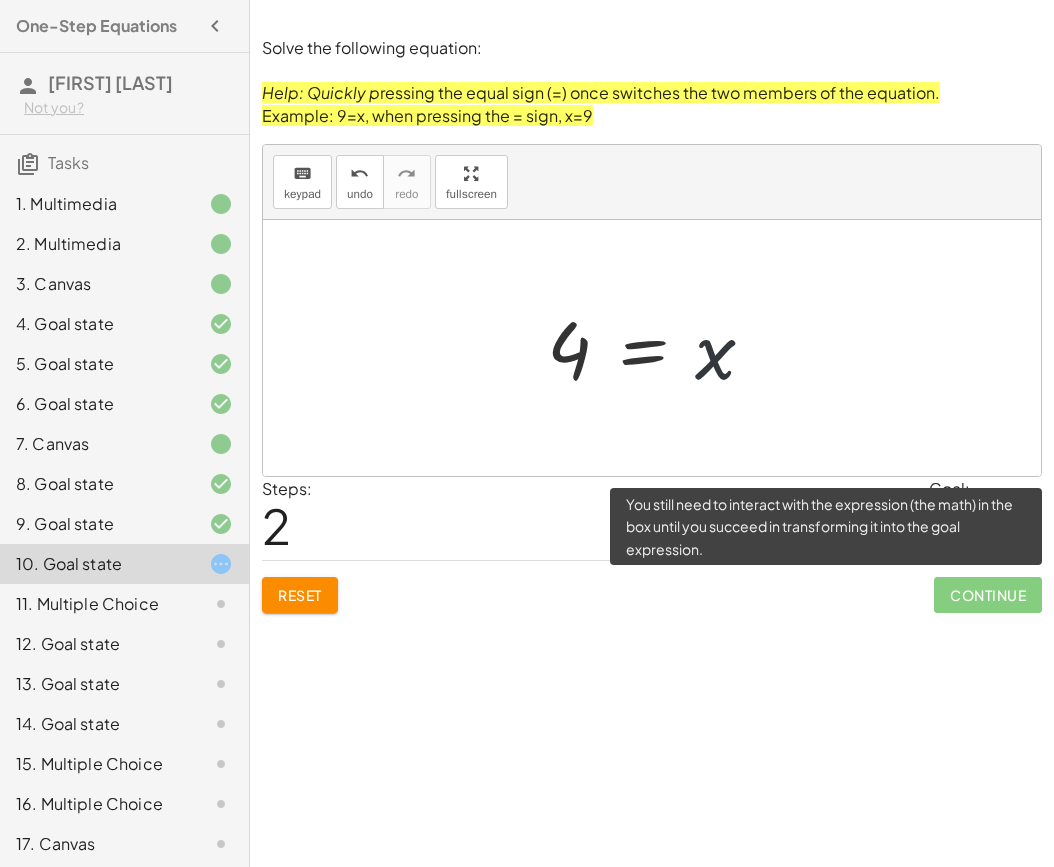 click on "Reset" at bounding box center (300, 595) 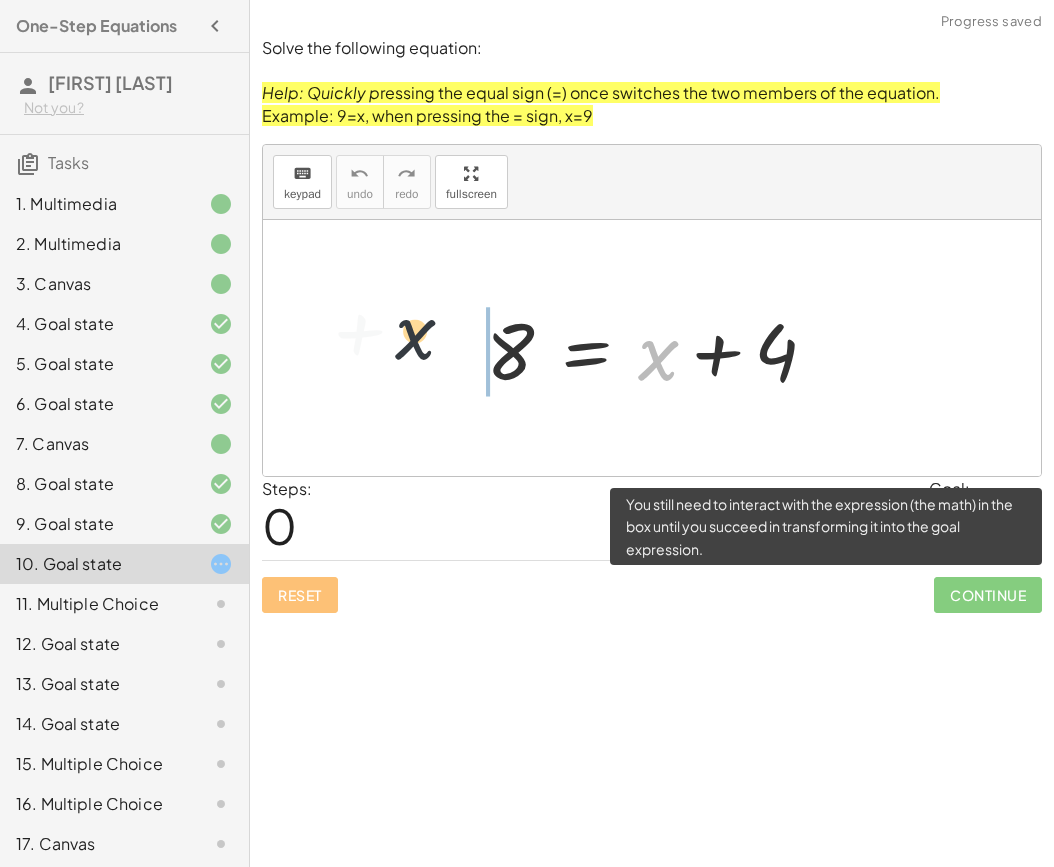 drag, startPoint x: 652, startPoint y: 362, endPoint x: 403, endPoint y: 340, distance: 249.97 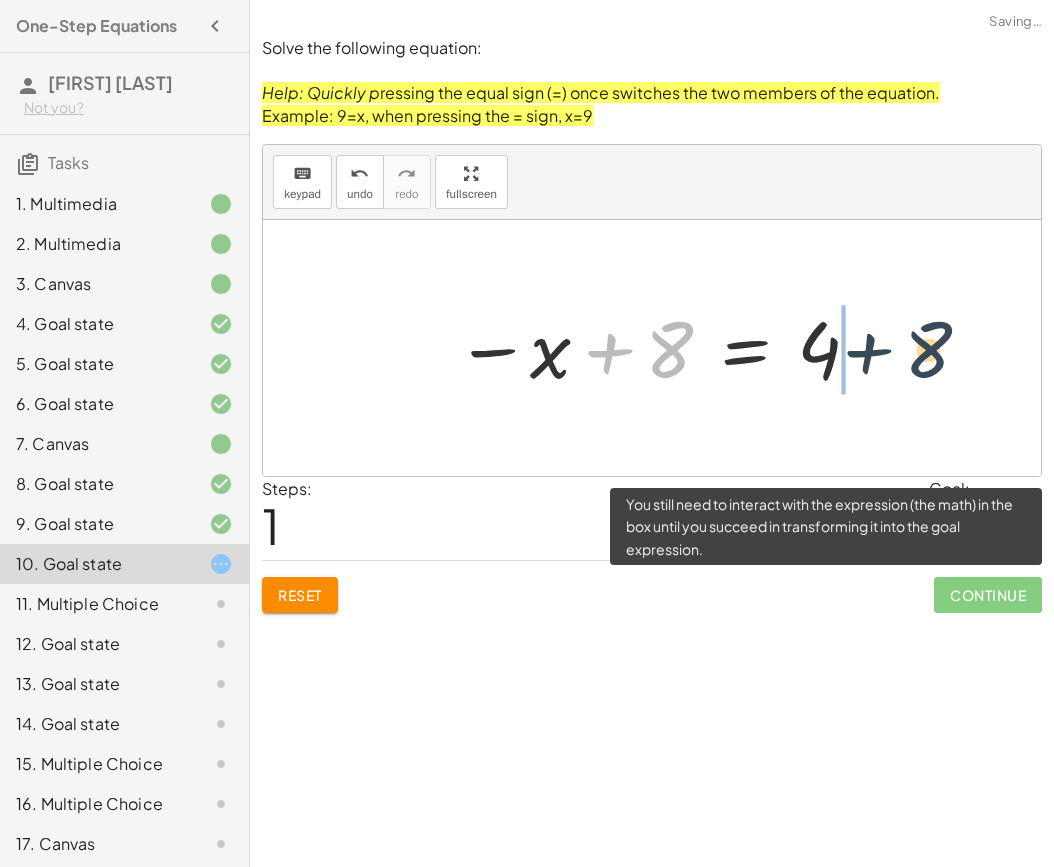 drag, startPoint x: 511, startPoint y: 364, endPoint x: 781, endPoint y: 365, distance: 270.00186 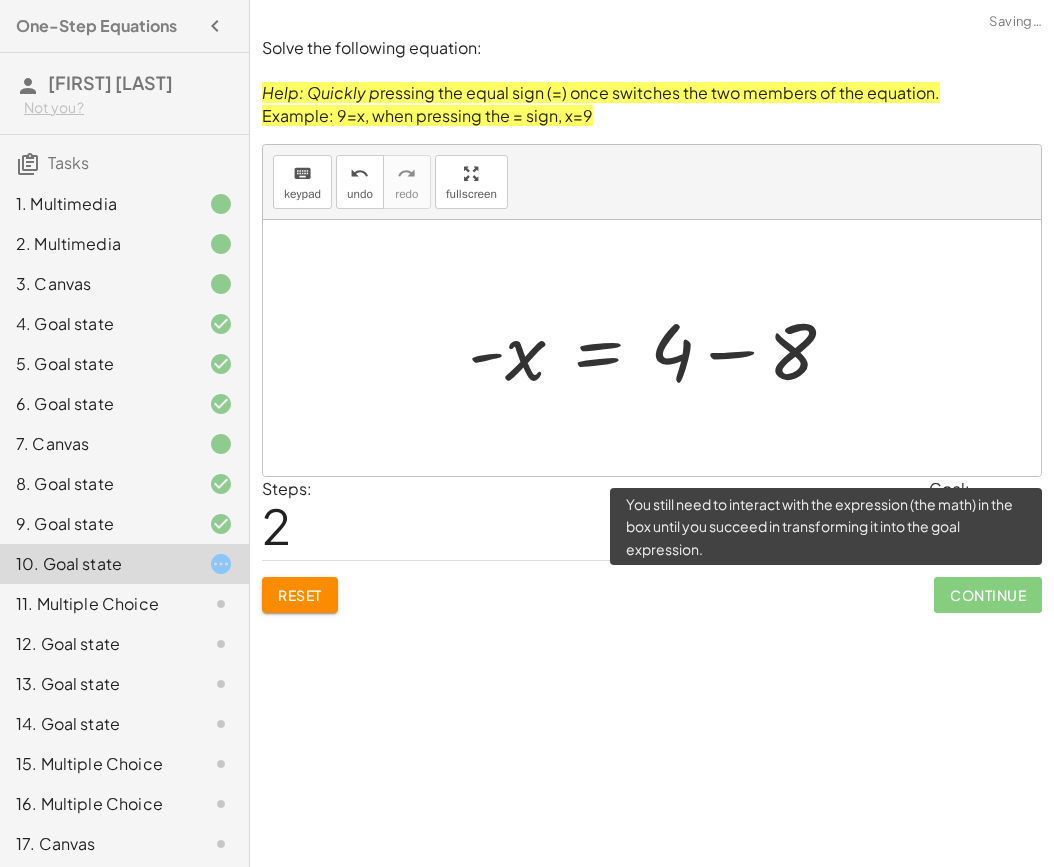click at bounding box center (660, 348) 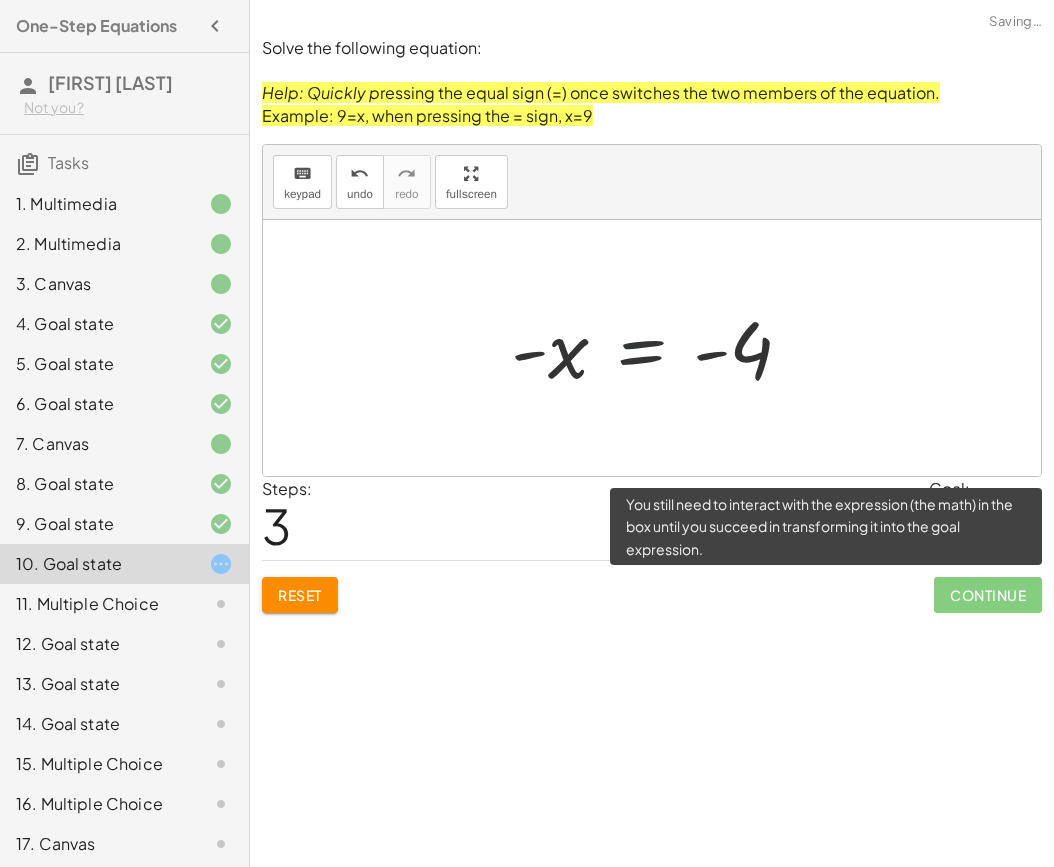 click at bounding box center [659, 348] 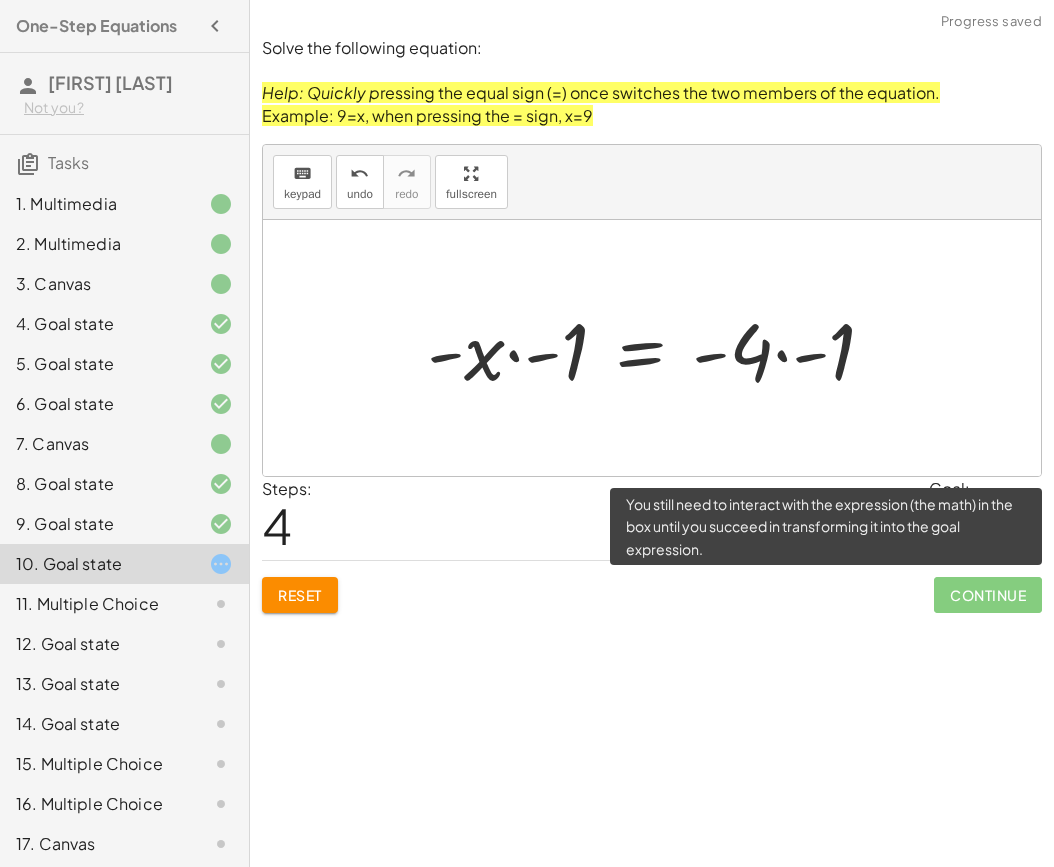 click at bounding box center [659, 348] 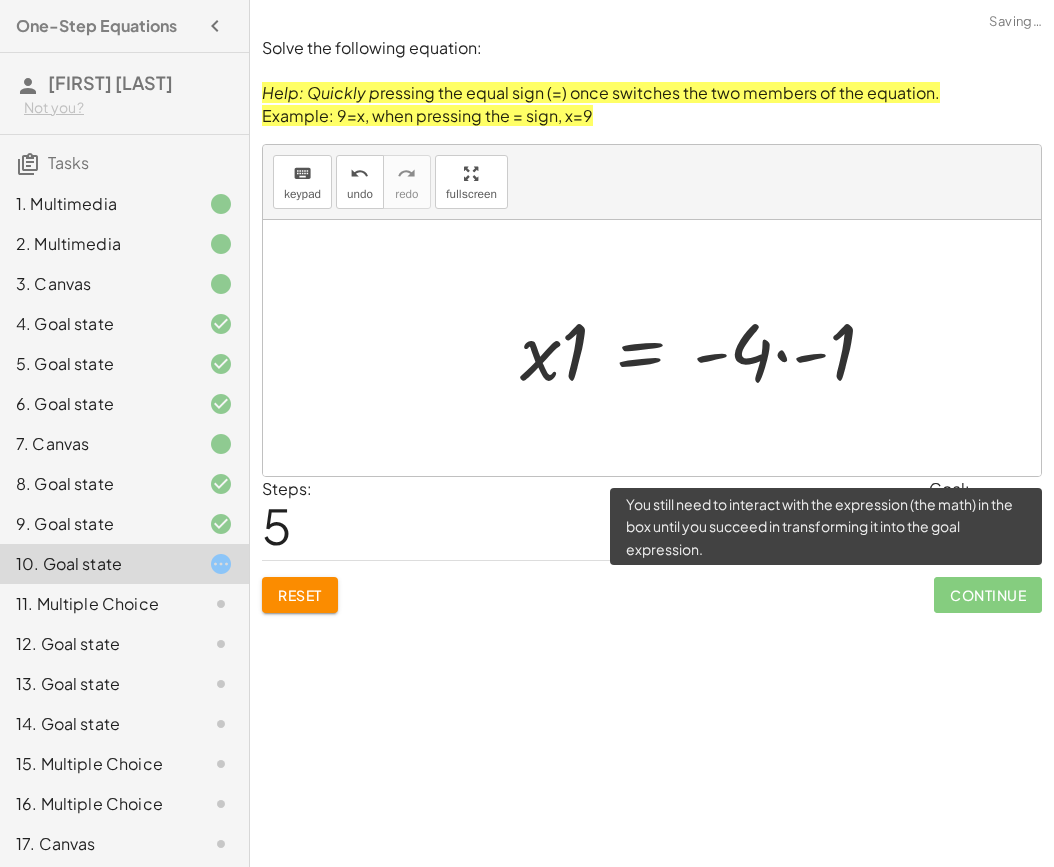click at bounding box center (706, 348) 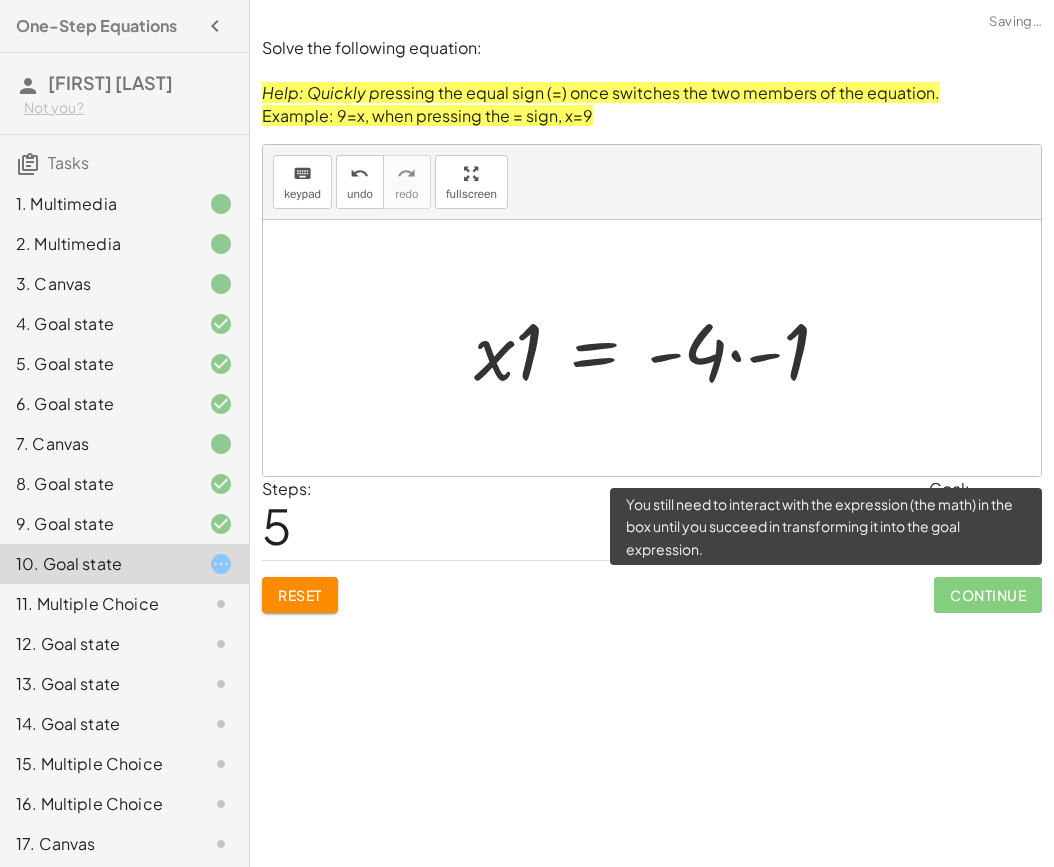 click at bounding box center [660, 348] 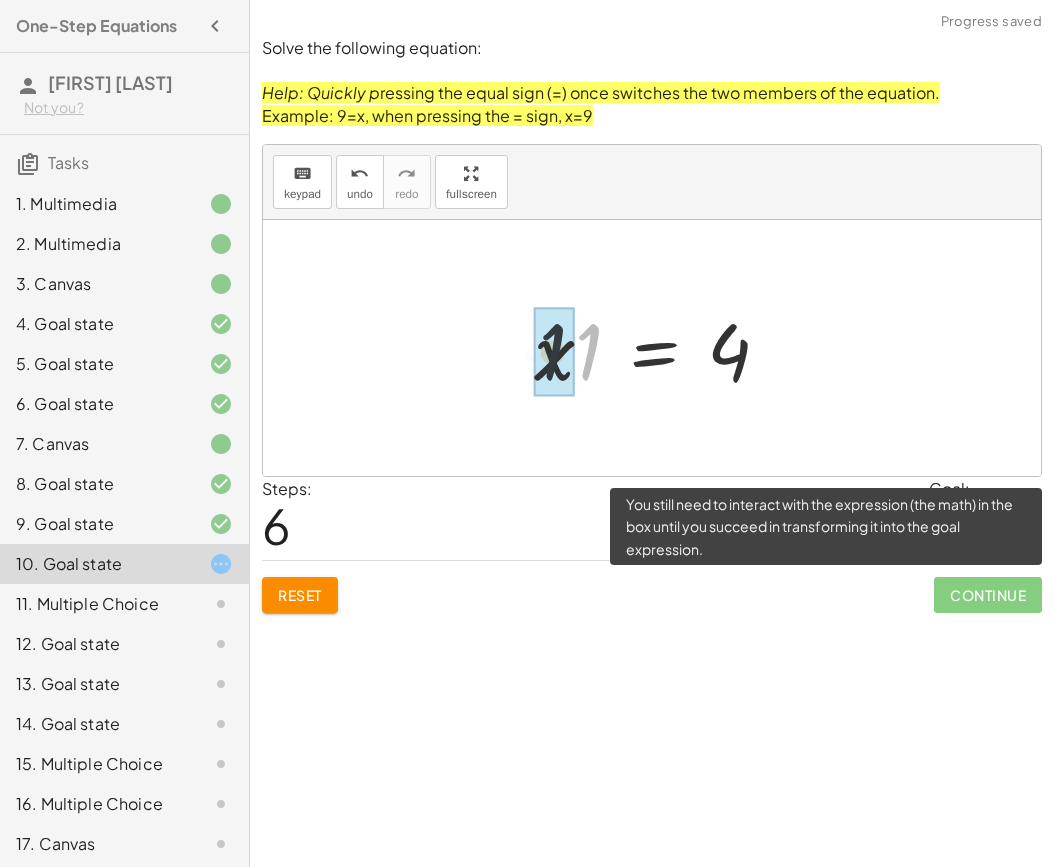 drag, startPoint x: 589, startPoint y: 354, endPoint x: 549, endPoint y: 352, distance: 40.04997 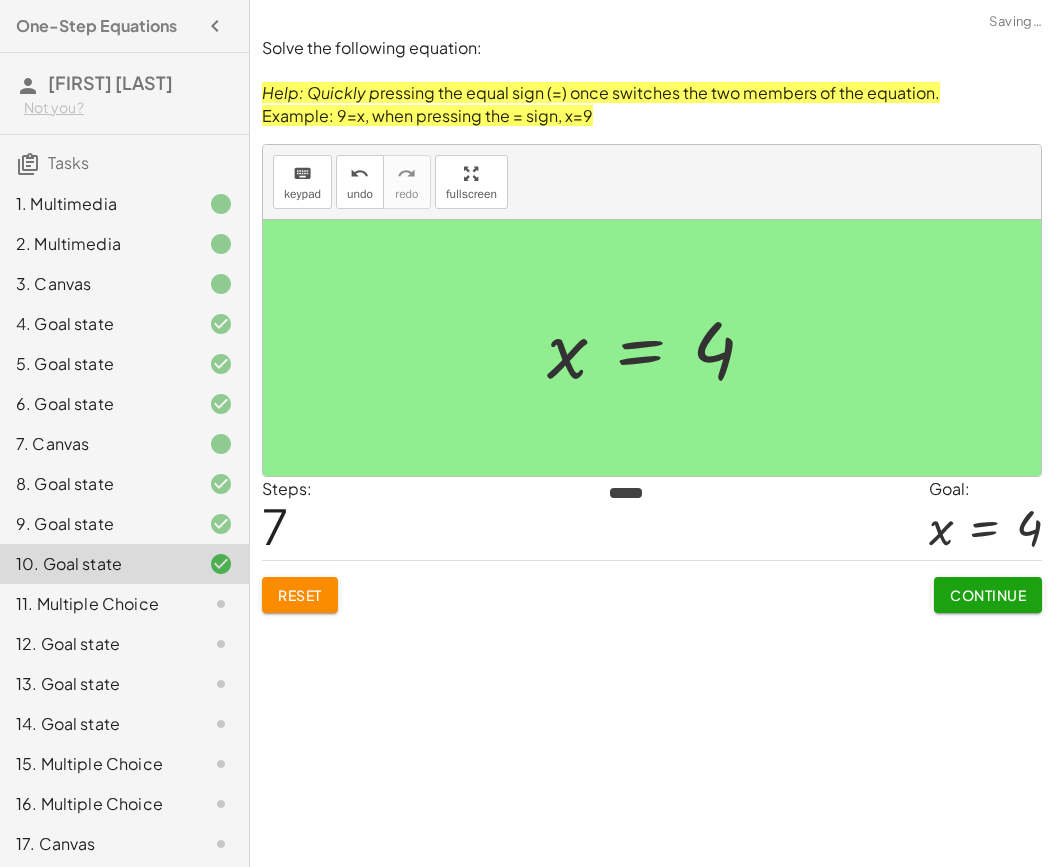 click on "Continue" at bounding box center (988, 595) 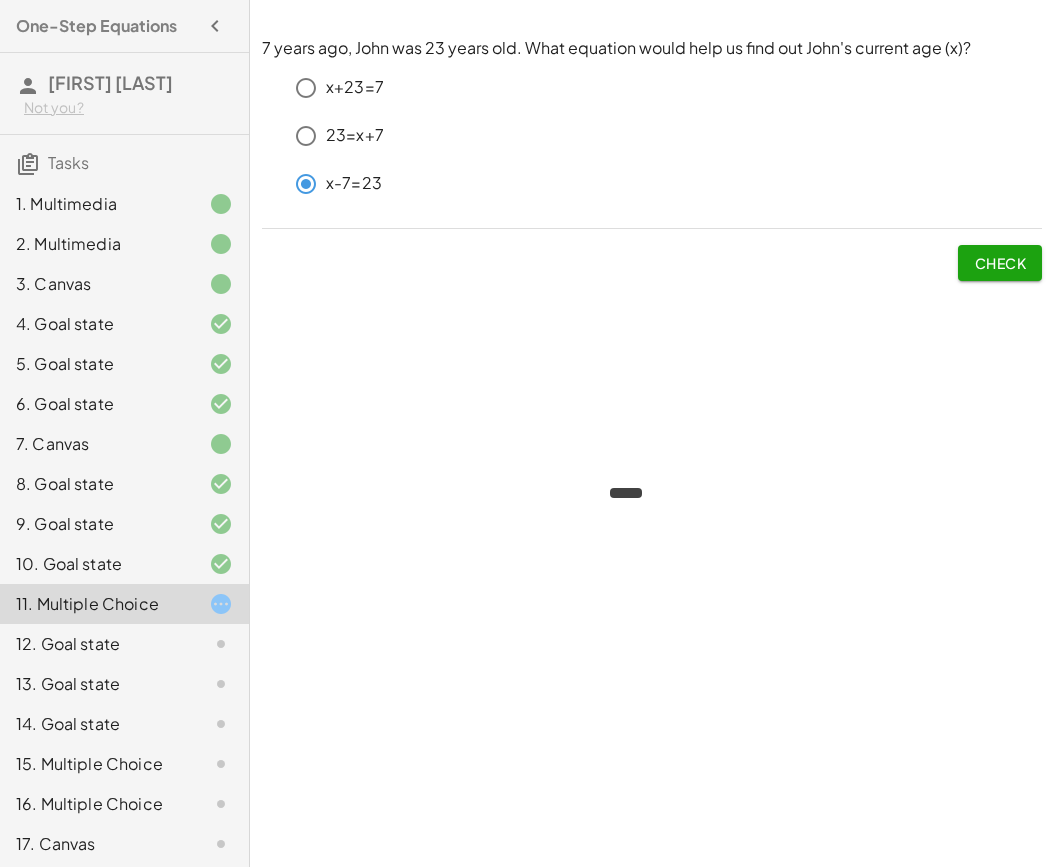 click on "Check" 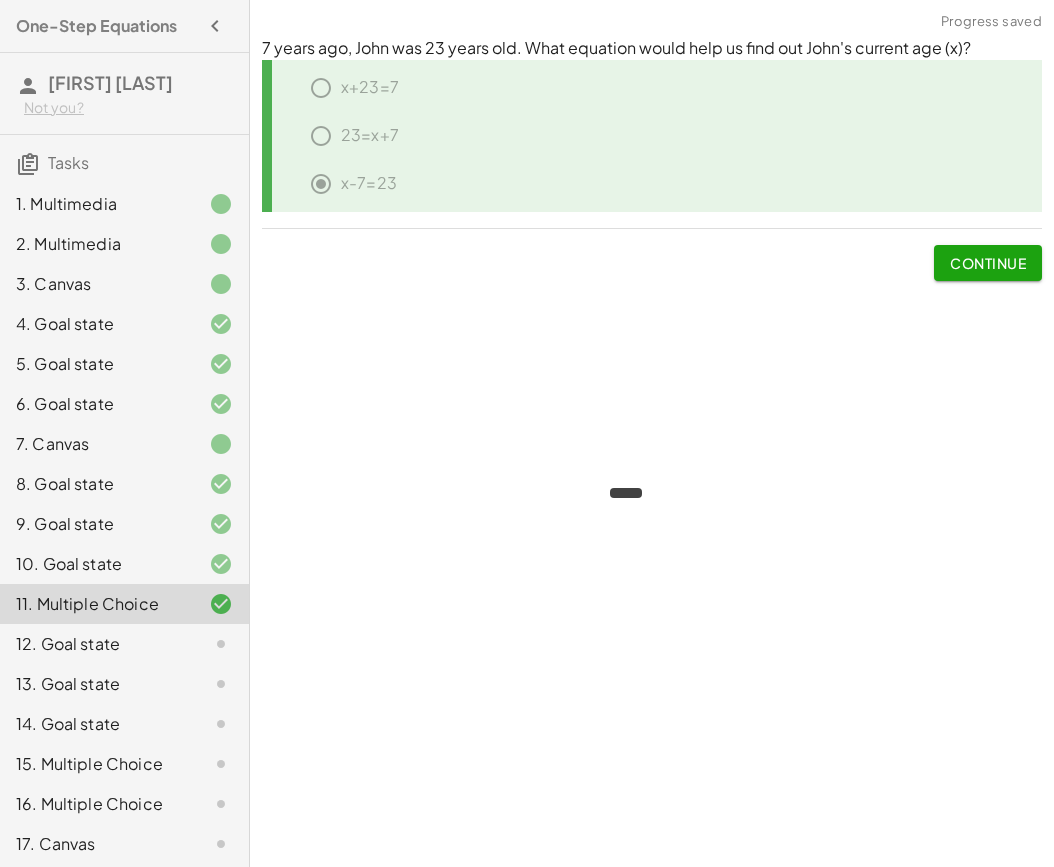 click on "Continue" 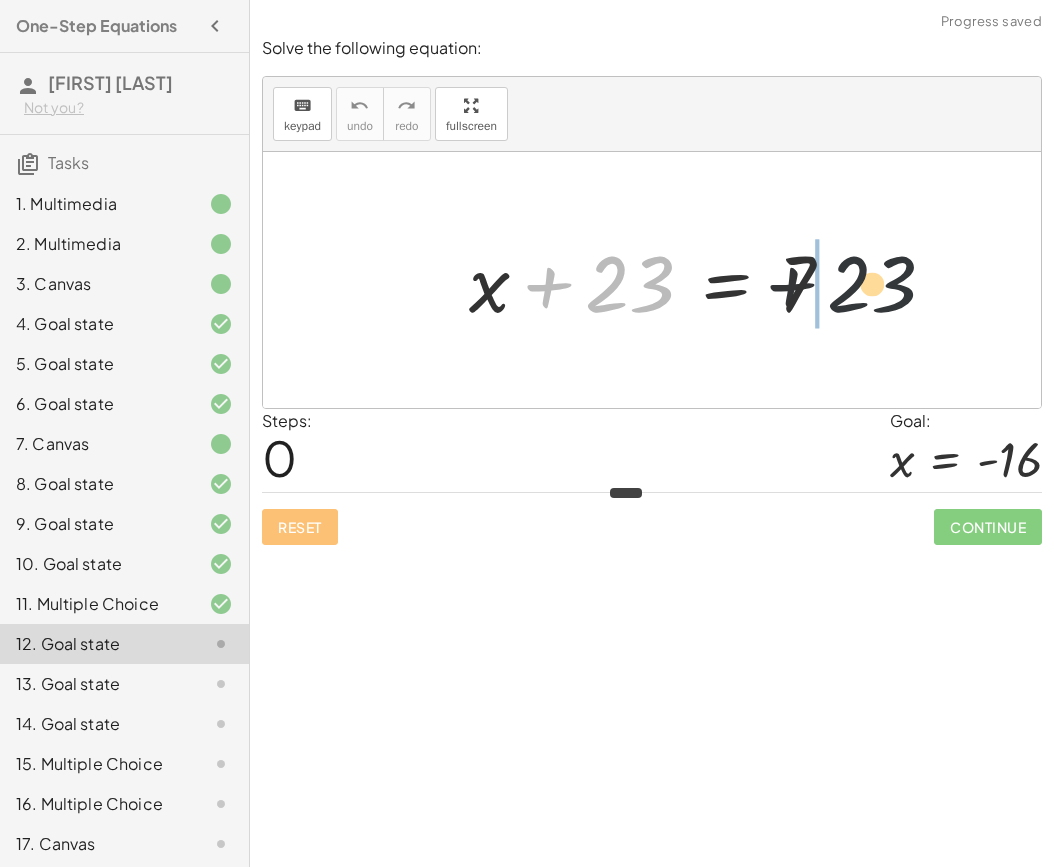 drag, startPoint x: 623, startPoint y: 291, endPoint x: 882, endPoint y: 291, distance: 259 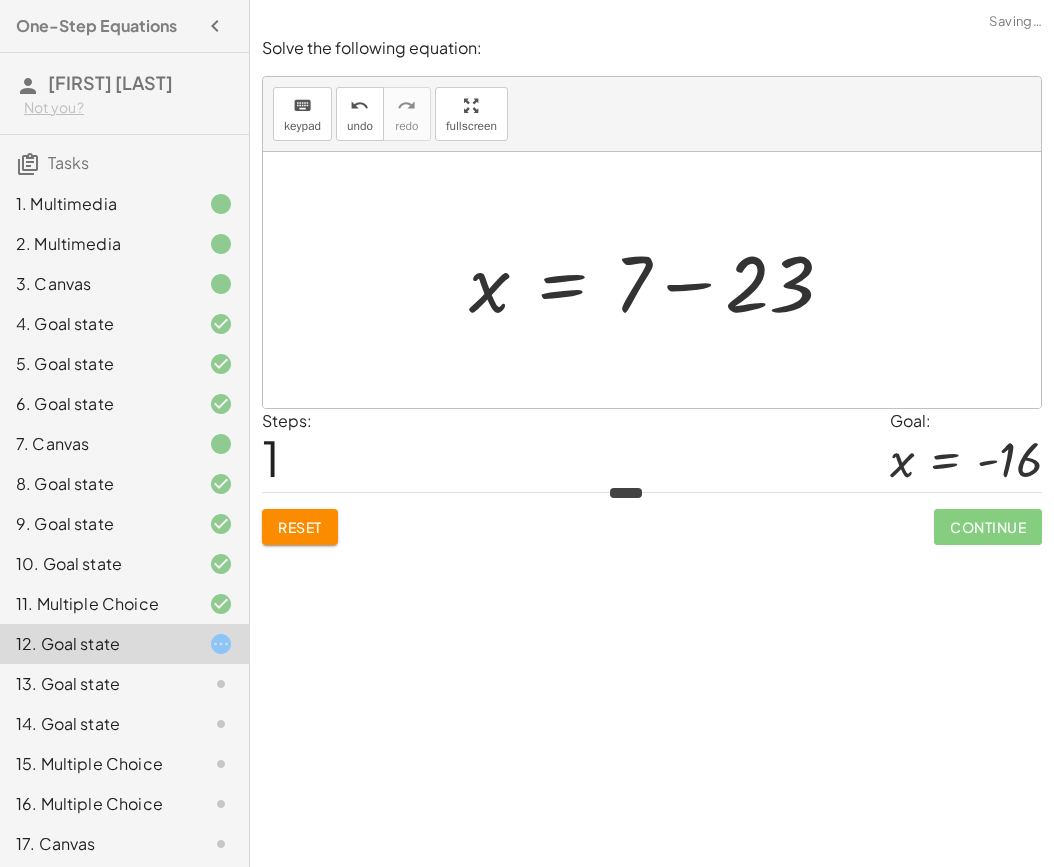 click at bounding box center [659, 280] 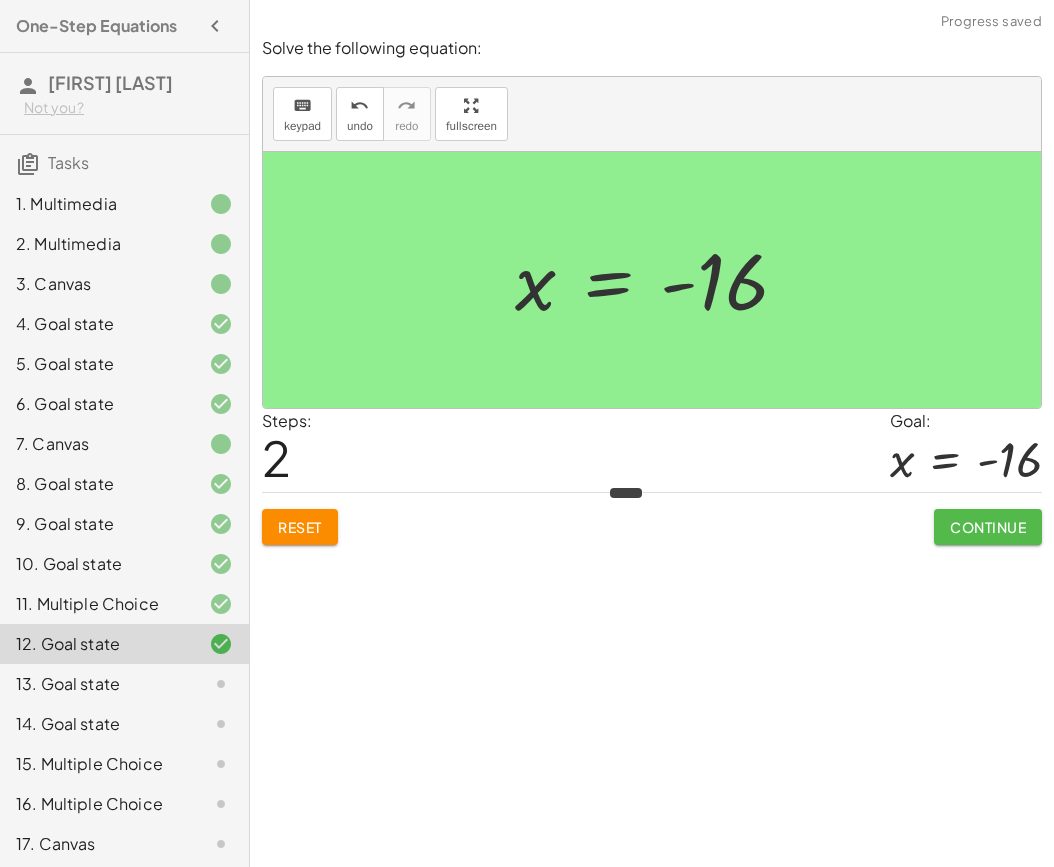 click on "Continue" at bounding box center (988, 527) 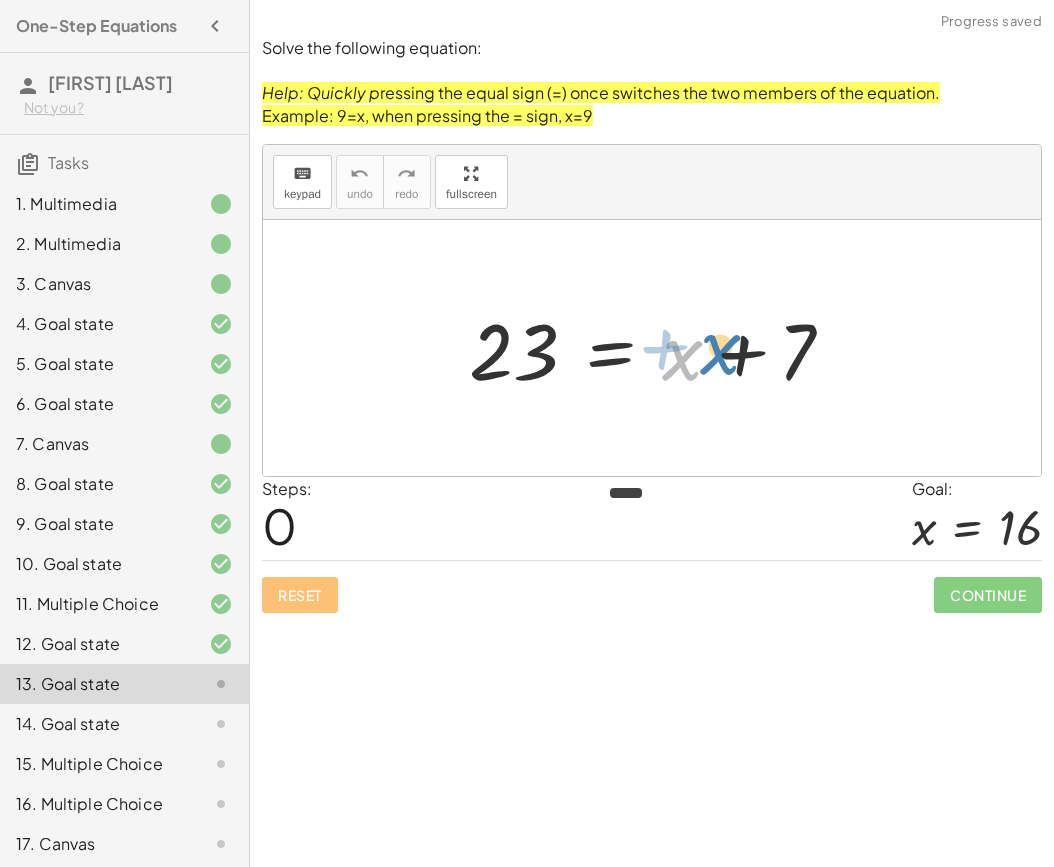 drag, startPoint x: 693, startPoint y: 359, endPoint x: 735, endPoint y: 354, distance: 42.296574 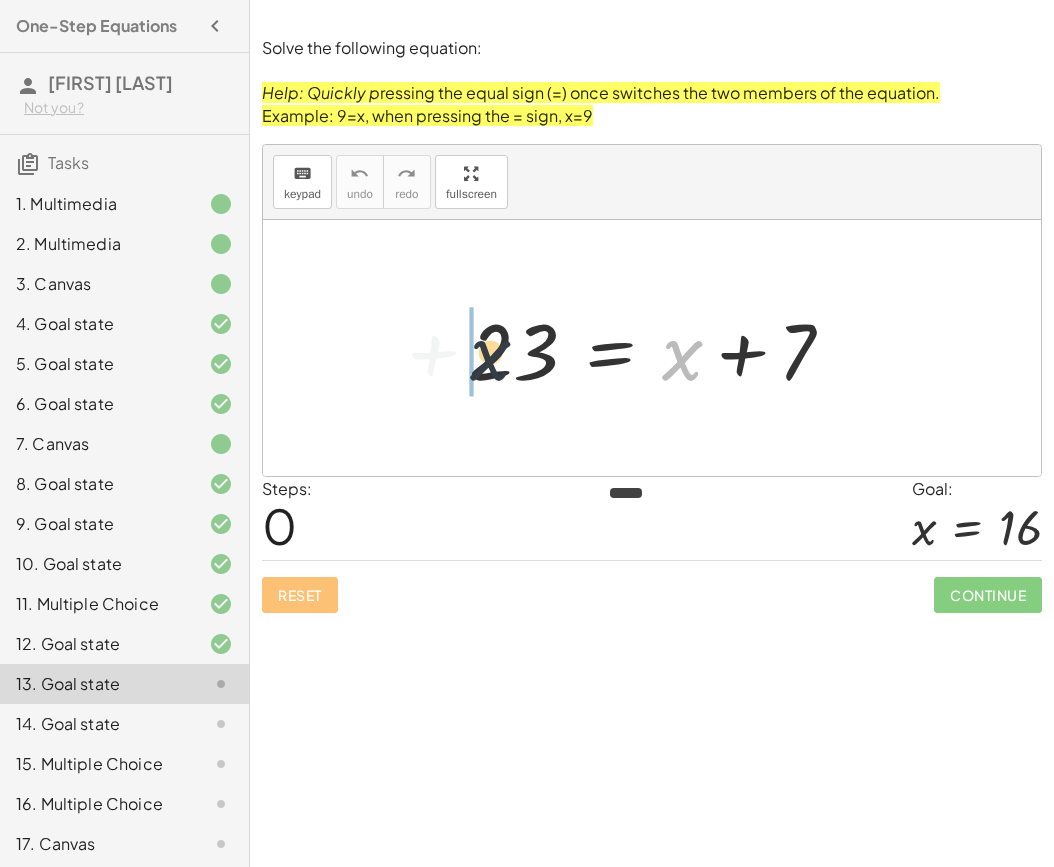 drag, startPoint x: 680, startPoint y: 361, endPoint x: 483, endPoint y: 360, distance: 197.00253 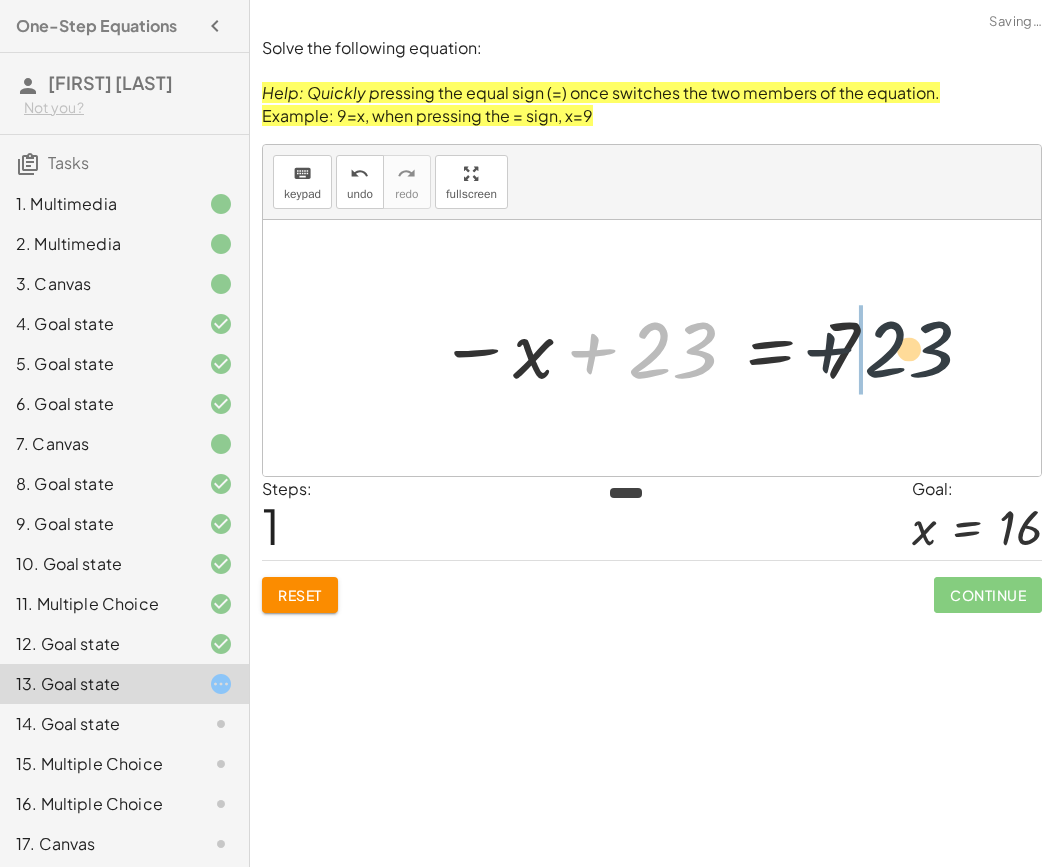 drag, startPoint x: 529, startPoint y: 348, endPoint x: 804, endPoint y: 346, distance: 275.00726 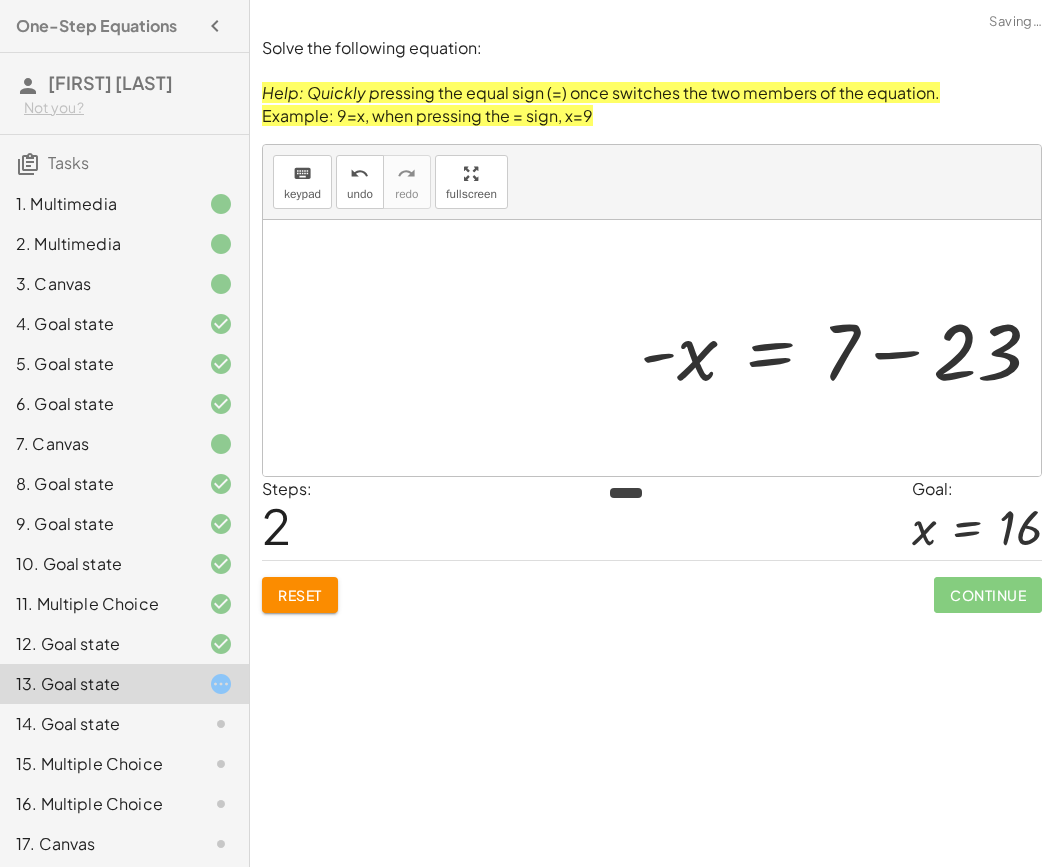 click at bounding box center [849, 348] 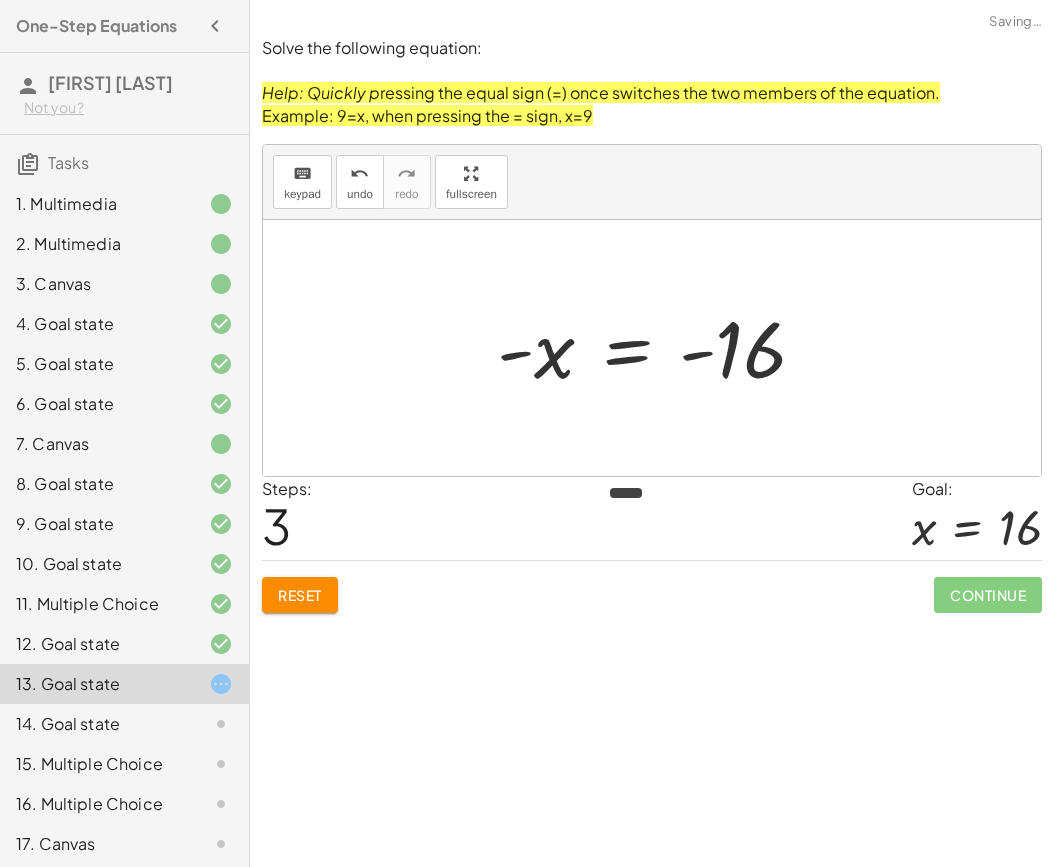 click at bounding box center (660, 348) 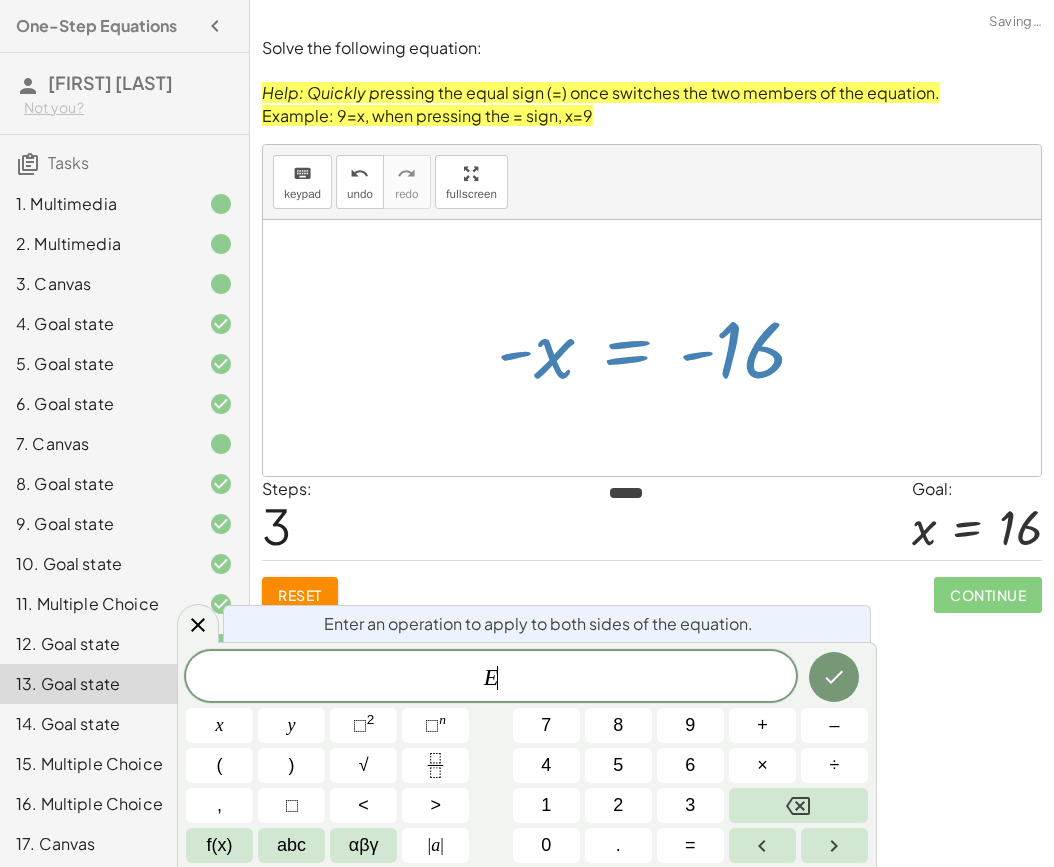 scroll, scrollTop: 24, scrollLeft: 0, axis: vertical 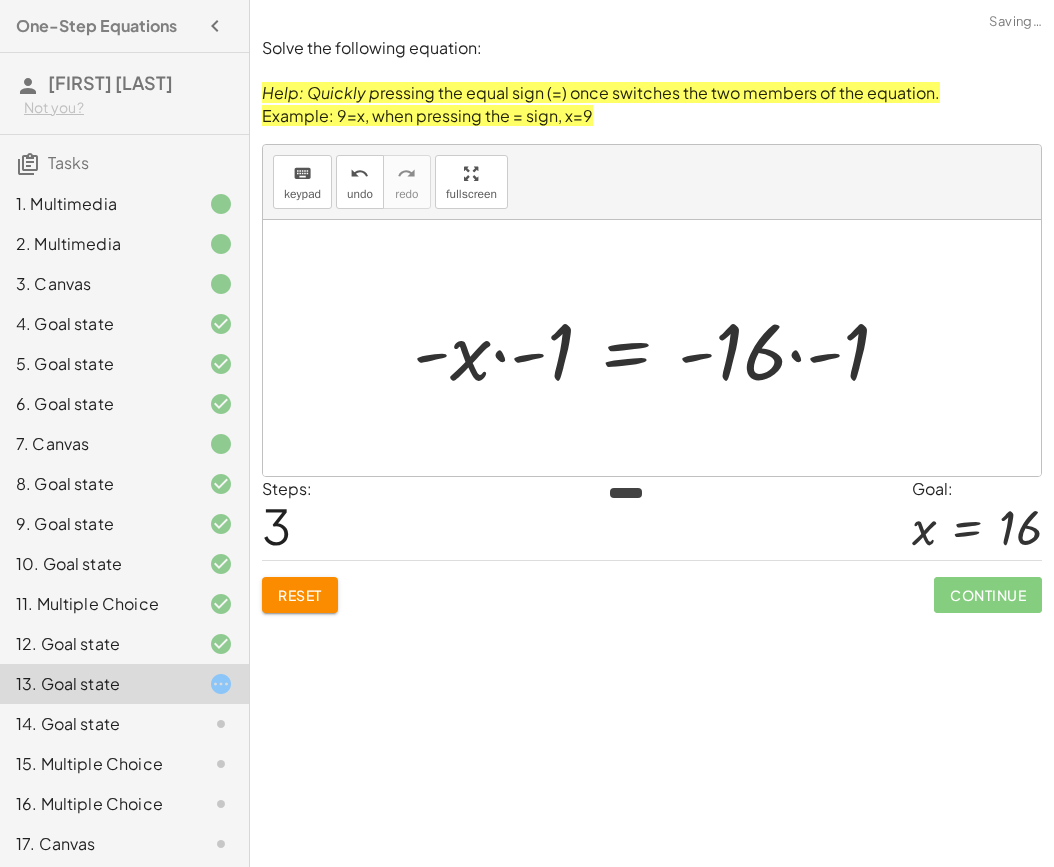 click at bounding box center (659, 348) 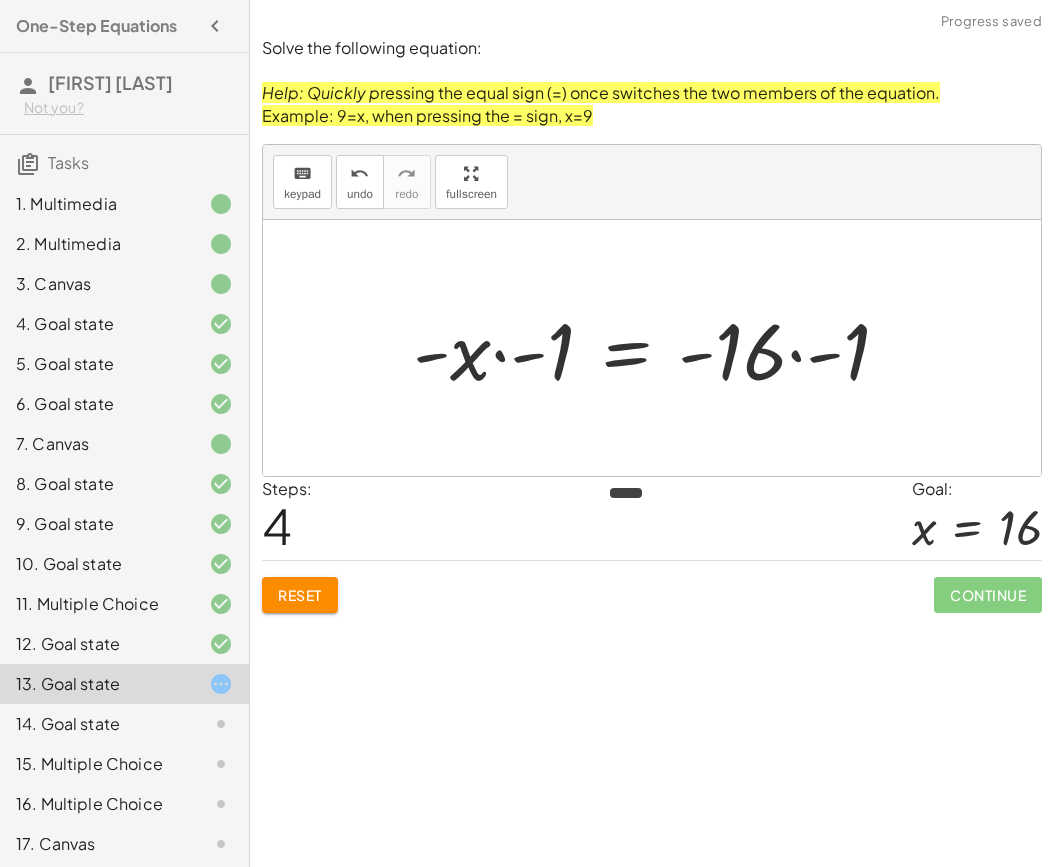 click at bounding box center [659, 348] 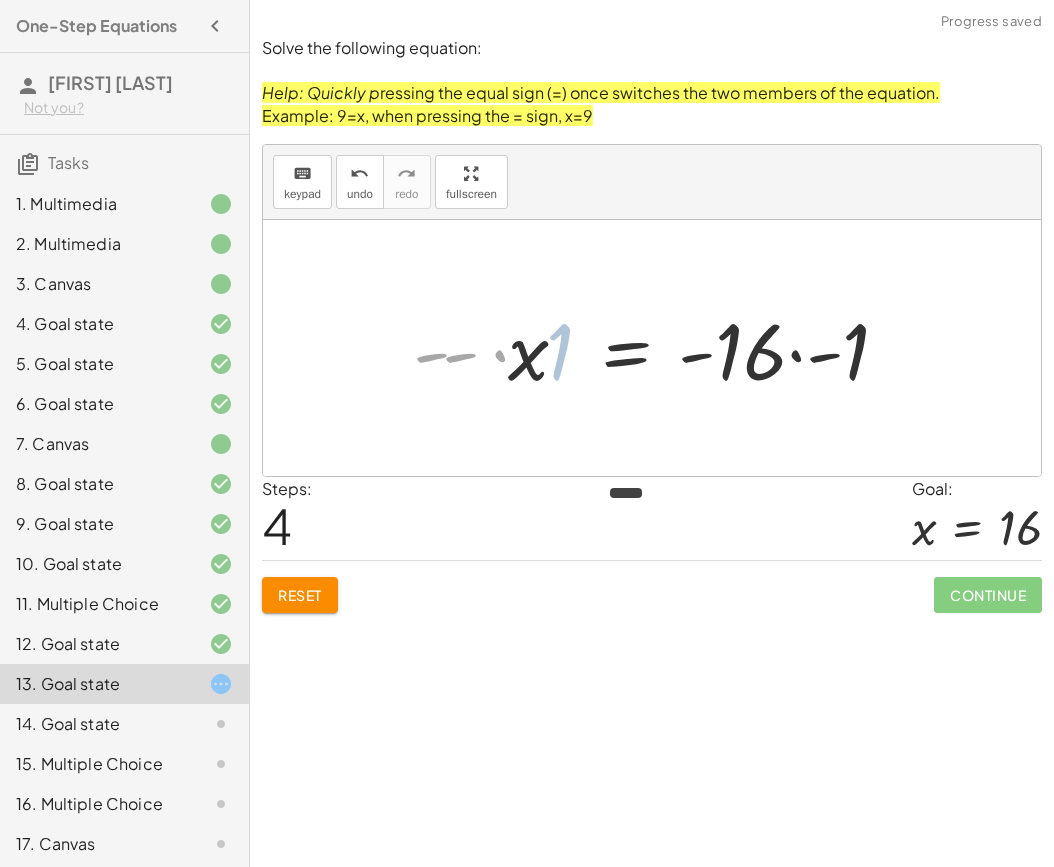 click at bounding box center [719, 348] 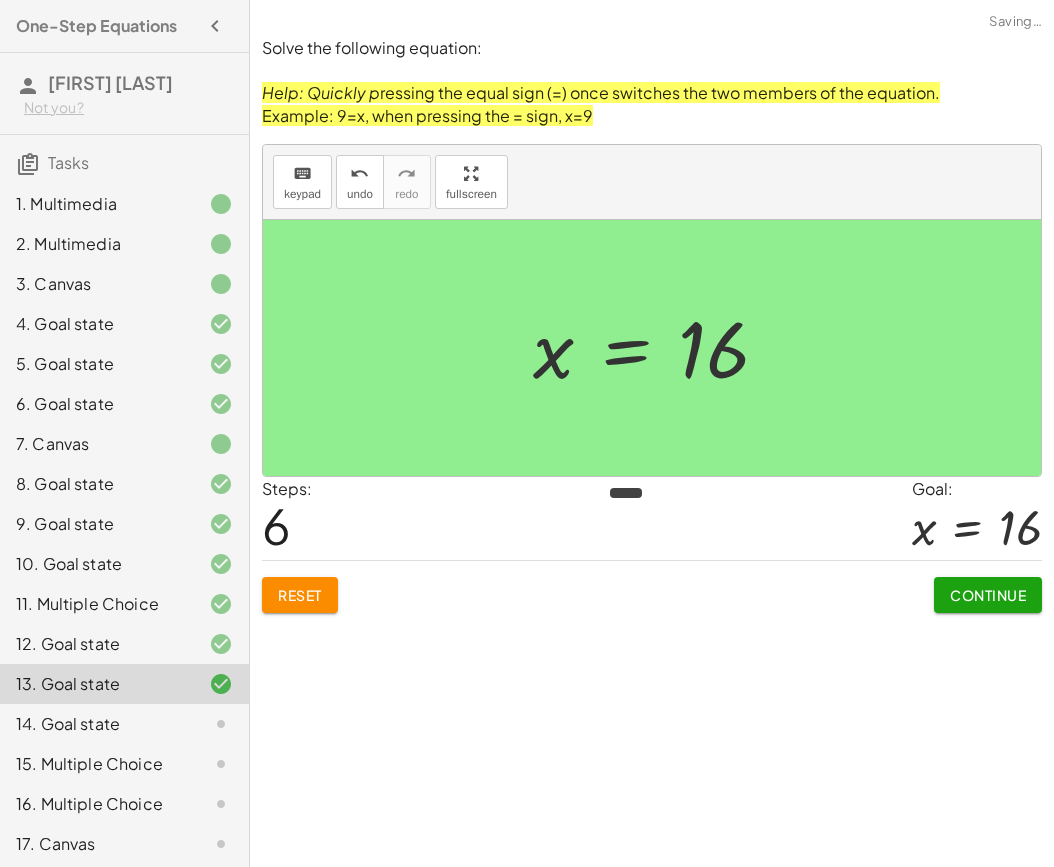 click on "Continue" at bounding box center [988, 595] 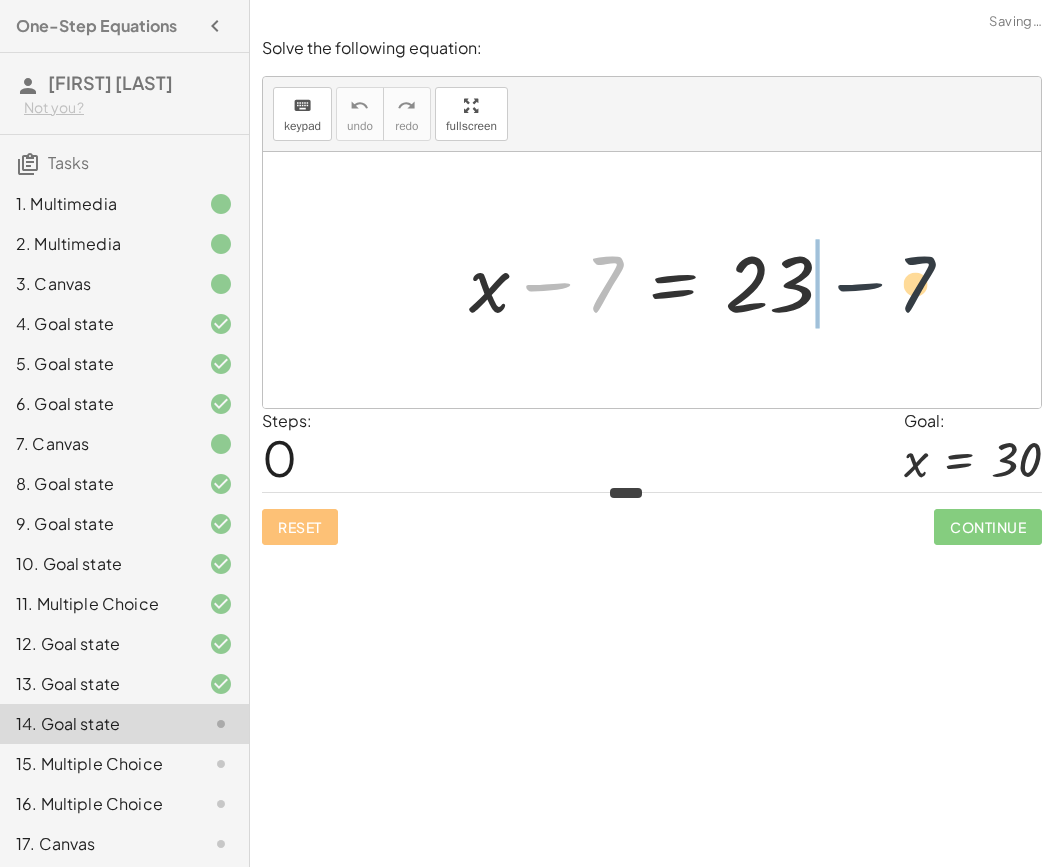 drag, startPoint x: 539, startPoint y: 302, endPoint x: 856, endPoint y: 302, distance: 317 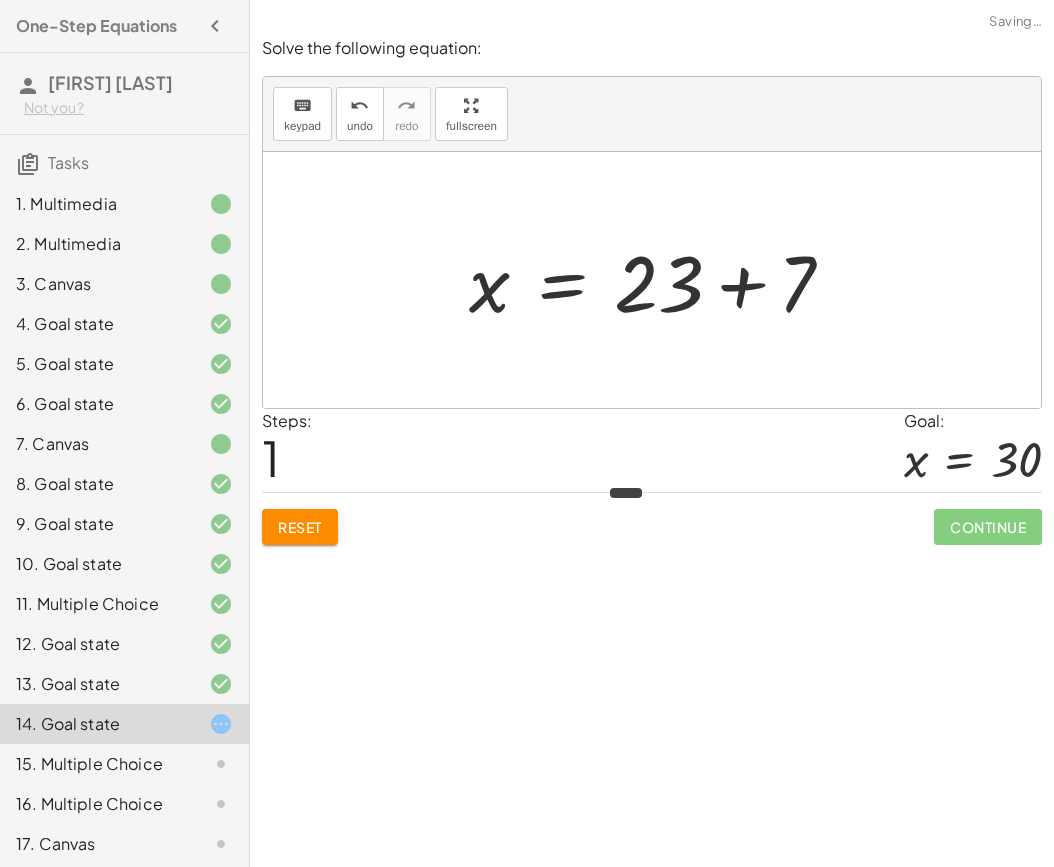 click at bounding box center [659, 280] 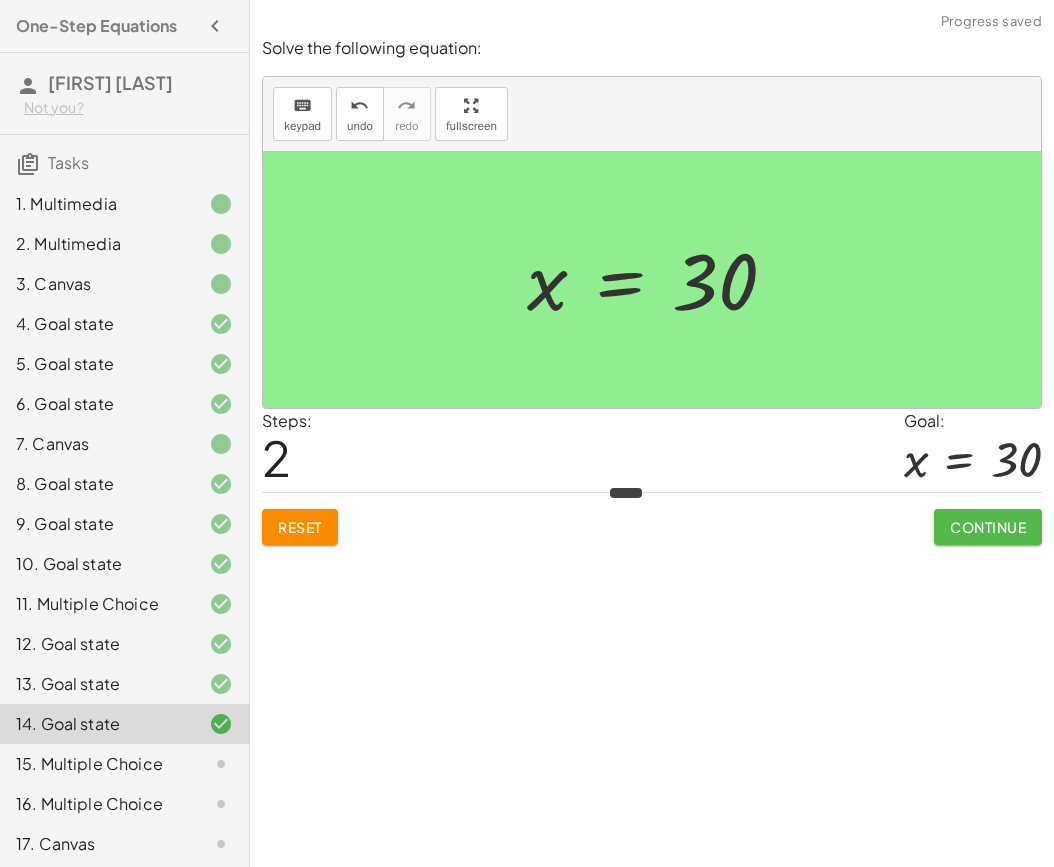click on "Continue" at bounding box center [988, 527] 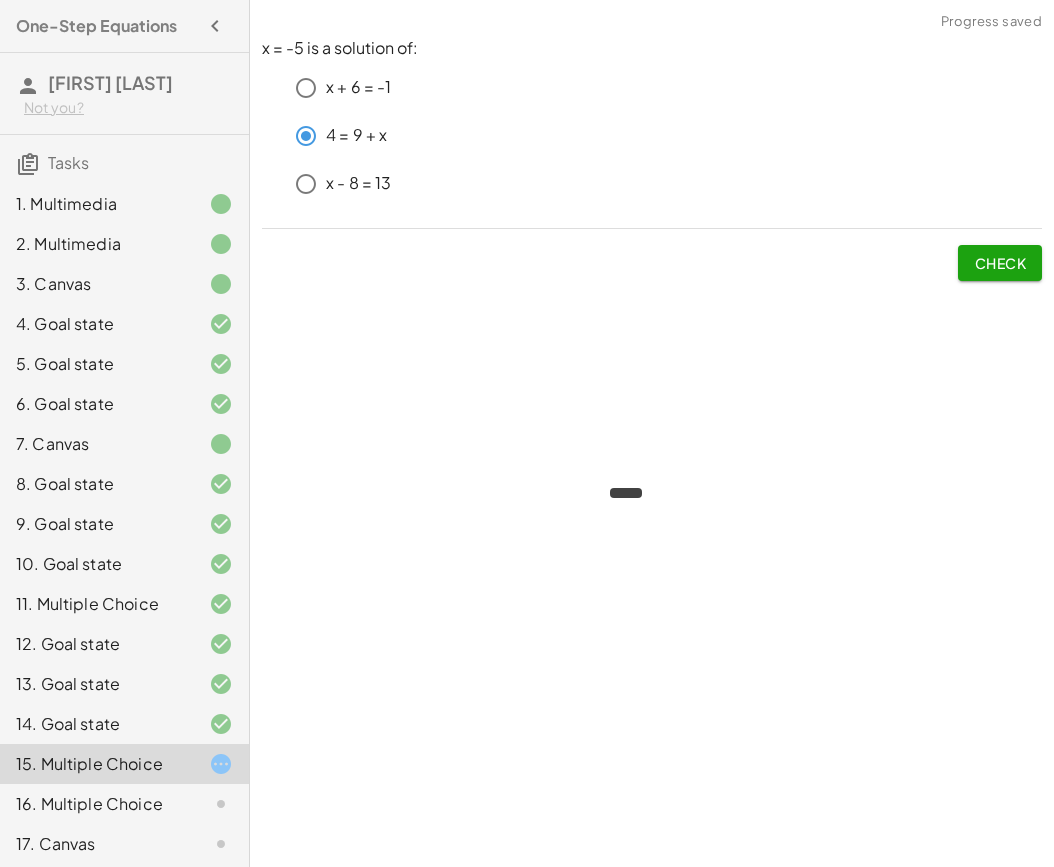 click on "Check" 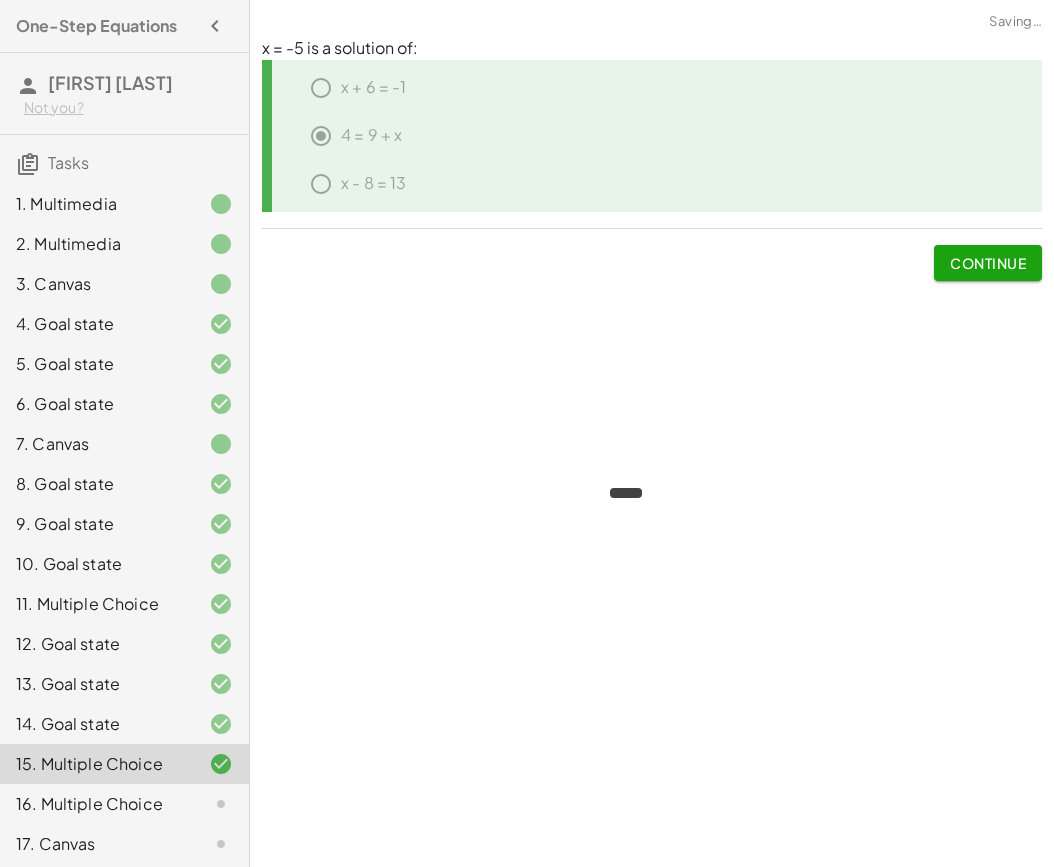 click on "Continue" 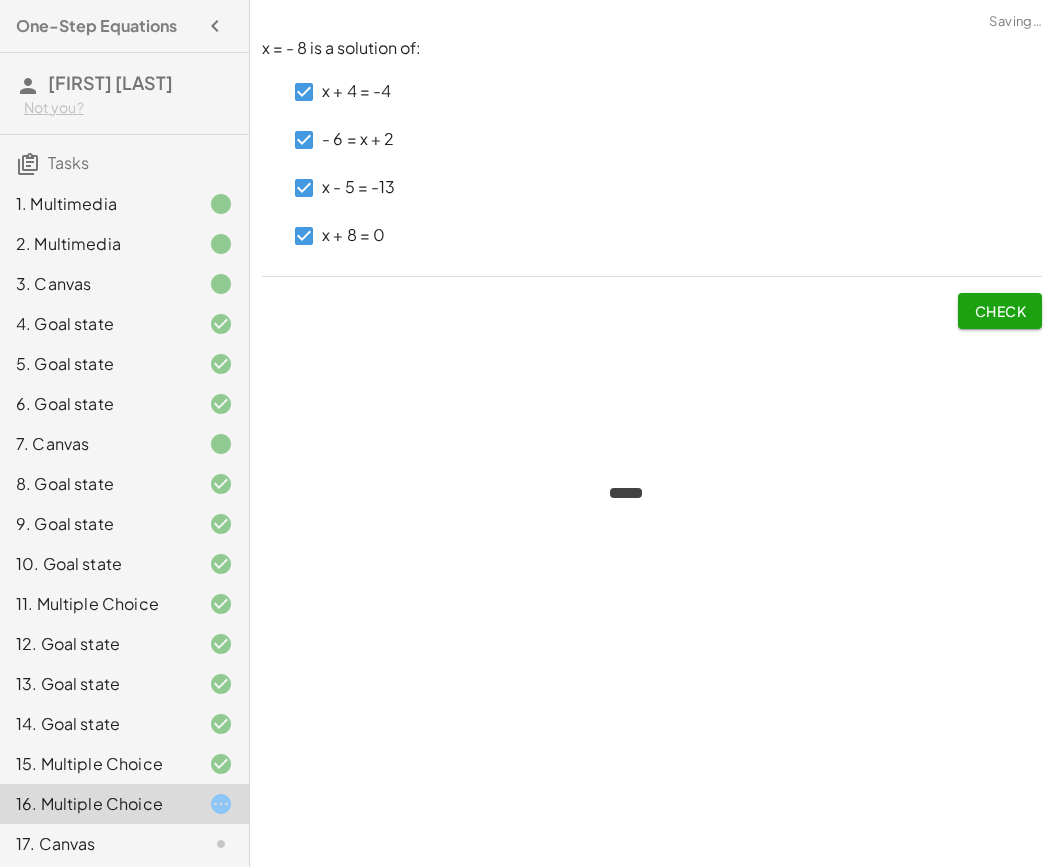 click on "Check" 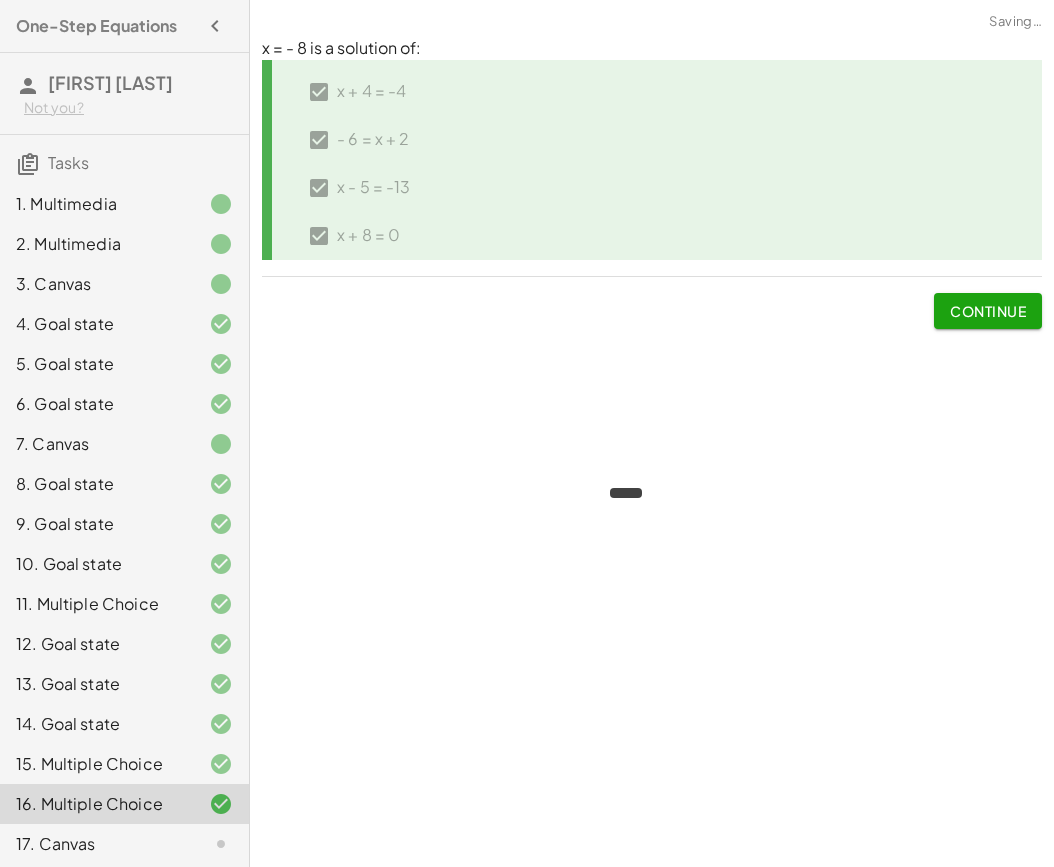 click on "Continue" 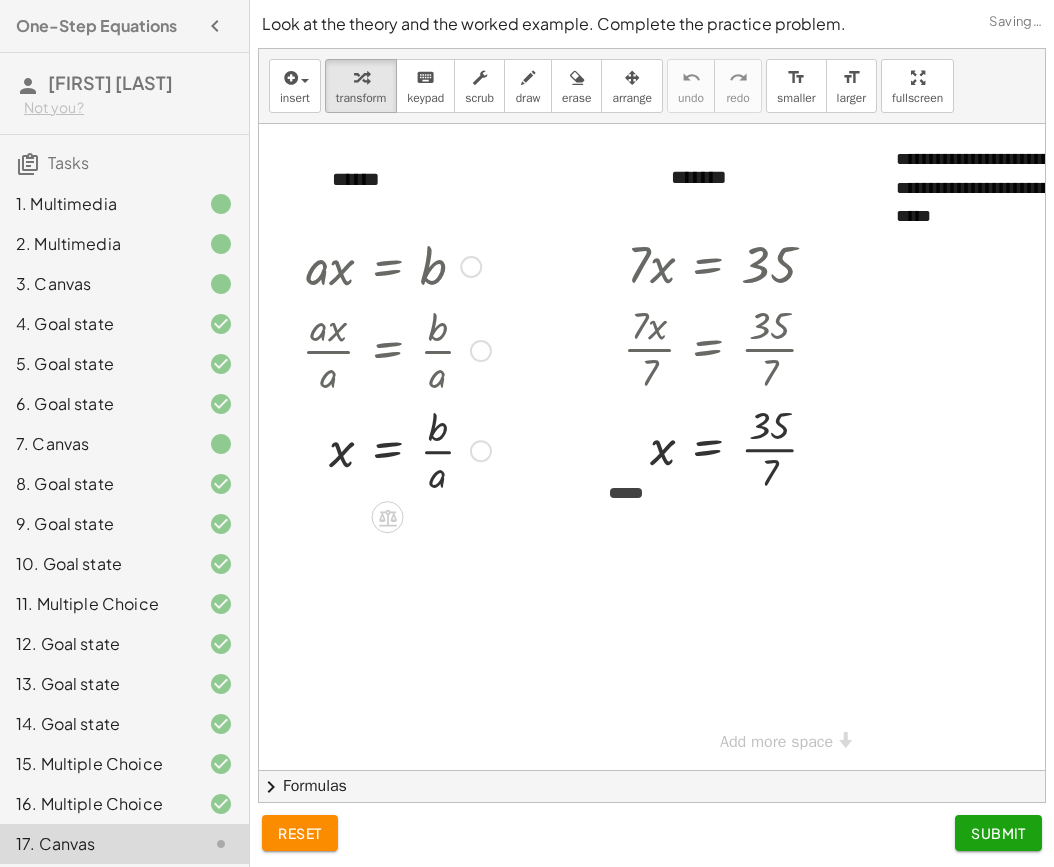 scroll, scrollTop: 0, scrollLeft: 24, axis: horizontal 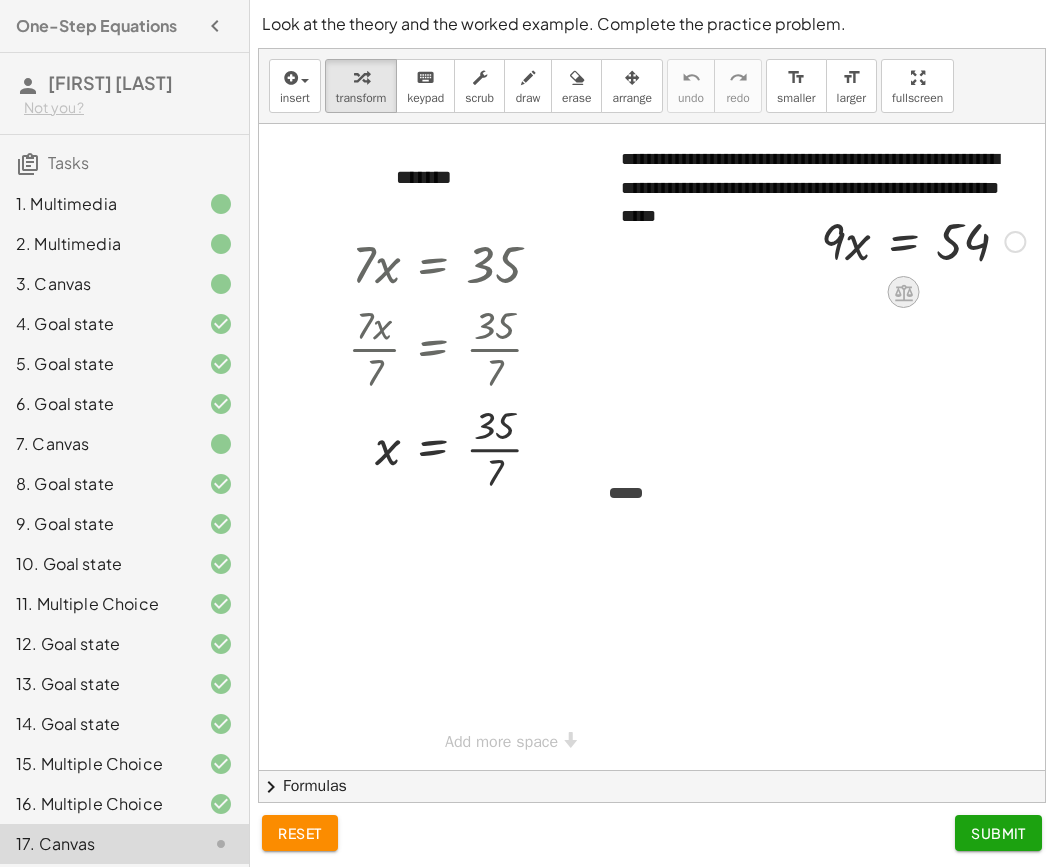 click 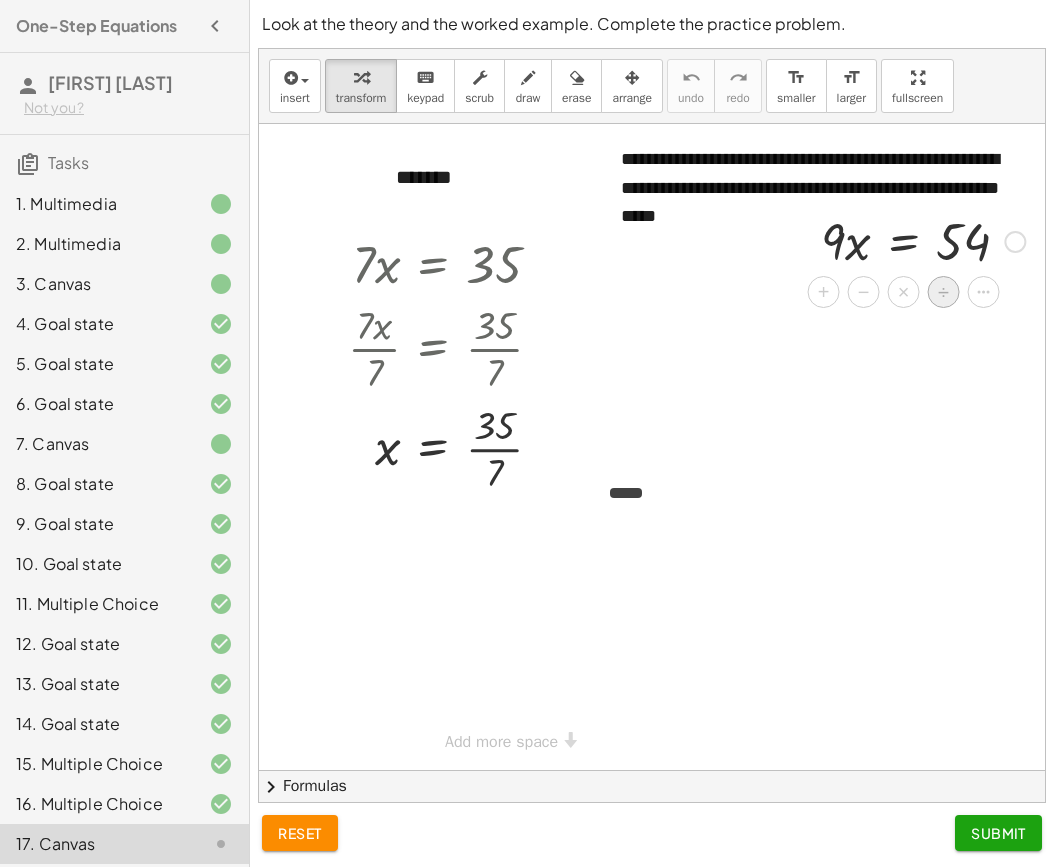 click on "÷" at bounding box center (943, 292) 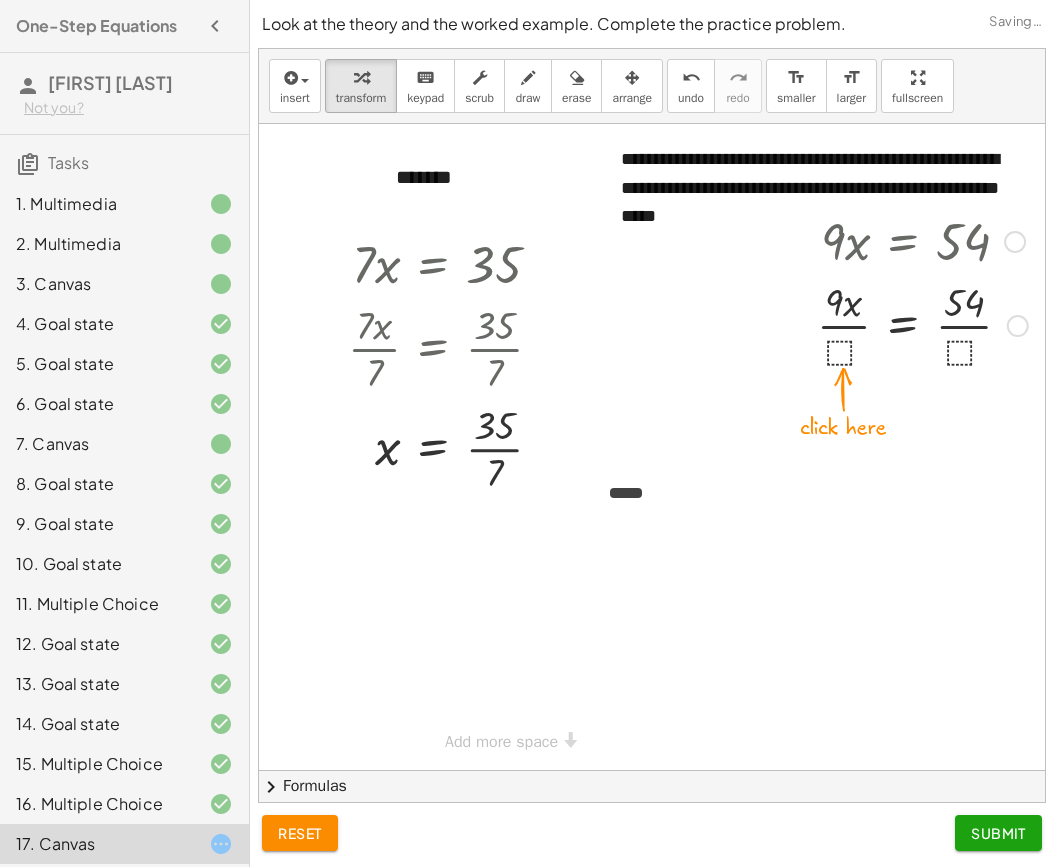 click at bounding box center (922, 324) 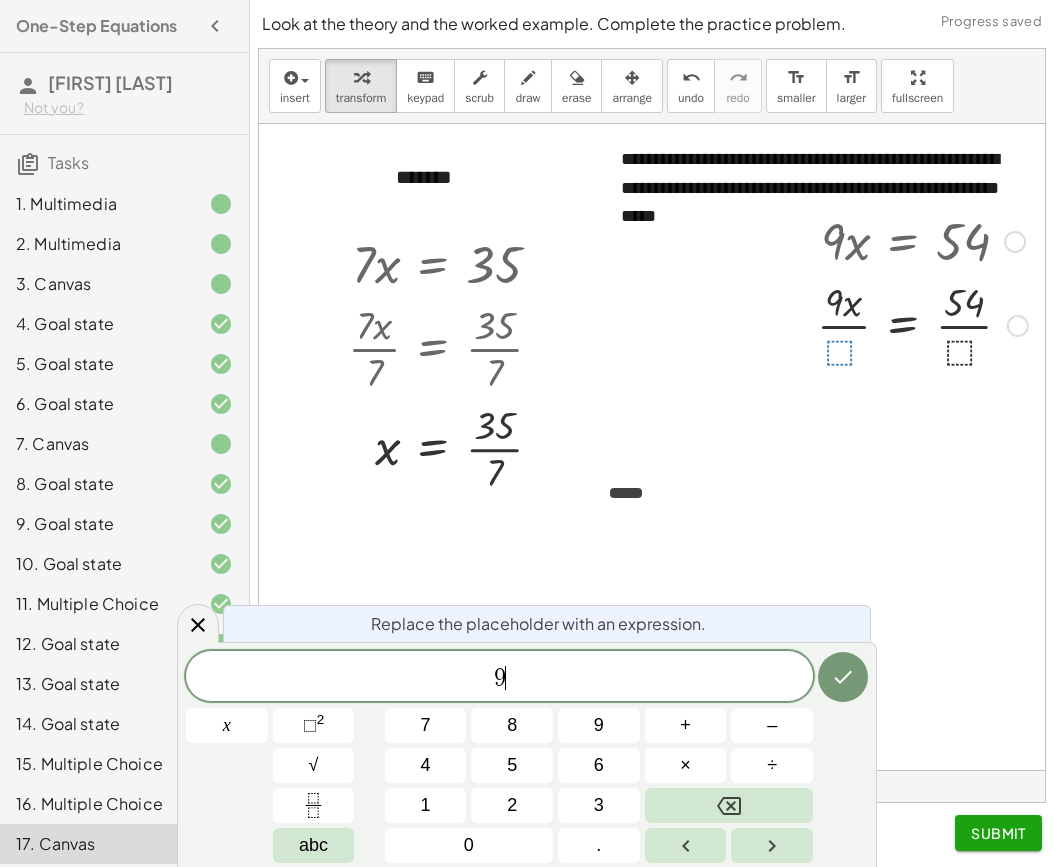 scroll, scrollTop: 24, scrollLeft: 0, axis: vertical 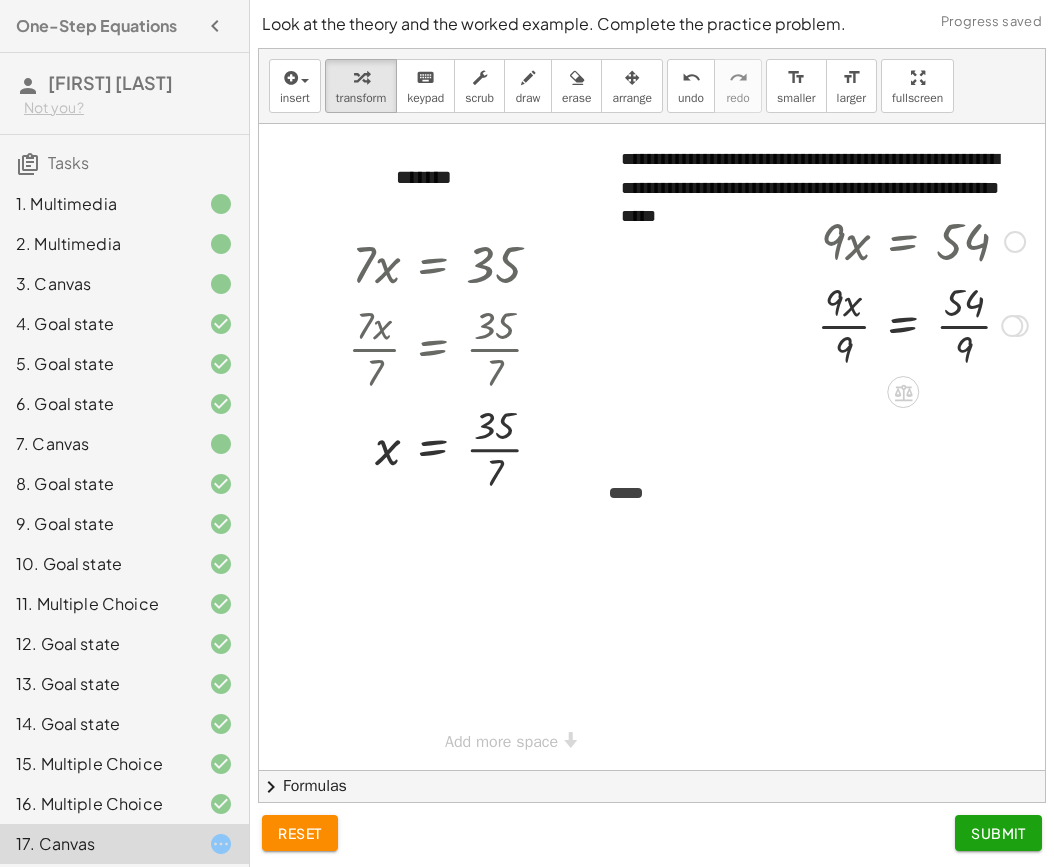 click at bounding box center (922, 324) 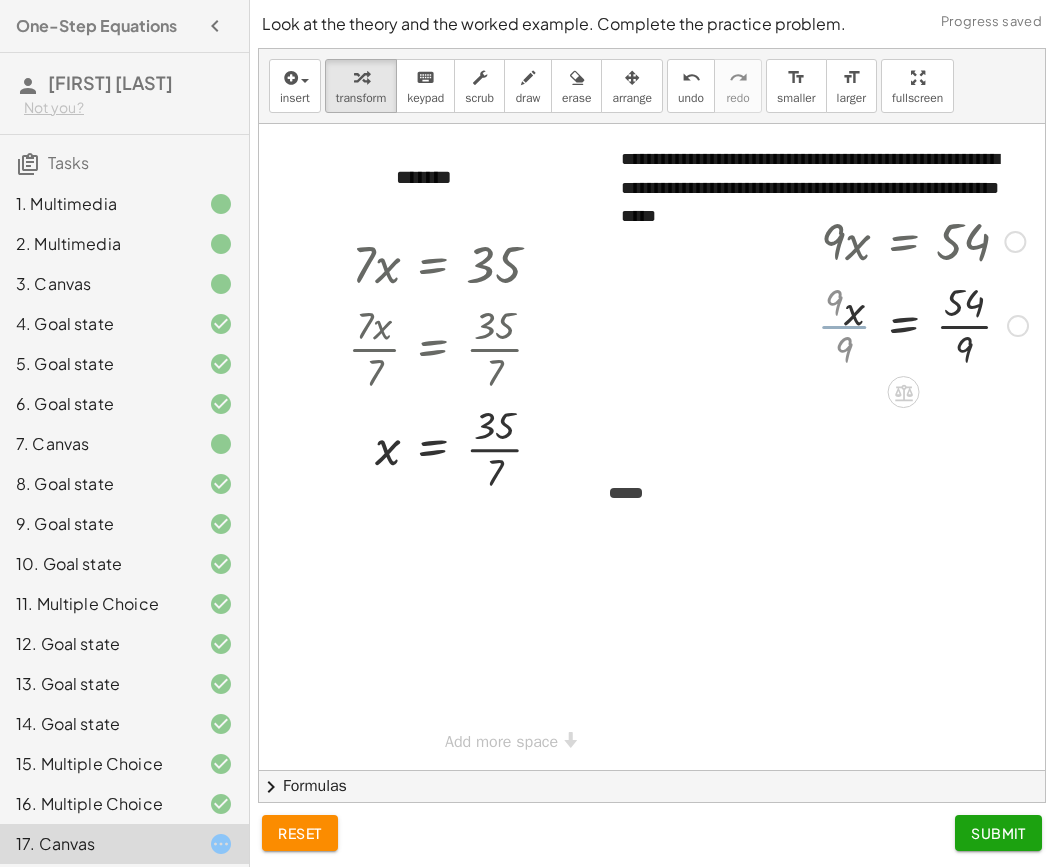 click at bounding box center (924, 324) 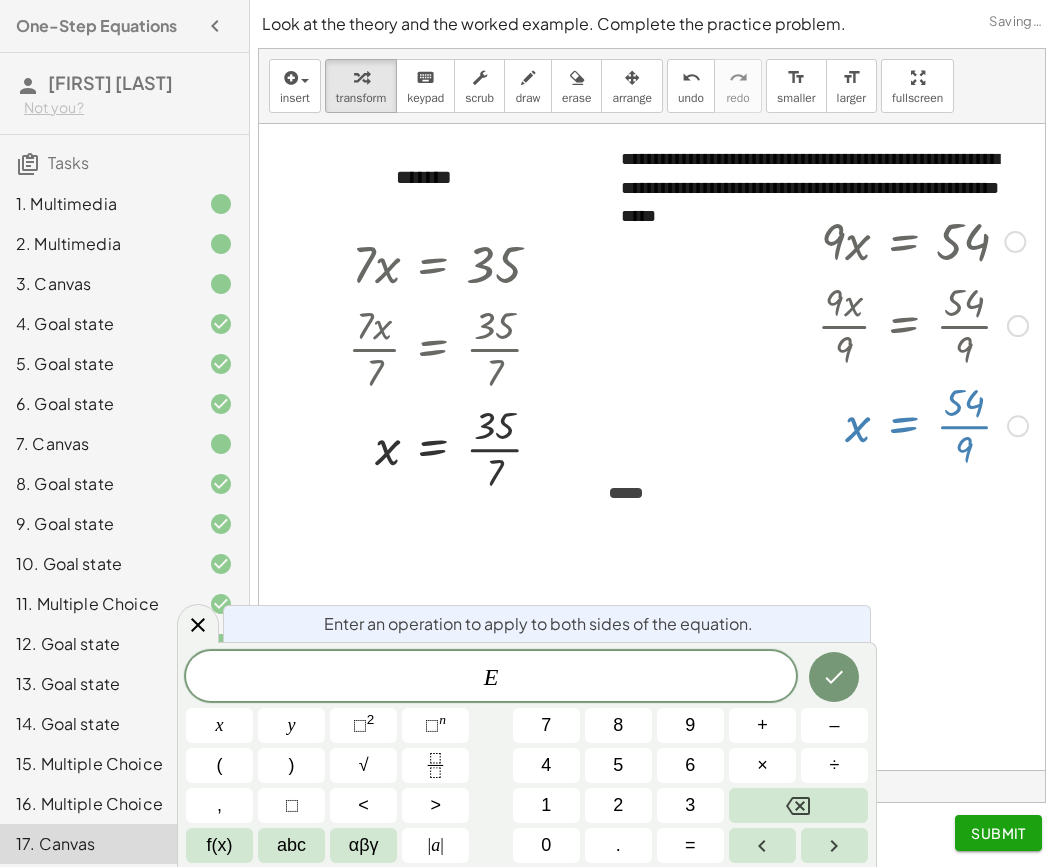 click at bounding box center (924, 324) 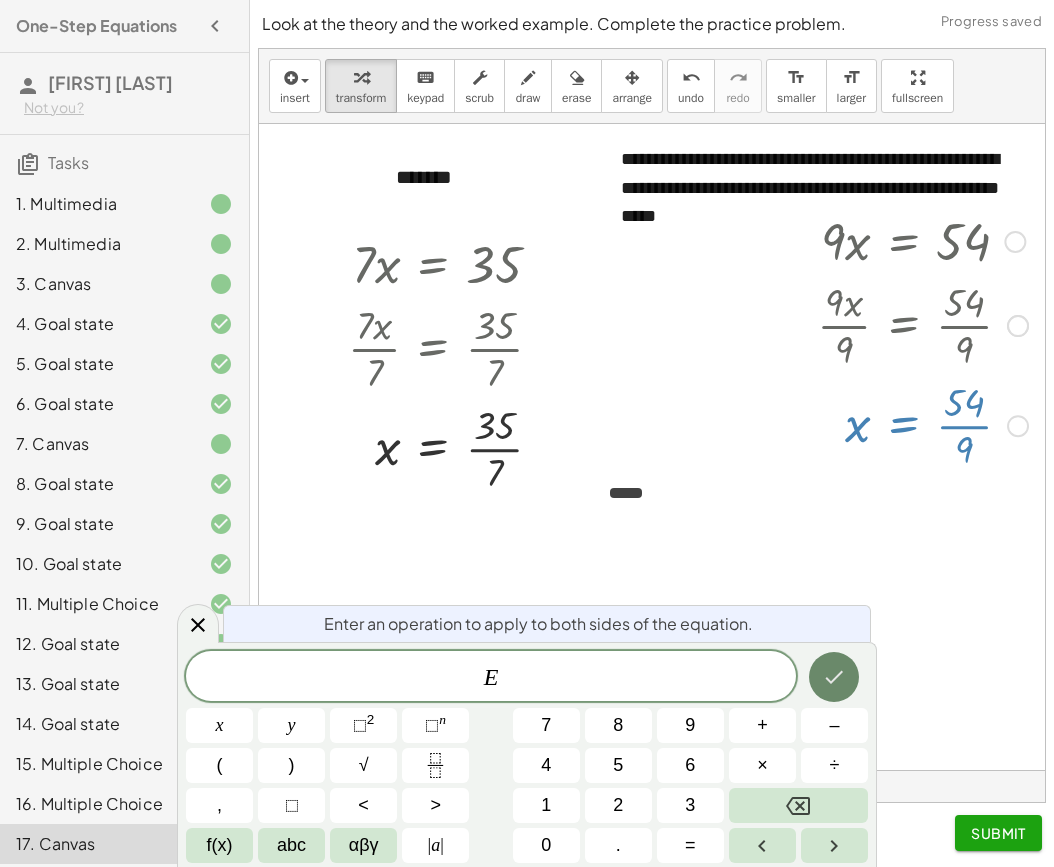 click 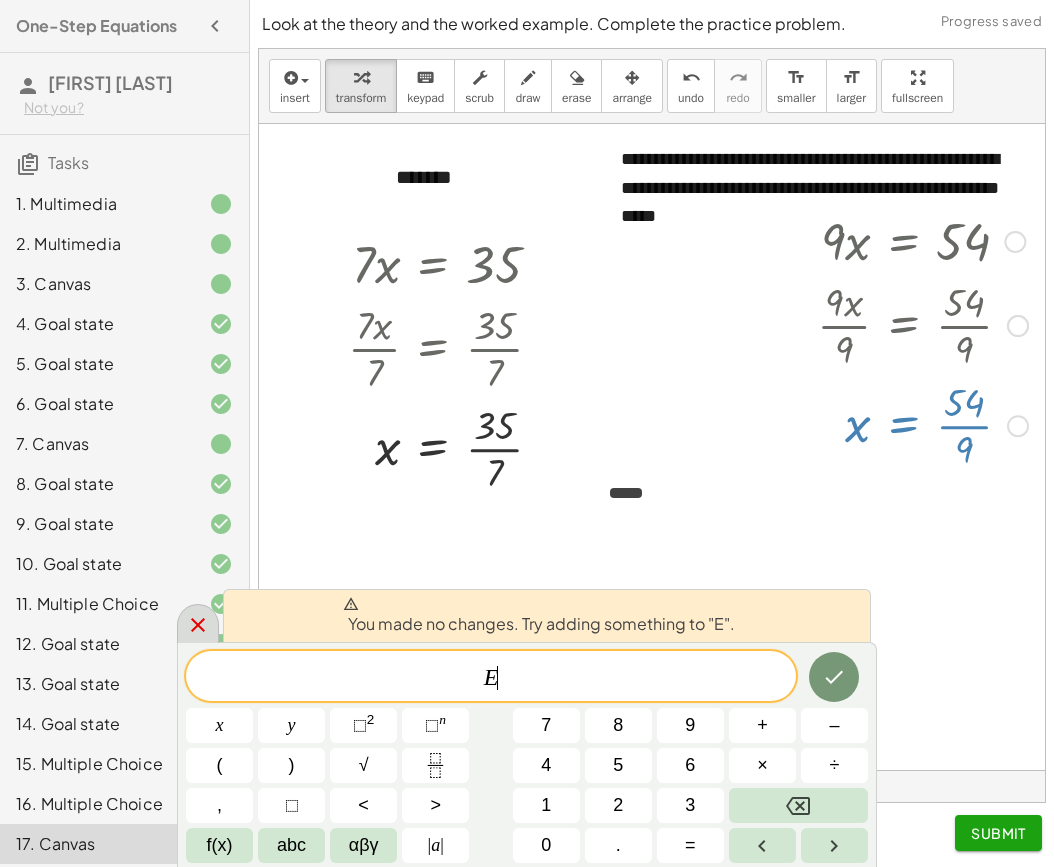 click 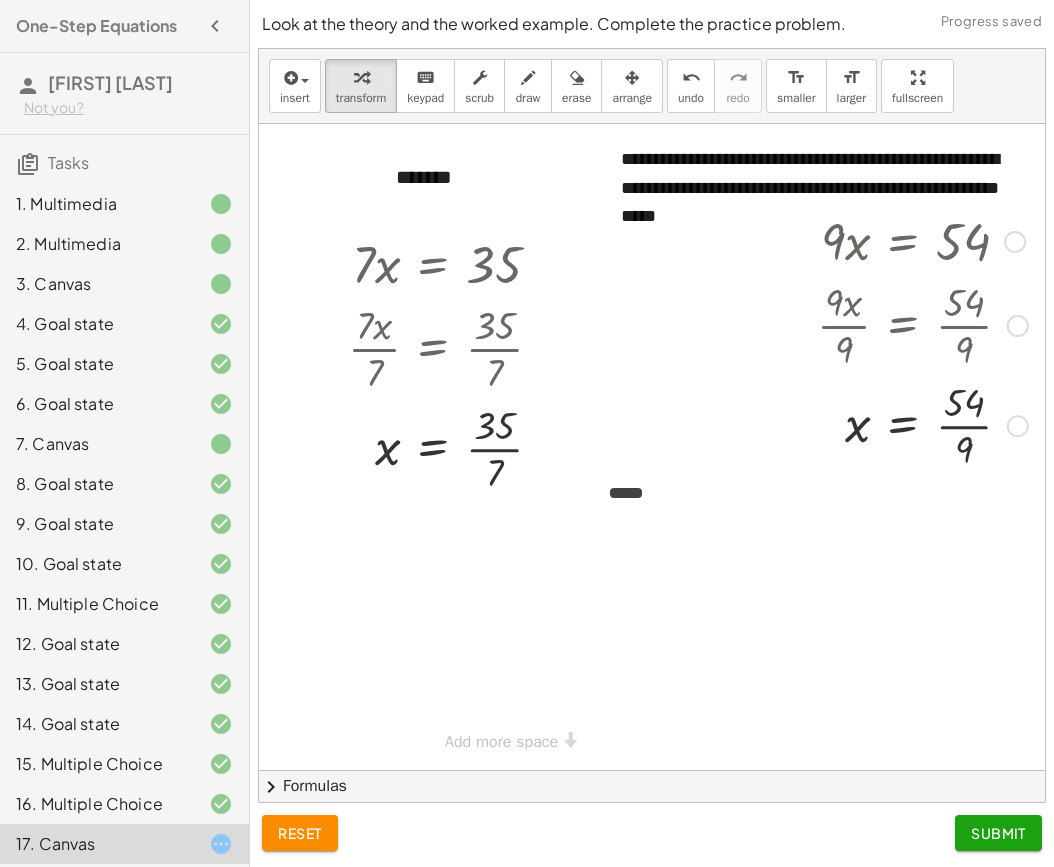 click at bounding box center [922, 324] 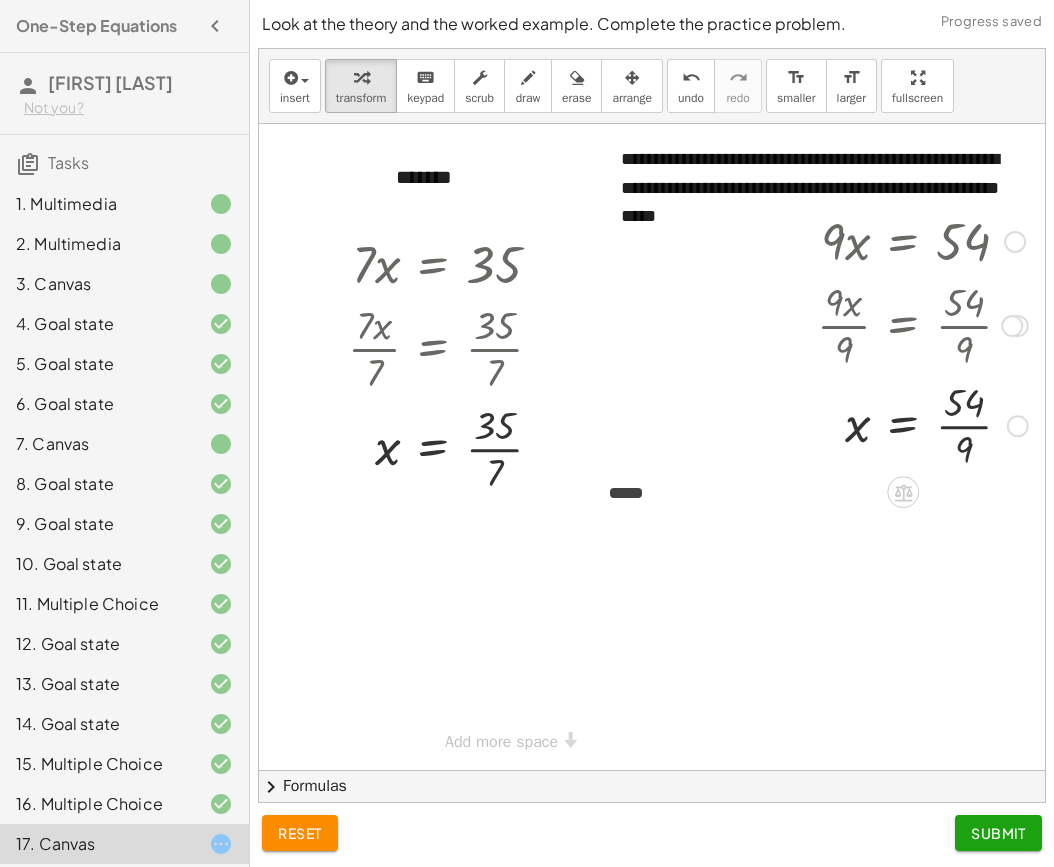 click at bounding box center (1018, 426) 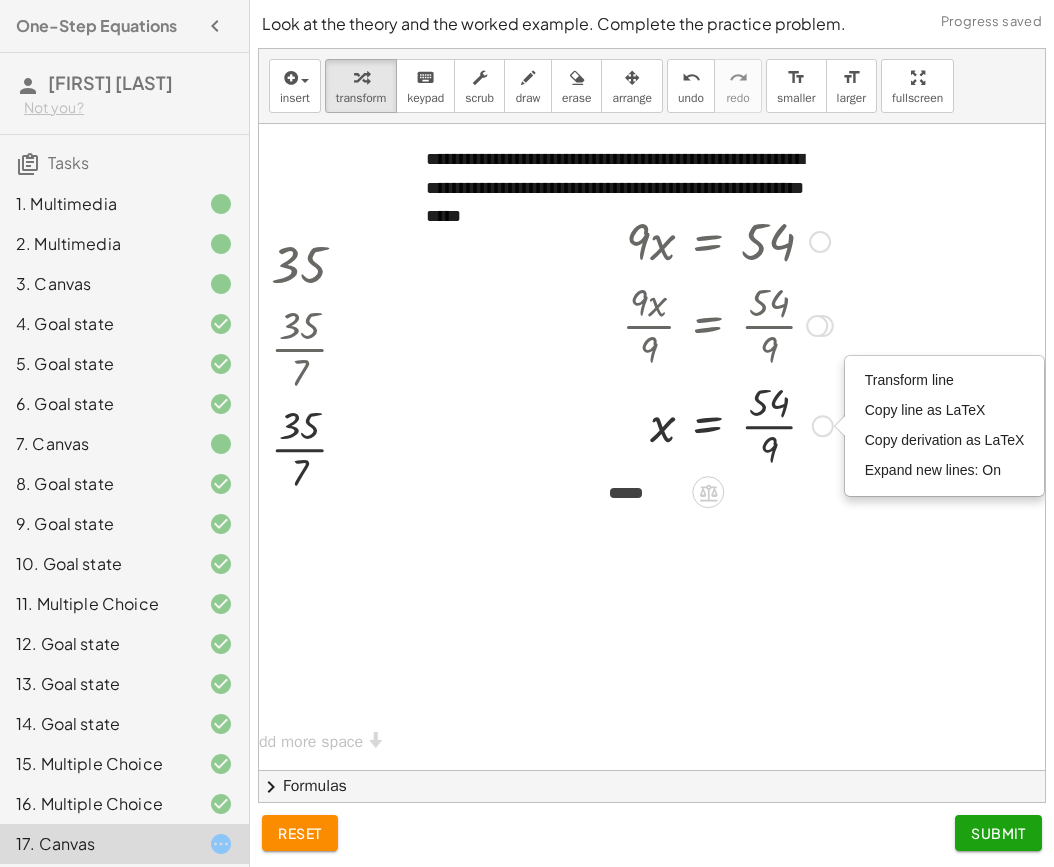 scroll, scrollTop: 0, scrollLeft: 506, axis: horizontal 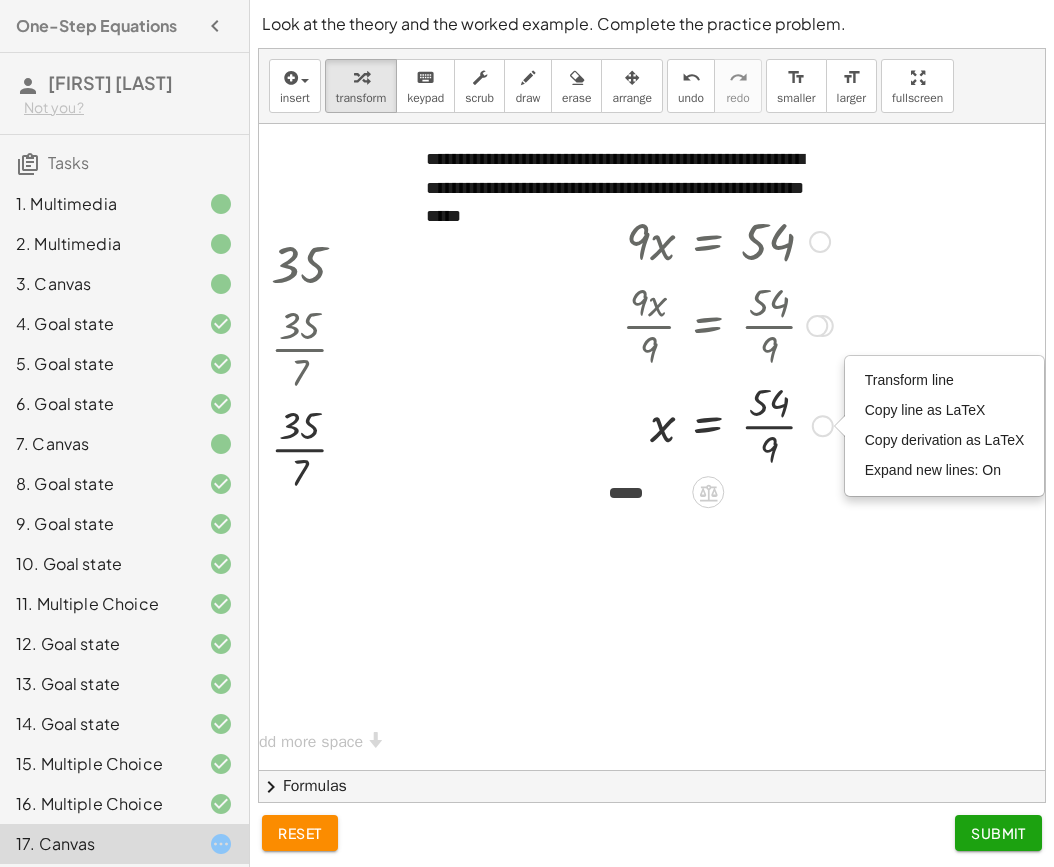 click on "· 9 · x = 54 · 9 · x · ⬚ = · 54 · ⬚ · 9 · x · 9 = · 54 · 9 x = 54 · · 9 Transform line Copy line as LaTeX Copy derivation as LaTeX Expand new lines: On Transform line Copy line as LaTeX Copy derivation as LaTeX Expand new lines: On" at bounding box center (720, 340) 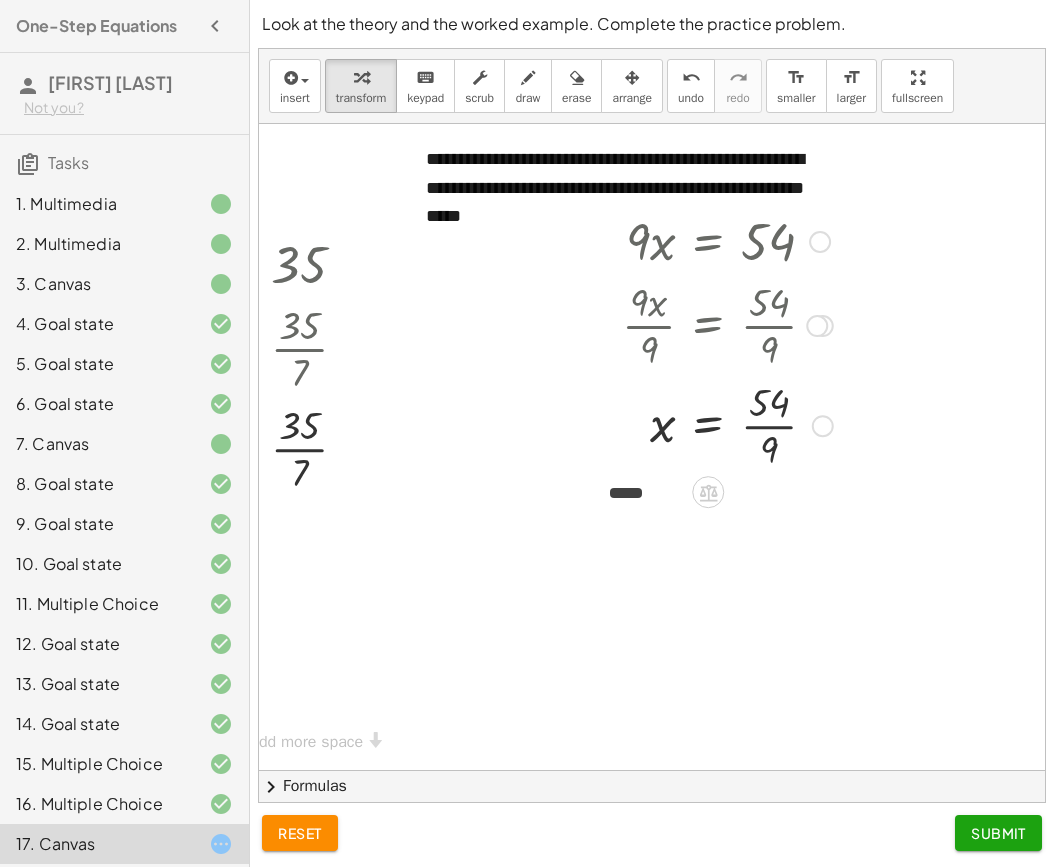 scroll, scrollTop: 0, scrollLeft: 311, axis: horizontal 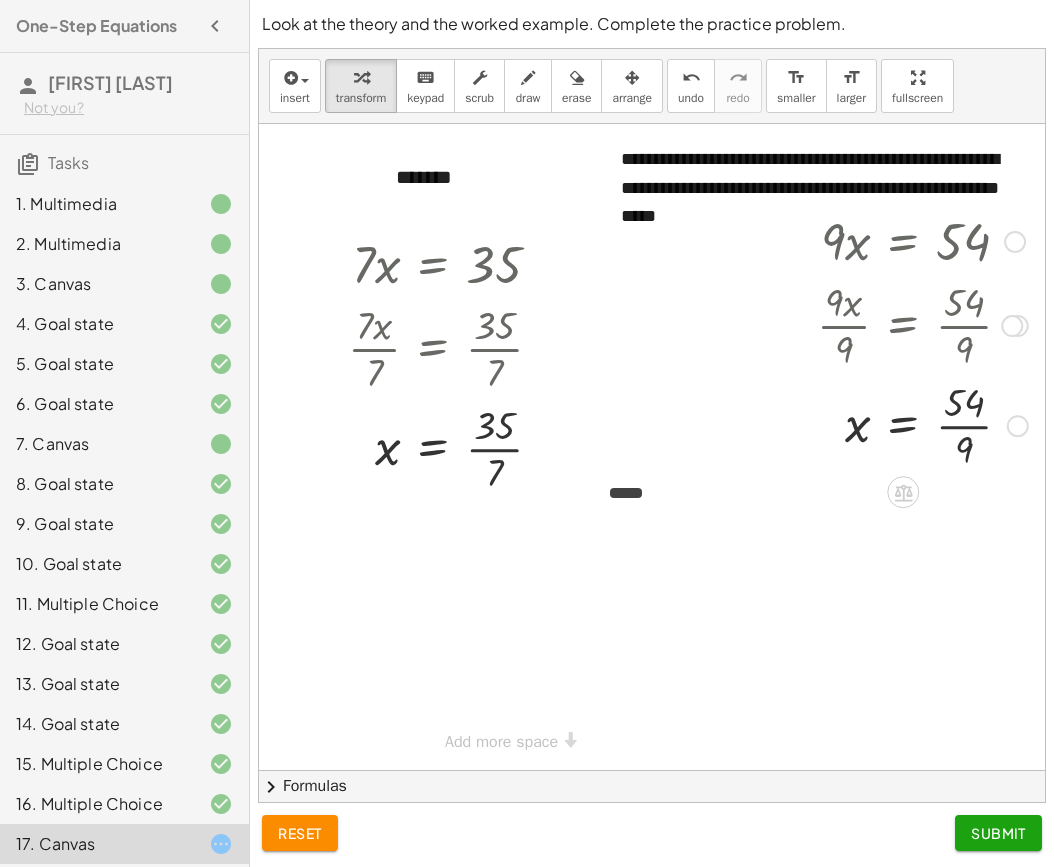 click at bounding box center [922, 424] 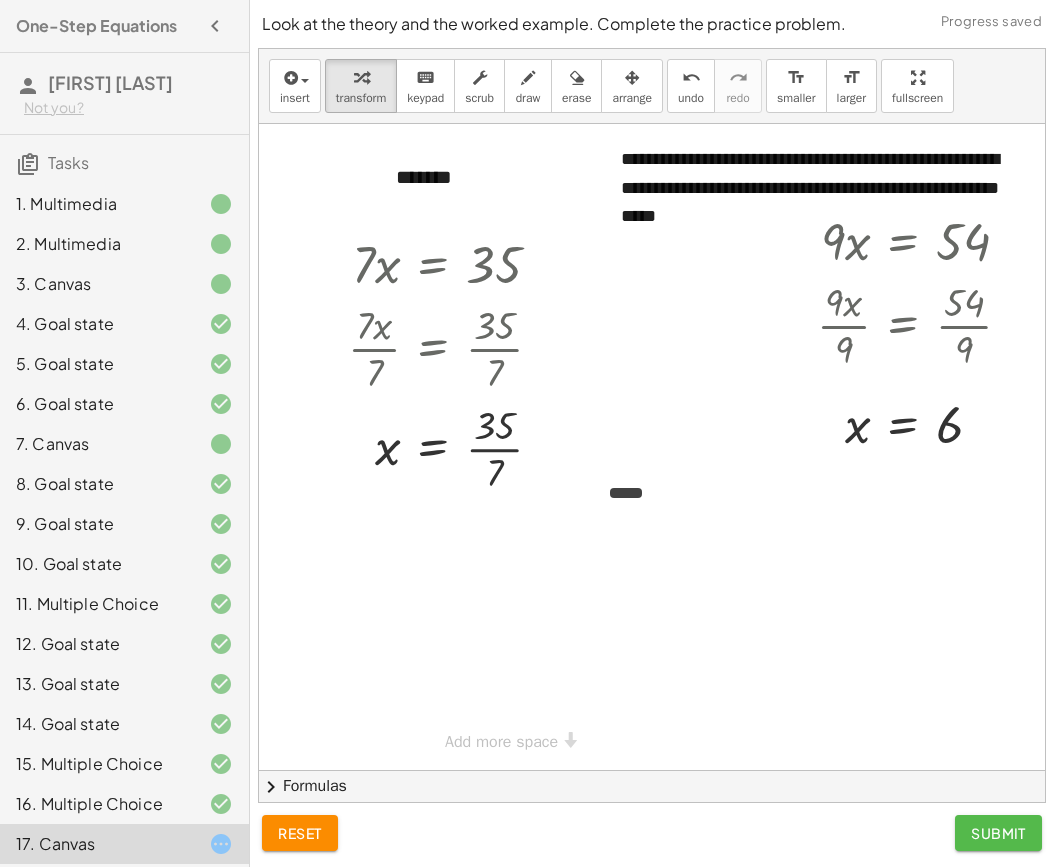 click on "Submit" 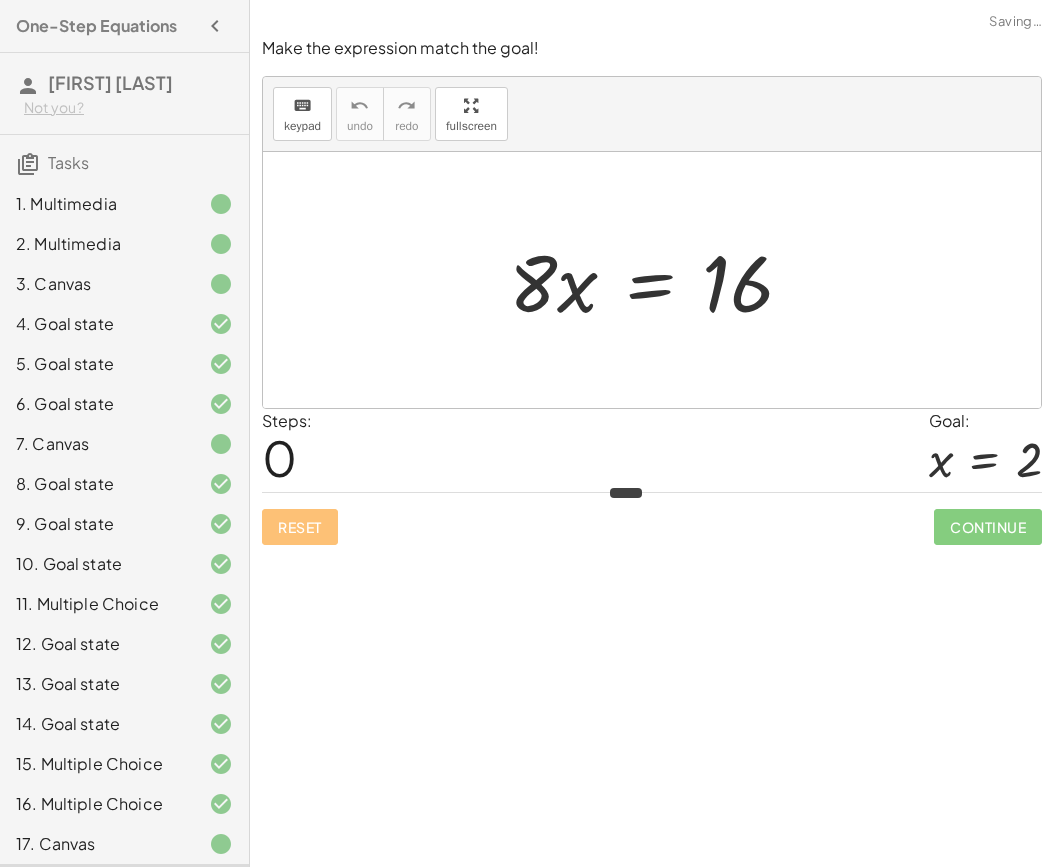 click at bounding box center [659, 280] 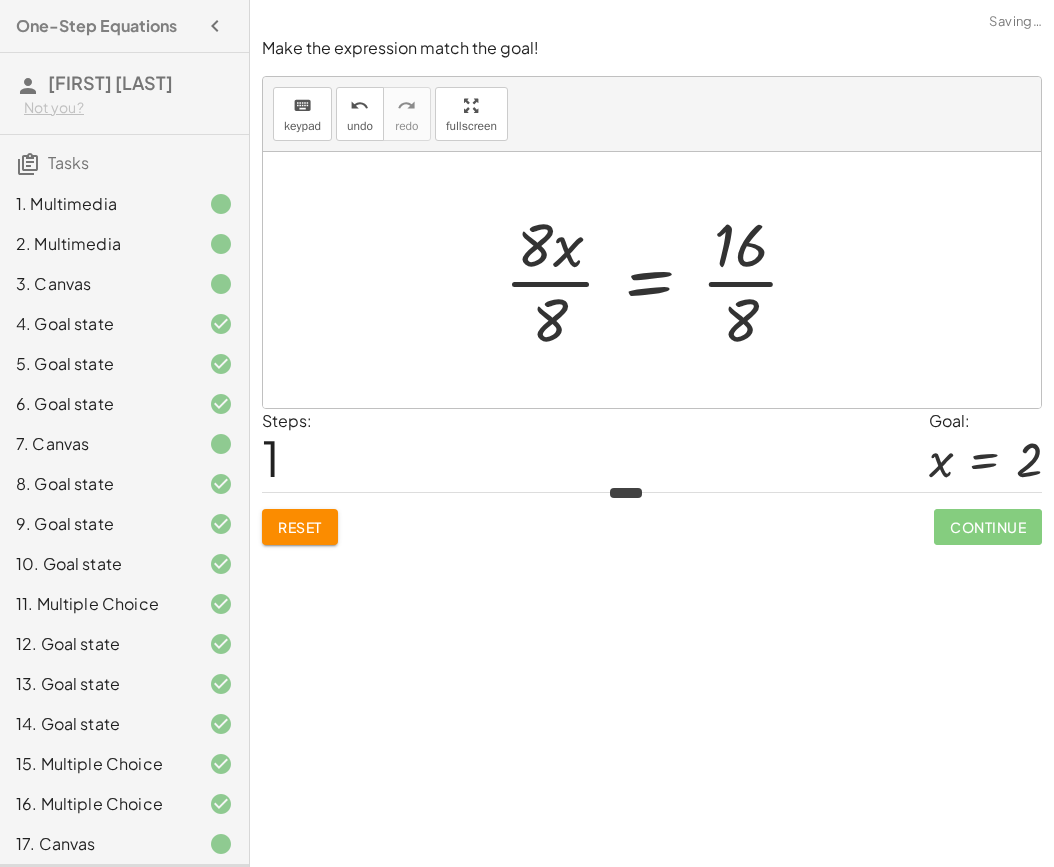 click at bounding box center (660, 280) 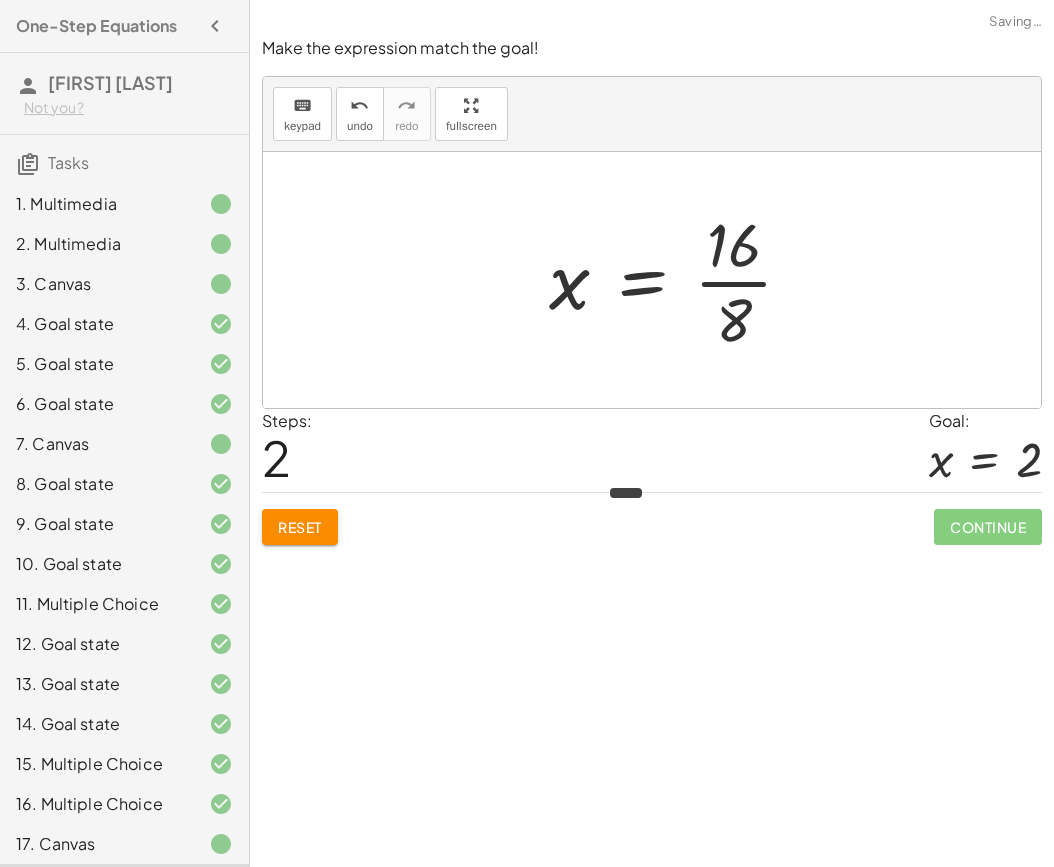 click at bounding box center (679, 280) 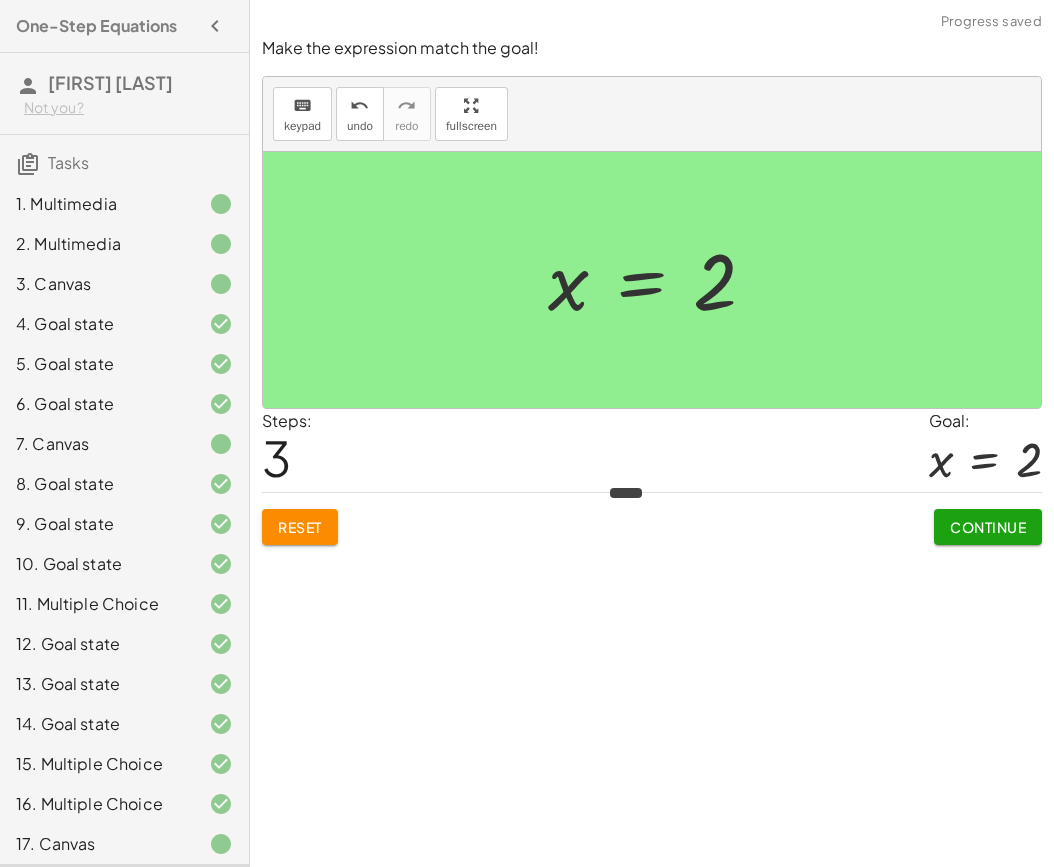 click on "Continue" 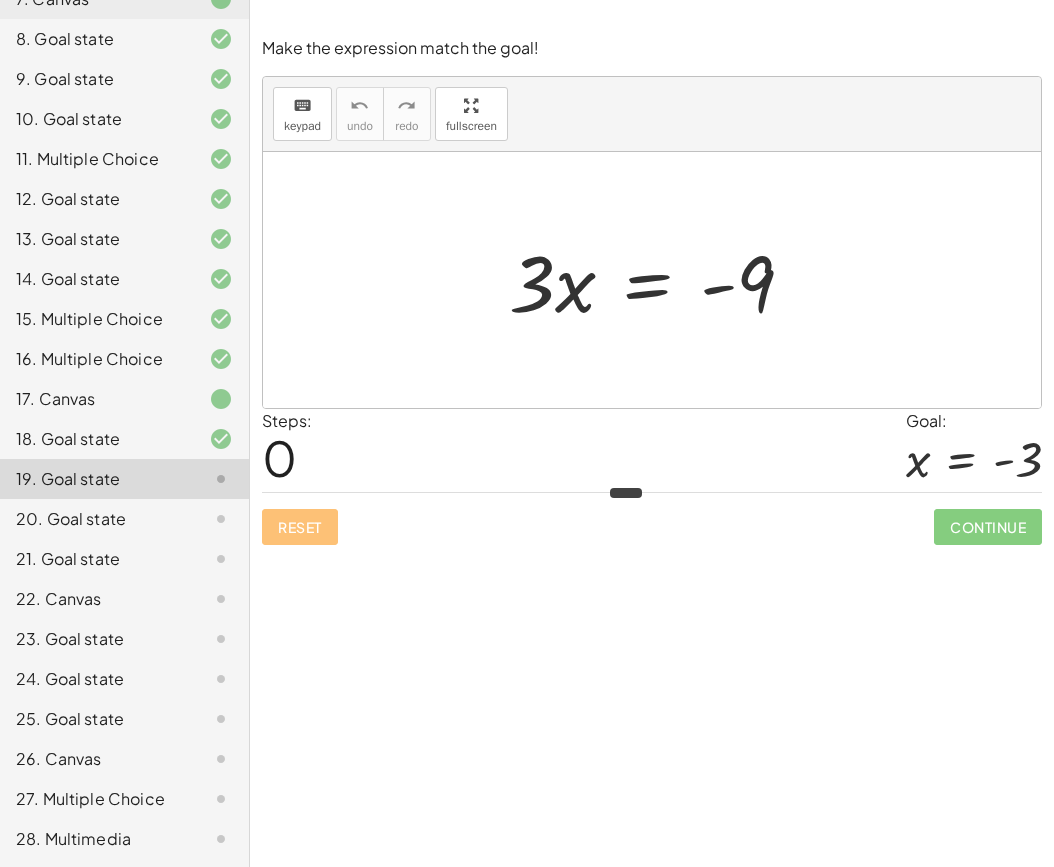 scroll, scrollTop: 460, scrollLeft: 0, axis: vertical 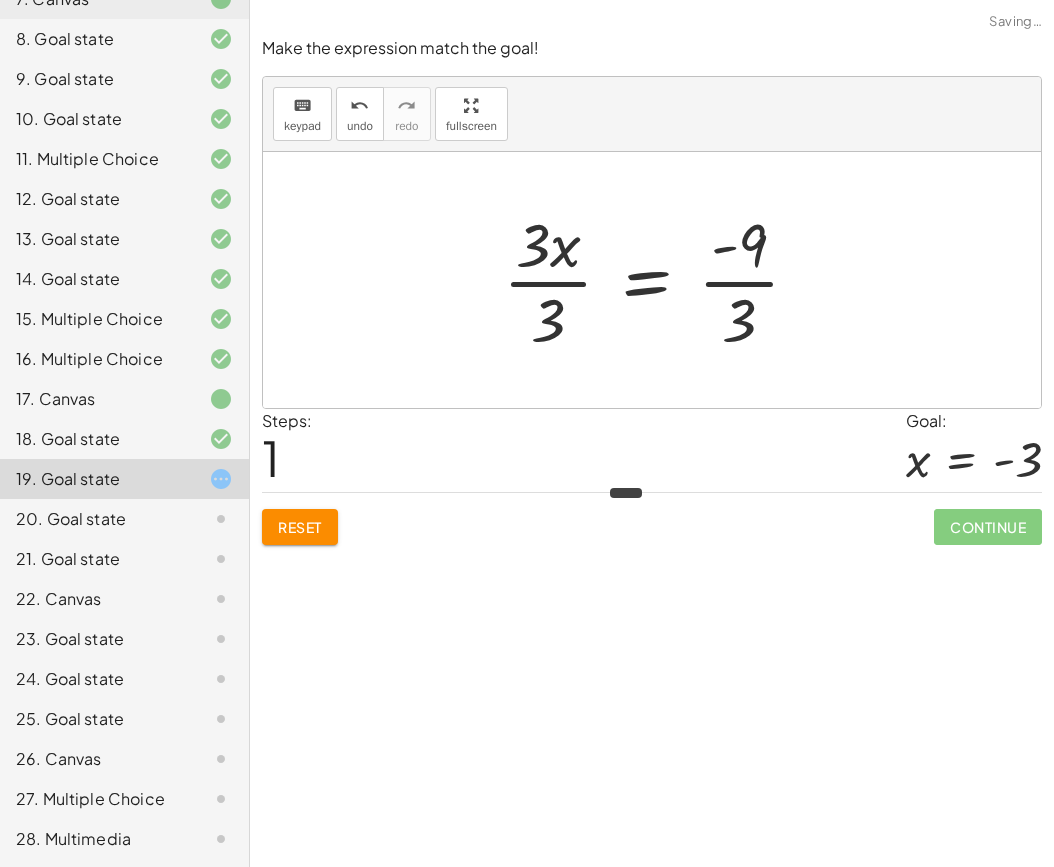 click at bounding box center (659, 280) 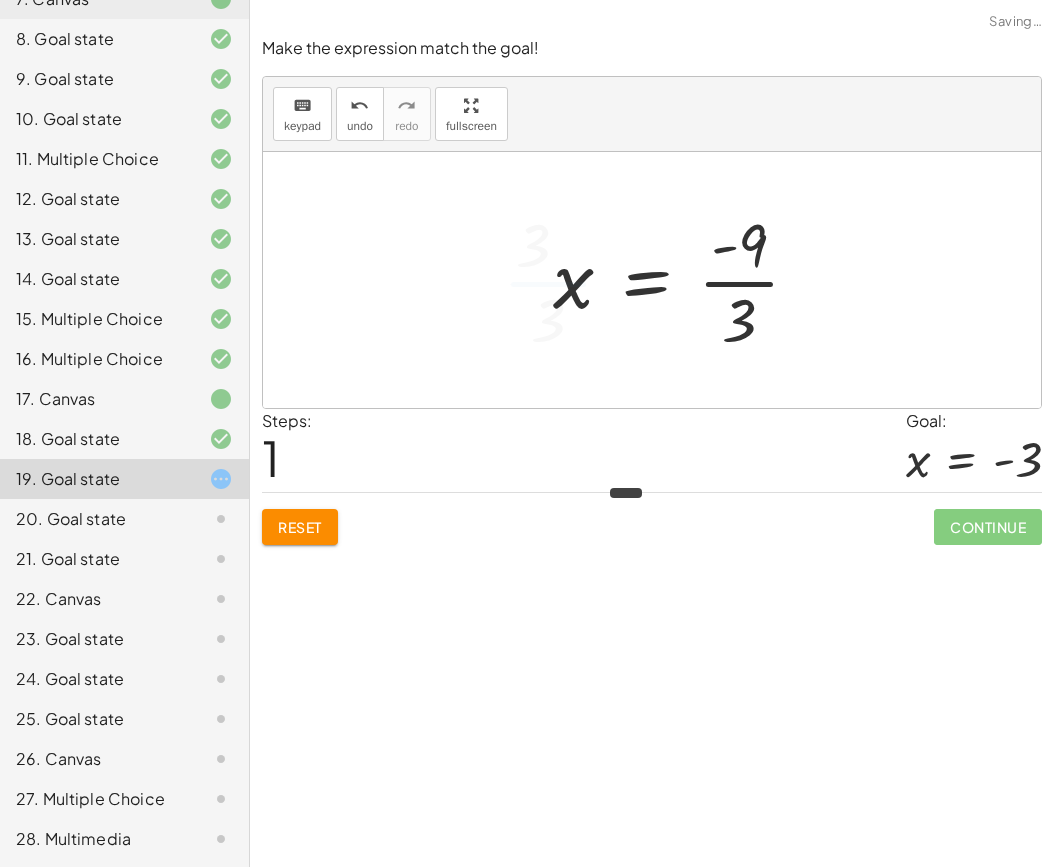 click at bounding box center (684, 280) 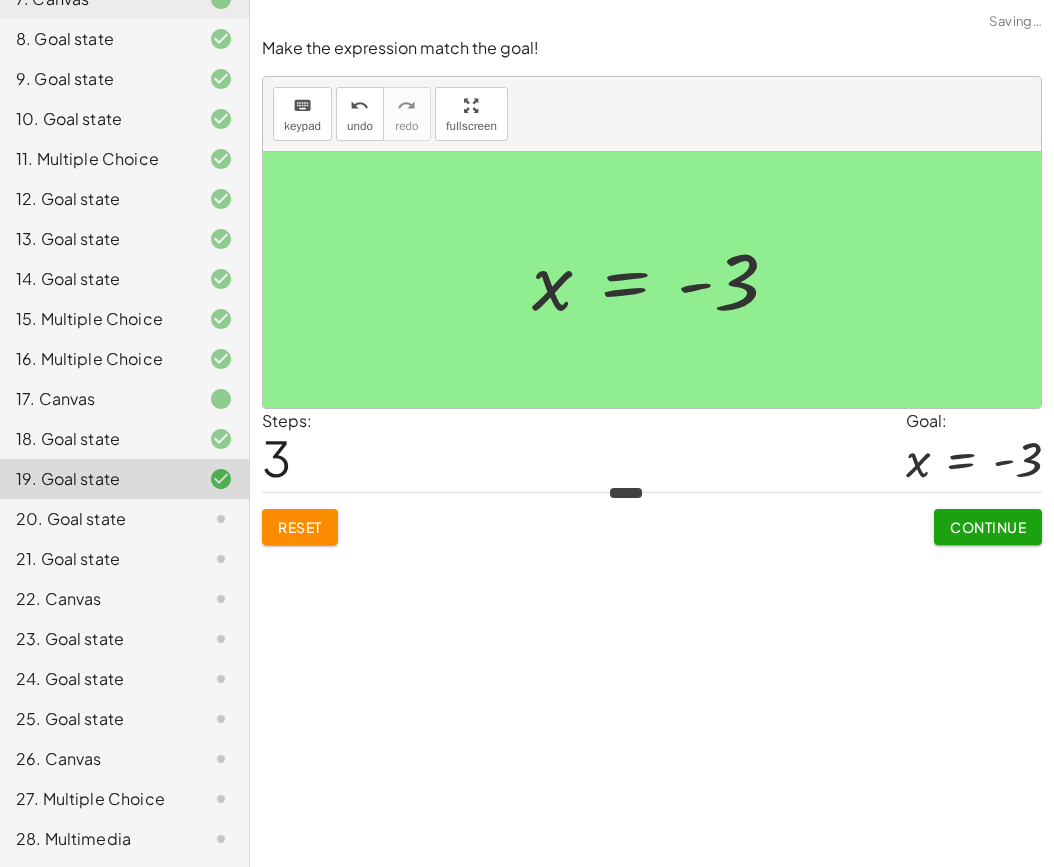 click on "Continue" 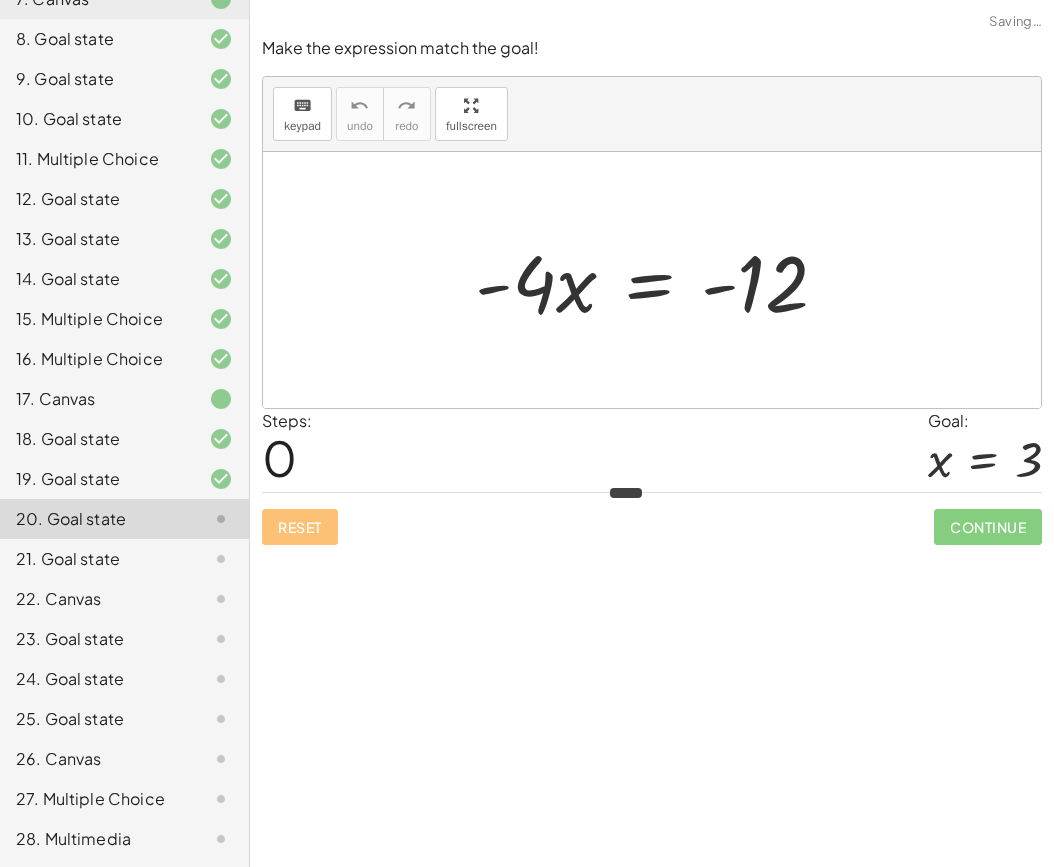 scroll, scrollTop: 460, scrollLeft: 0, axis: vertical 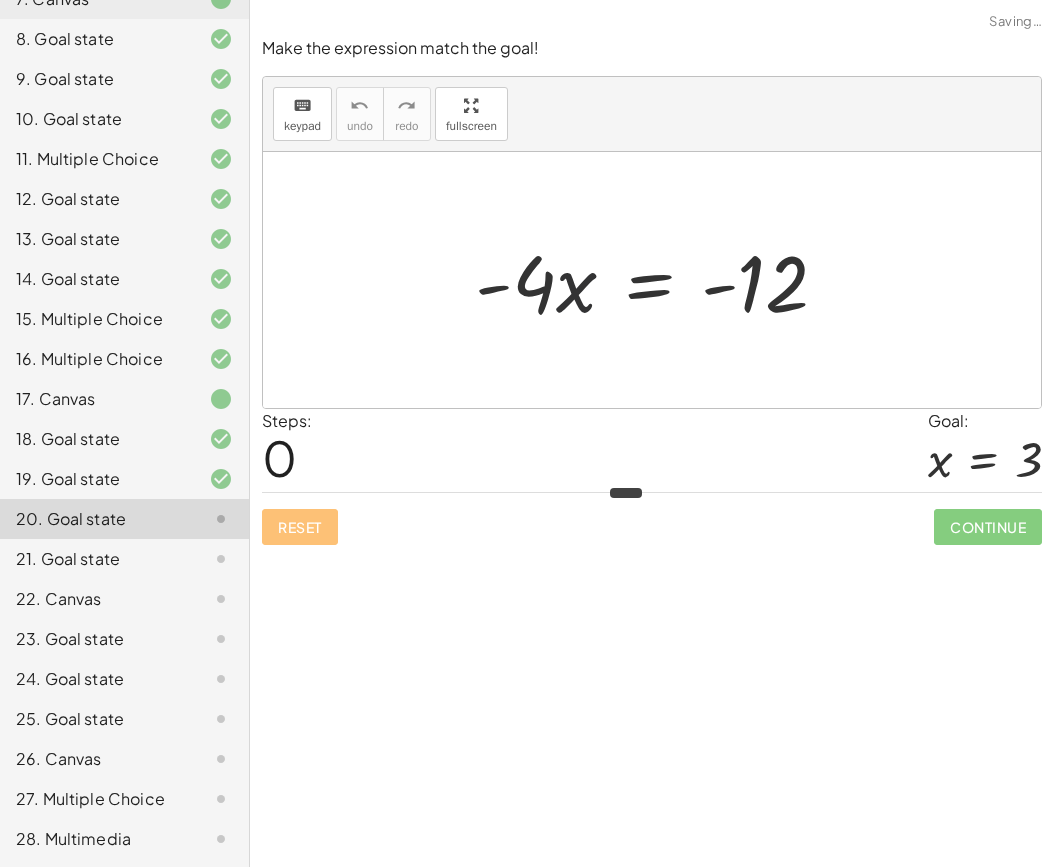 click at bounding box center [659, 280] 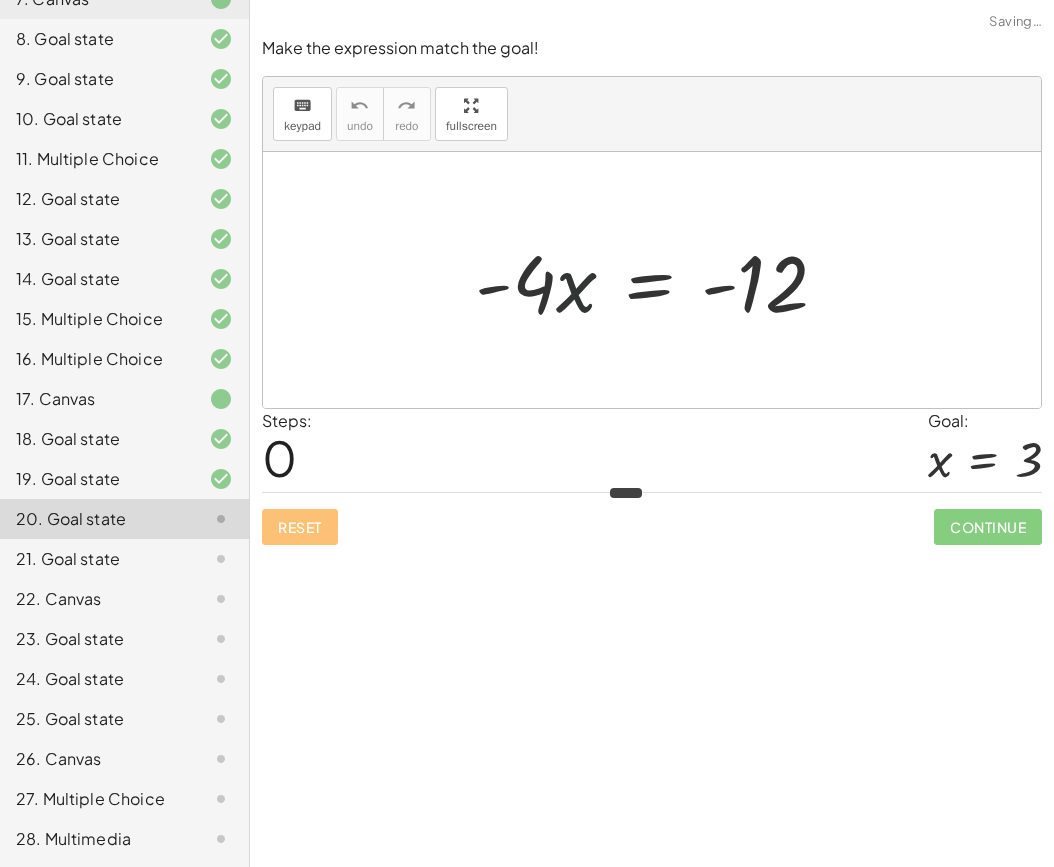 click at bounding box center (659, 280) 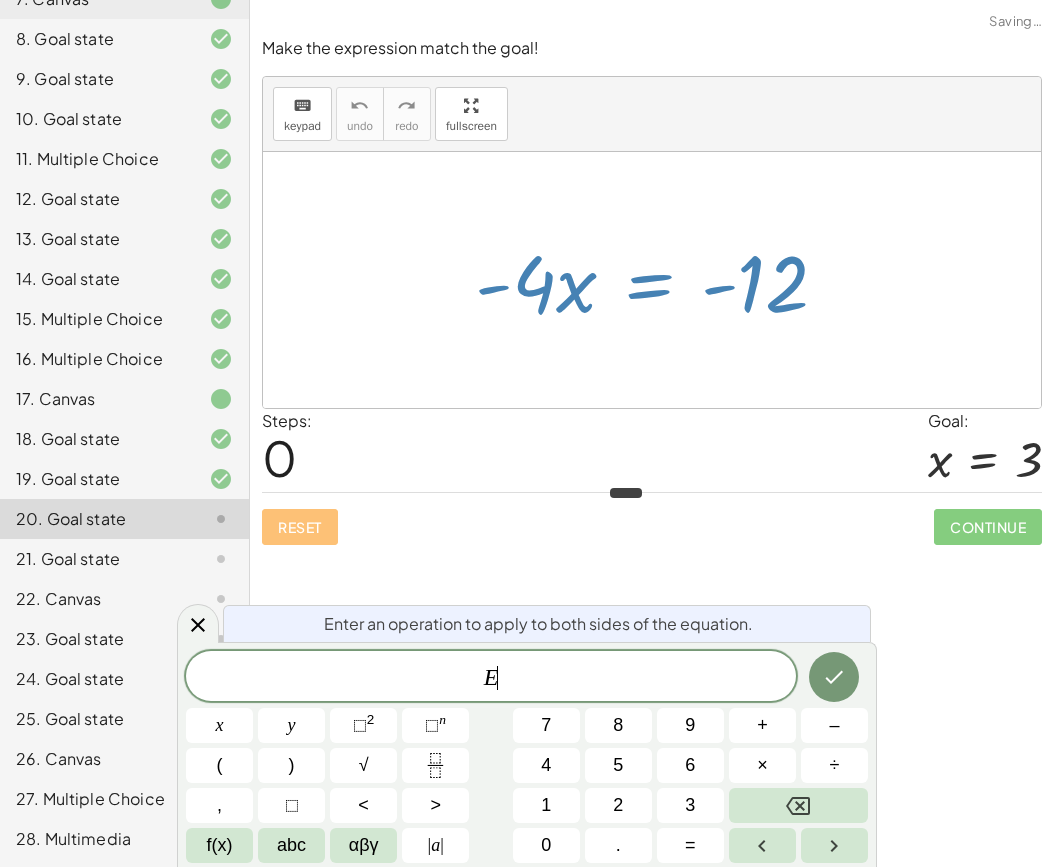 scroll, scrollTop: 24, scrollLeft: 0, axis: vertical 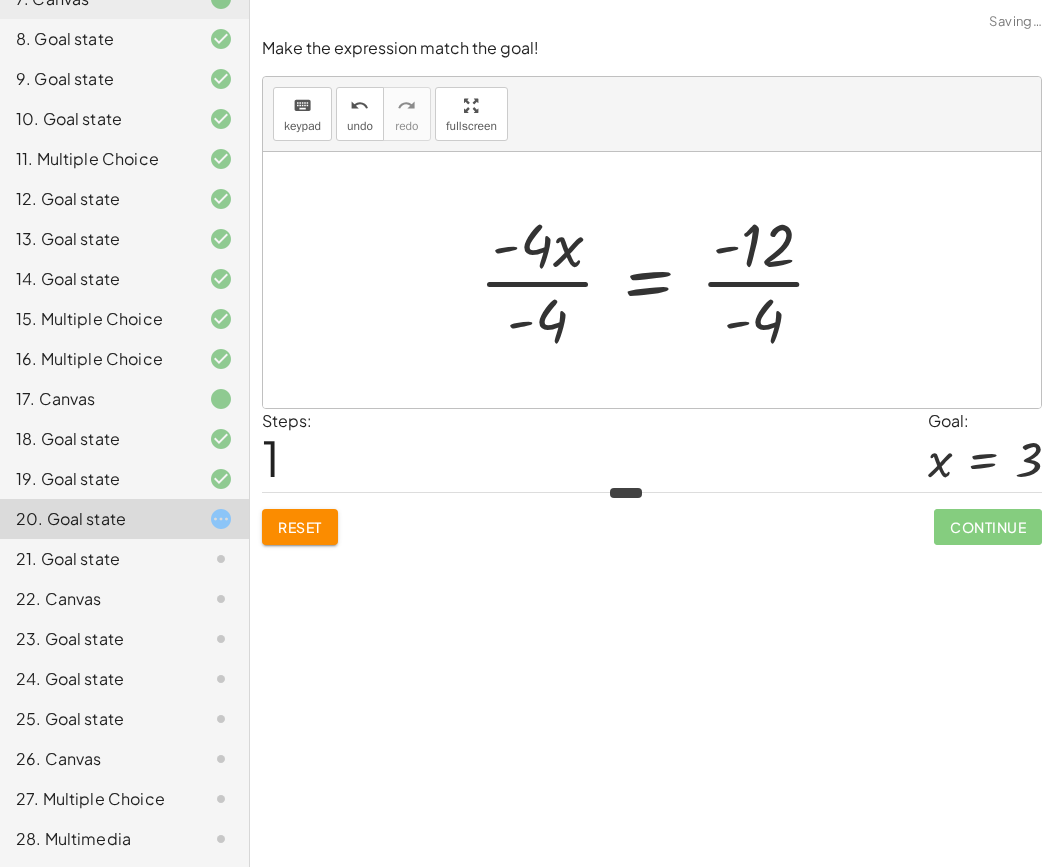 click at bounding box center (660, 280) 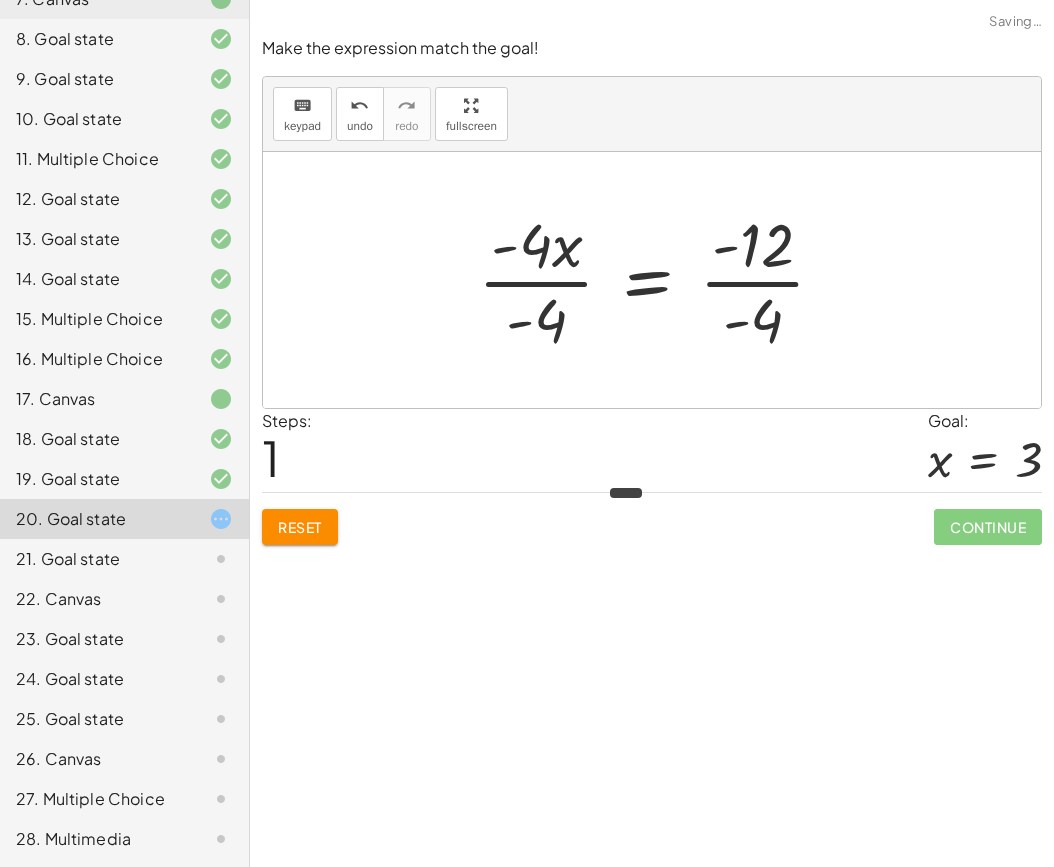 click at bounding box center (659, 280) 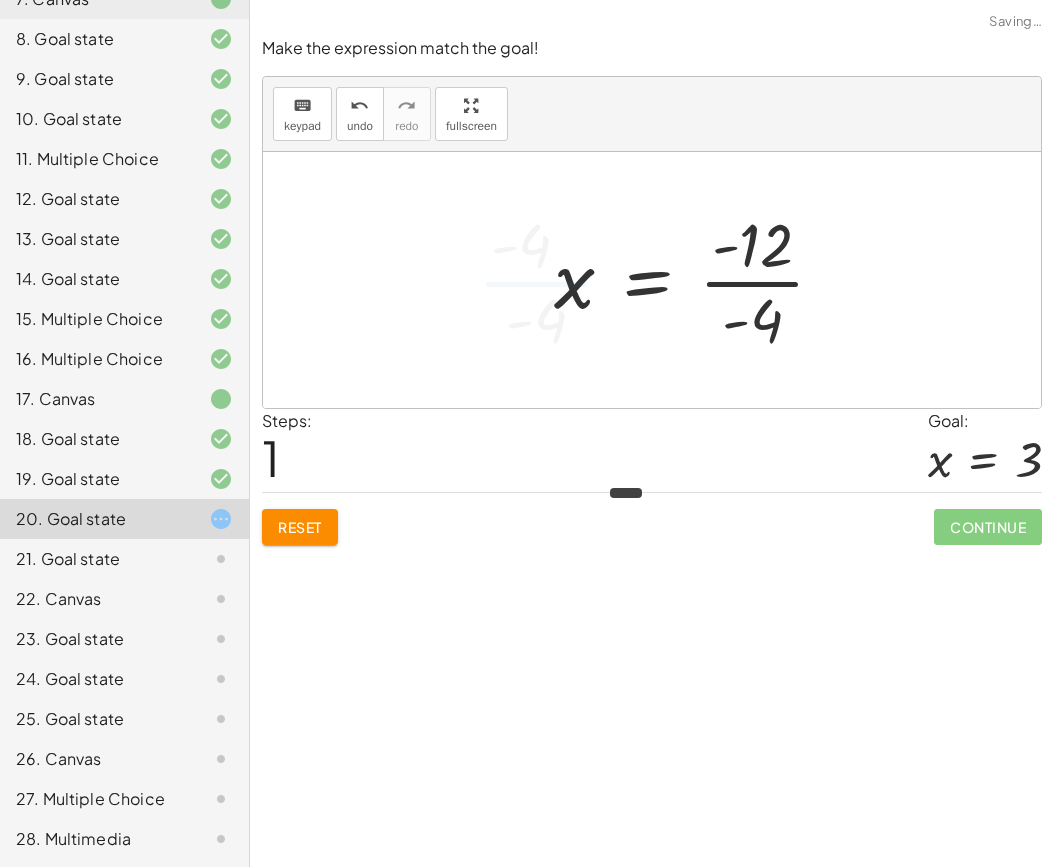 click at bounding box center (697, 280) 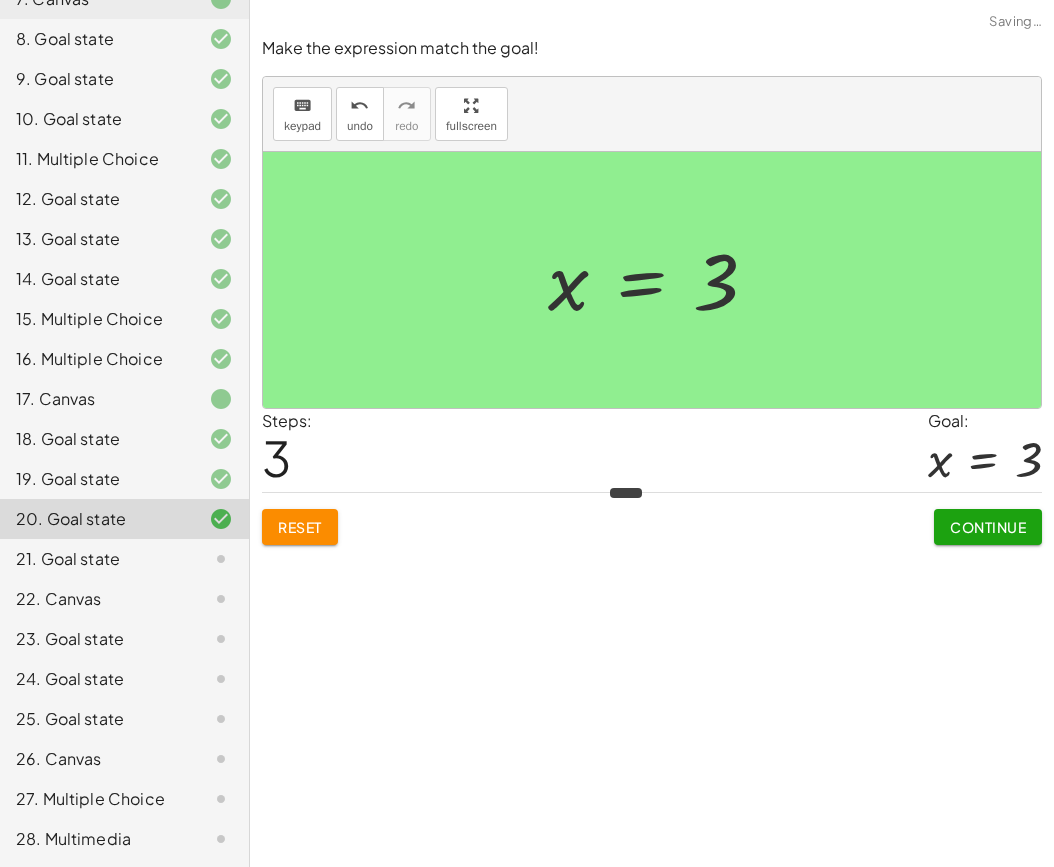 click on "Continue" at bounding box center (988, 527) 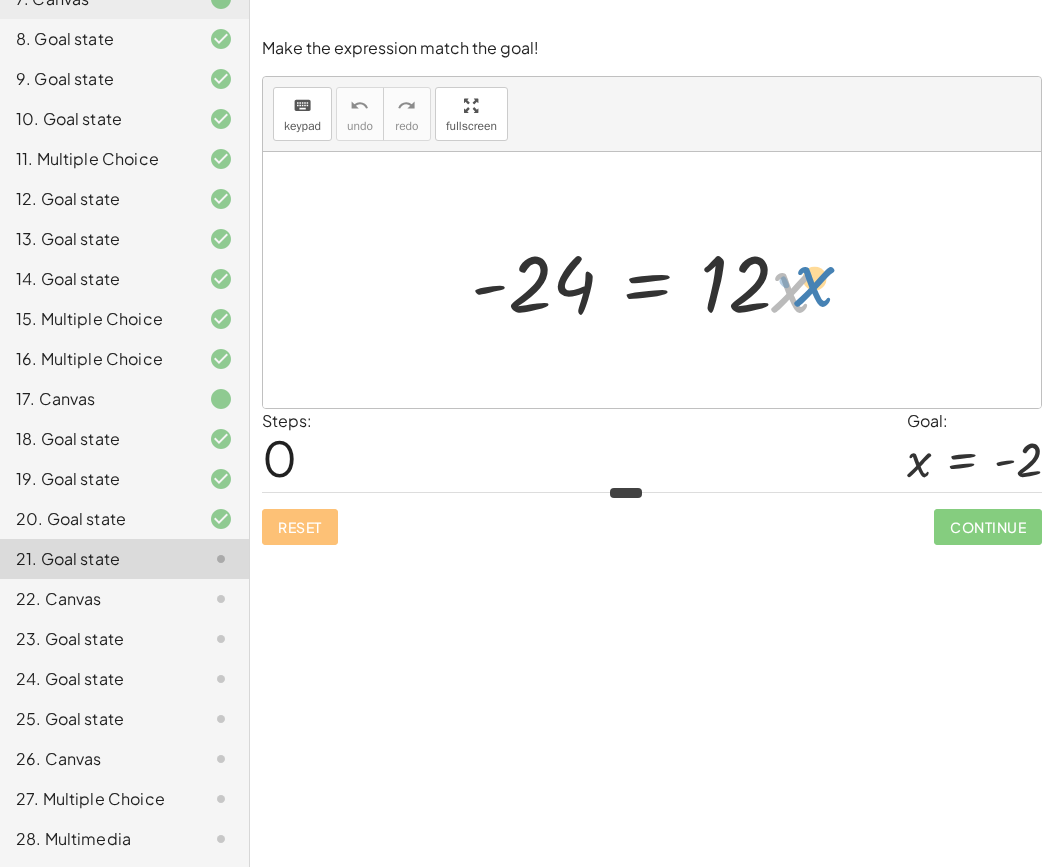 drag, startPoint x: 778, startPoint y: 284, endPoint x: 800, endPoint y: 278, distance: 22.803509 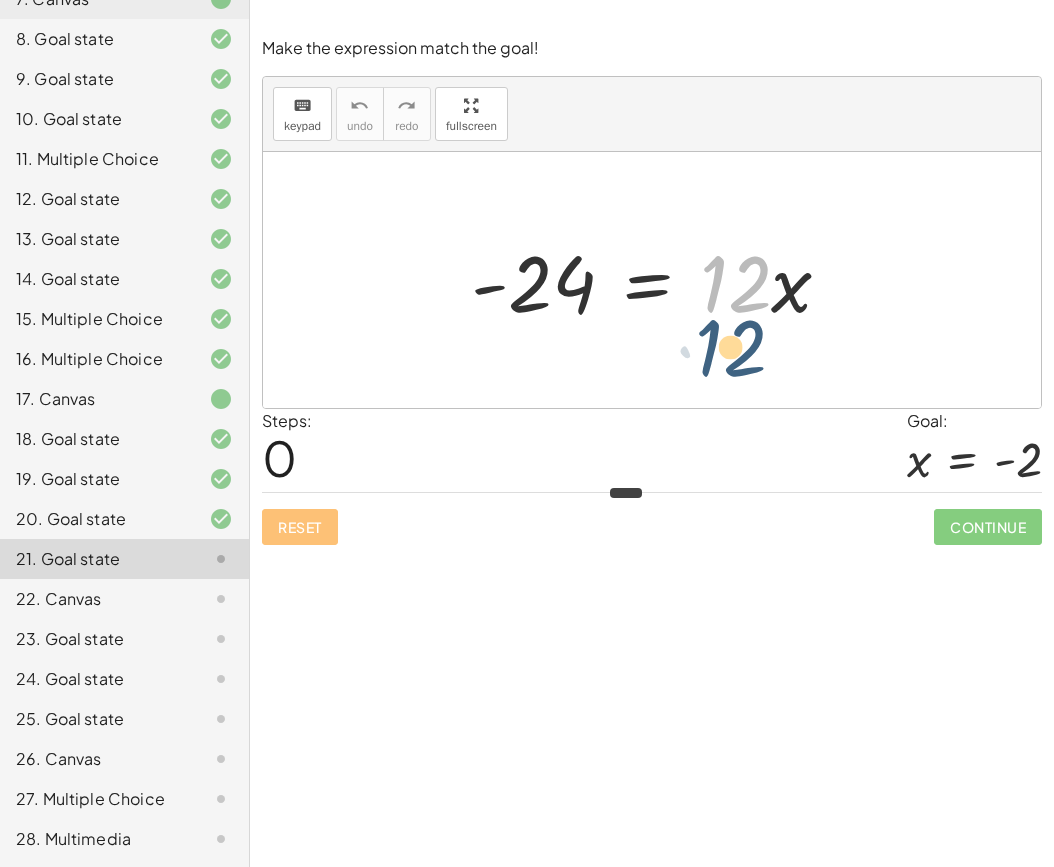 drag, startPoint x: 758, startPoint y: 288, endPoint x: 756, endPoint y: 308, distance: 20.09975 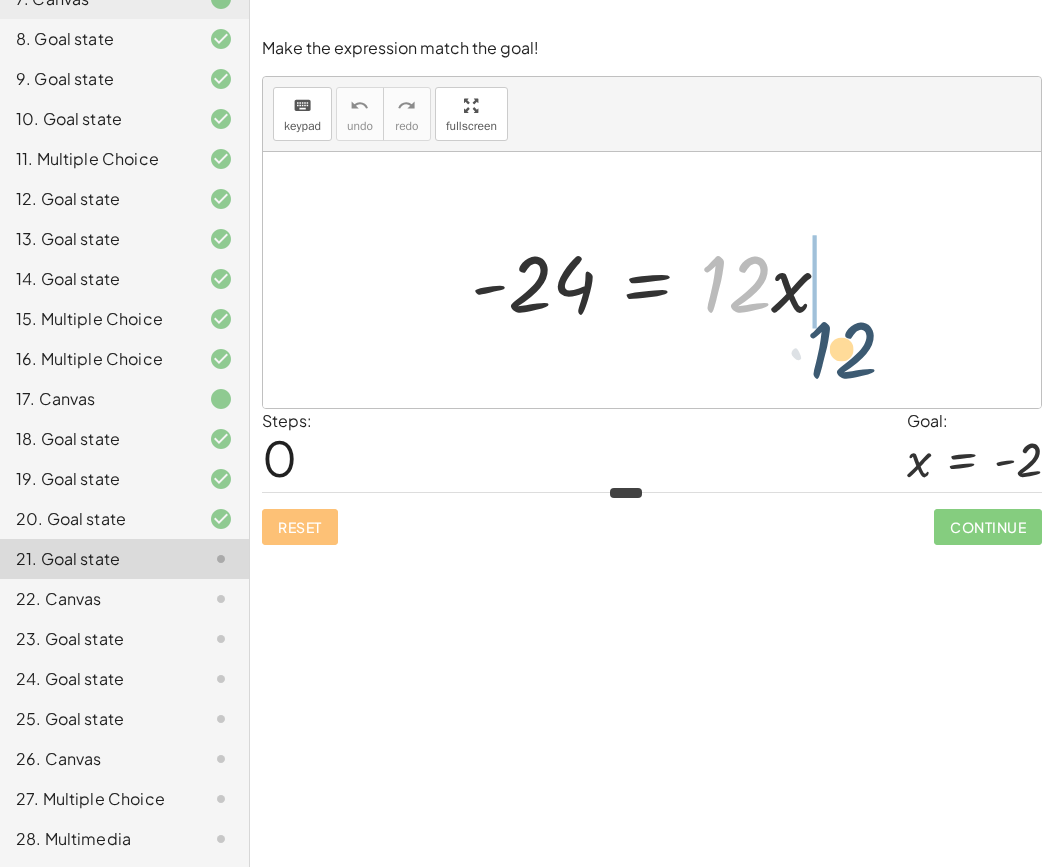 drag, startPoint x: 711, startPoint y: 236, endPoint x: 711, endPoint y: 221, distance: 15 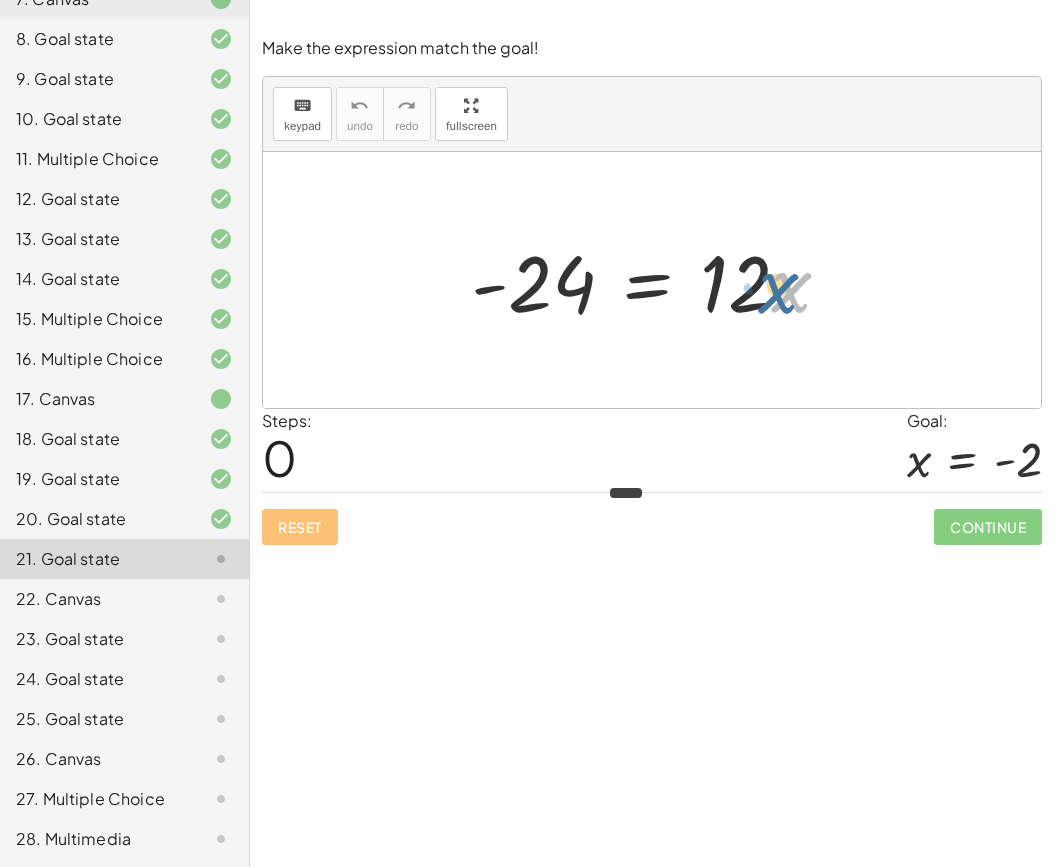 drag, startPoint x: 773, startPoint y: 292, endPoint x: 762, endPoint y: 293, distance: 11.045361 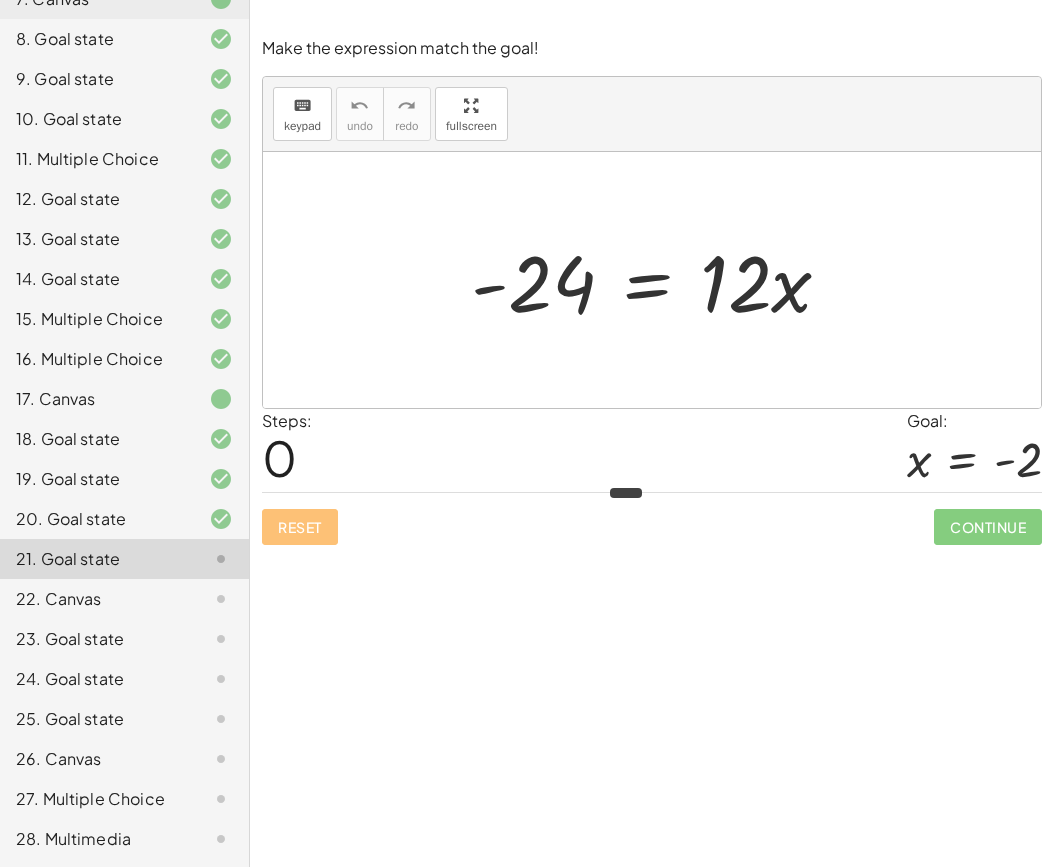 click at bounding box center (659, 280) 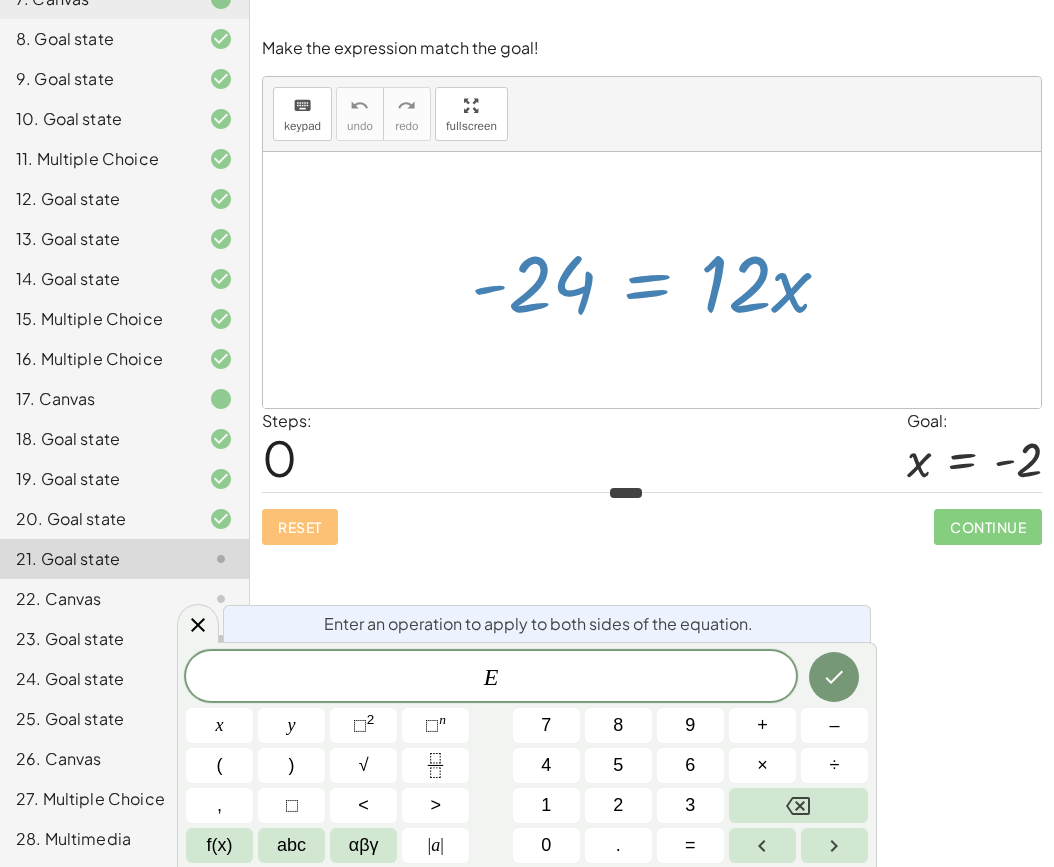 click on "Reset   Continue" at bounding box center [652, 518] 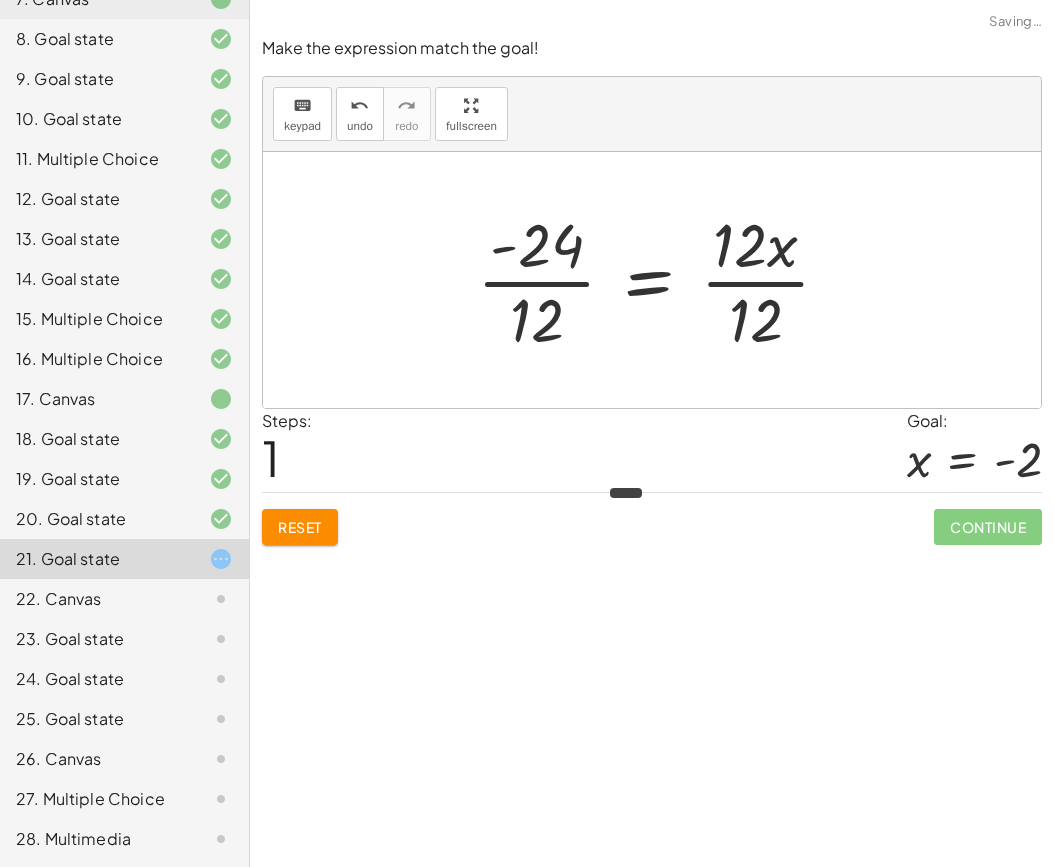 click at bounding box center [661, 280] 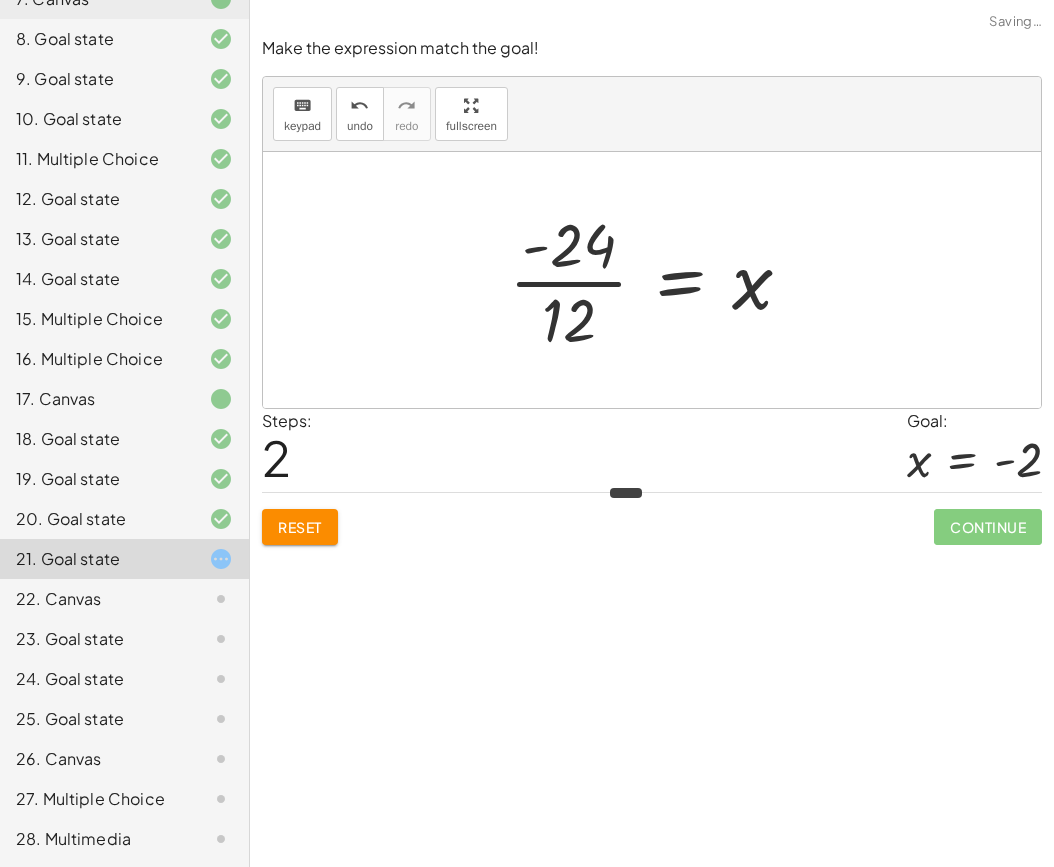 click at bounding box center (658, 280) 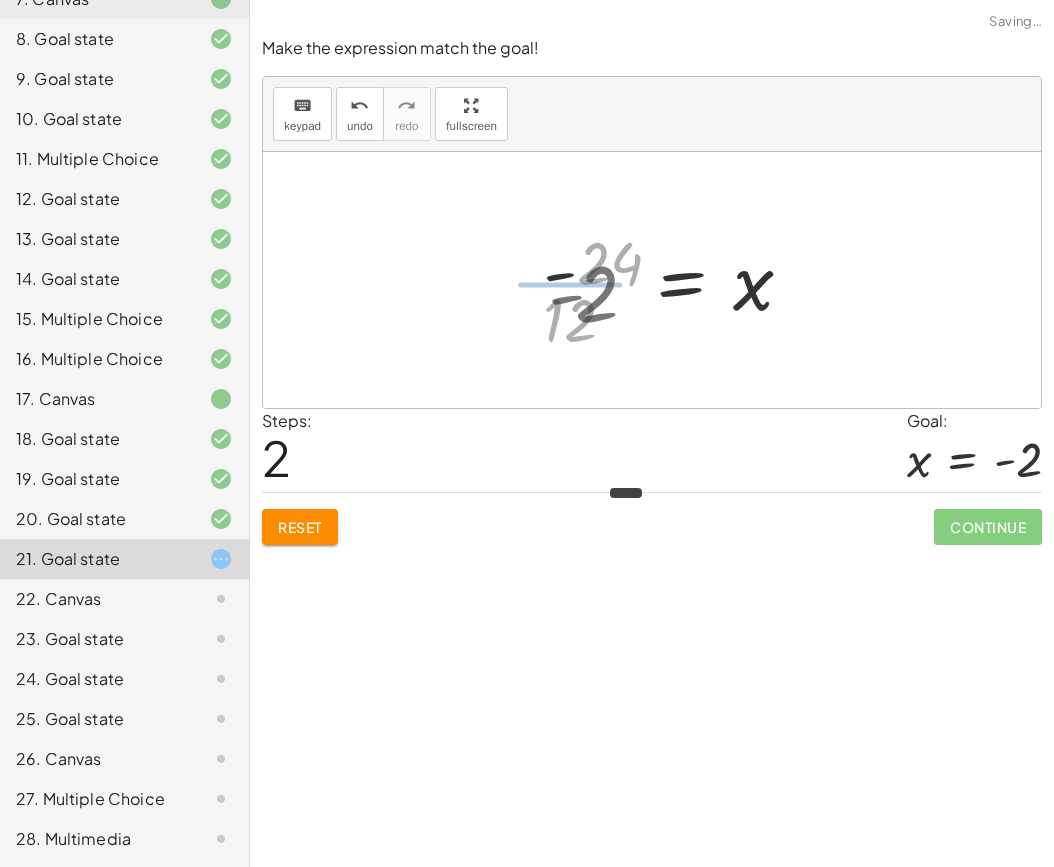 click at bounding box center [679, 280] 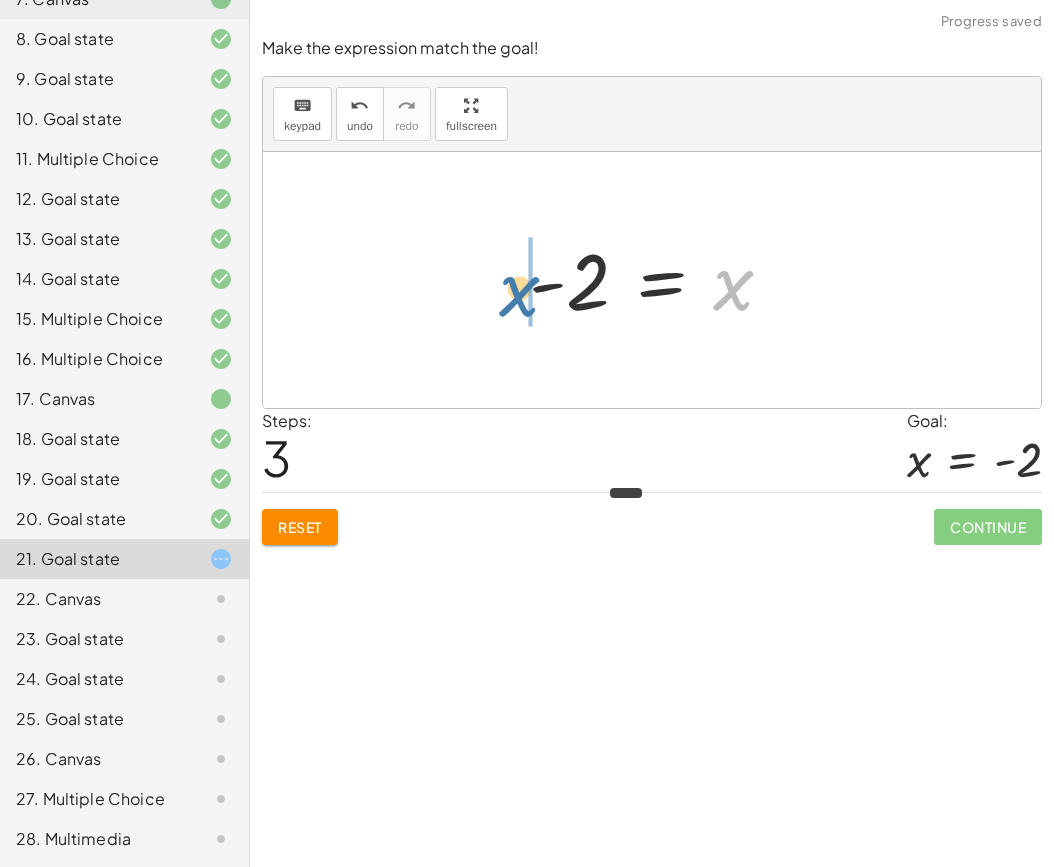 drag, startPoint x: 732, startPoint y: 289, endPoint x: 517, endPoint y: 295, distance: 215.08371 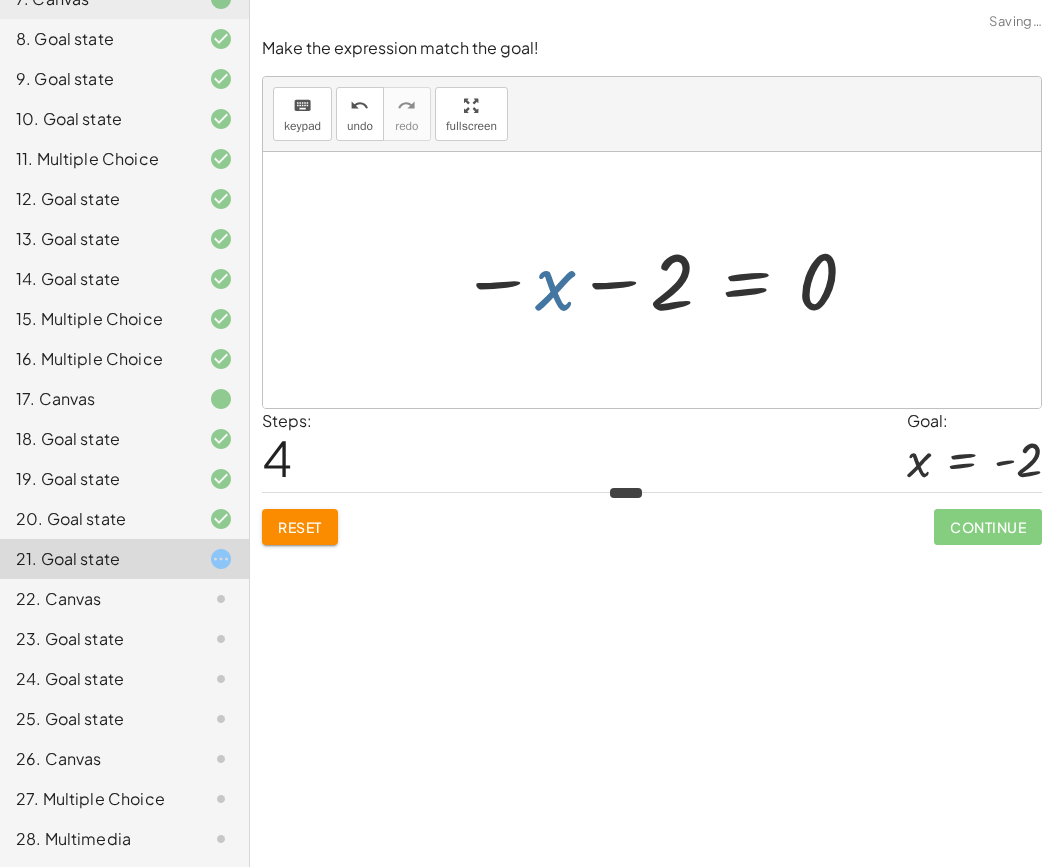 click at bounding box center (660, 280) 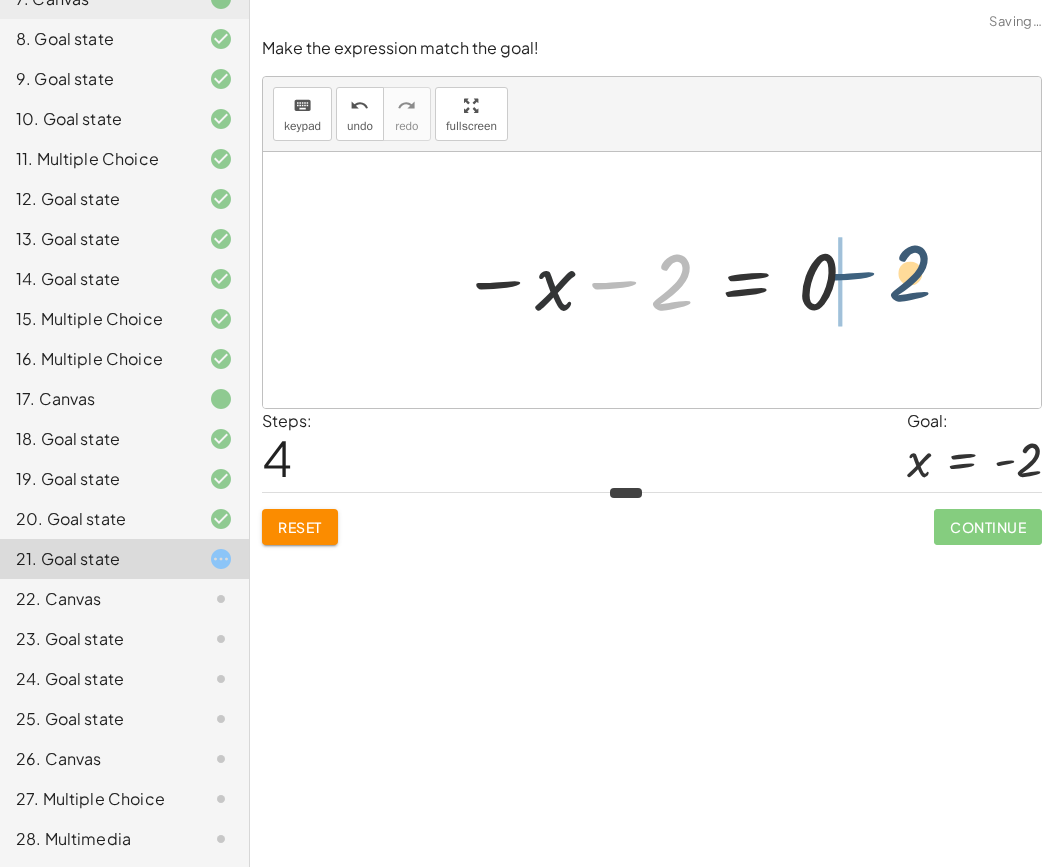 drag, startPoint x: 629, startPoint y: 280, endPoint x: 869, endPoint y: 271, distance: 240.16869 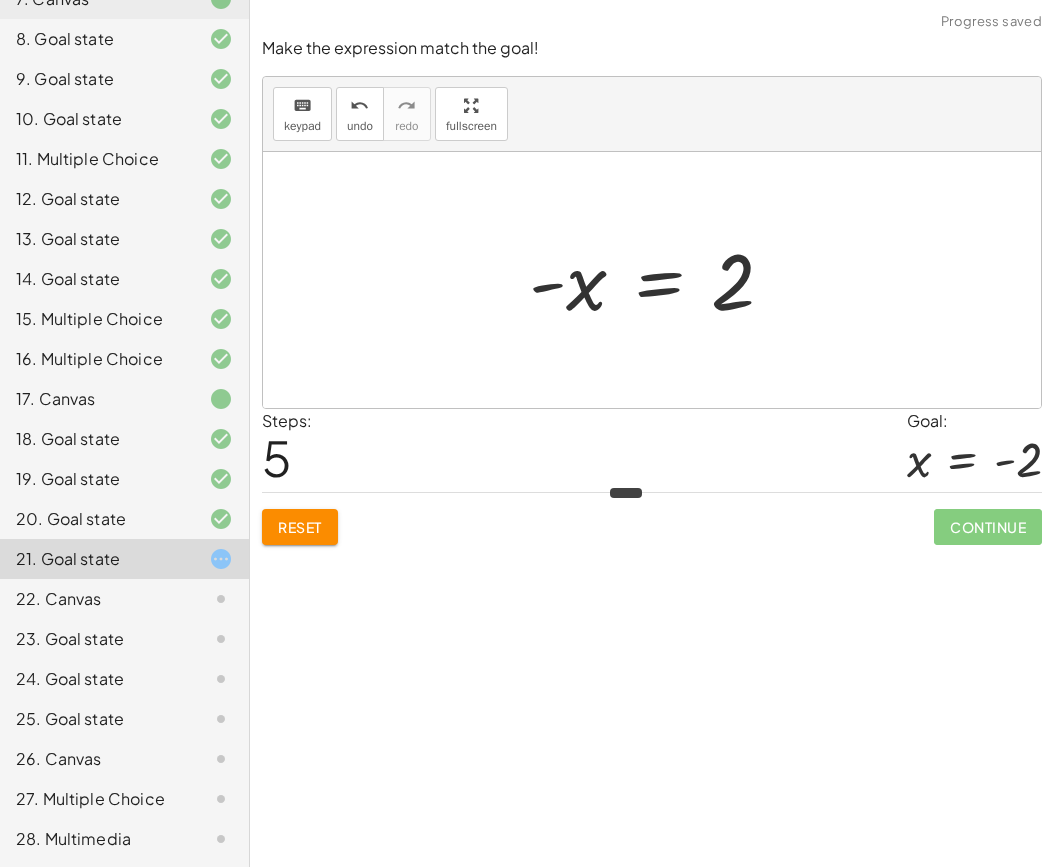 click at bounding box center [659, 280] 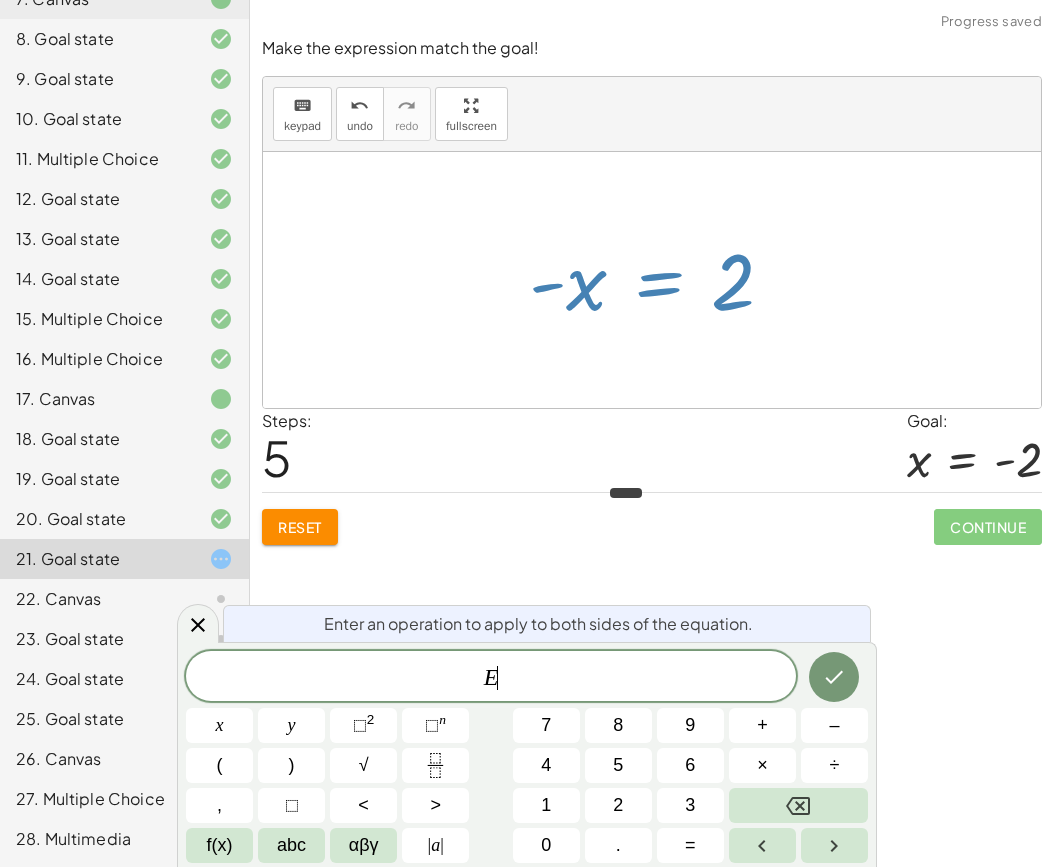 scroll, scrollTop: 24, scrollLeft: 0, axis: vertical 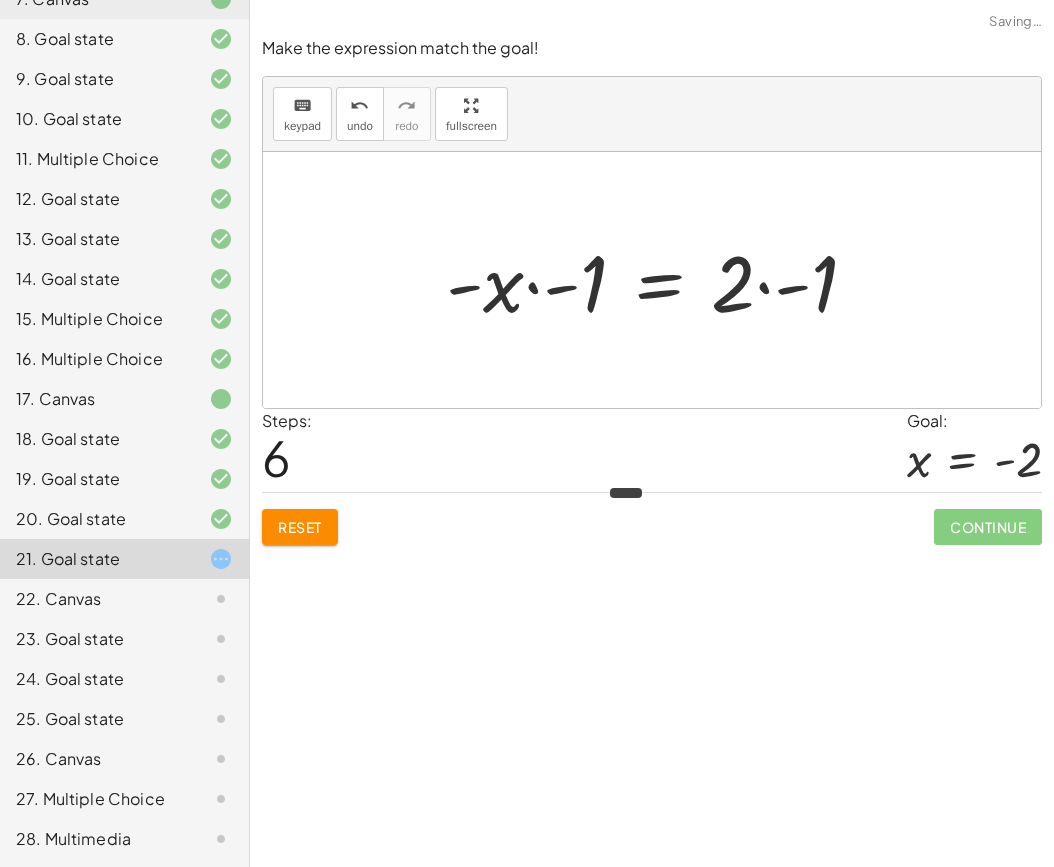 click at bounding box center (659, 280) 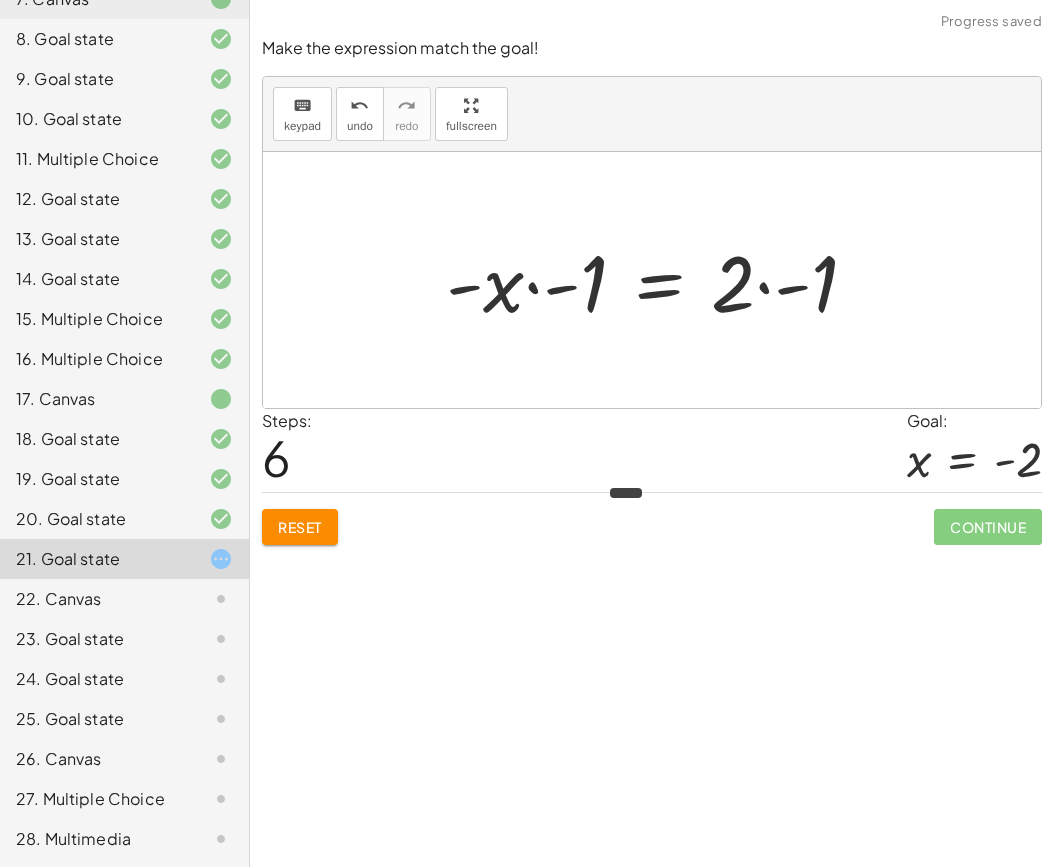 click at bounding box center [659, 280] 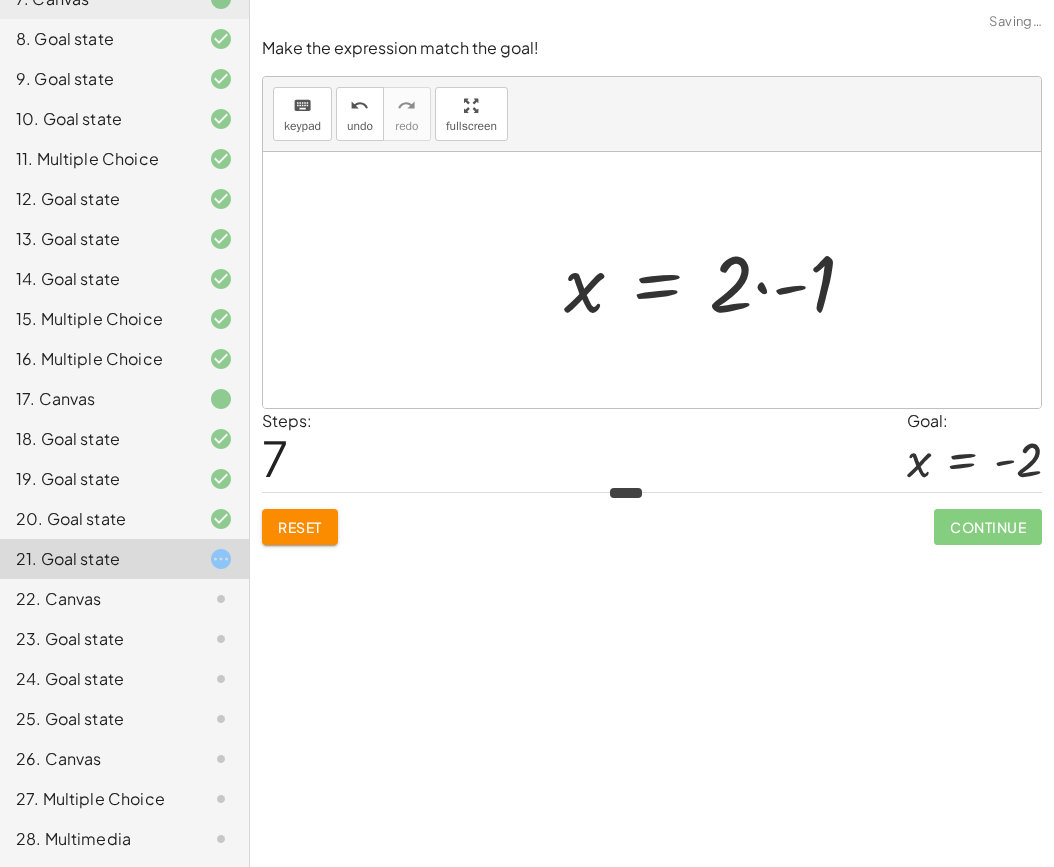 click at bounding box center [717, 280] 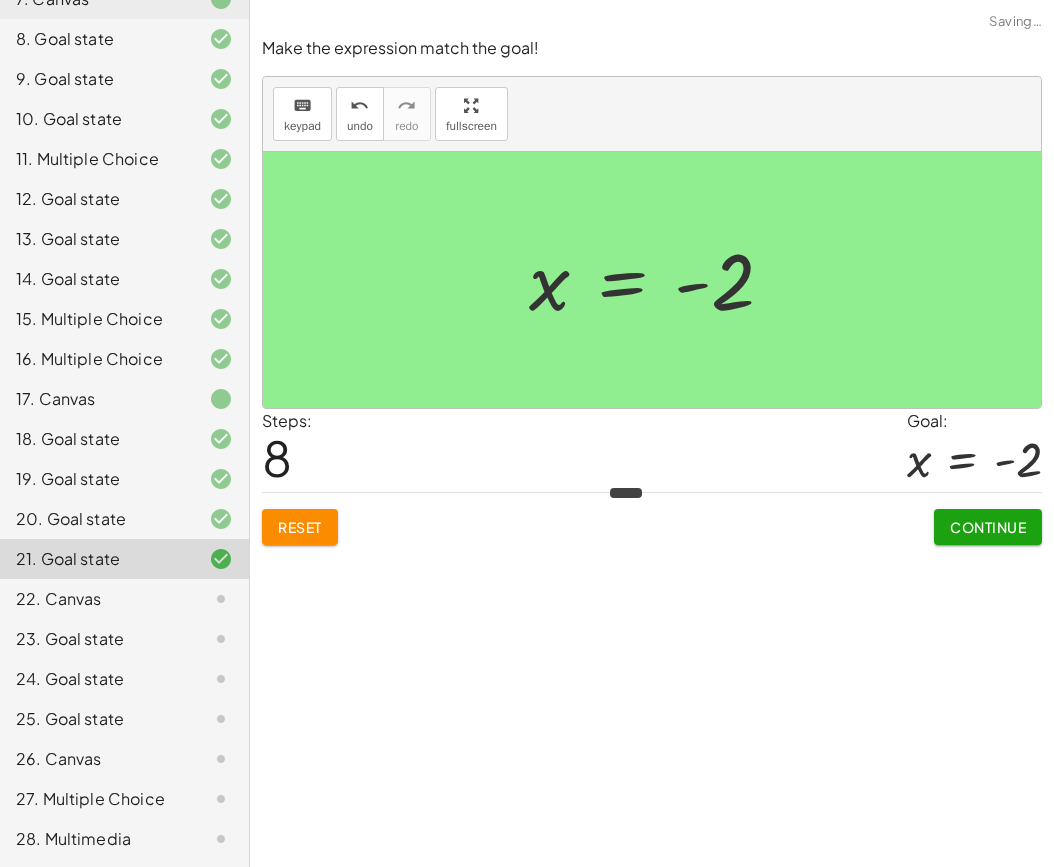 click on "Continue" 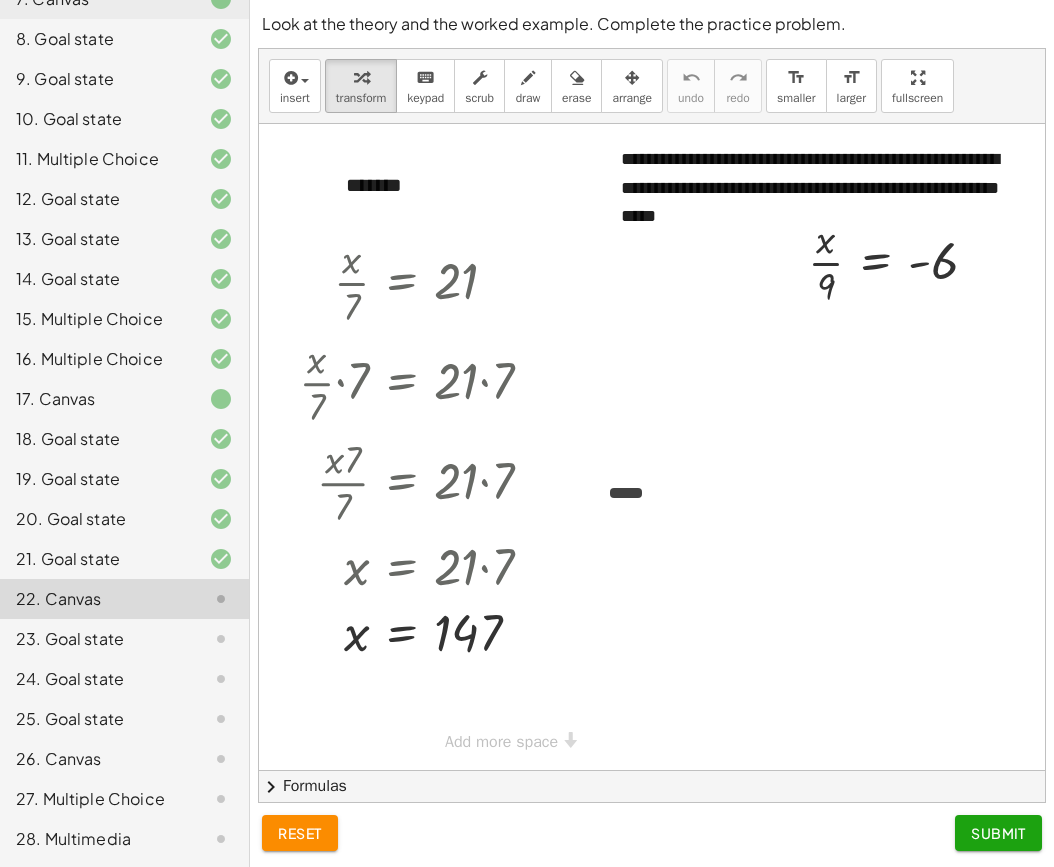 scroll, scrollTop: 0, scrollLeft: 311, axis: horizontal 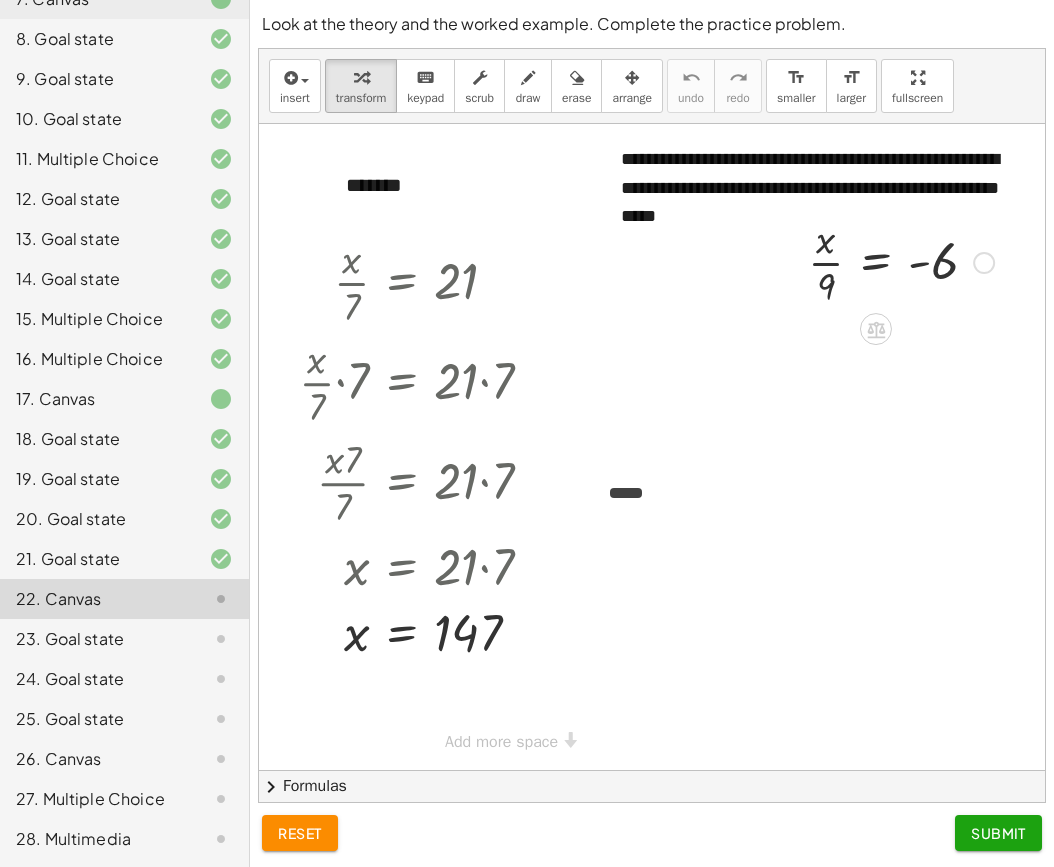 click at bounding box center (901, 261) 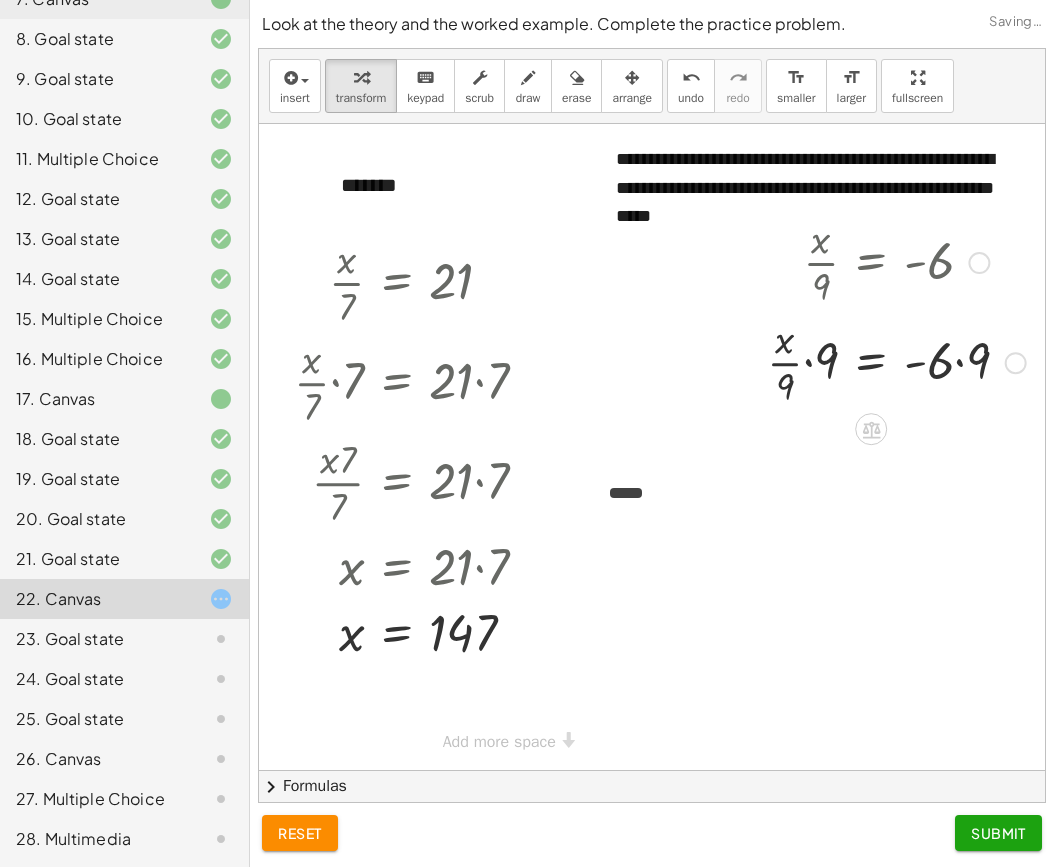 click at bounding box center (896, 361) 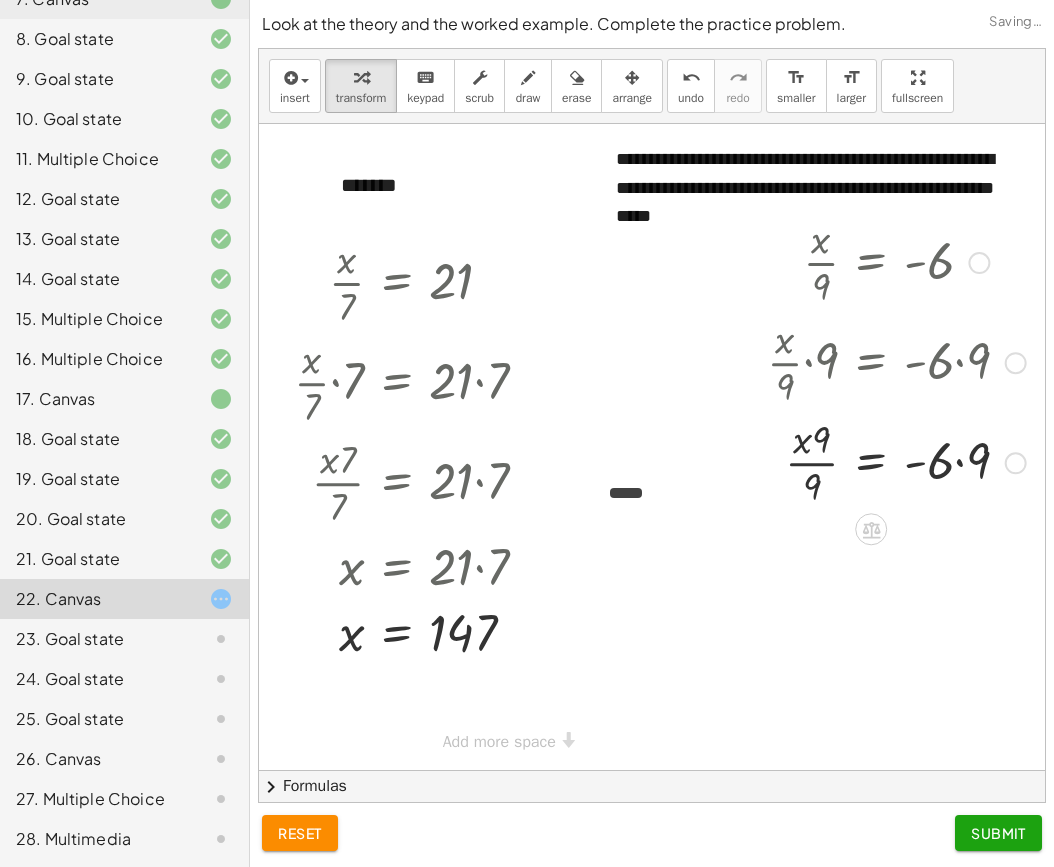 click at bounding box center [896, 461] 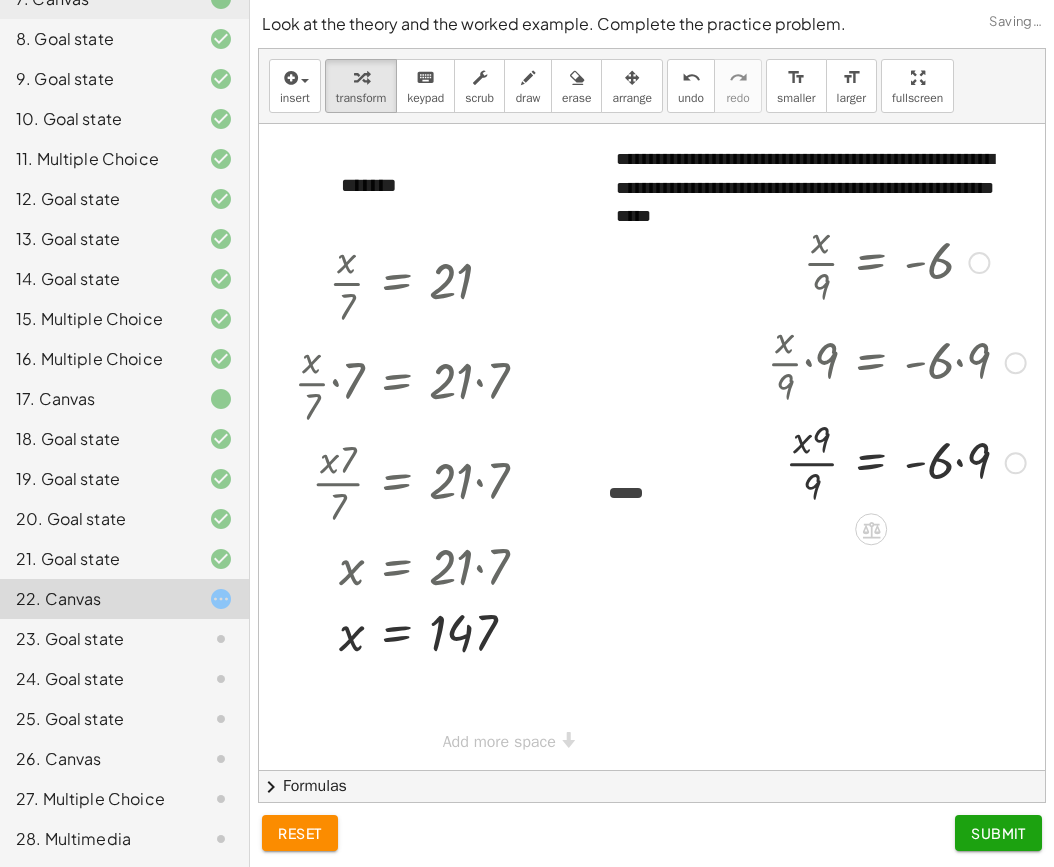 click at bounding box center (896, 461) 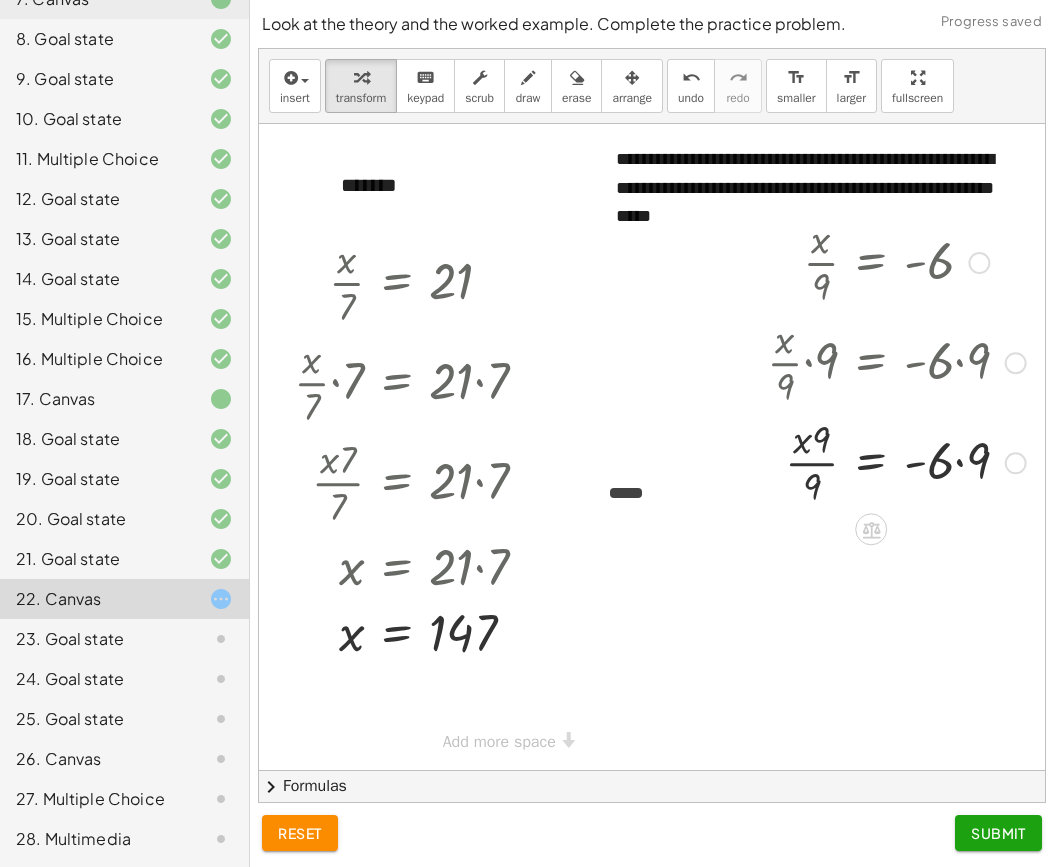 click at bounding box center [896, 461] 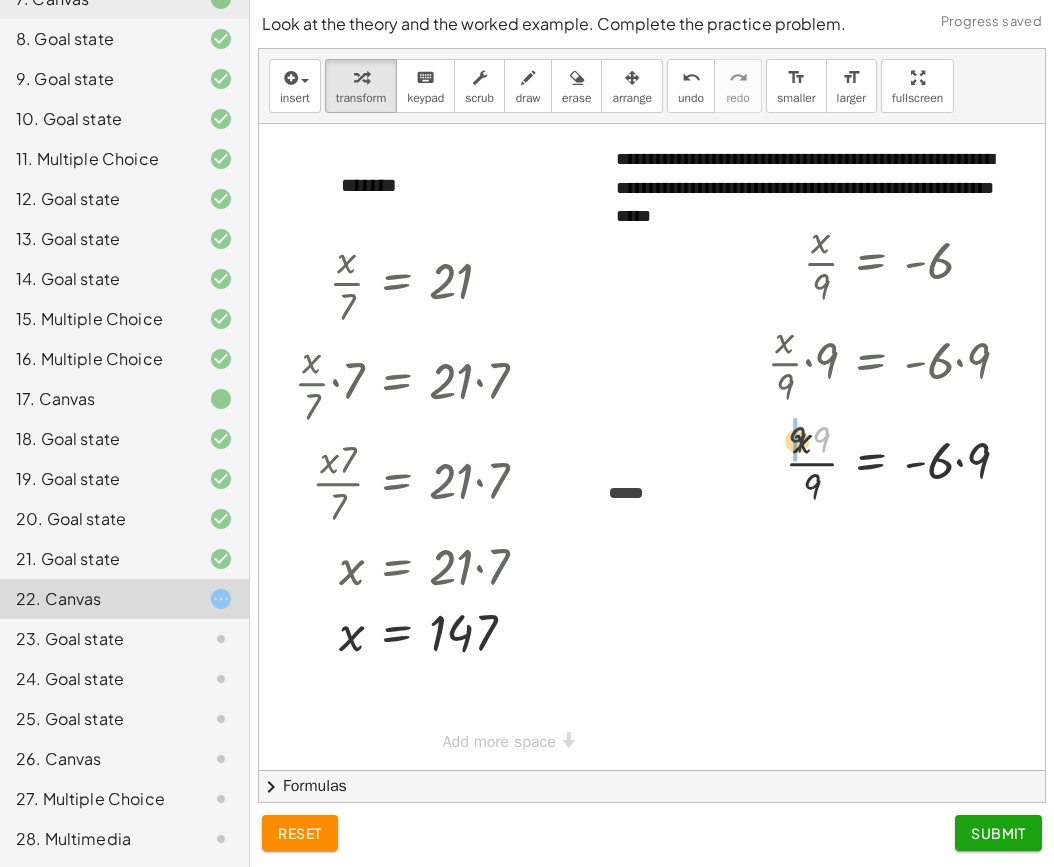 drag, startPoint x: 814, startPoint y: 434, endPoint x: 778, endPoint y: 434, distance: 36 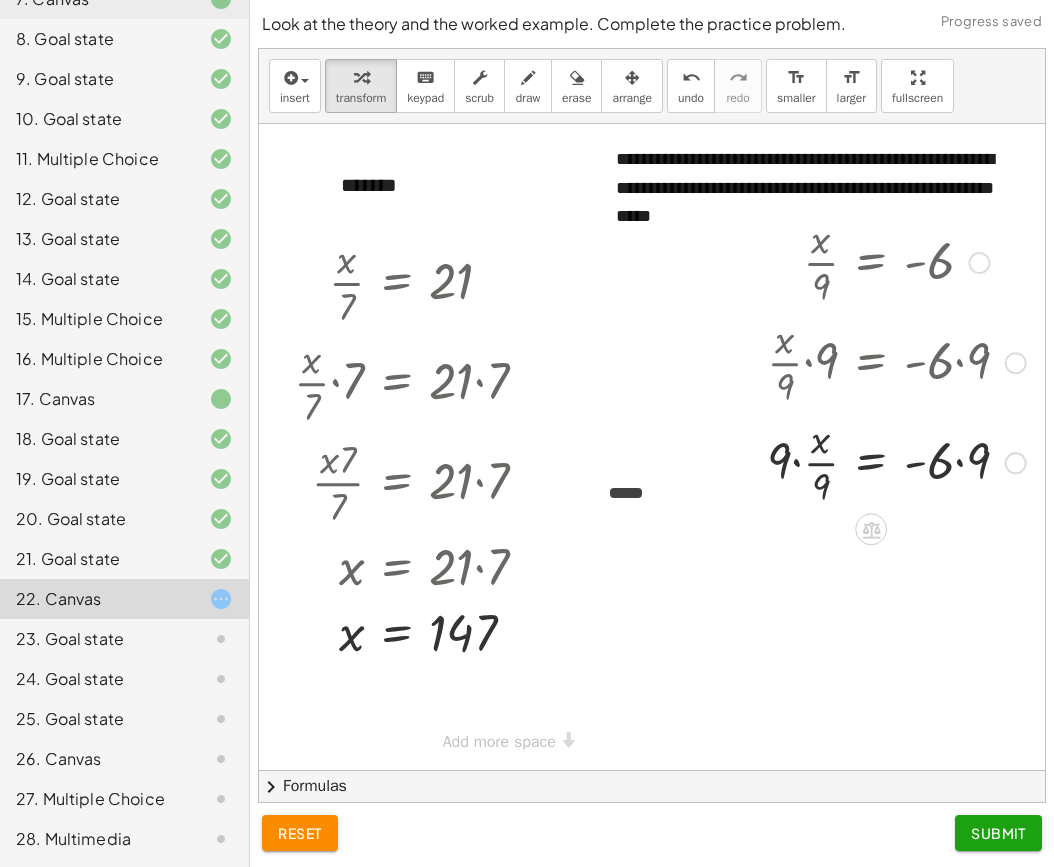 click at bounding box center (896, 461) 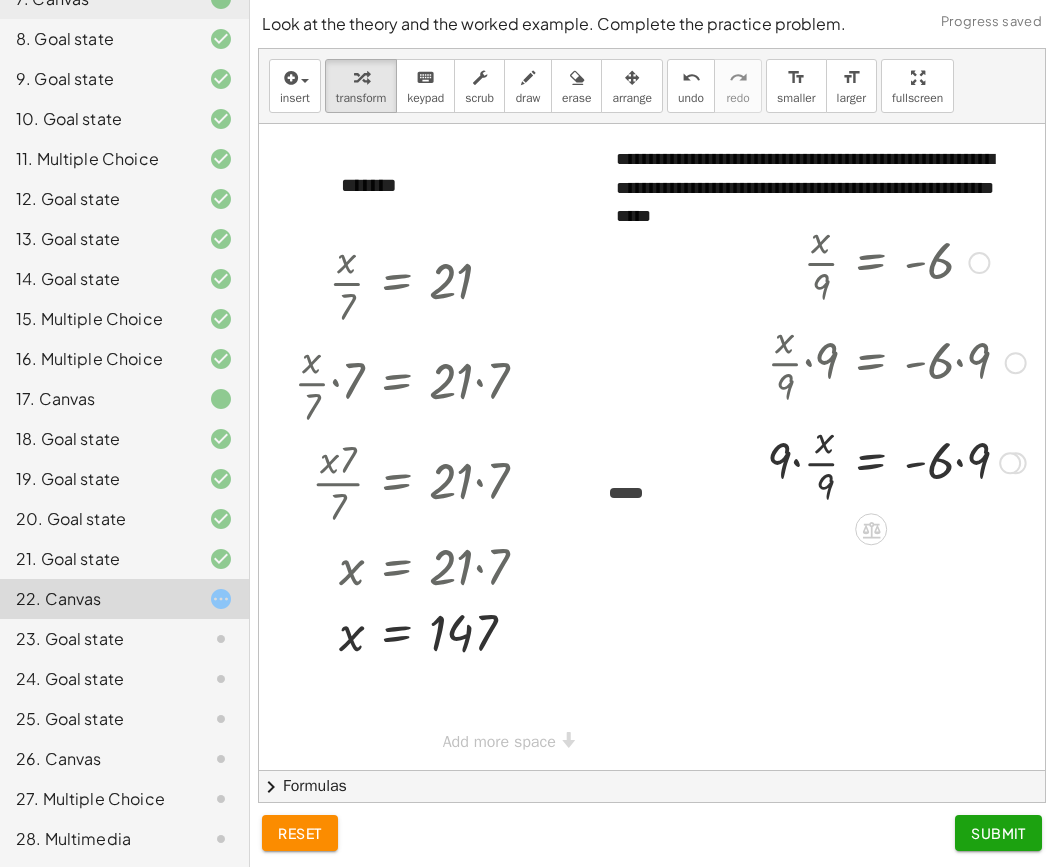 click at bounding box center (896, 461) 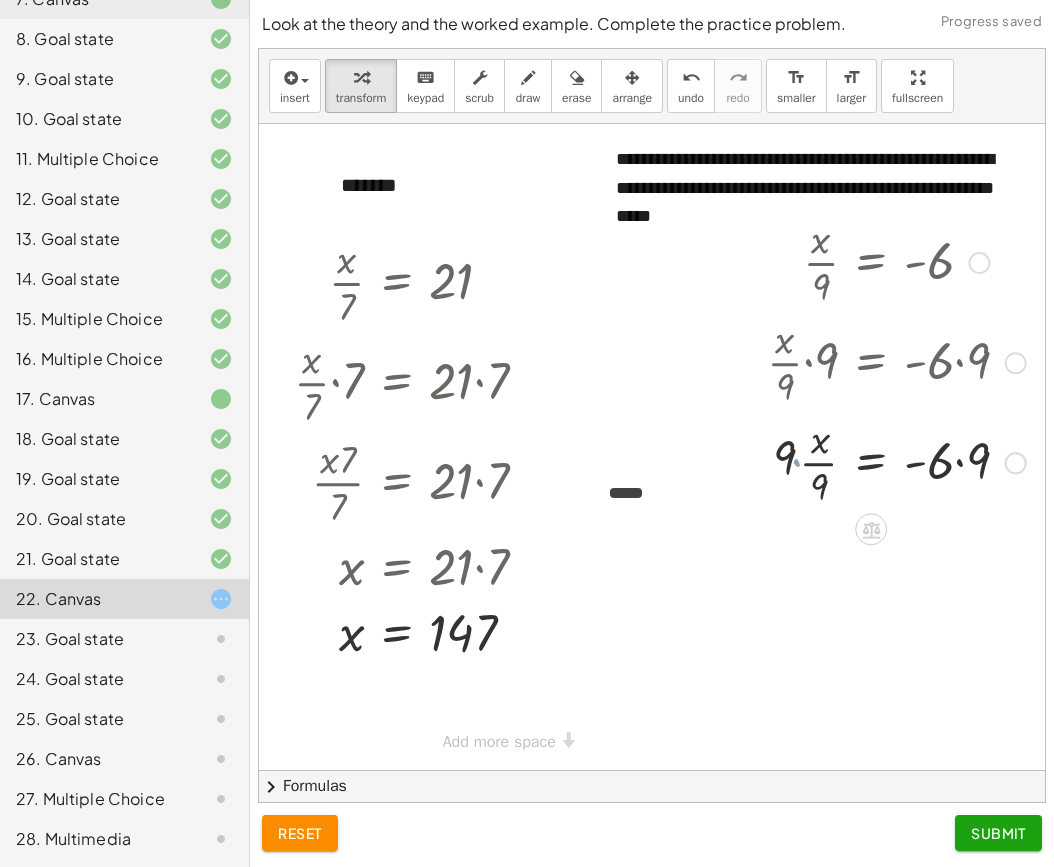 click at bounding box center (896, 461) 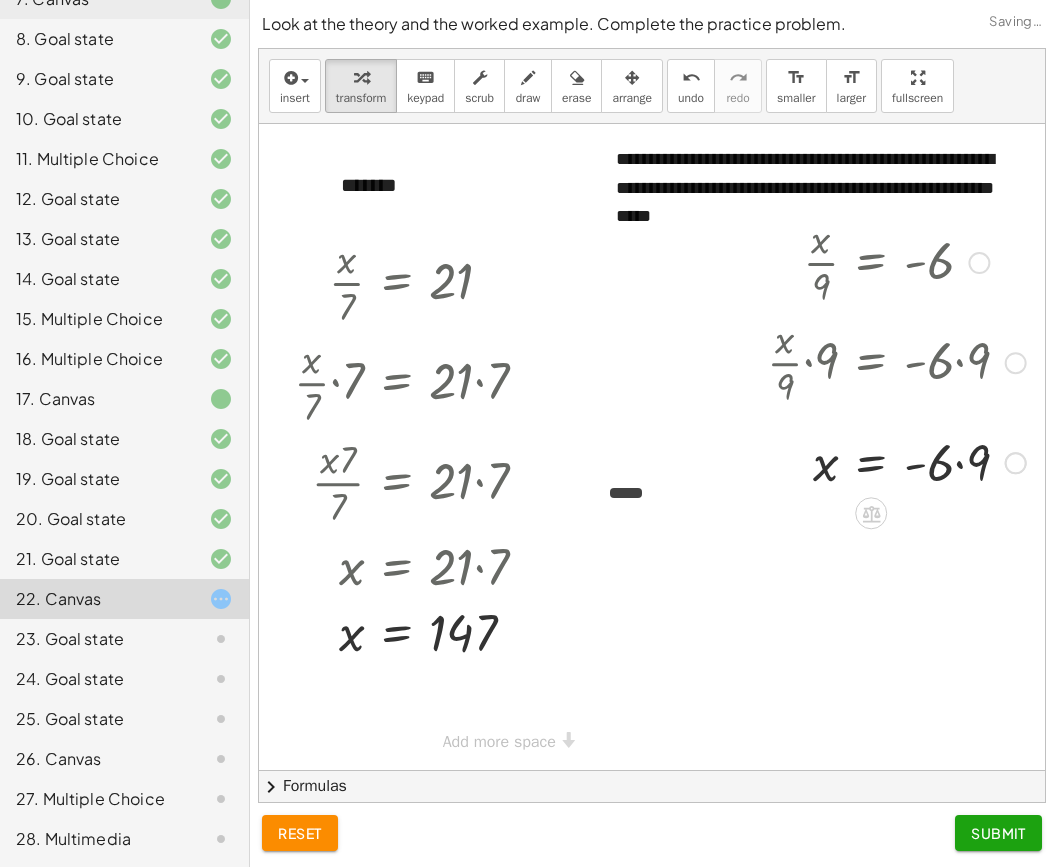 click at bounding box center (896, 461) 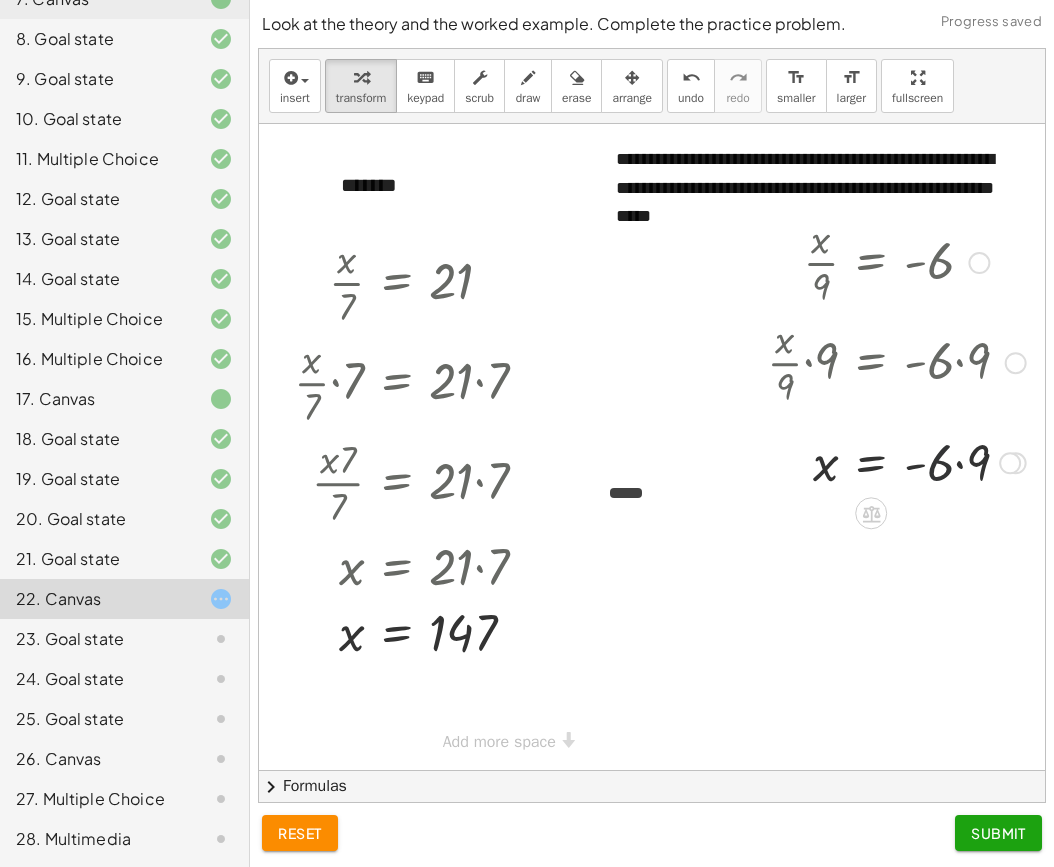click at bounding box center (896, 461) 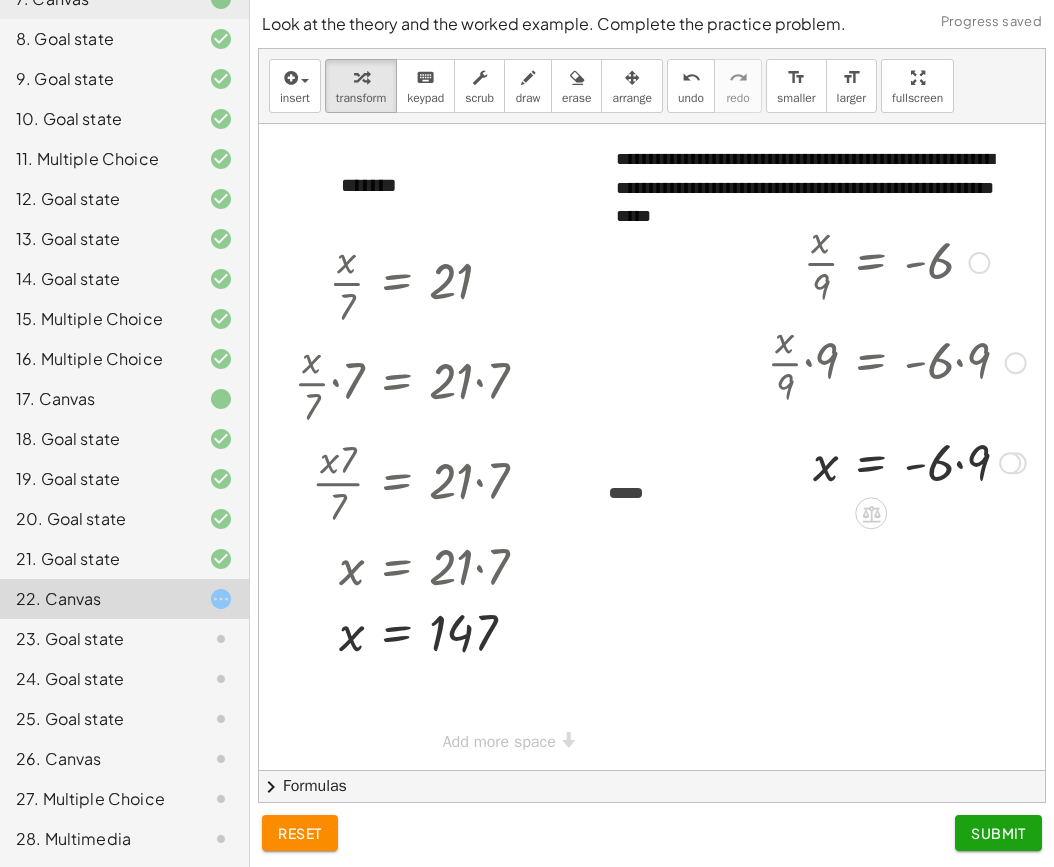 click at bounding box center [896, 461] 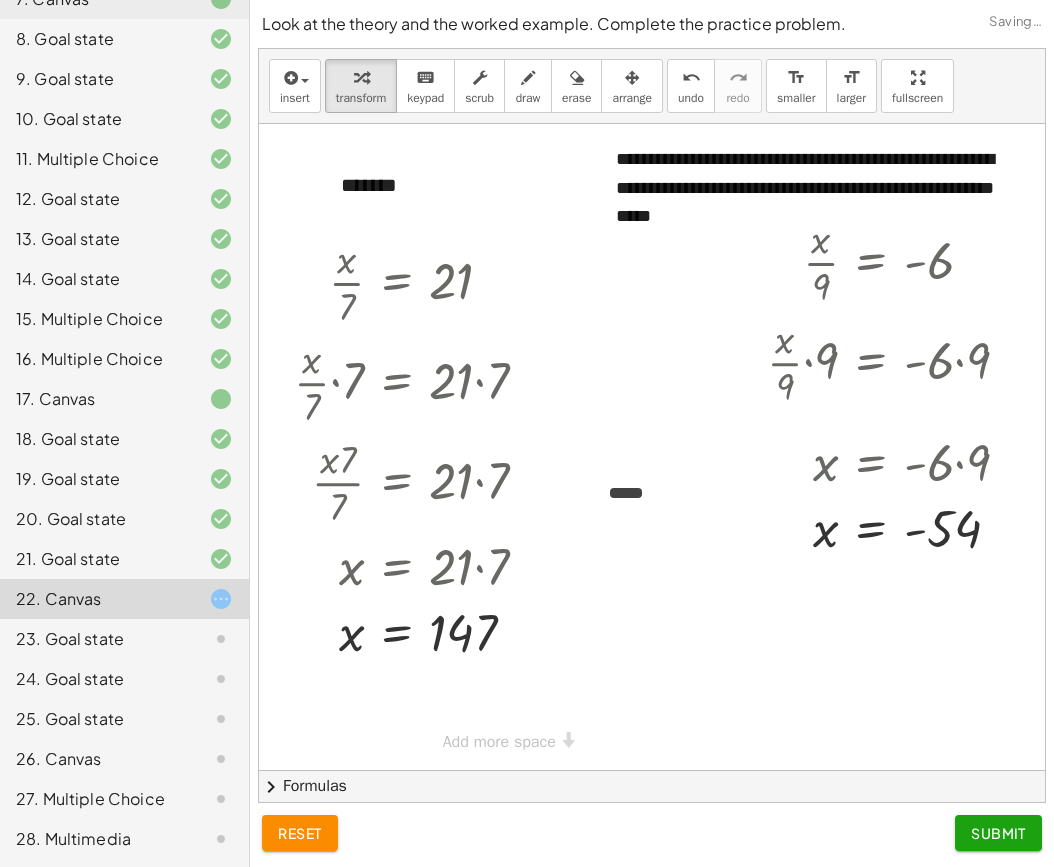 click on "Submit" 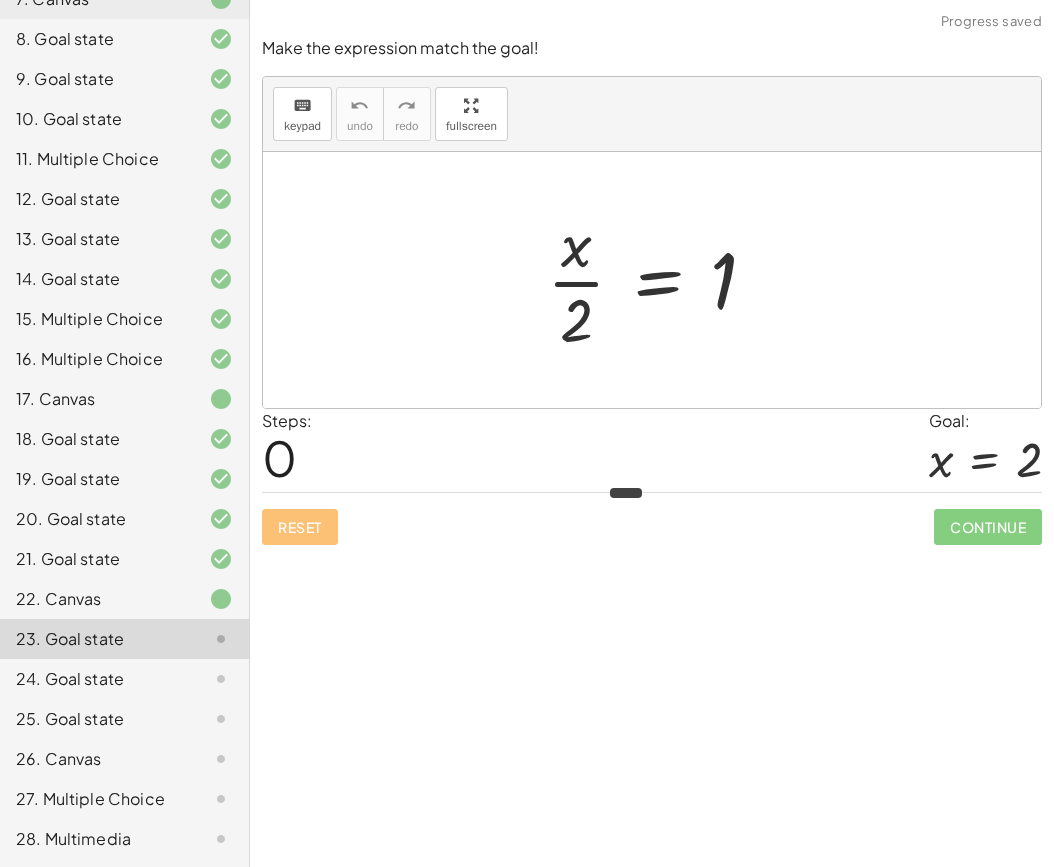click at bounding box center [659, 280] 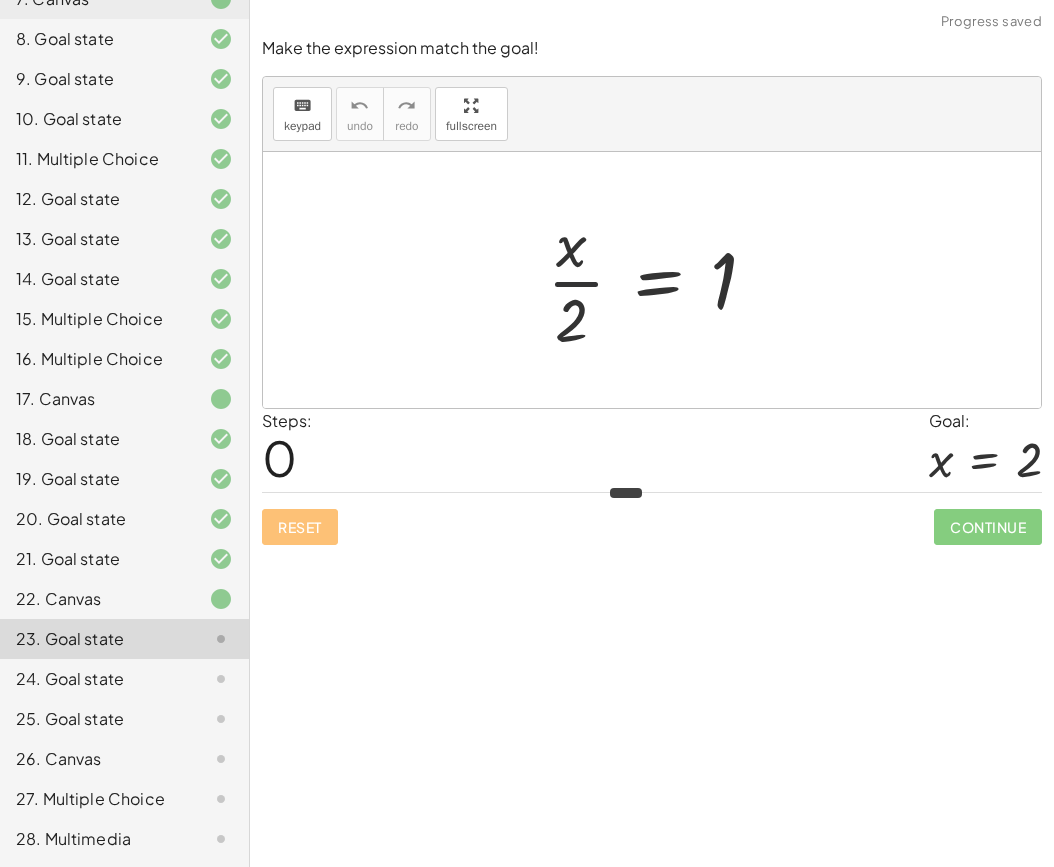 click at bounding box center (659, 280) 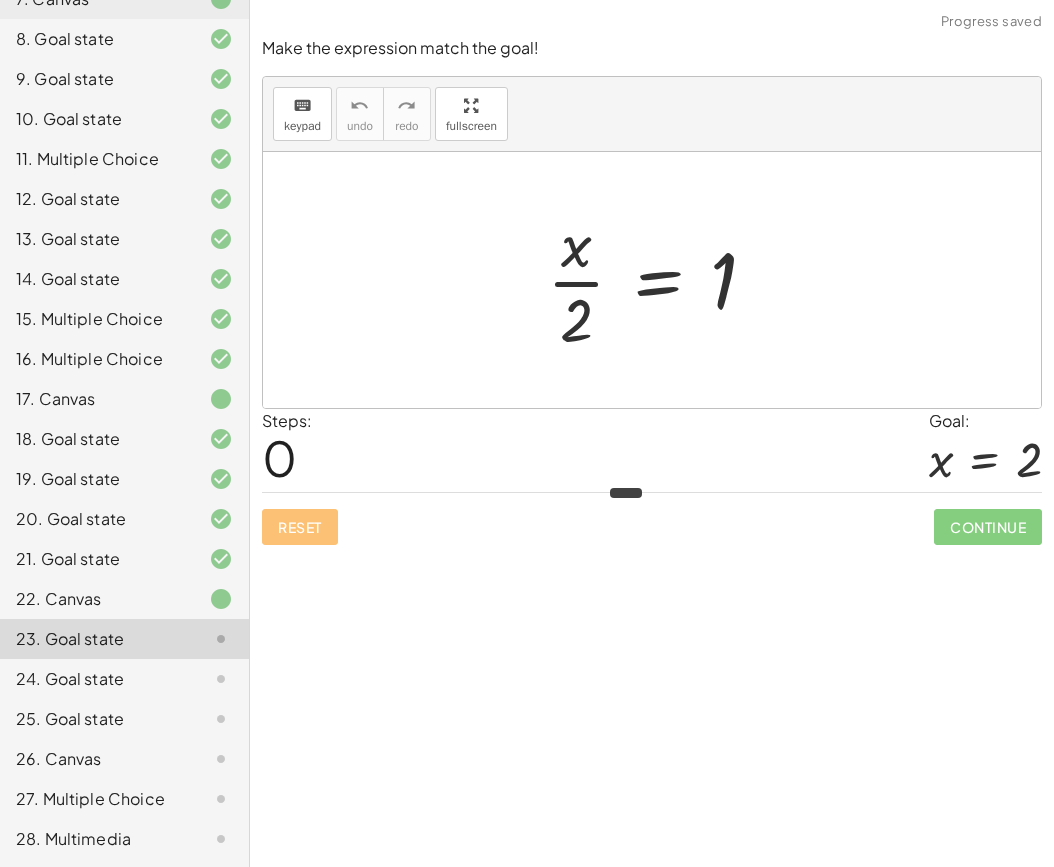 click at bounding box center (659, 280) 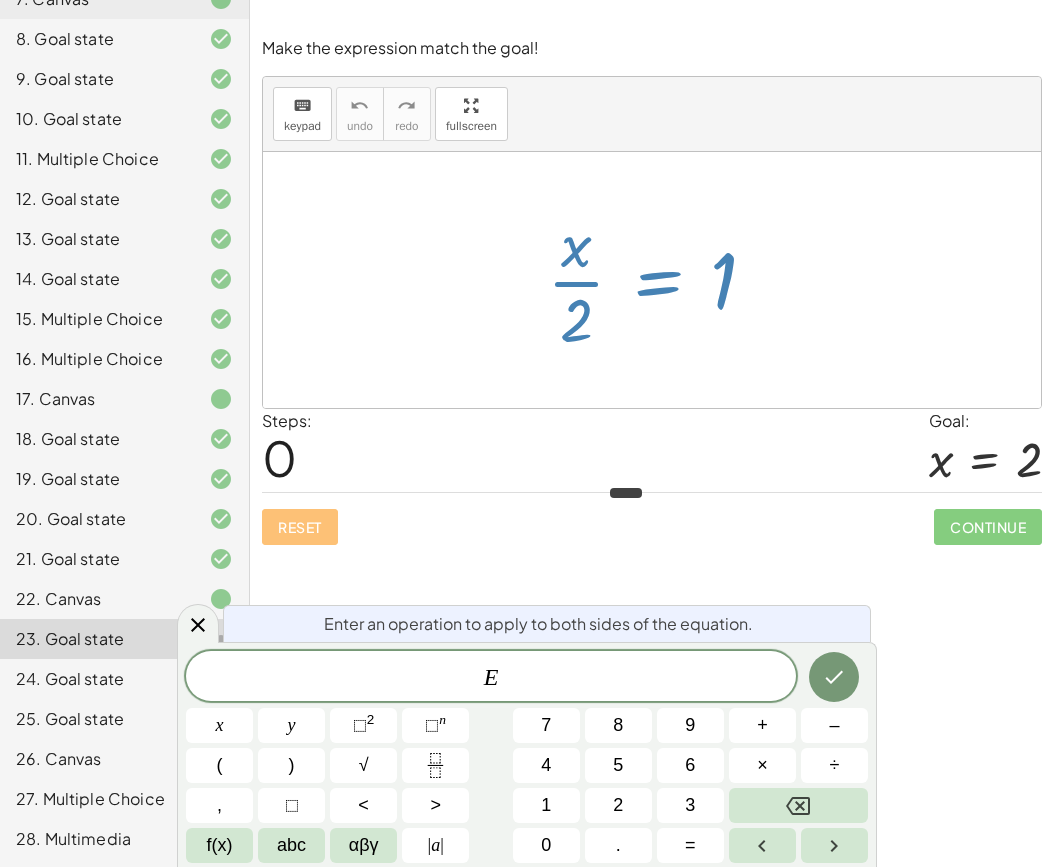 click at bounding box center (659, 280) 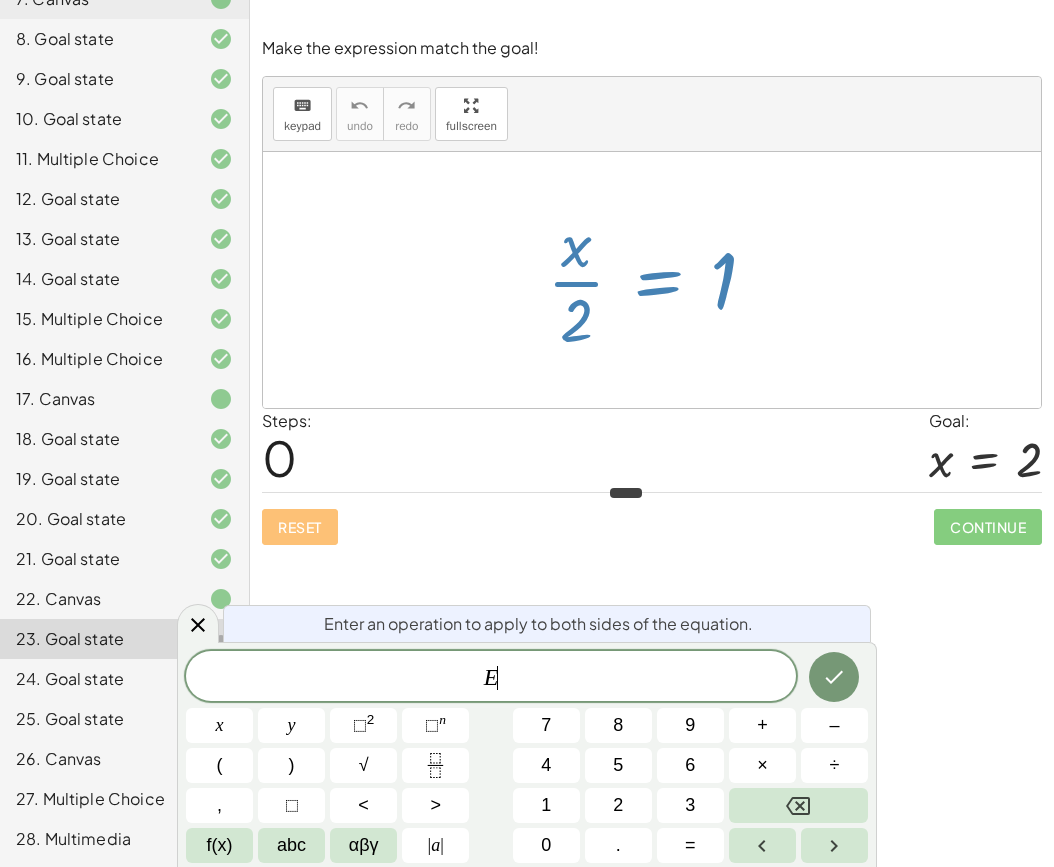 click at bounding box center [659, 280] 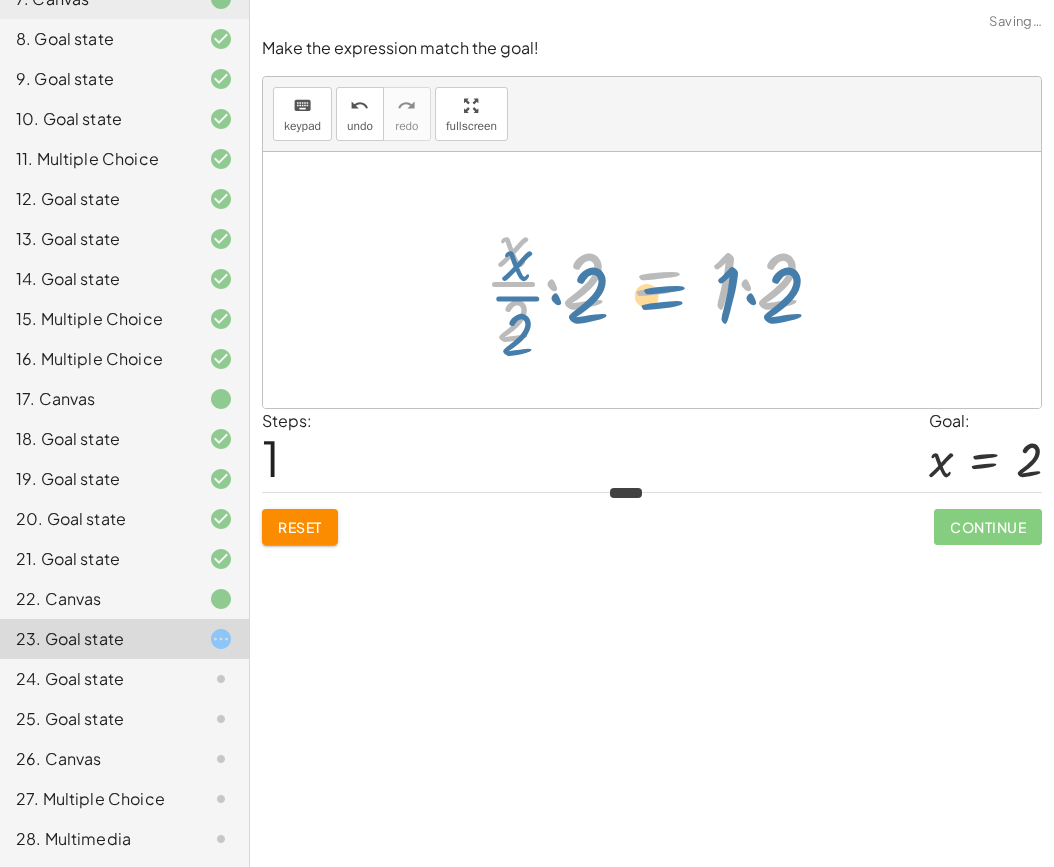 drag, startPoint x: 608, startPoint y: 260, endPoint x: 655, endPoint y: 250, distance: 48.052055 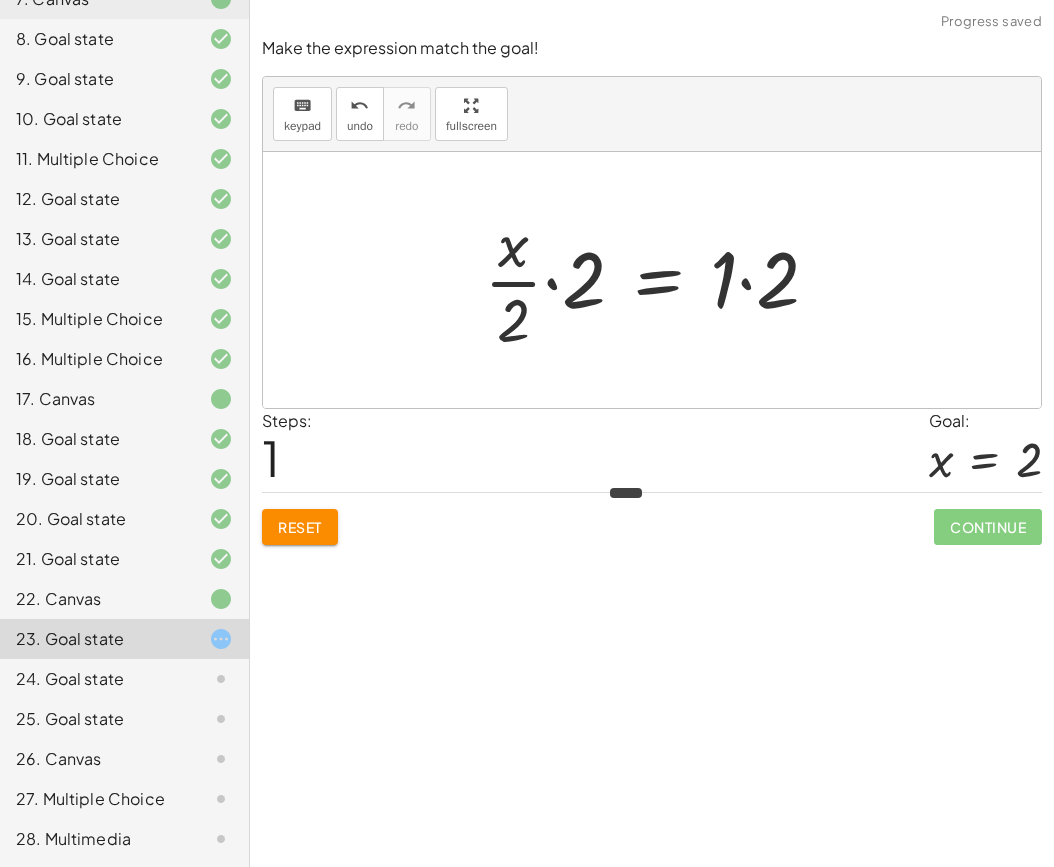 click at bounding box center [659, 280] 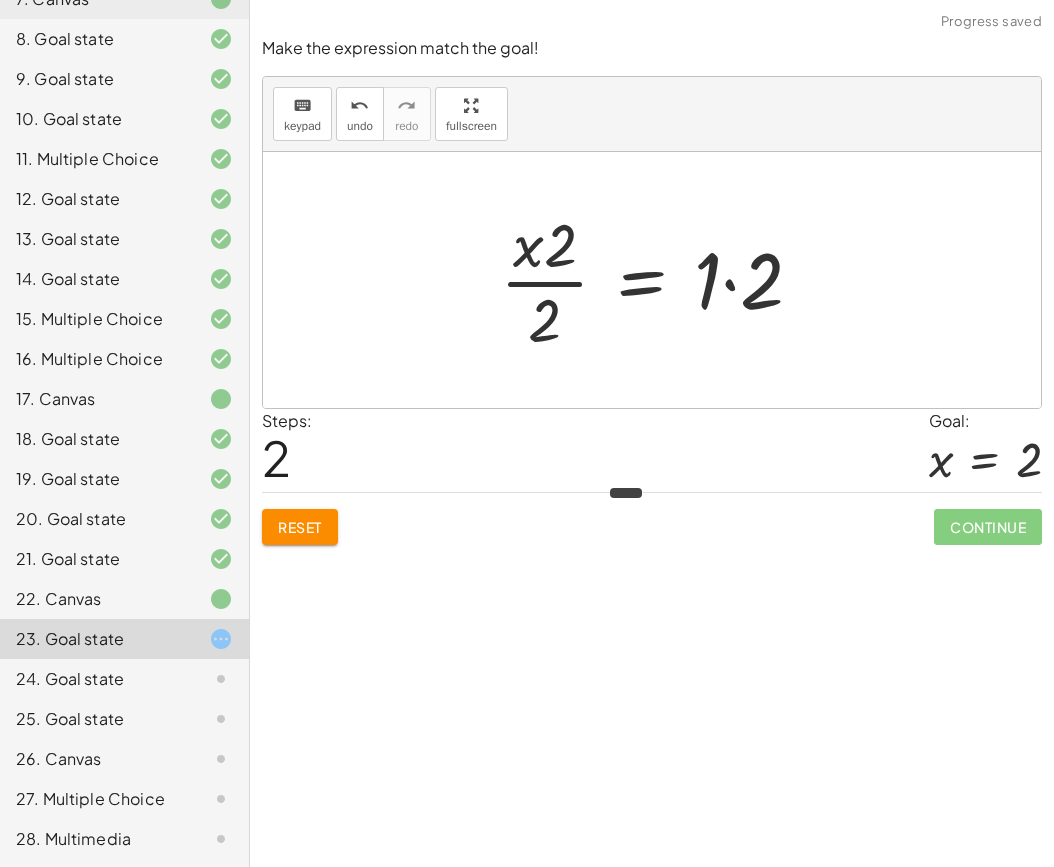 click at bounding box center (659, 280) 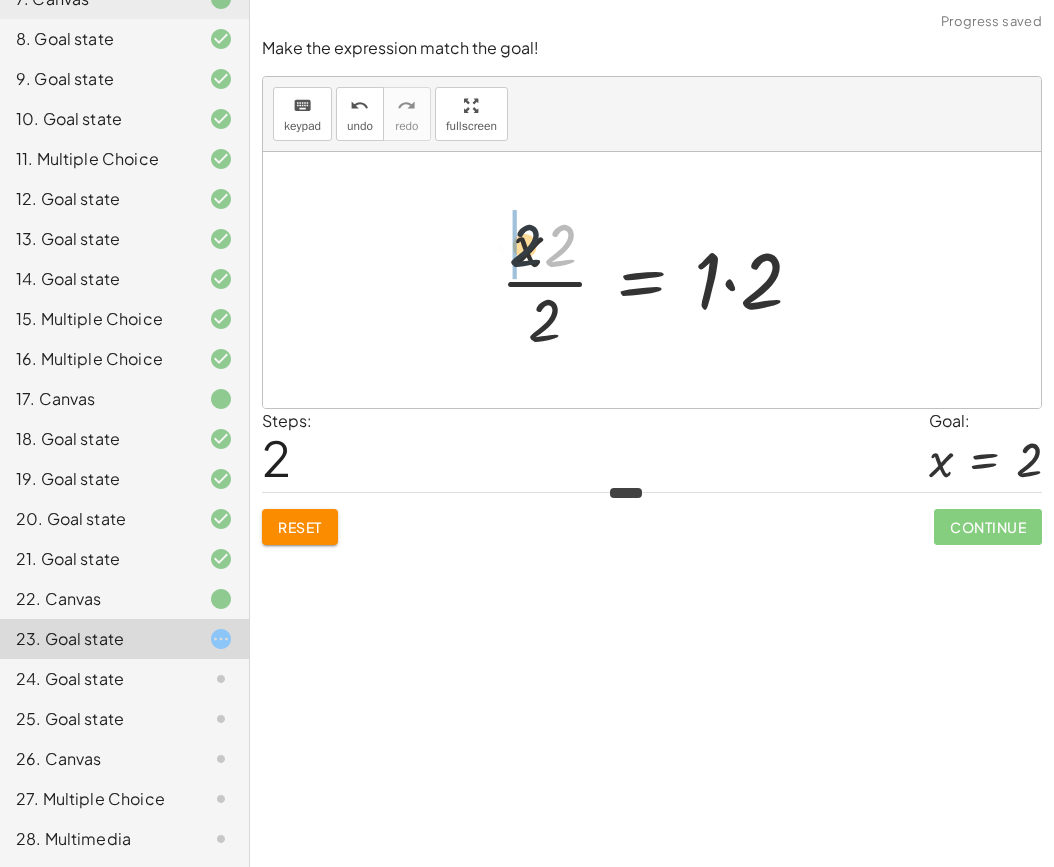 drag, startPoint x: 553, startPoint y: 249, endPoint x: 512, endPoint y: 249, distance: 41 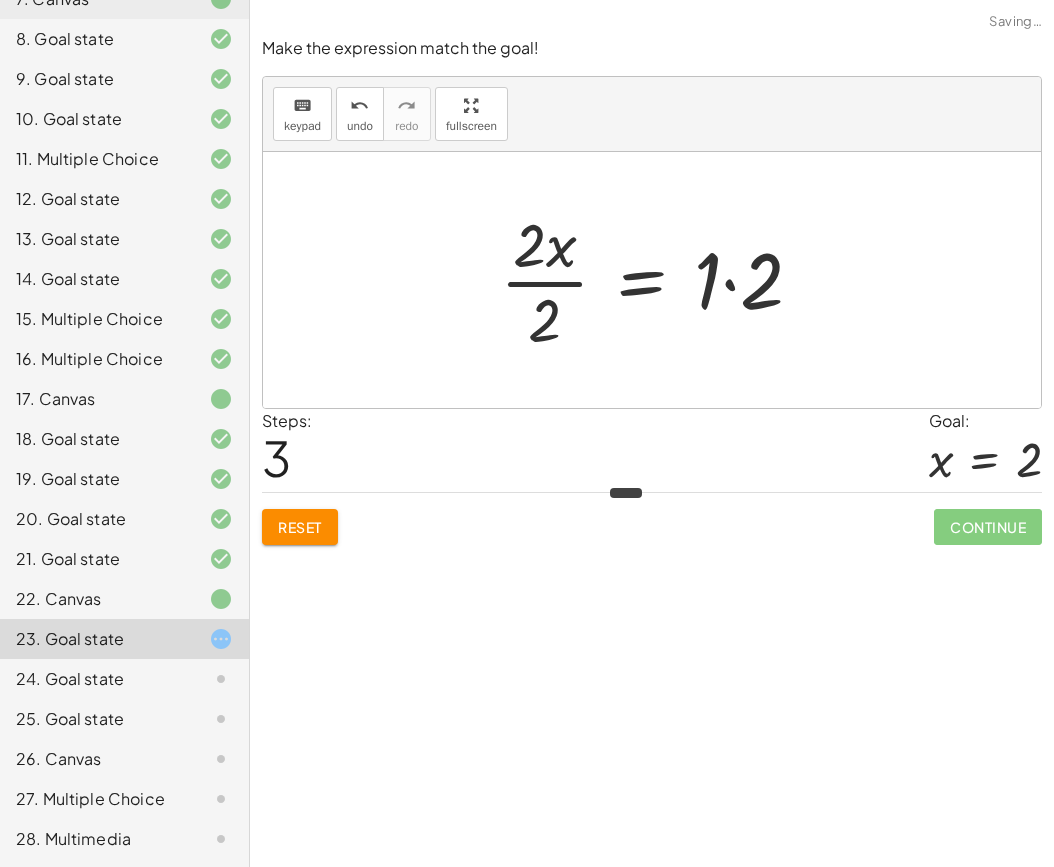 click at bounding box center [659, 280] 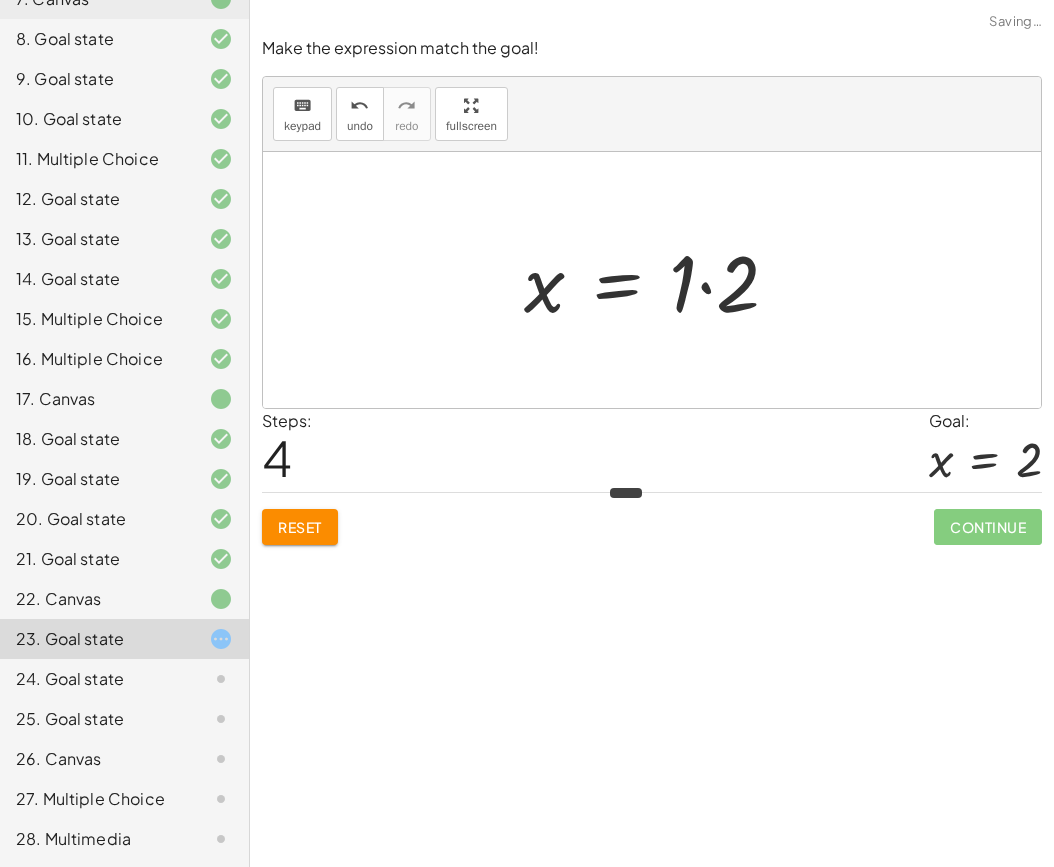 click at bounding box center (659, 280) 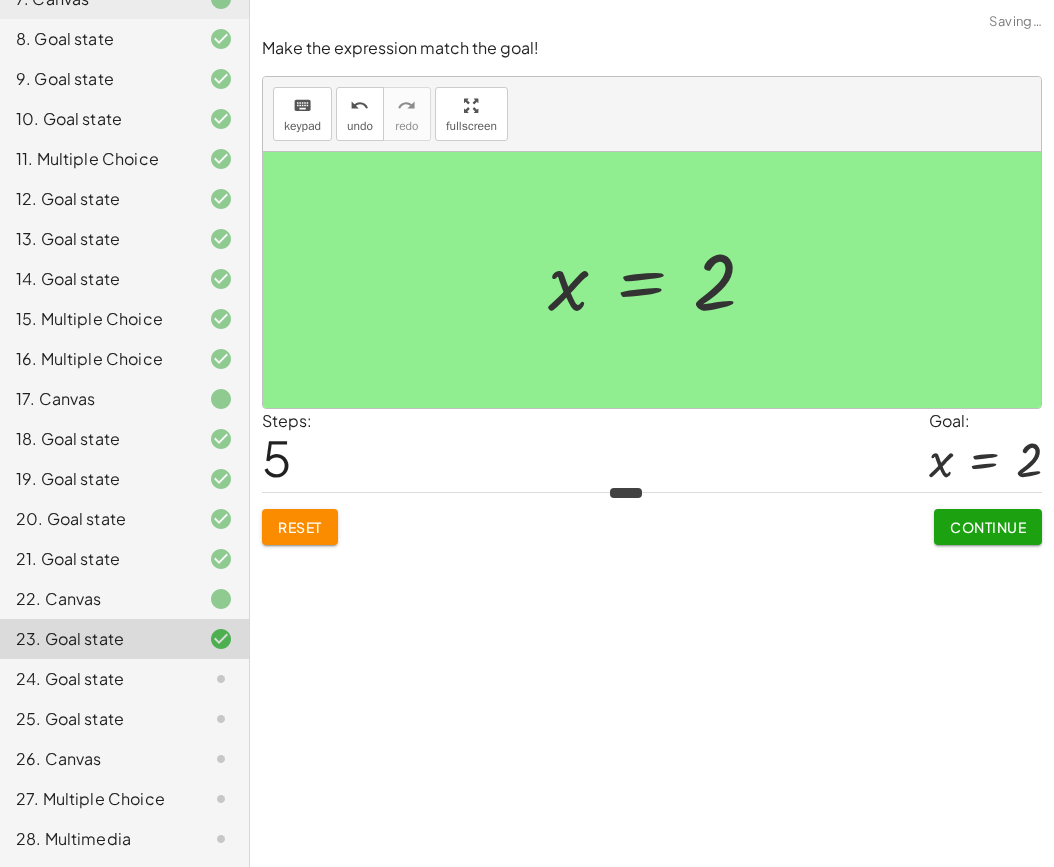 click on "Continue" 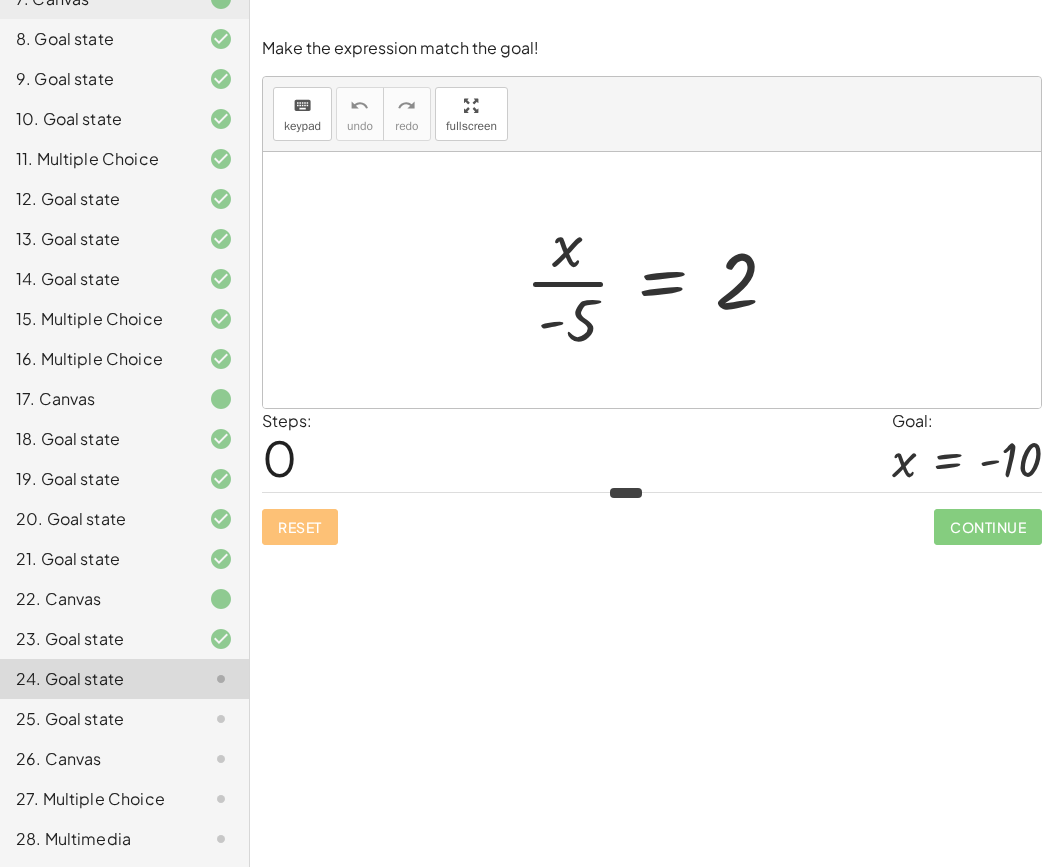 drag, startPoint x: 1027, startPoint y: 550, endPoint x: 662, endPoint y: 269, distance: 460.6365 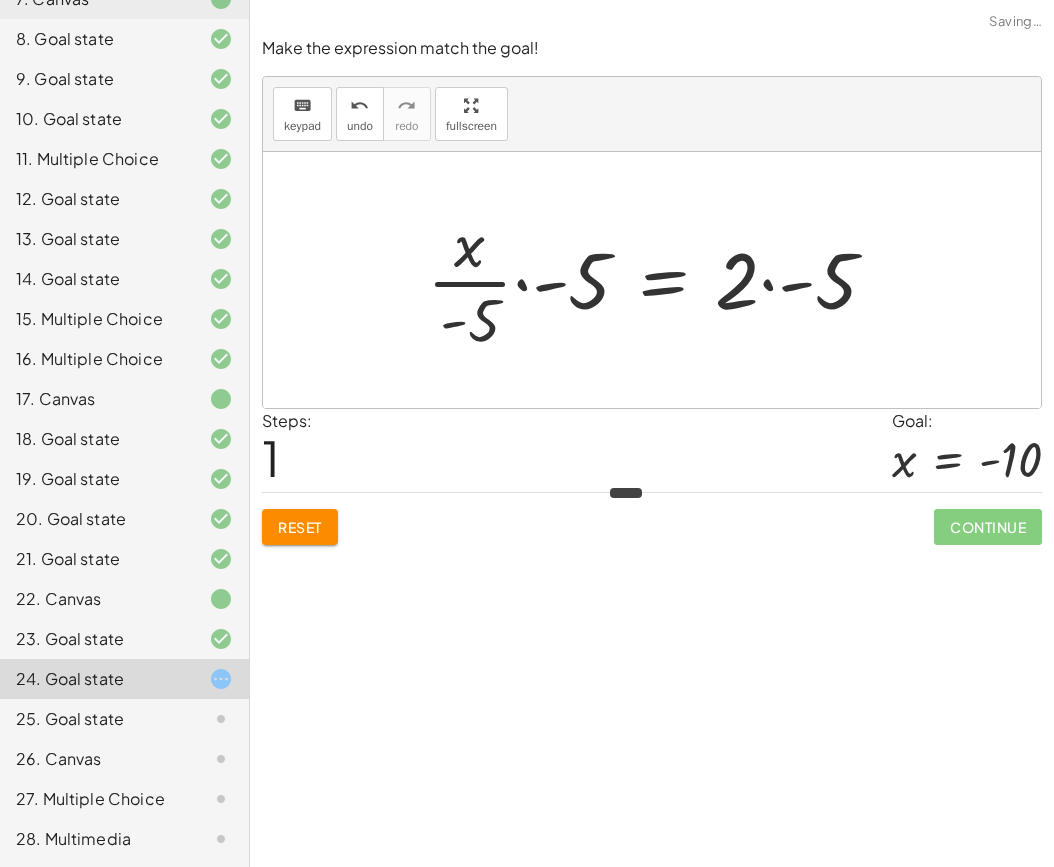click at bounding box center [660, 280] 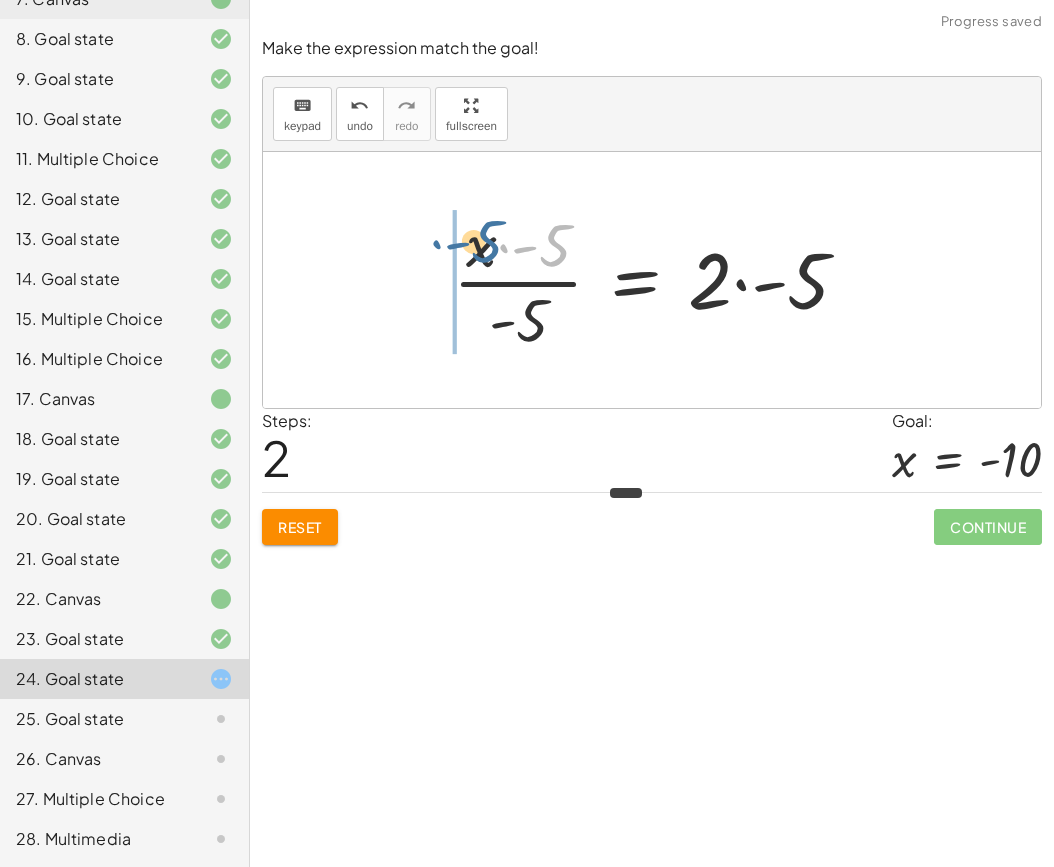 drag, startPoint x: 551, startPoint y: 247, endPoint x: 469, endPoint y: 242, distance: 82.1523 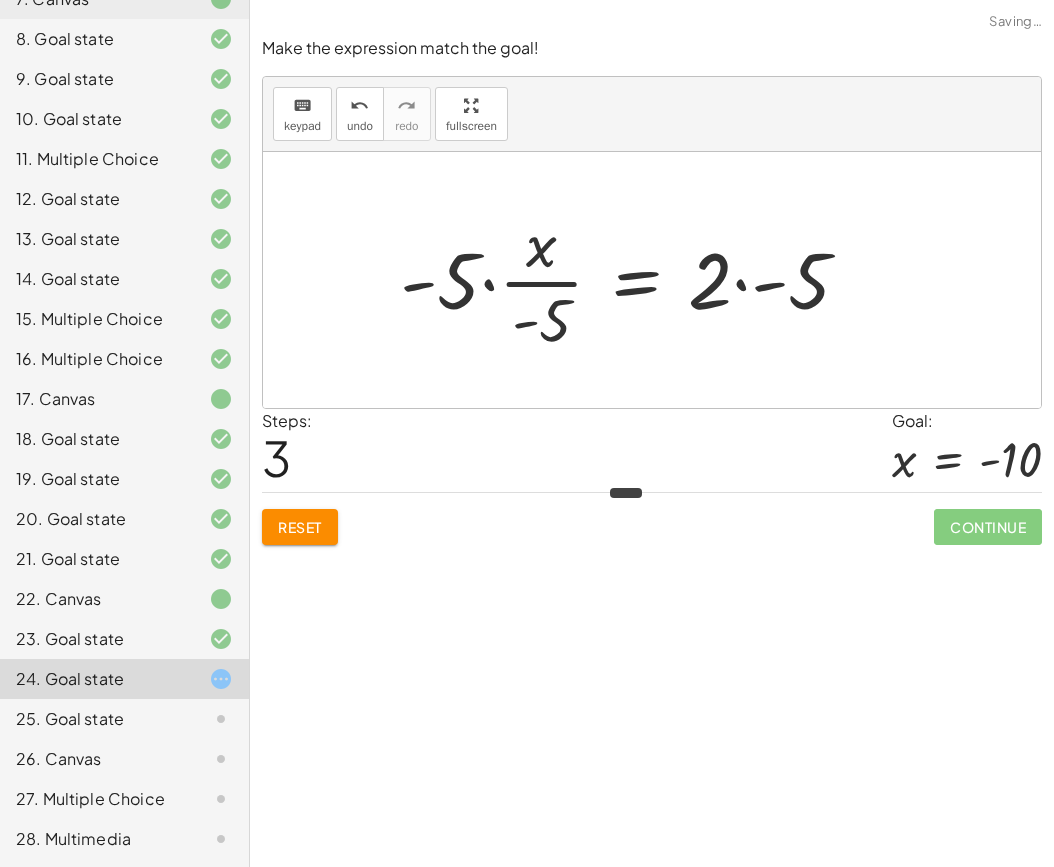 click at bounding box center (633, 280) 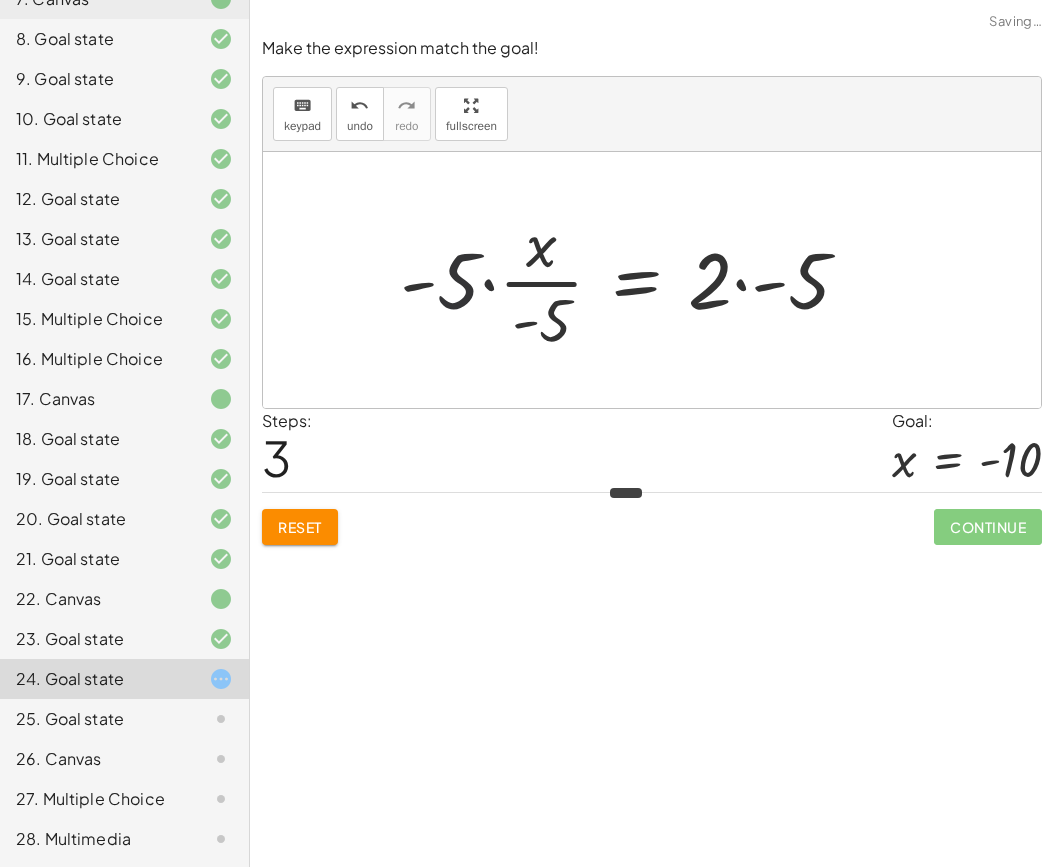 click at bounding box center (633, 280) 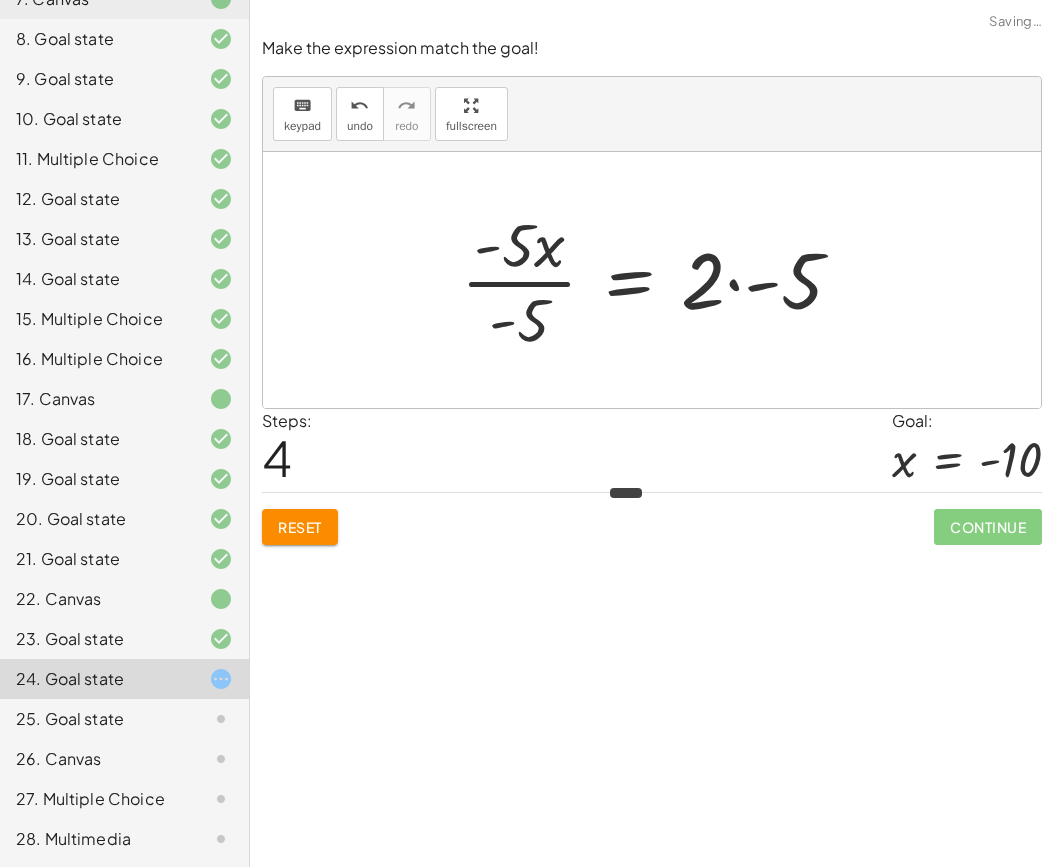 click at bounding box center (660, 280) 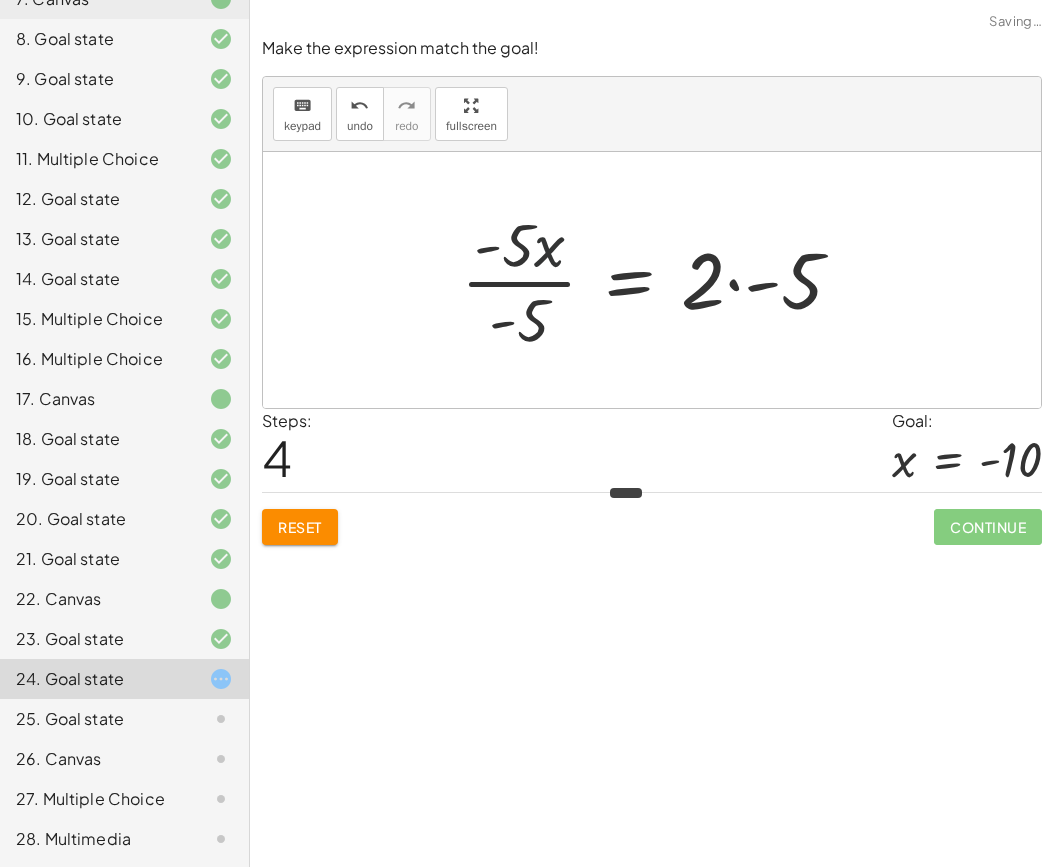 click at bounding box center (660, 280) 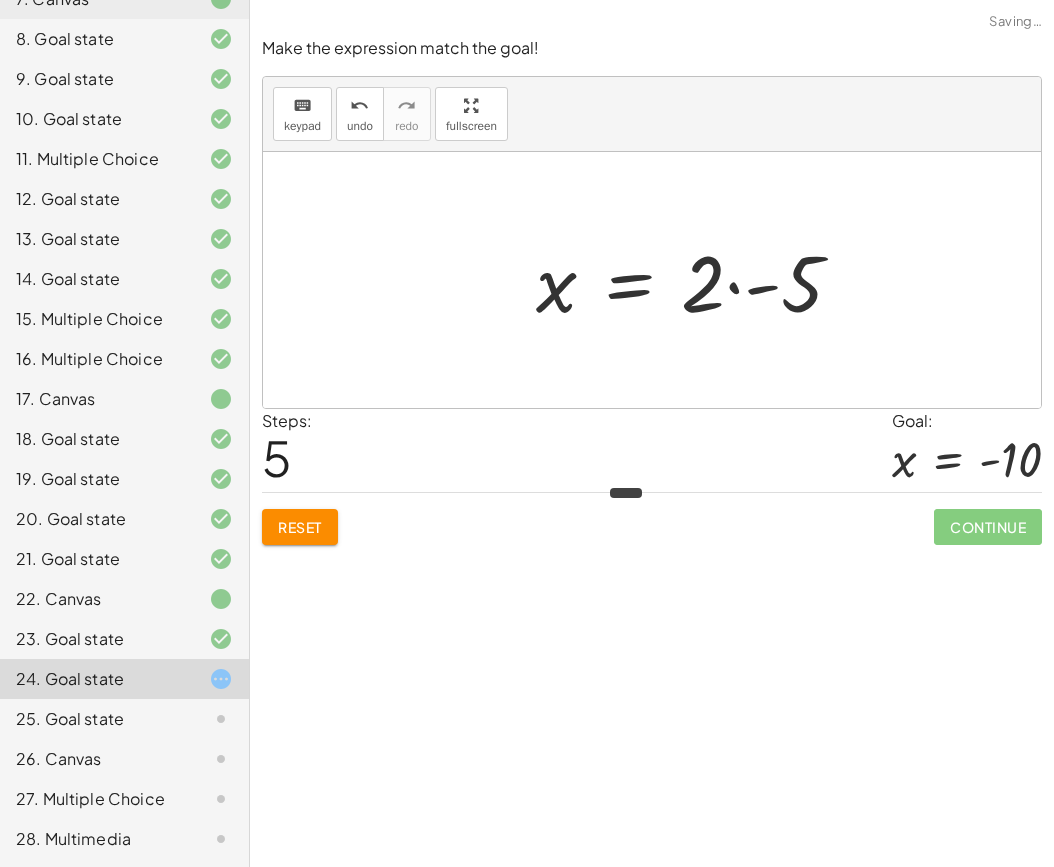 click at bounding box center (697, 280) 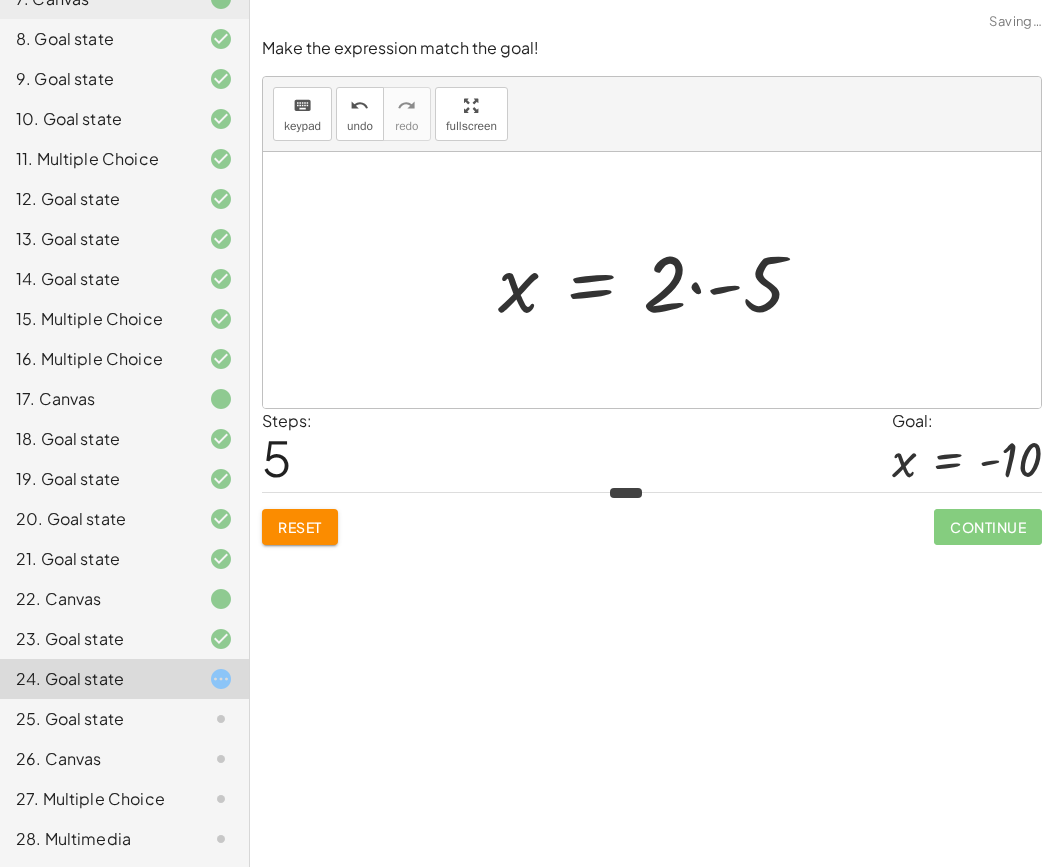 click at bounding box center [659, 280] 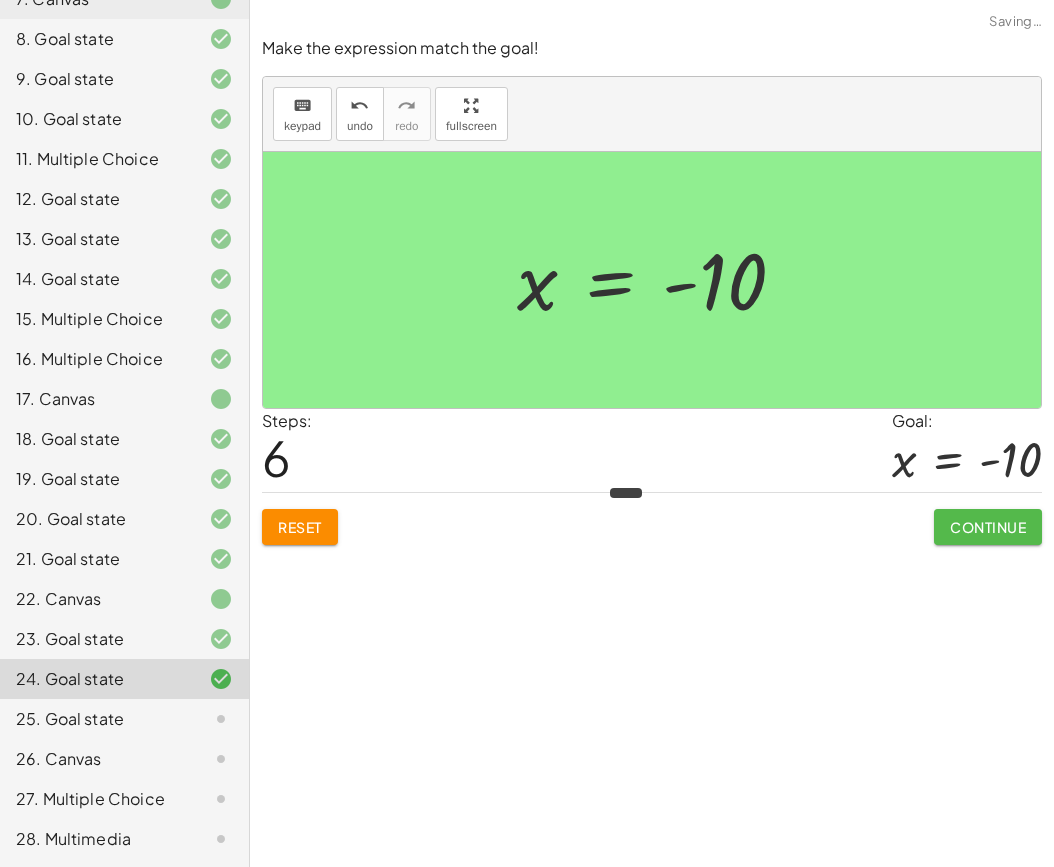 click on "Continue" 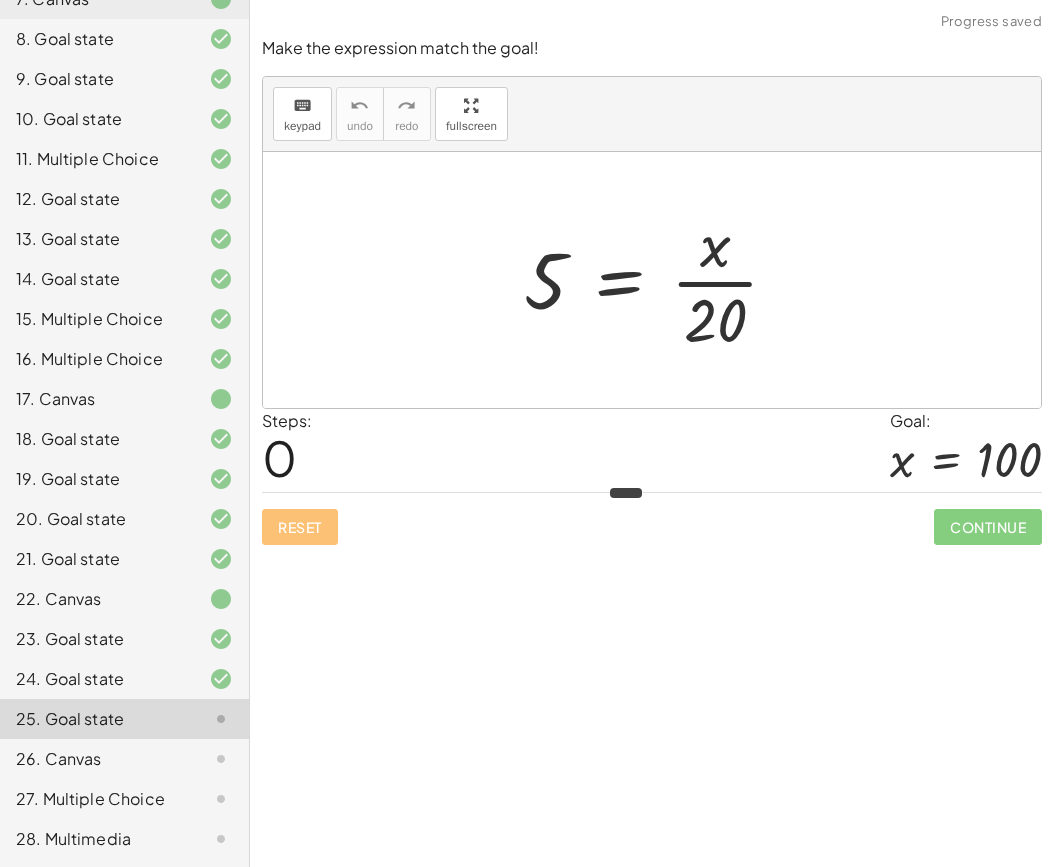 click at bounding box center (659, 280) 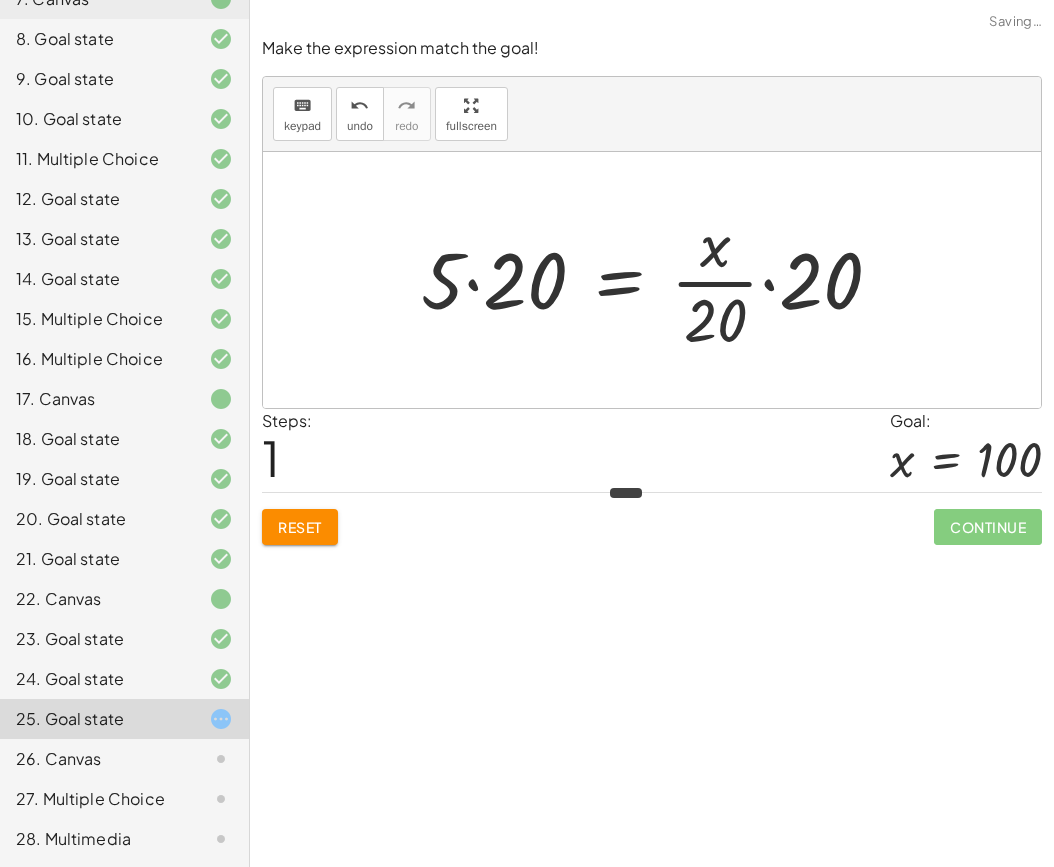 click at bounding box center [659, 280] 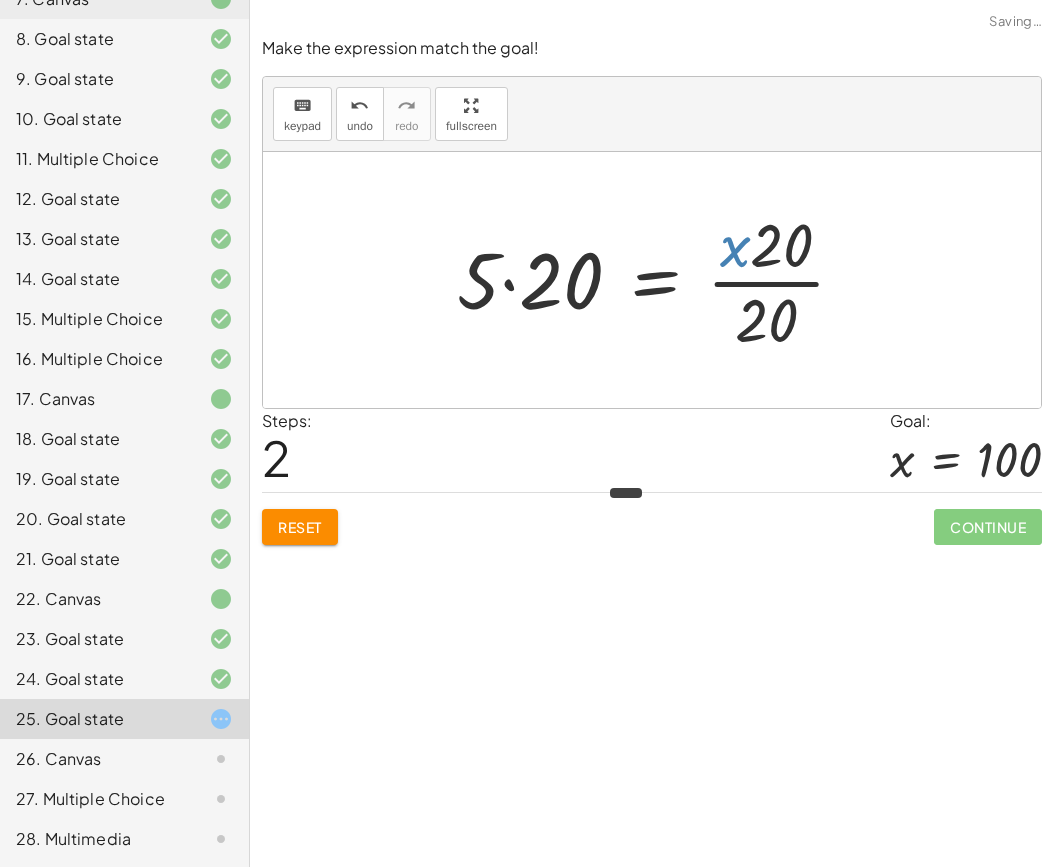 click at bounding box center [659, 280] 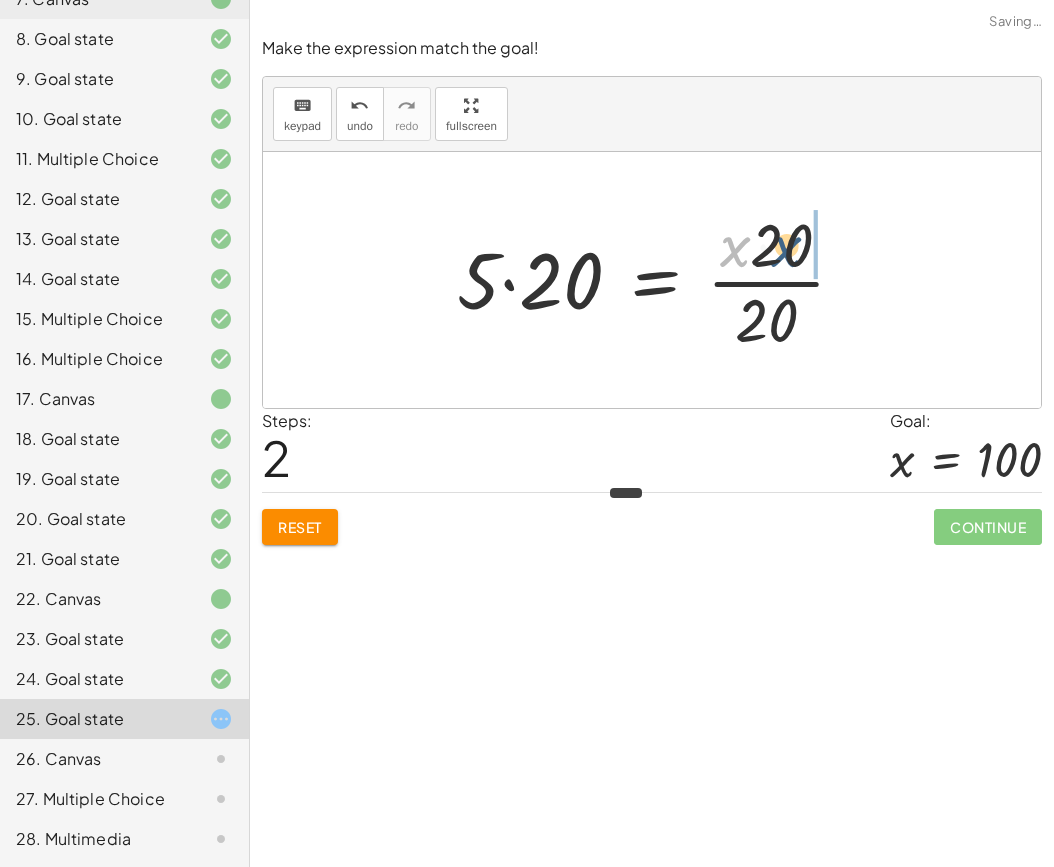 drag, startPoint x: 744, startPoint y: 249, endPoint x: 805, endPoint y: 247, distance: 61.03278 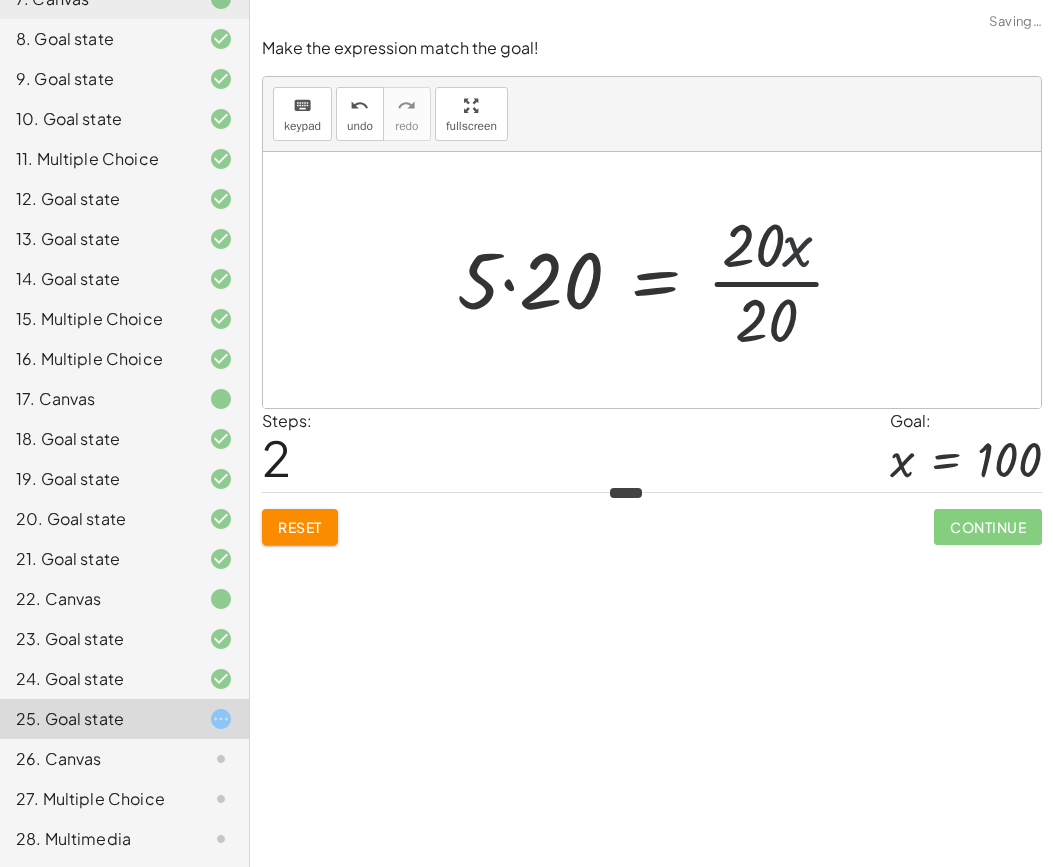 click at bounding box center [659, 280] 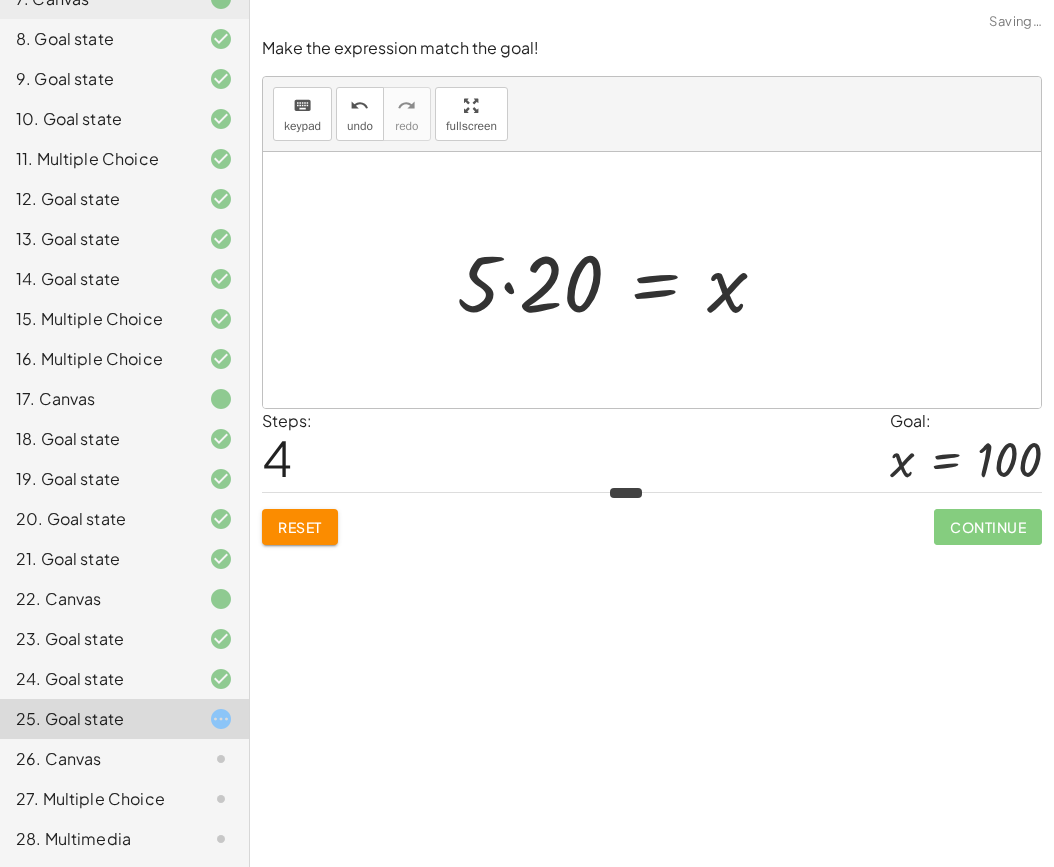 click at bounding box center [620, 280] 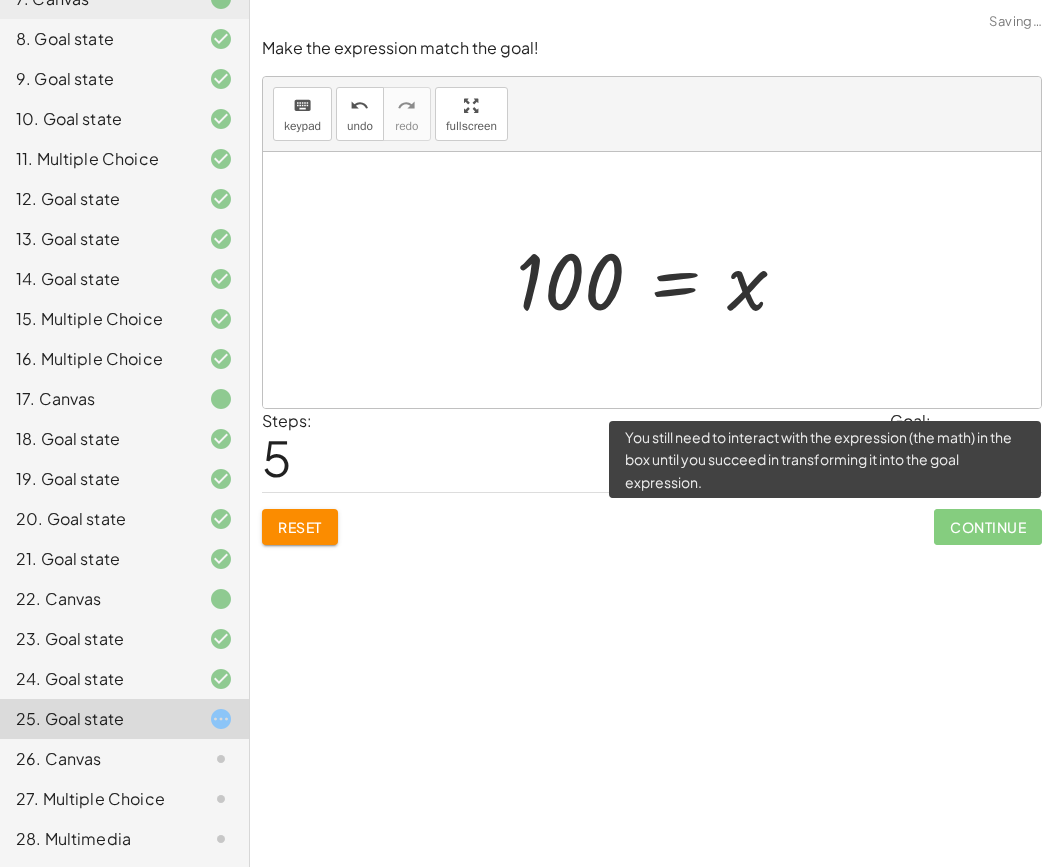 click on "Continue" 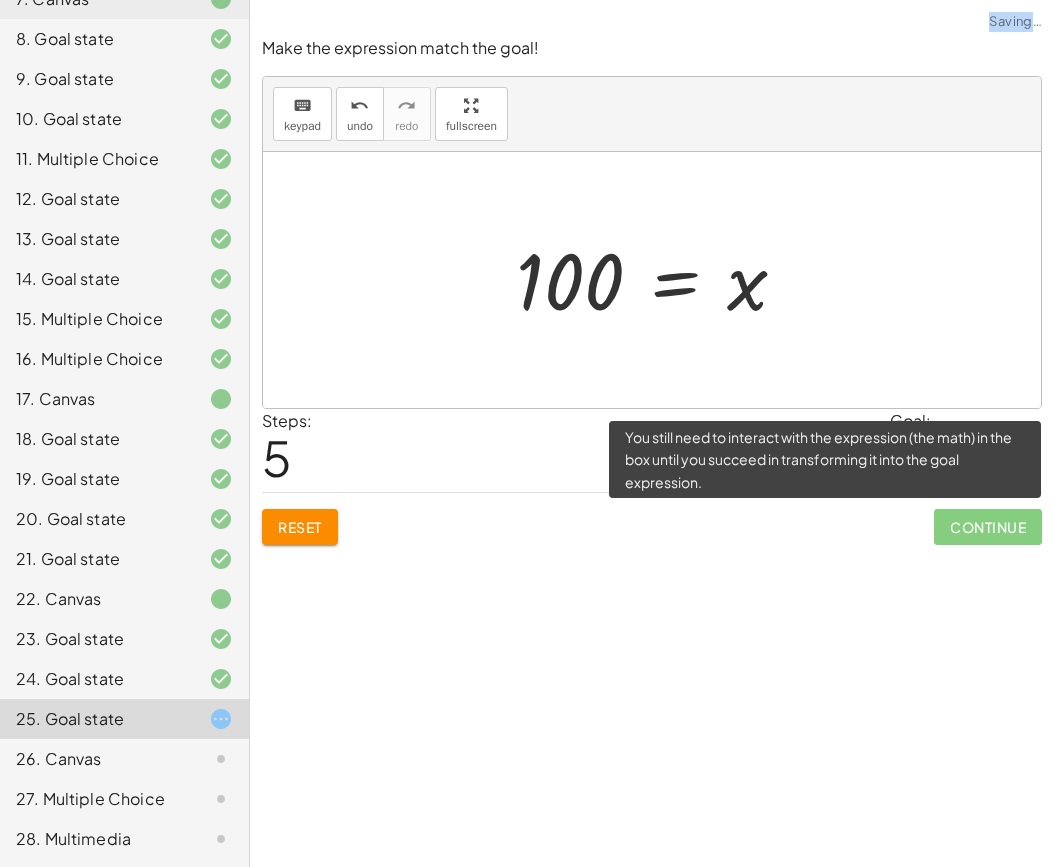 click on "Continue" 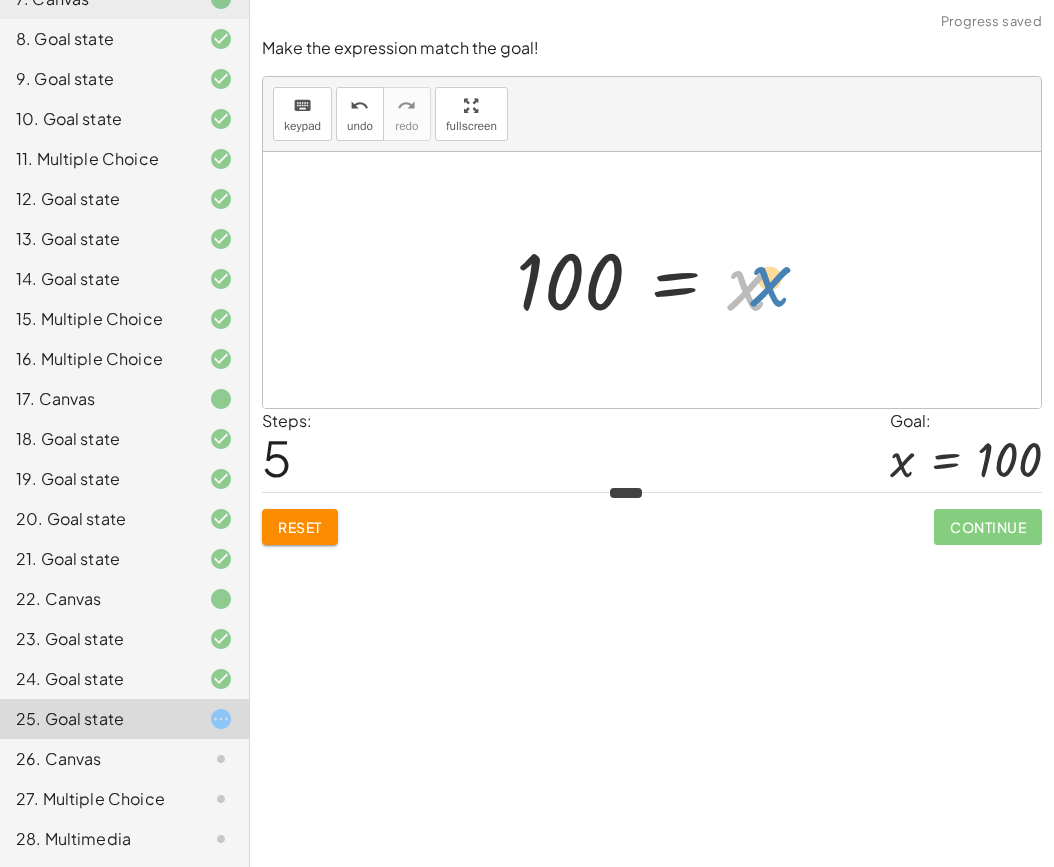 drag, startPoint x: 752, startPoint y: 286, endPoint x: 771, endPoint y: 284, distance: 19.104973 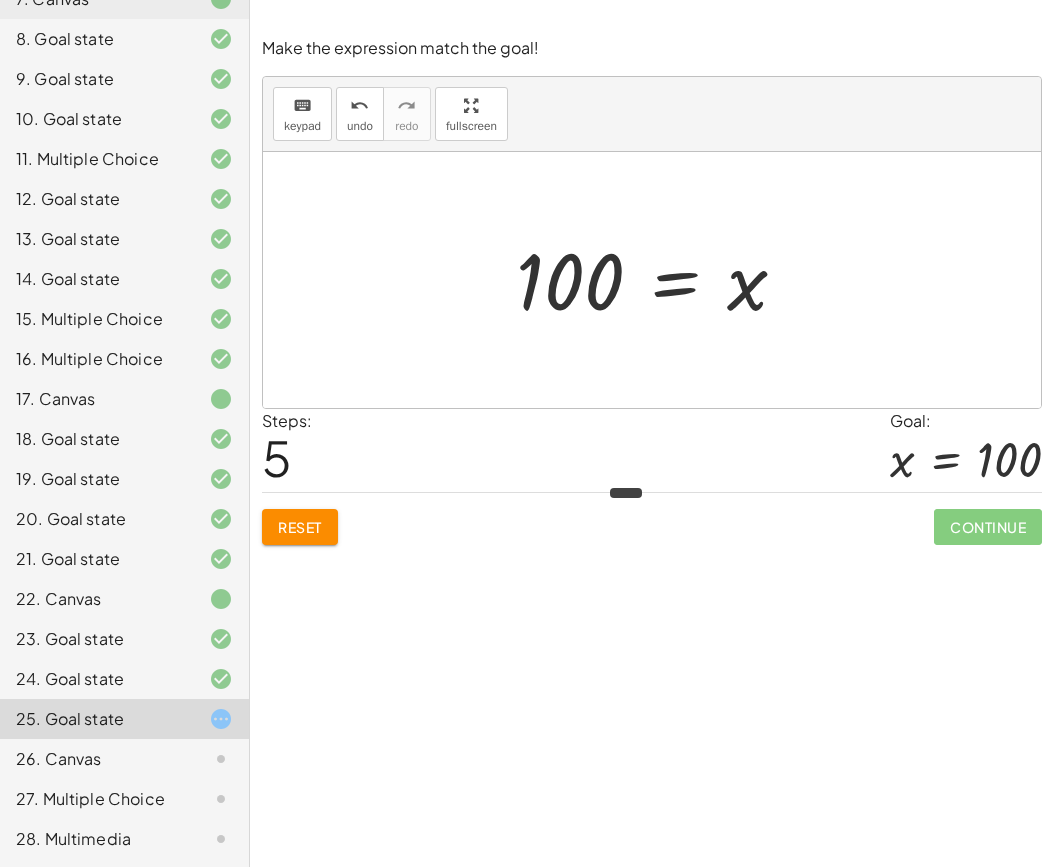 click on "Reset" at bounding box center (300, 527) 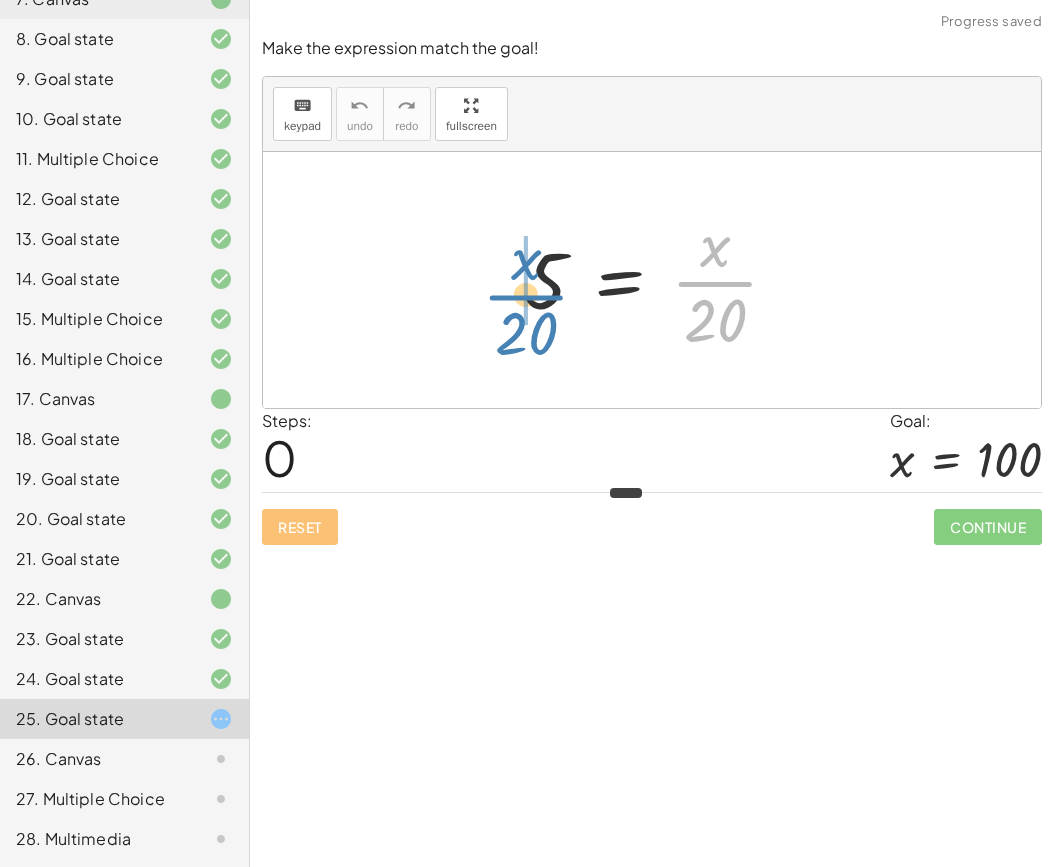 drag, startPoint x: 724, startPoint y: 279, endPoint x: 535, endPoint y: 292, distance: 189.44656 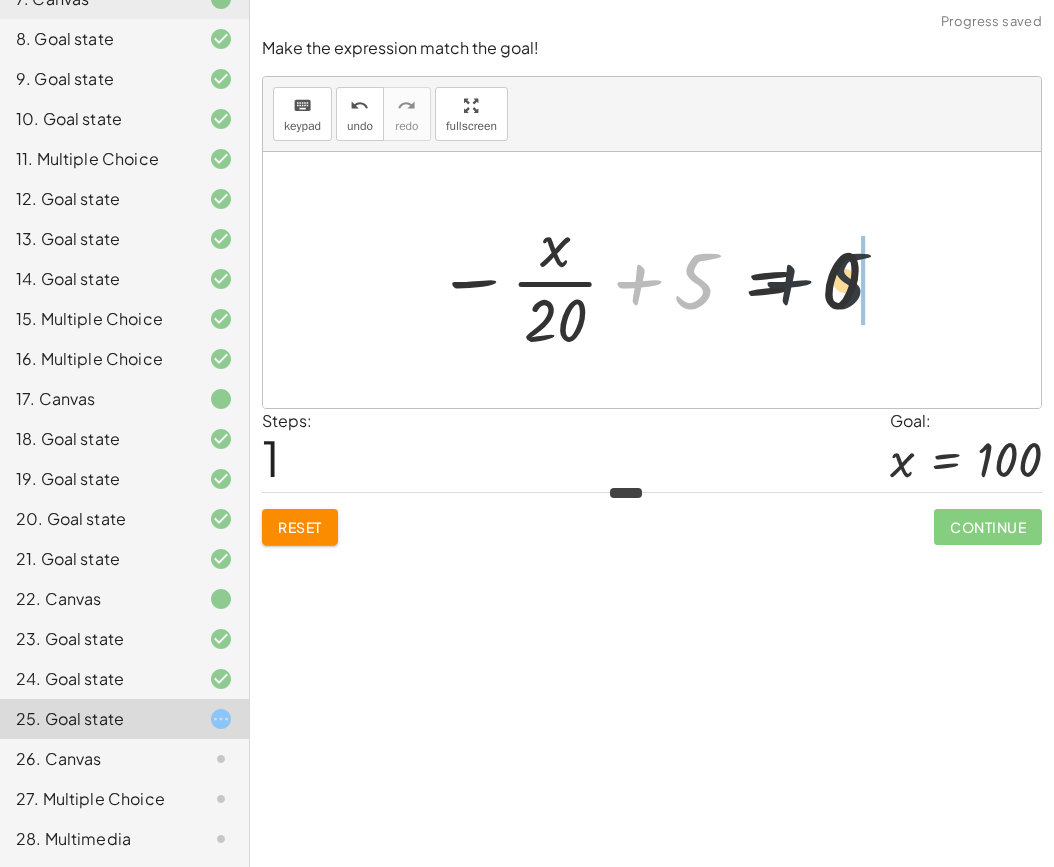 drag, startPoint x: 688, startPoint y: 288, endPoint x: 873, endPoint y: 292, distance: 185.04324 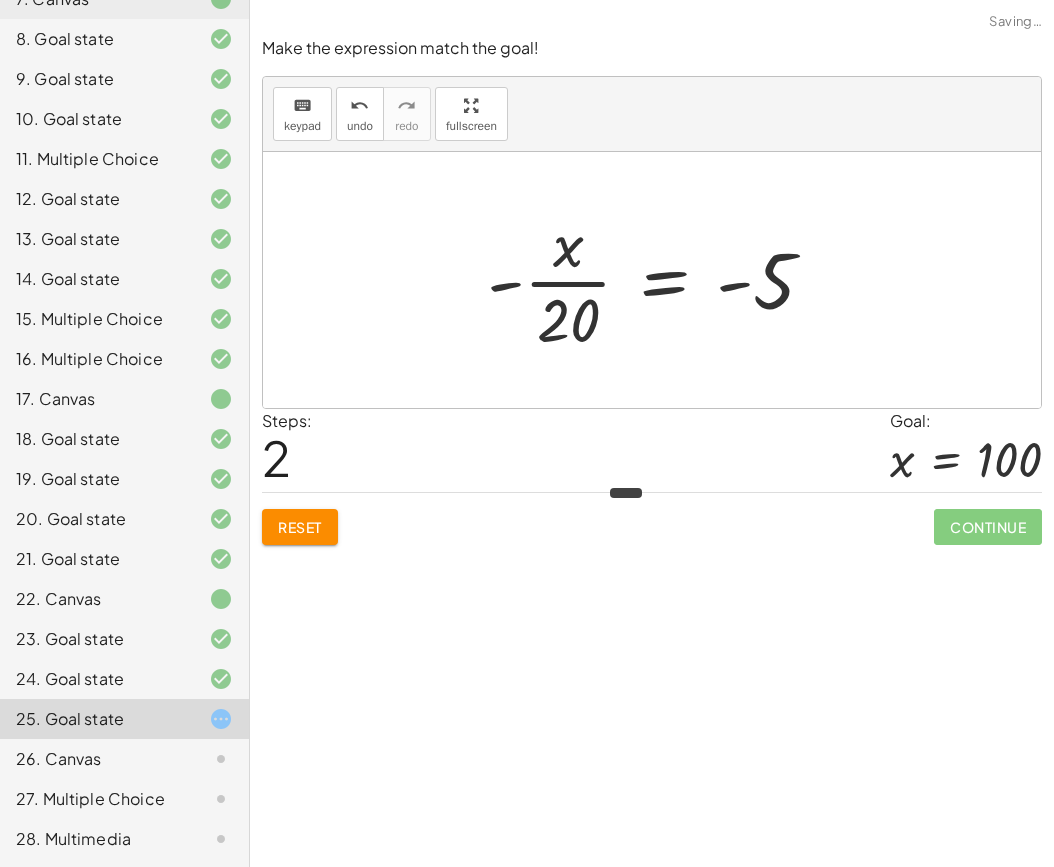 click at bounding box center [659, 280] 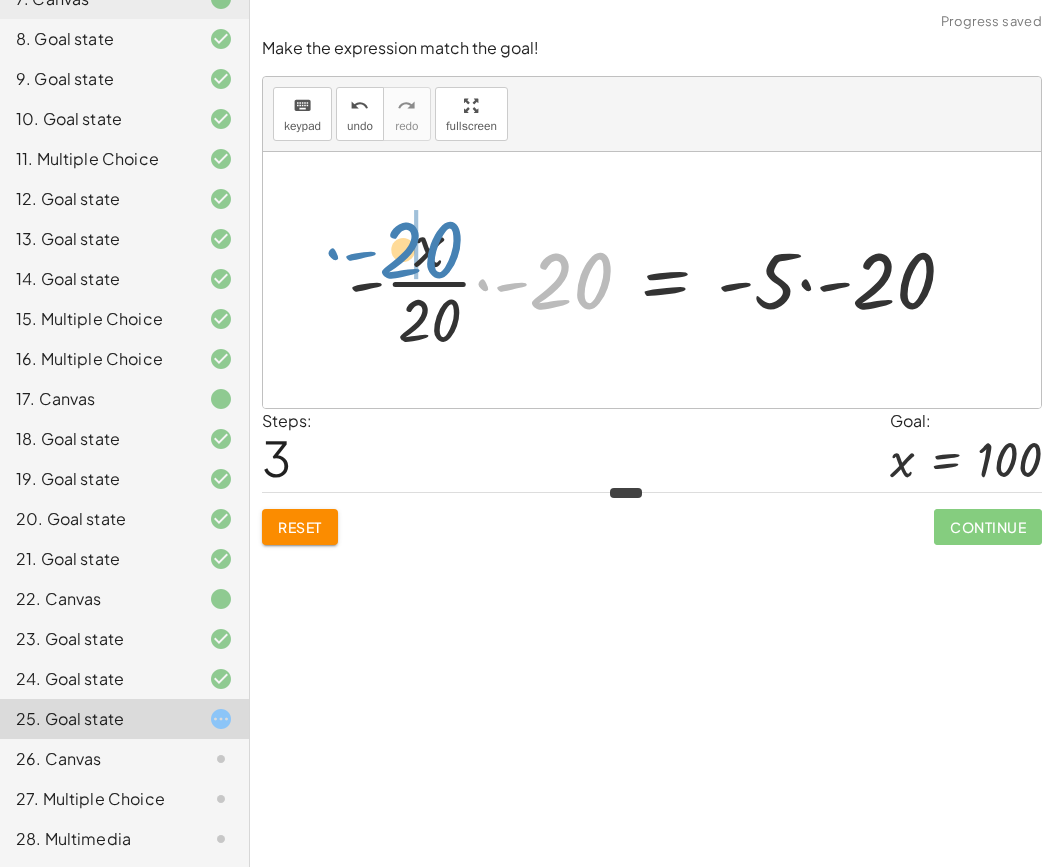 drag, startPoint x: 565, startPoint y: 275, endPoint x: 416, endPoint y: 244, distance: 152.19067 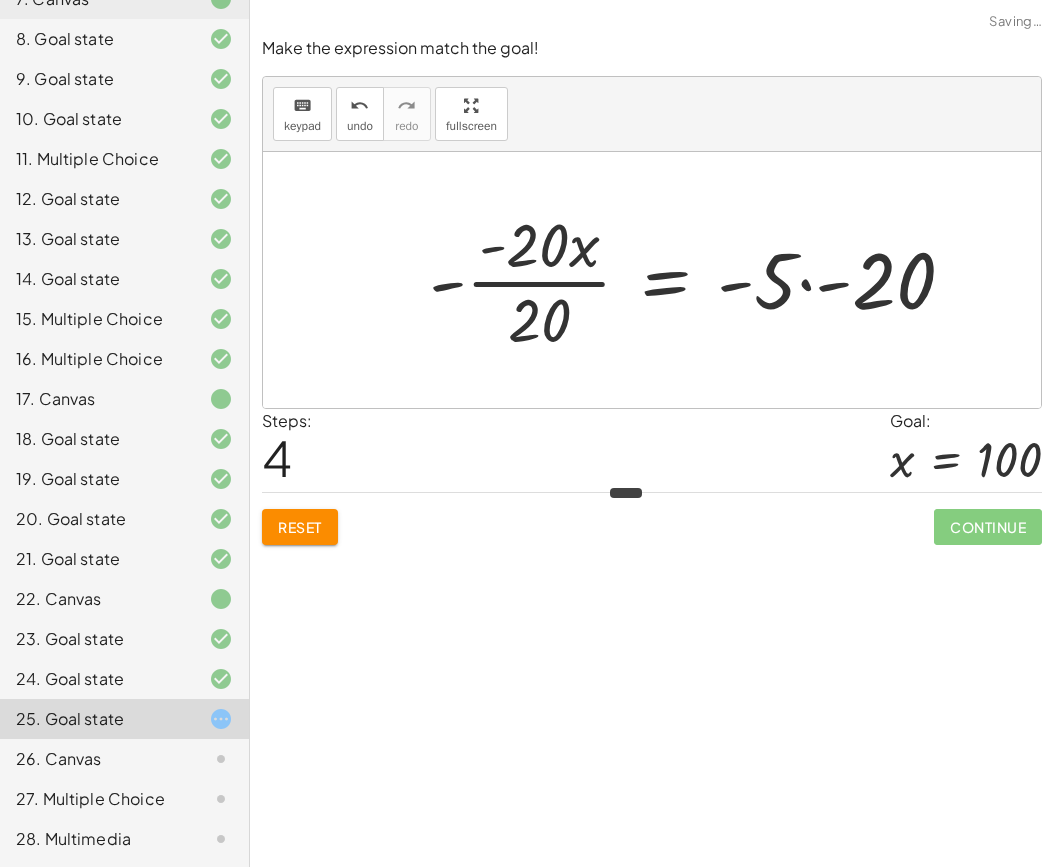 click at bounding box center [700, 280] 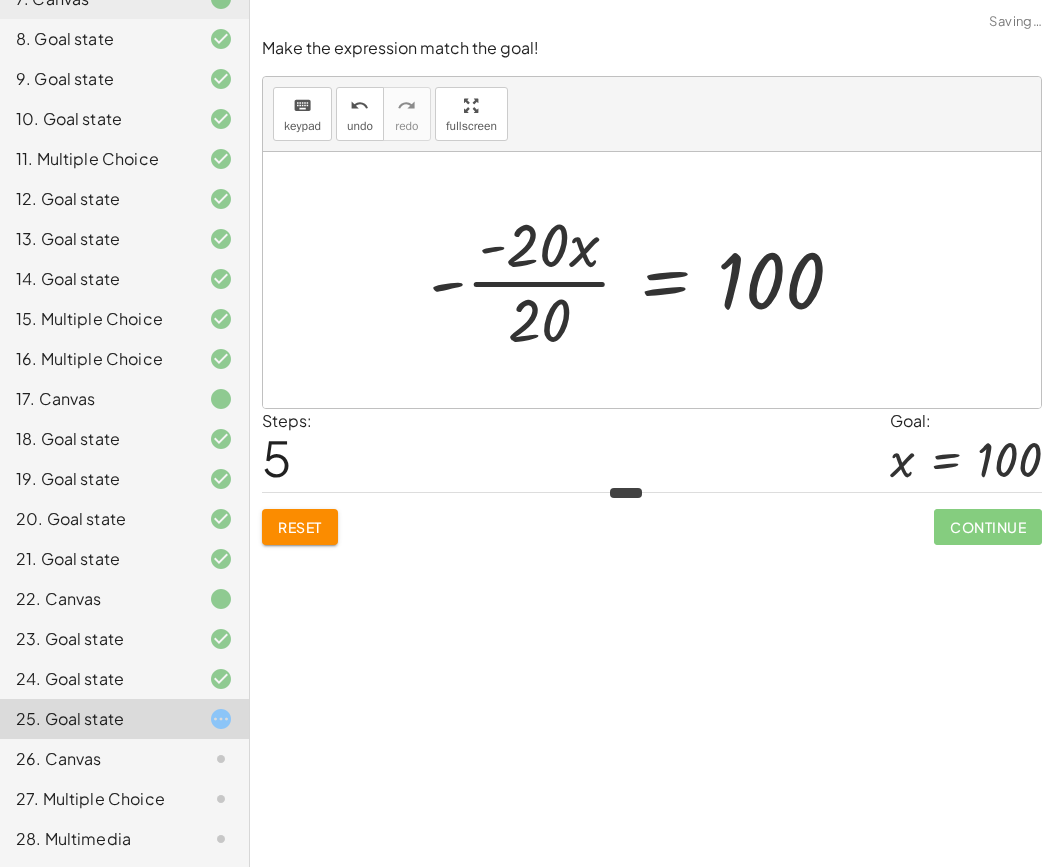 click at bounding box center [644, 280] 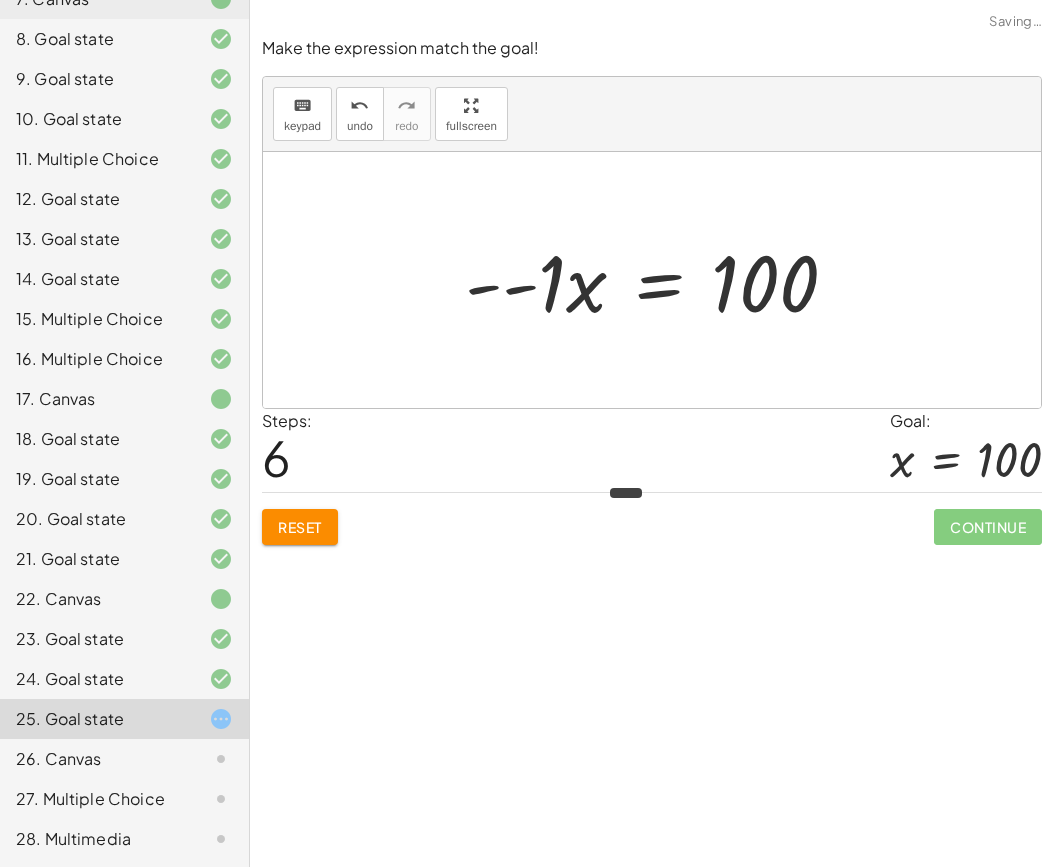 click at bounding box center [659, 280] 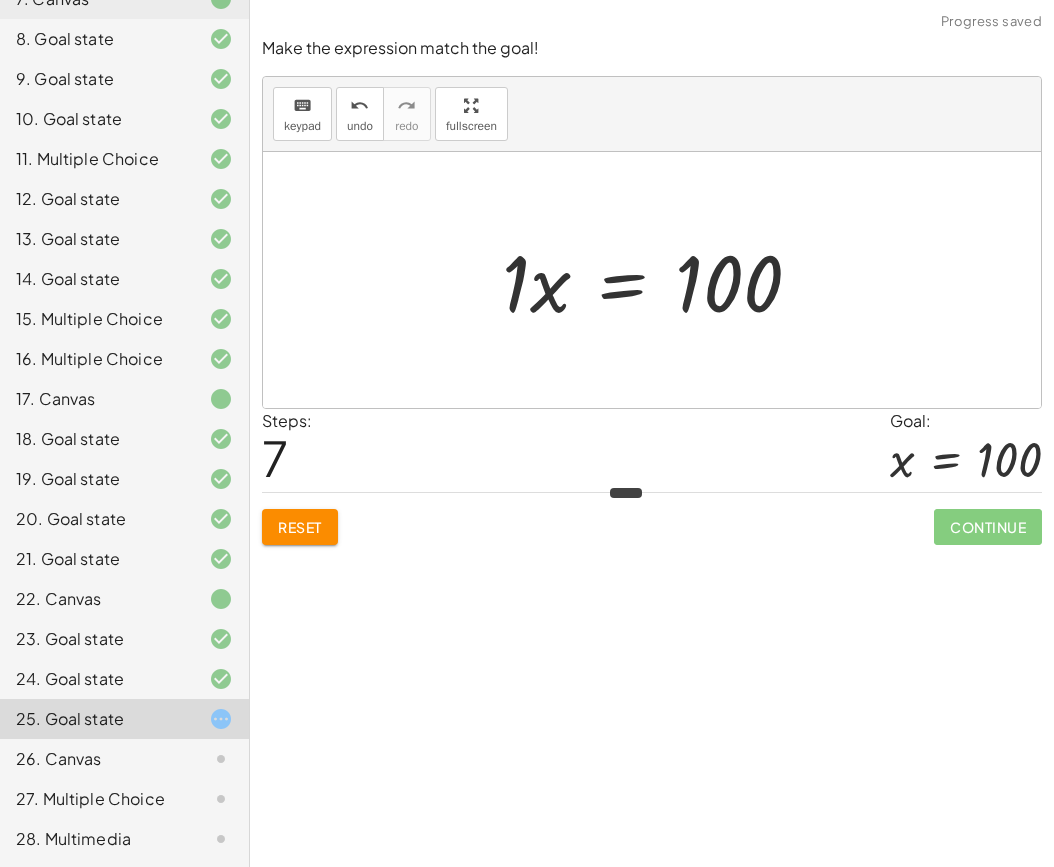 click at bounding box center [659, 280] 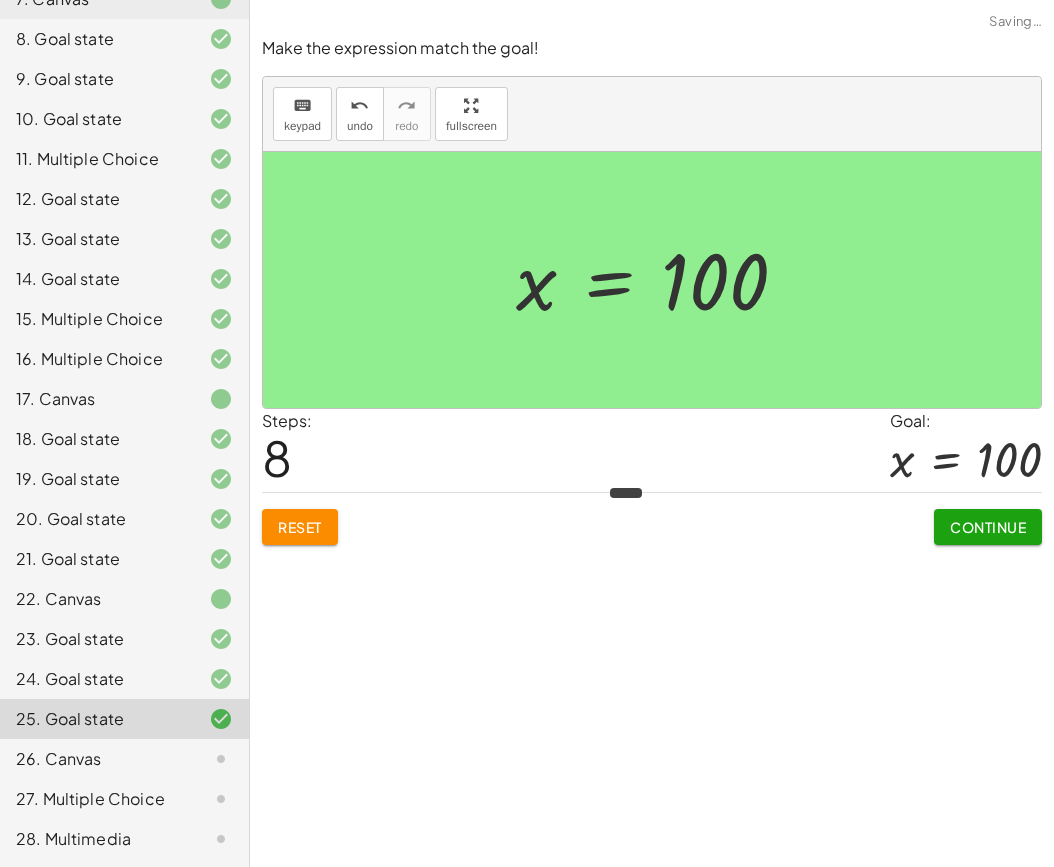 click on "Continue" 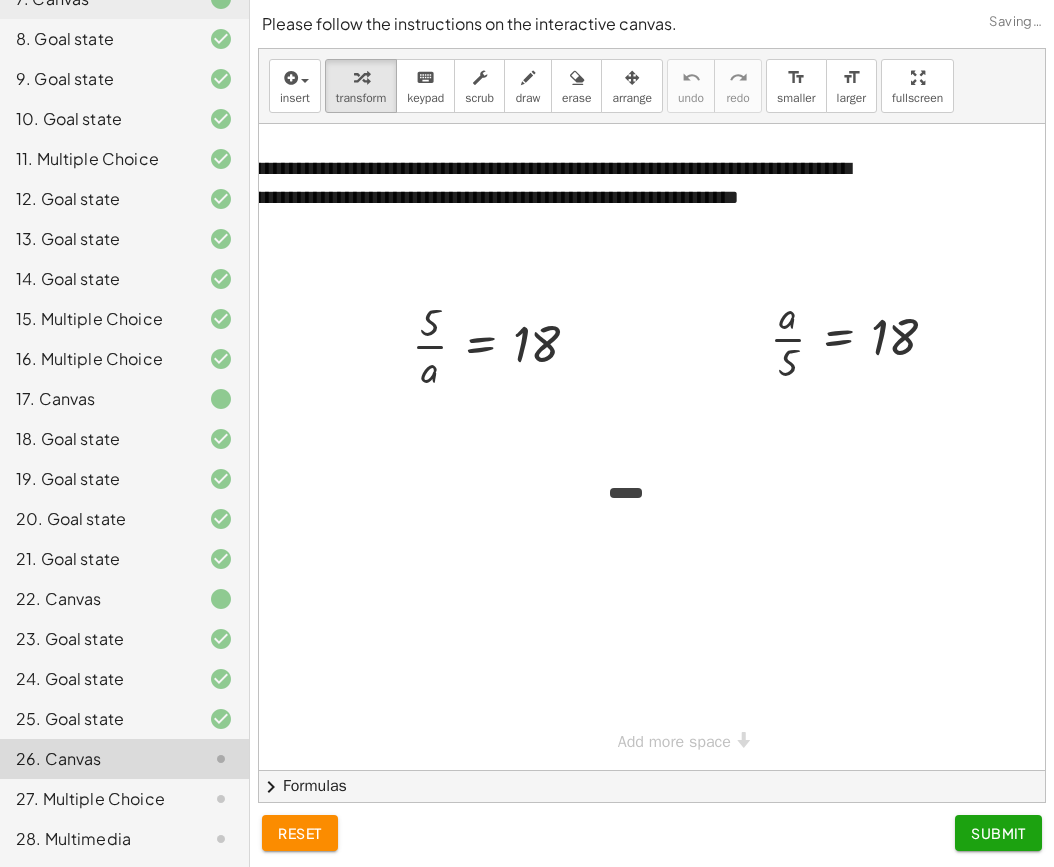 scroll, scrollTop: 0, scrollLeft: 59, axis: horizontal 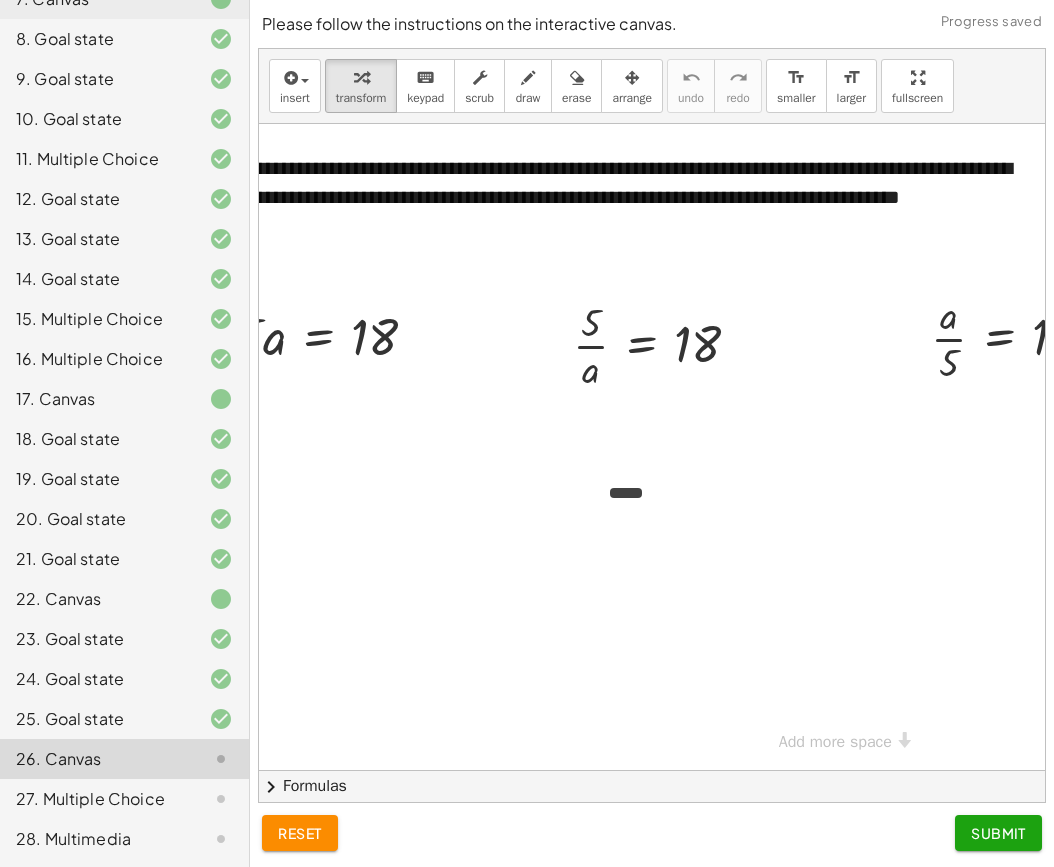 click on "Submit" 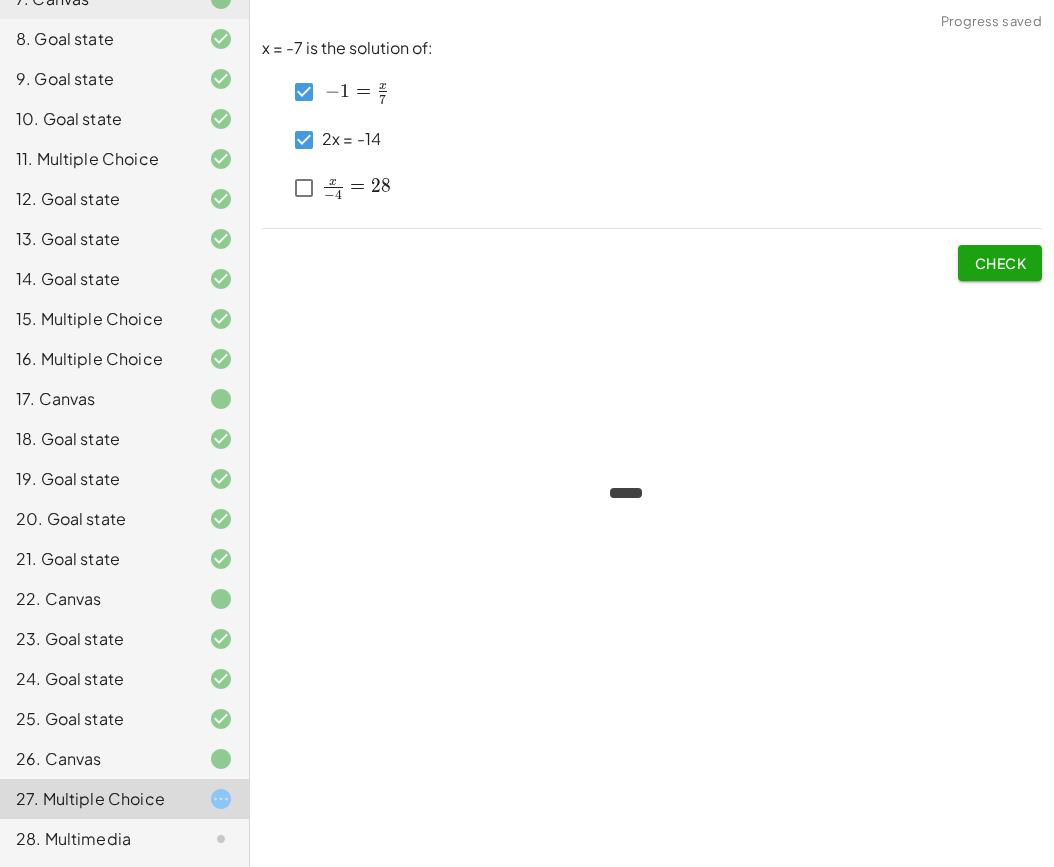 scroll, scrollTop: 0, scrollLeft: 0, axis: both 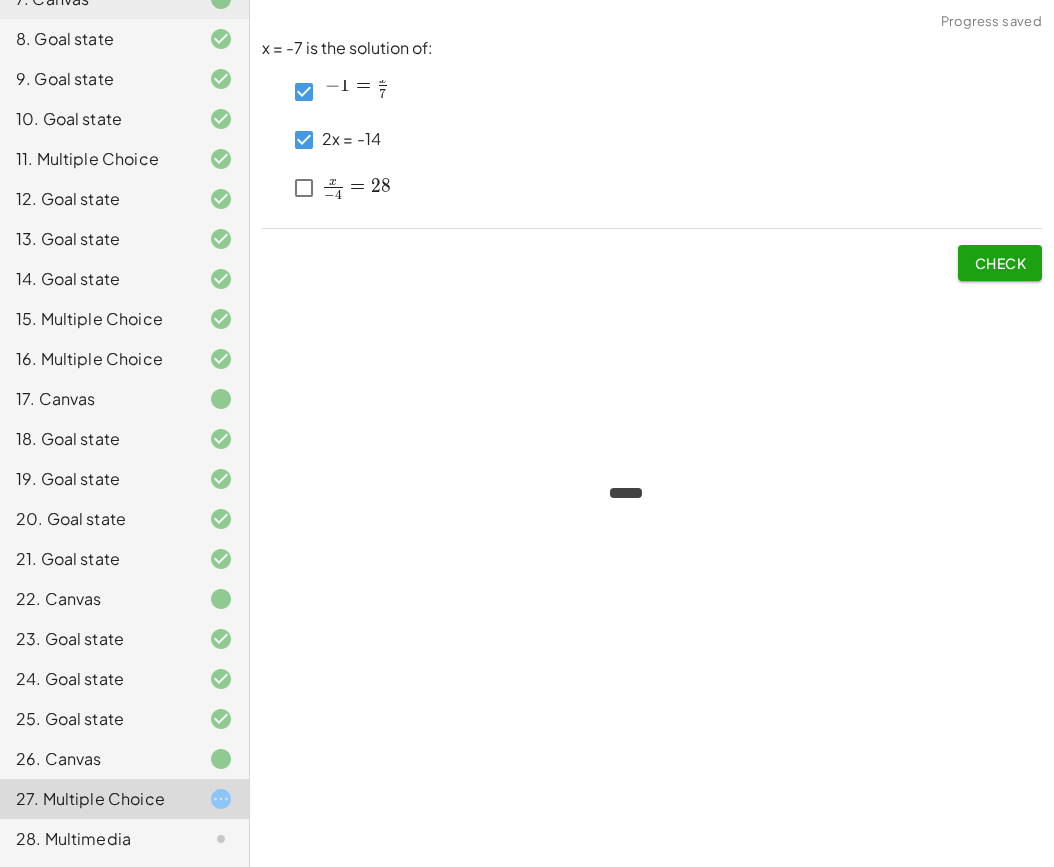 click on "x = -7 is the solution of:   ﻿ − 1 = x 7 ﻿ -1=\frac{x}{7}  ﻿ − 1 = 7 x ​ ﻿ ﻿  ​﻿ 2x = -14 ﻿ x − 4 = 28 \frac{x}{-4}=28 − 4 x ​ = 2 8 ﻿   Check" 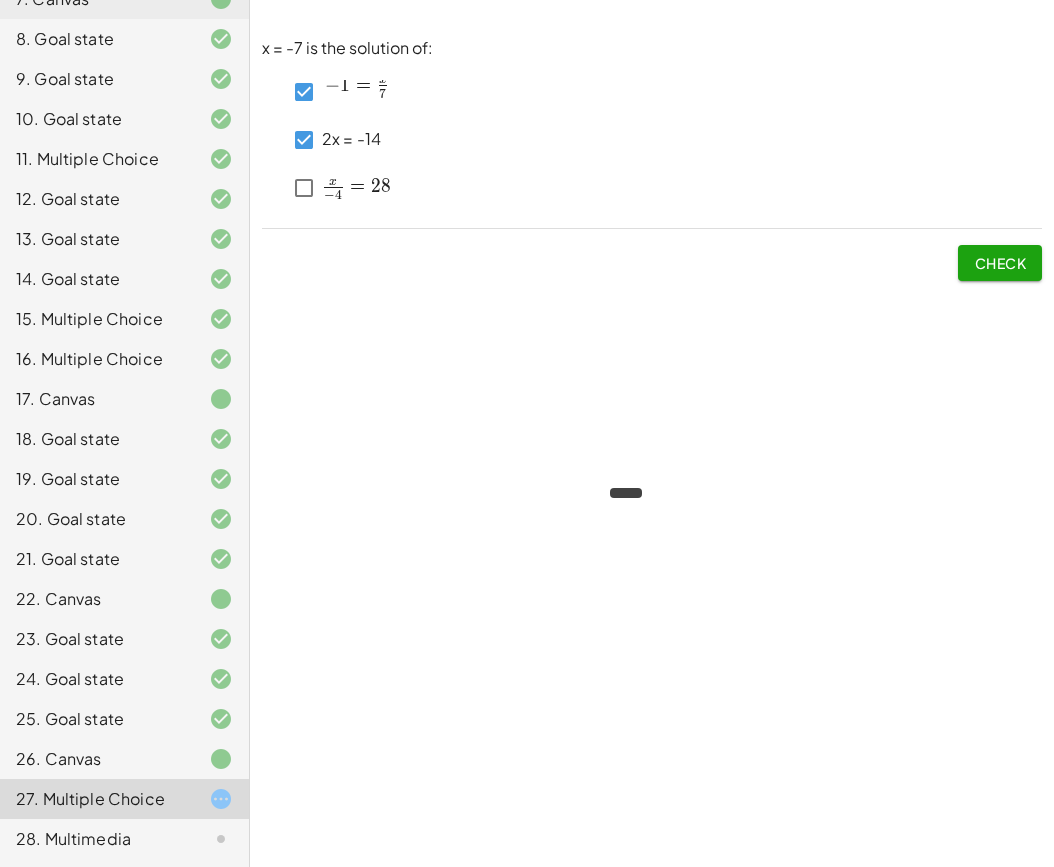 drag, startPoint x: 338, startPoint y: 197, endPoint x: 340, endPoint y: 148, distance: 49.0408 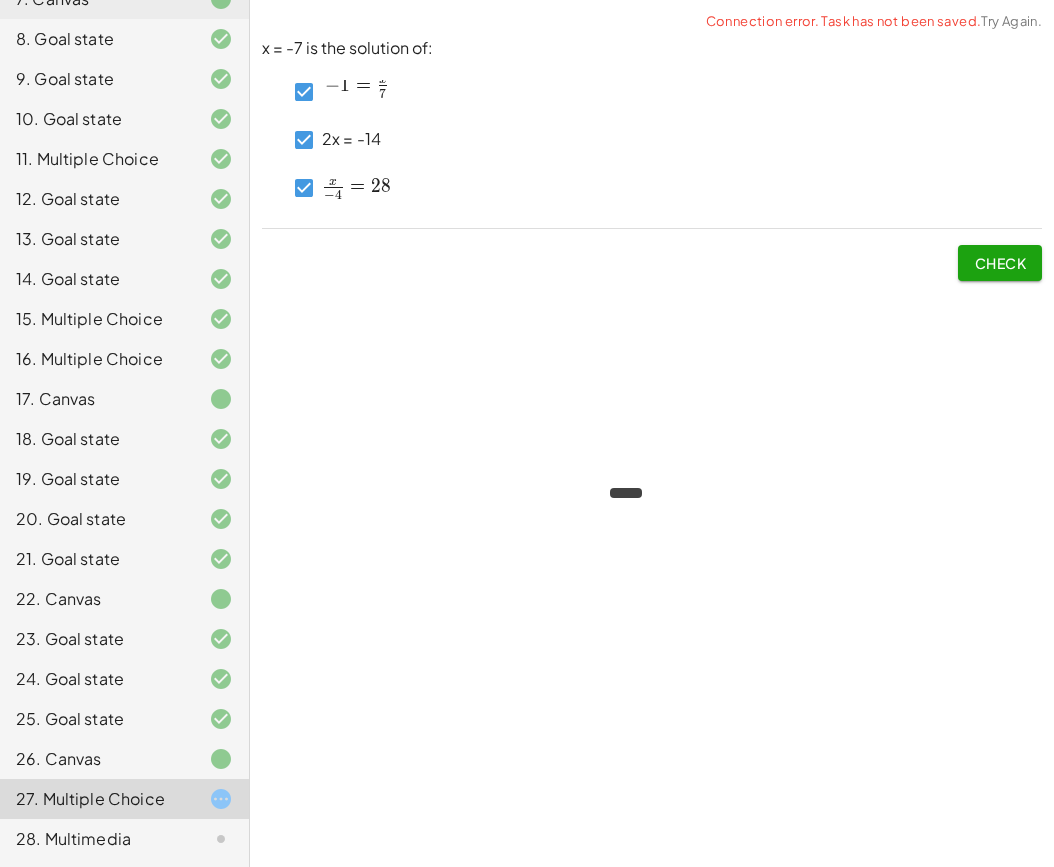 click on "=" at bounding box center [357, 186] 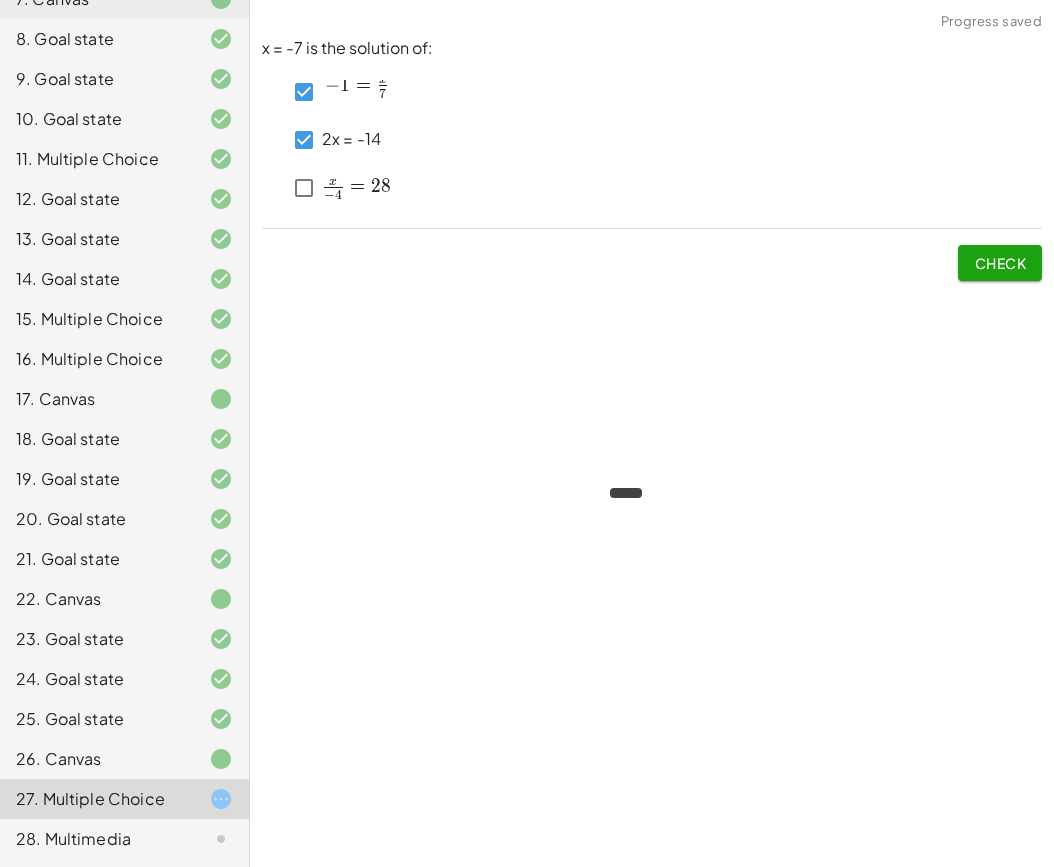 click on "Check" at bounding box center [1000, 263] 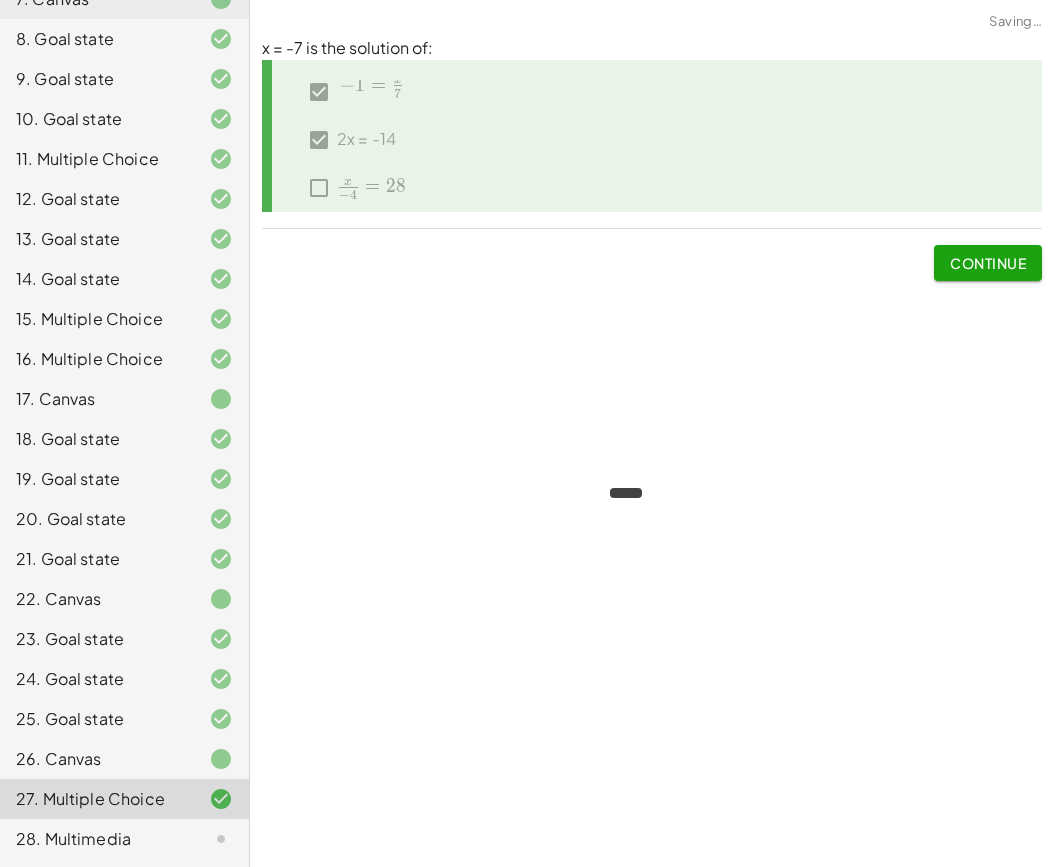 click on "Continue" 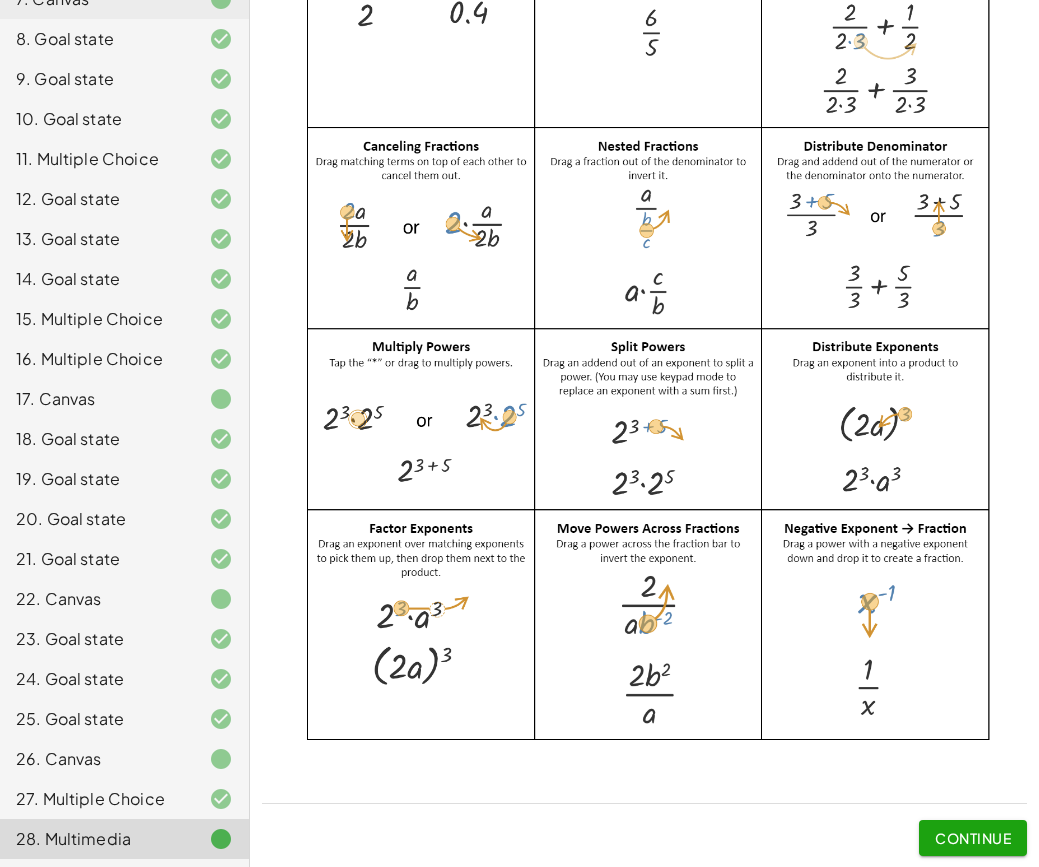 scroll, scrollTop: 1933, scrollLeft: 0, axis: vertical 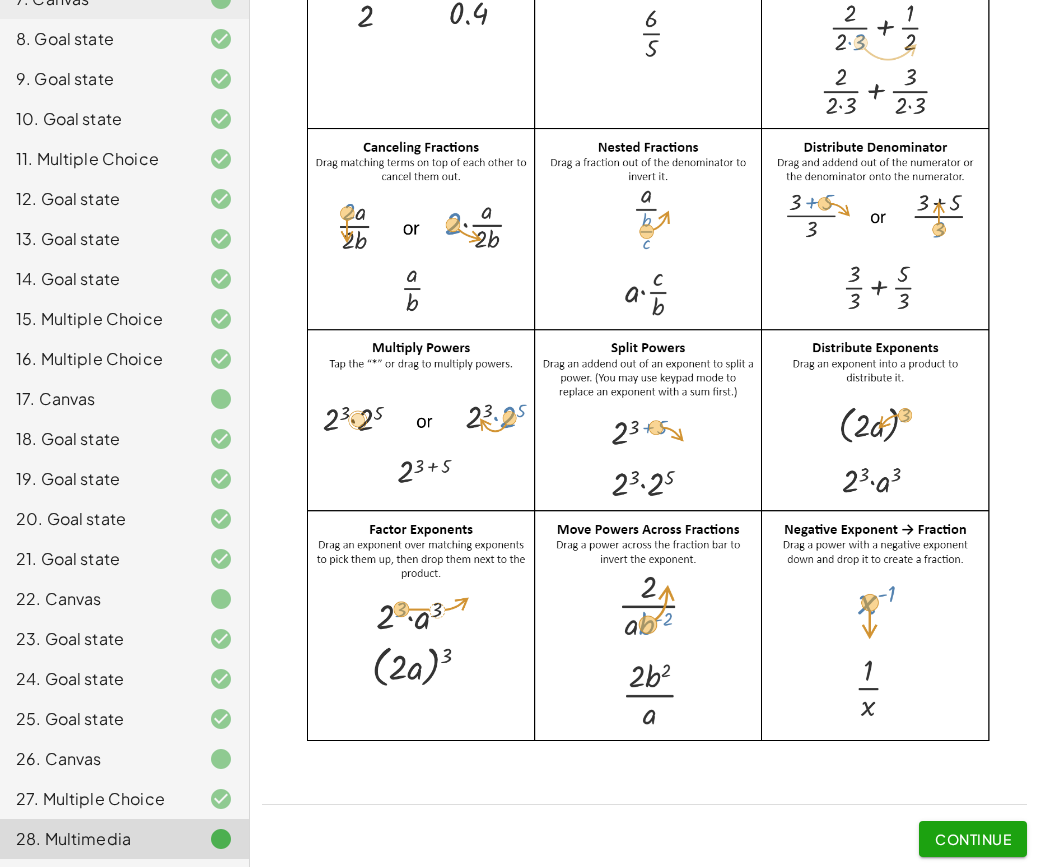 click on "Continue" 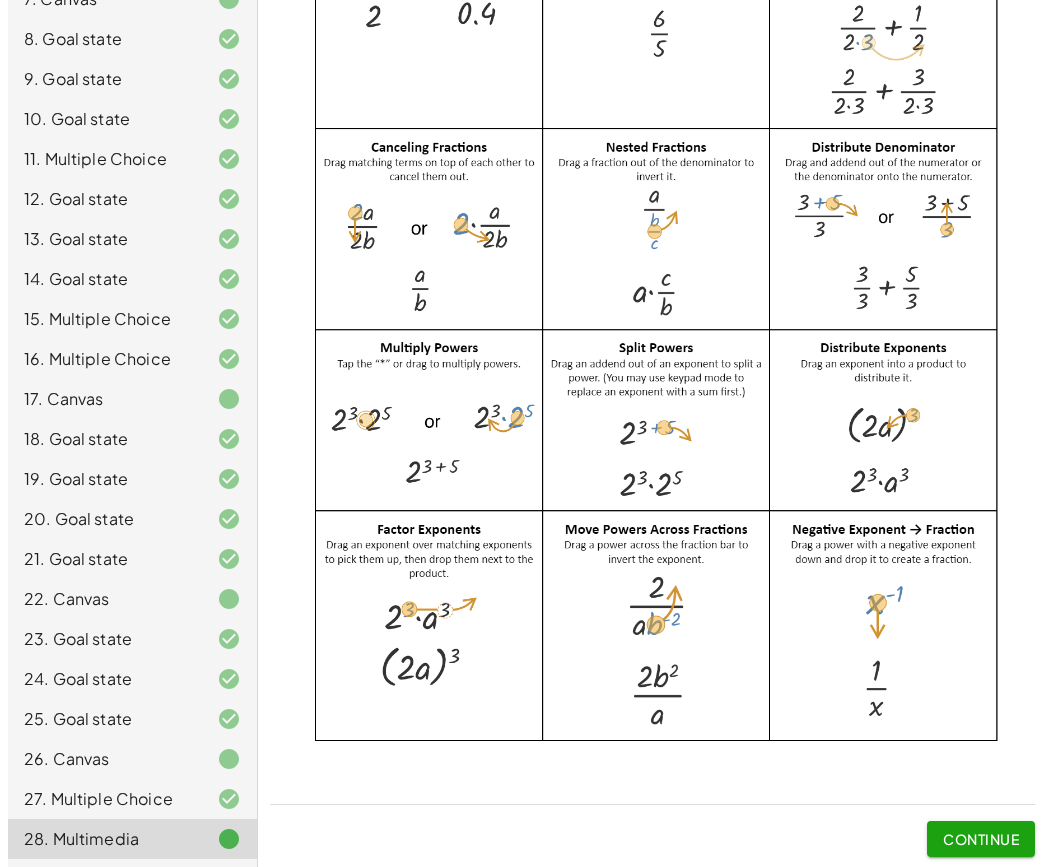 scroll, scrollTop: 0, scrollLeft: 0, axis: both 